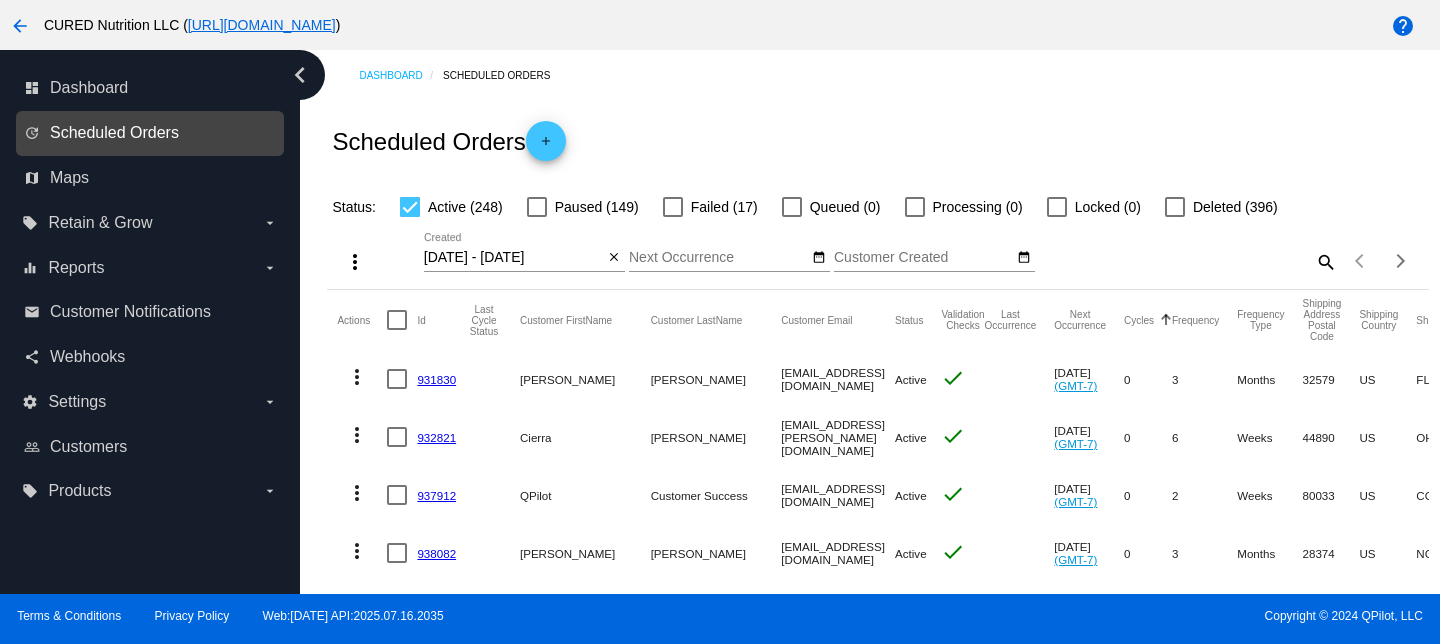 scroll, scrollTop: 0, scrollLeft: 0, axis: both 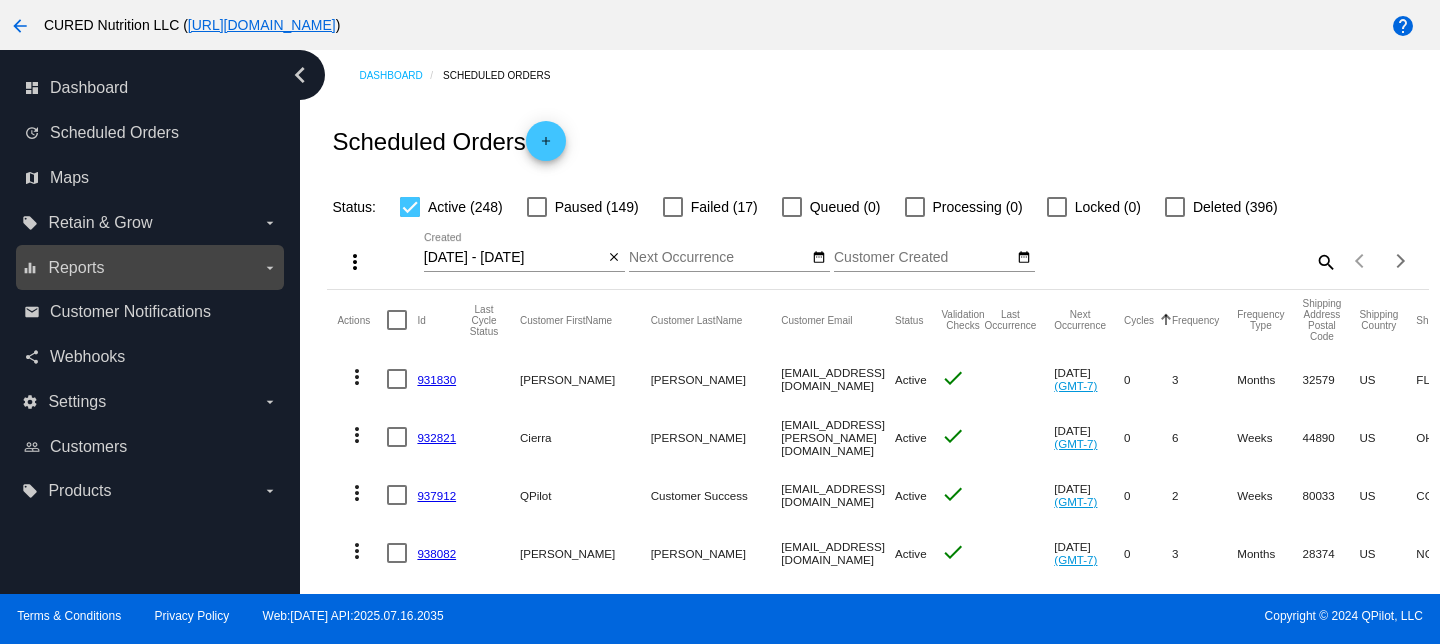 click on "equalizer
Reports
arrow_drop_down" at bounding box center (149, 268) 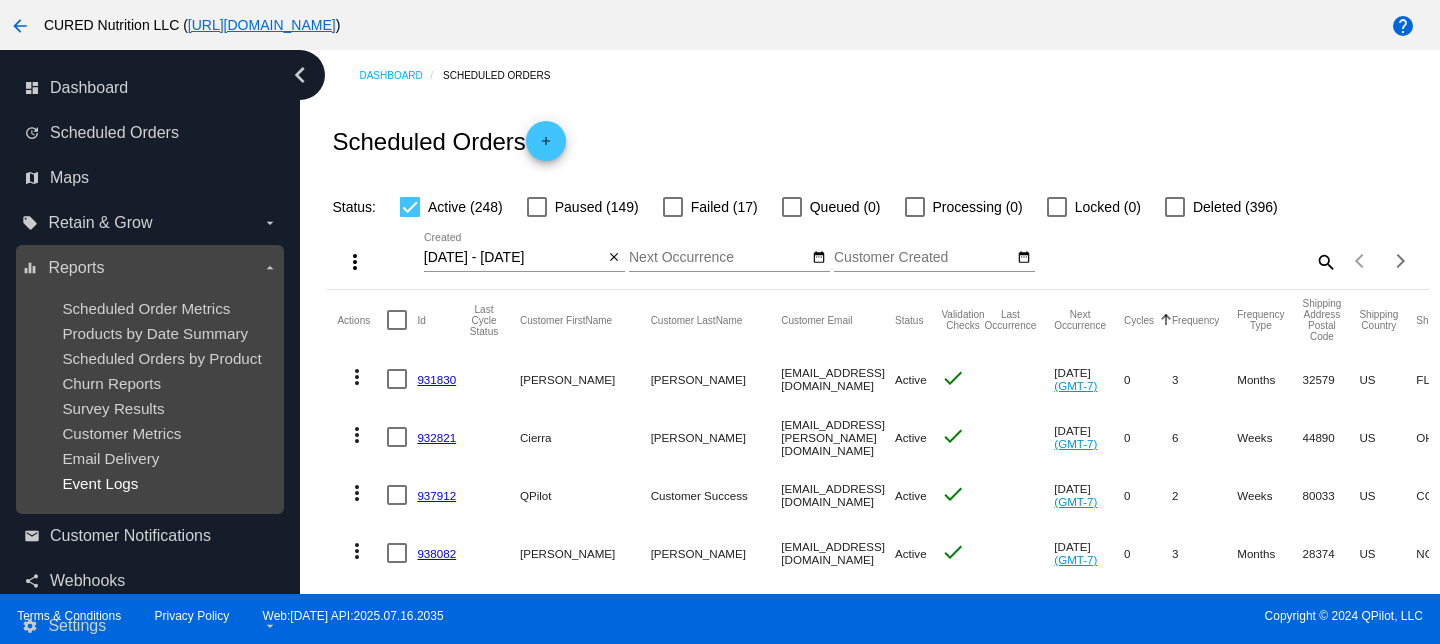 click on "Event Logs" at bounding box center (100, 483) 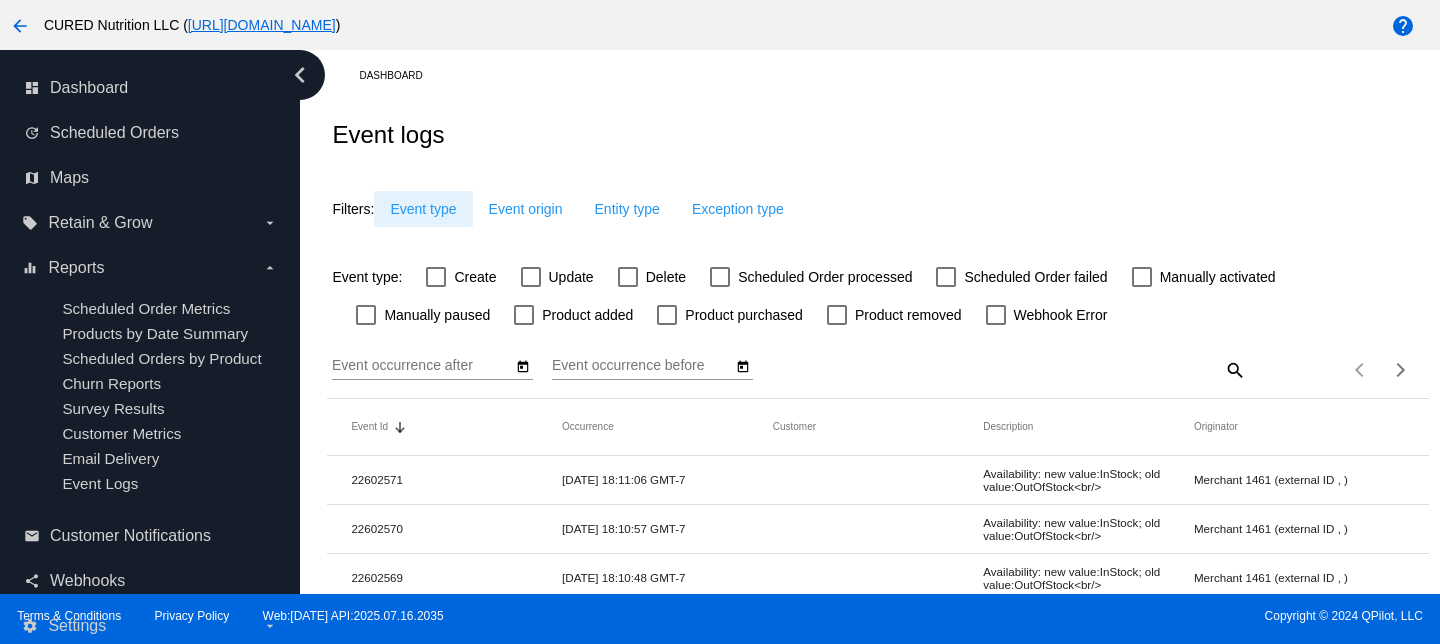 click on "Event type" 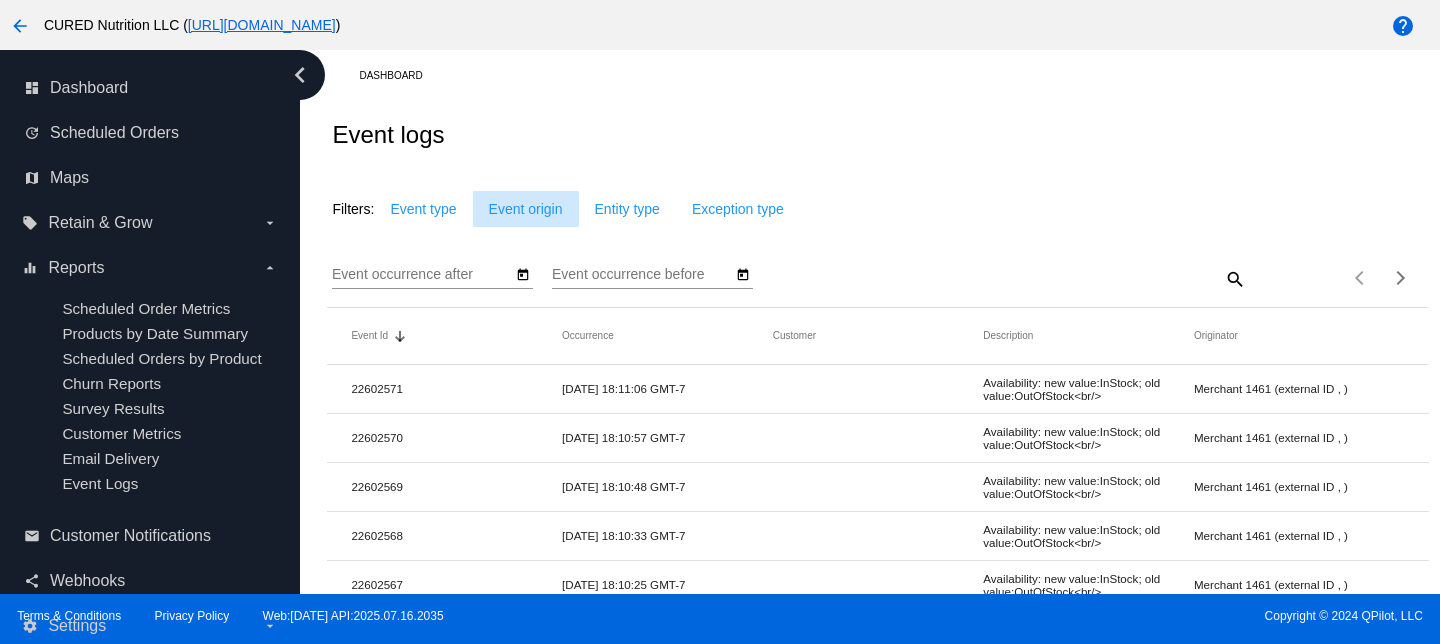 click on "Event origin" 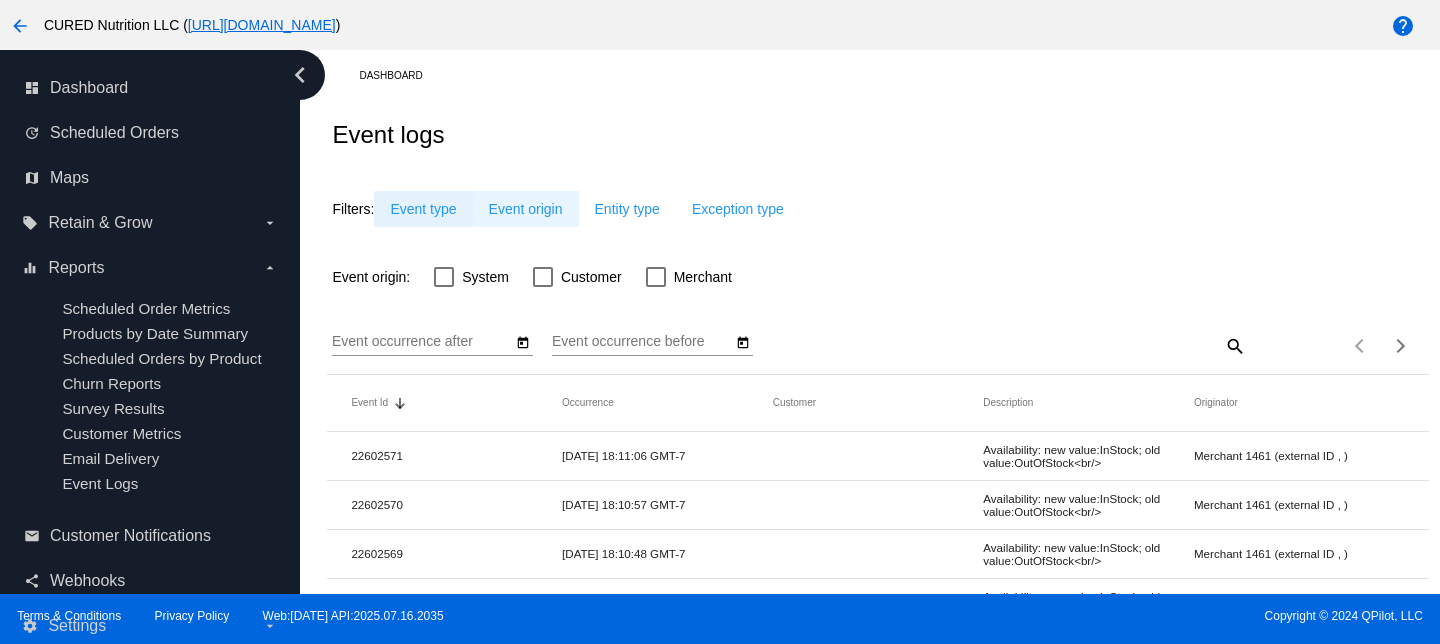 click on "Event type" 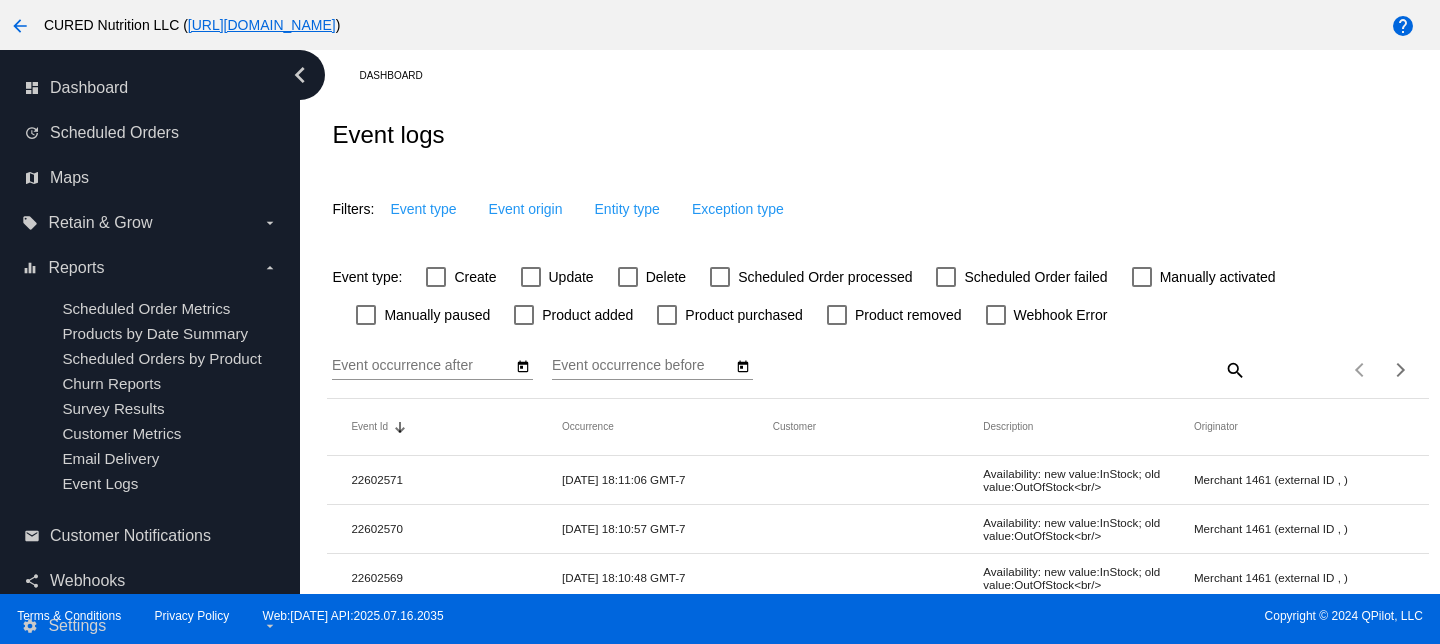 click at bounding box center [628, 277] 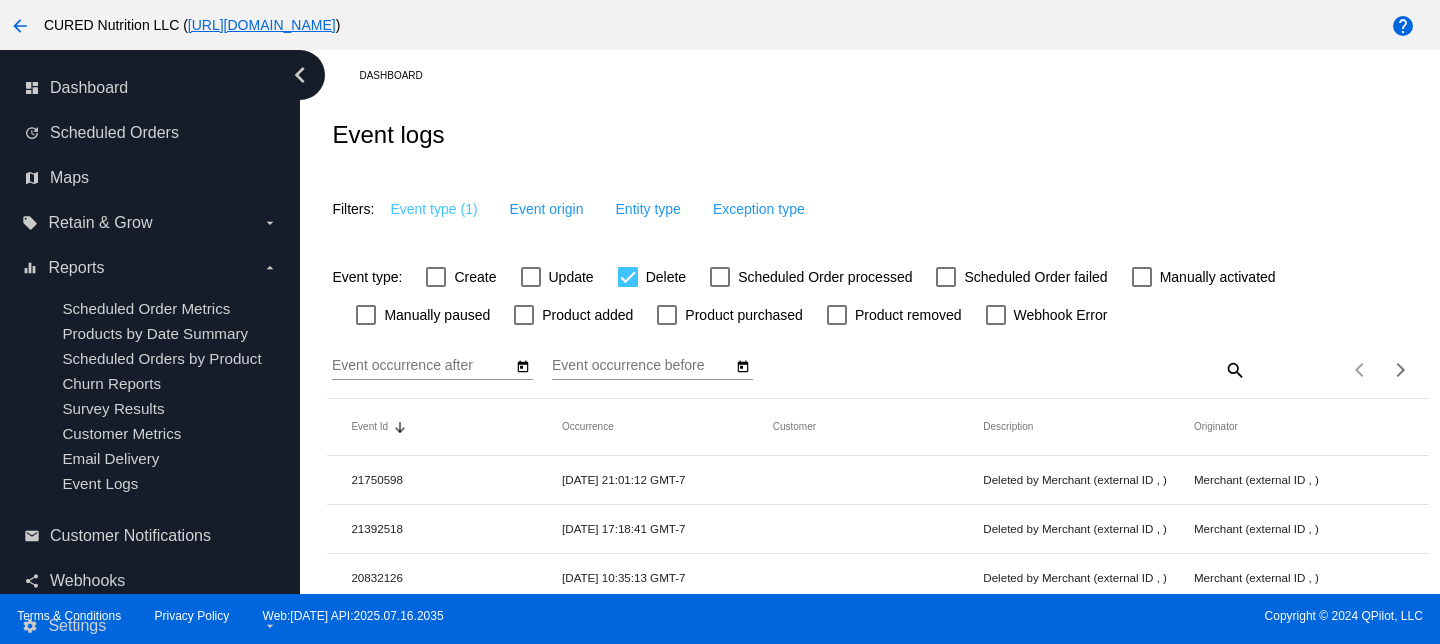 click on "Event occurrence after" at bounding box center (422, 366) 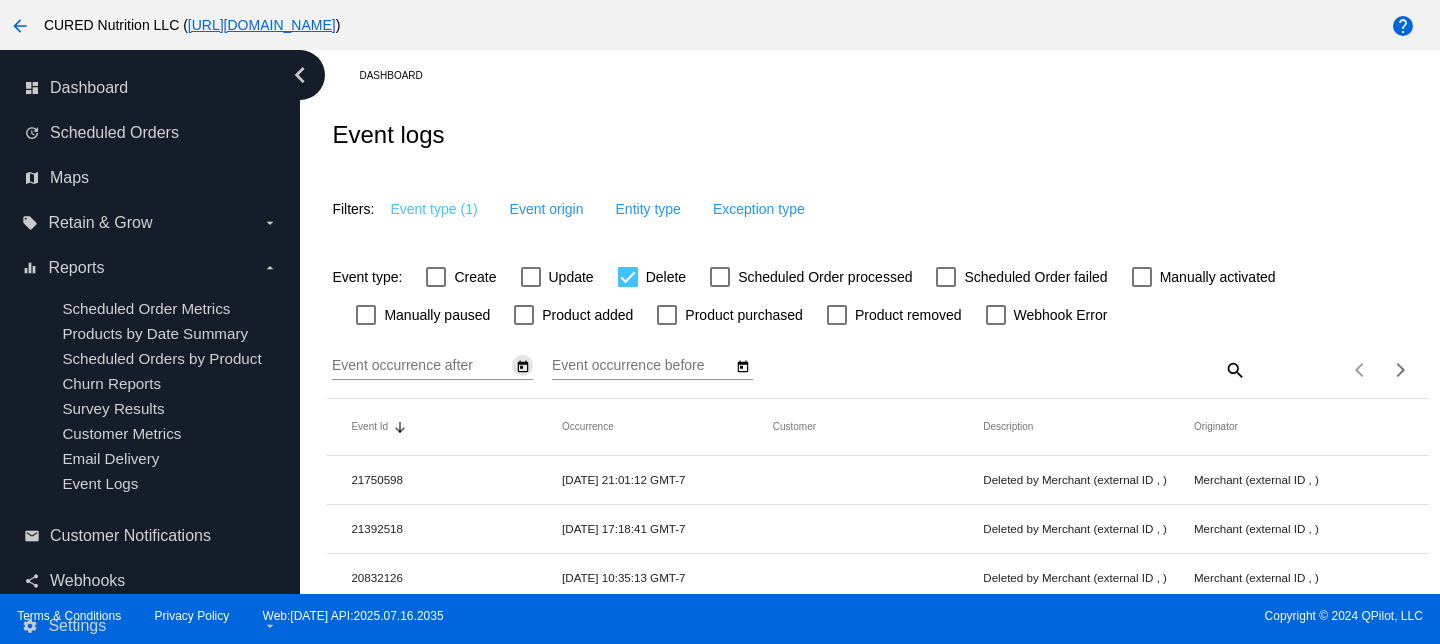 click 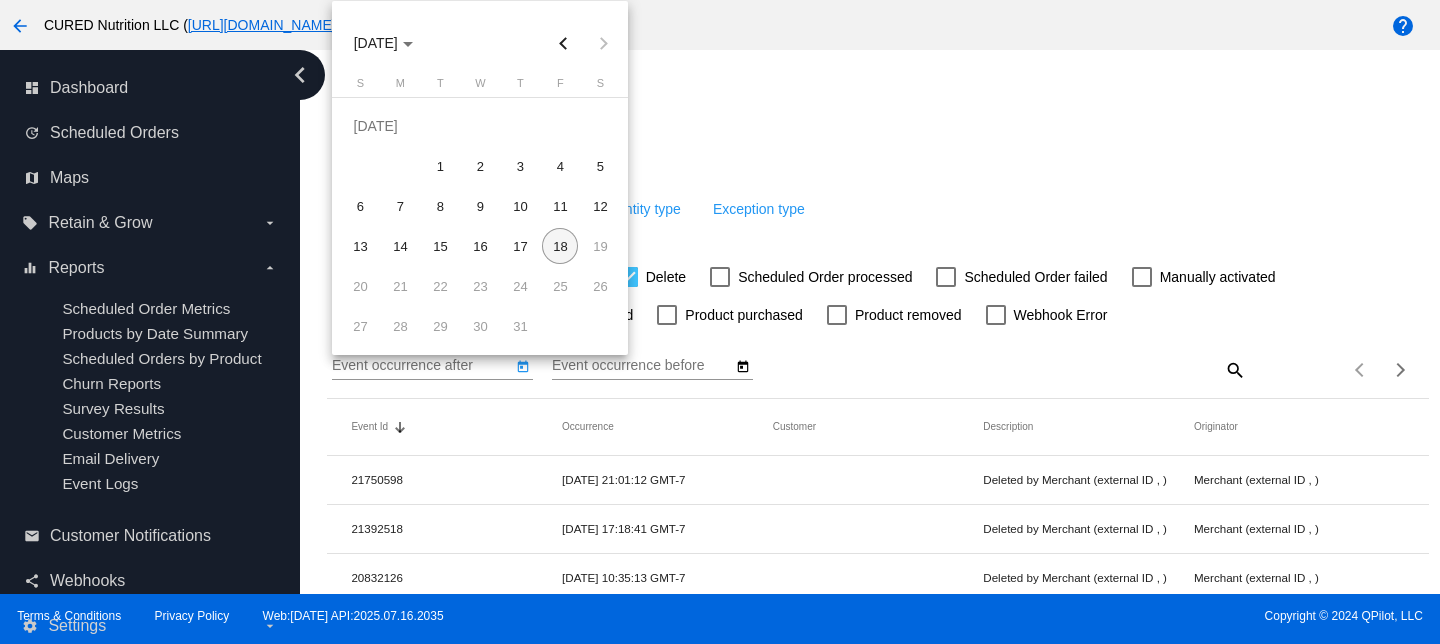 click at bounding box center (563, 43) 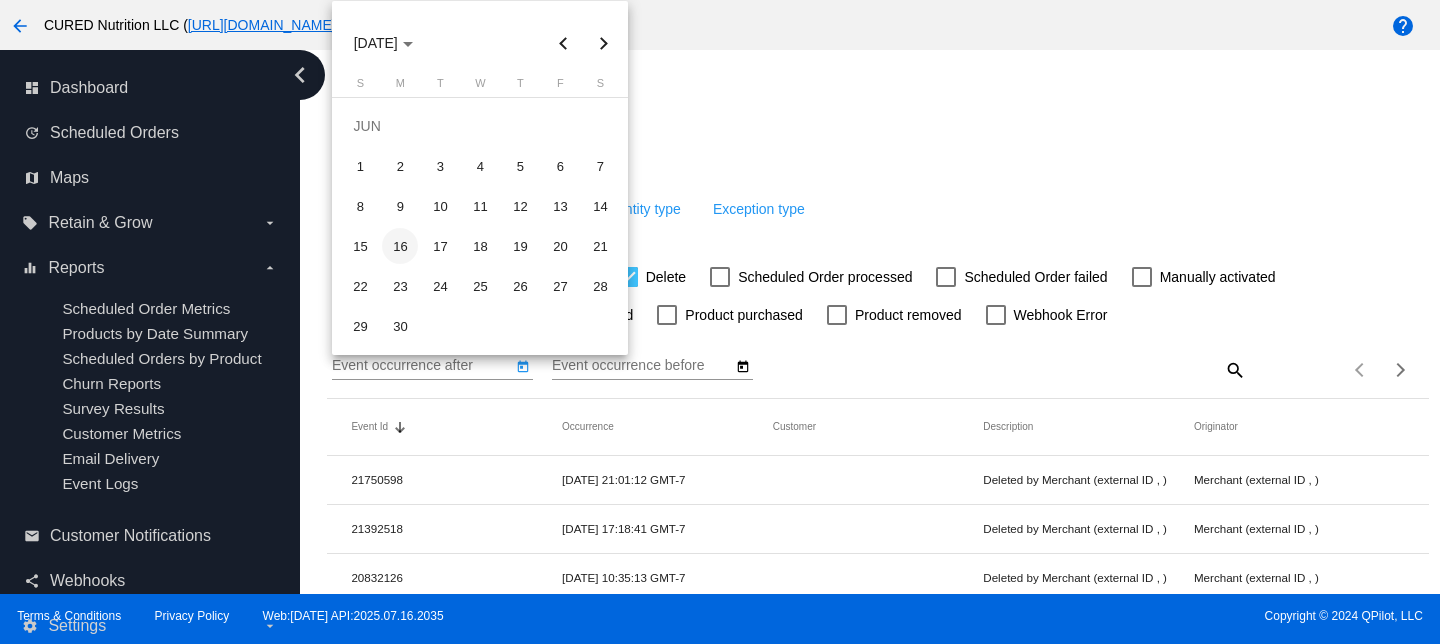 click on "16" at bounding box center (400, 246) 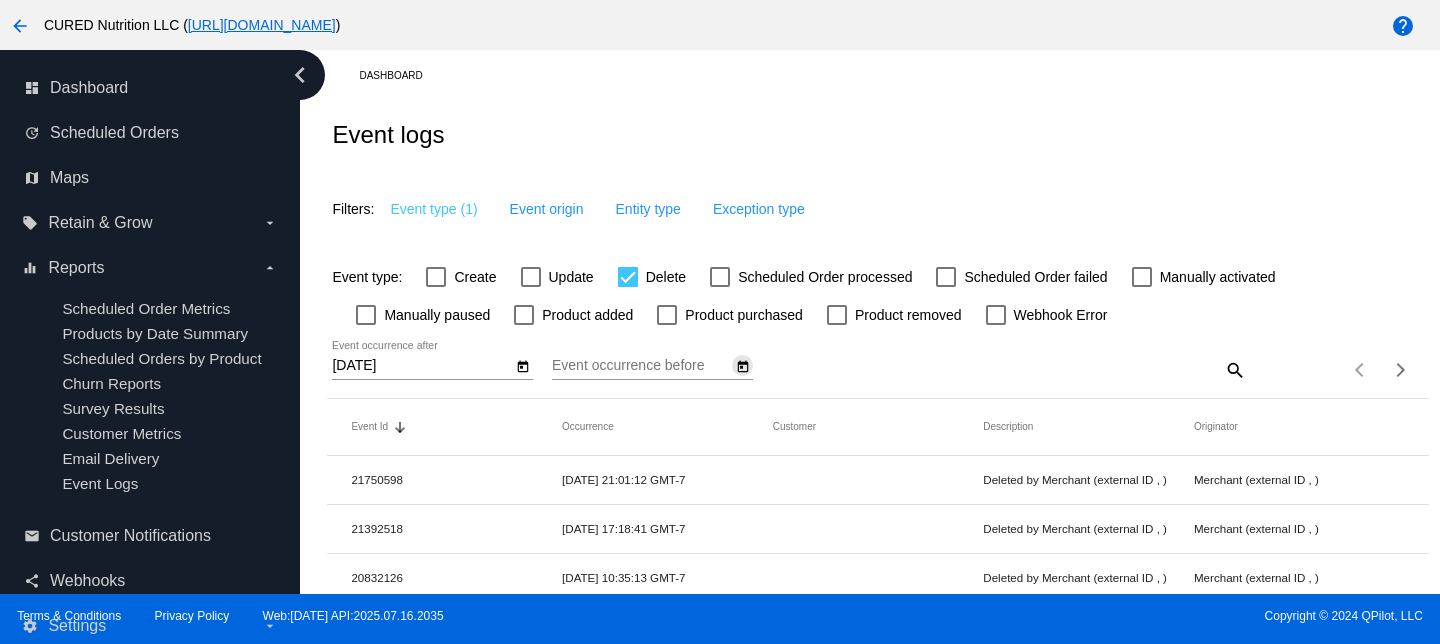 click 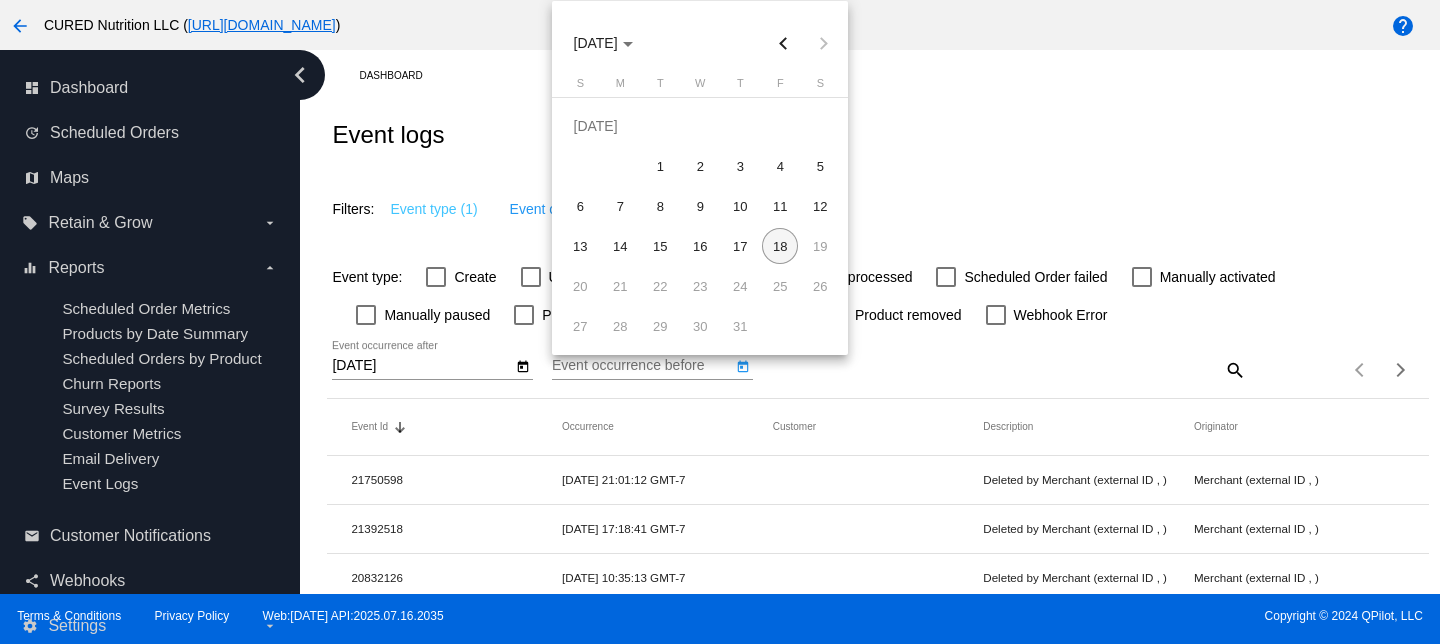 click at bounding box center (783, 43) 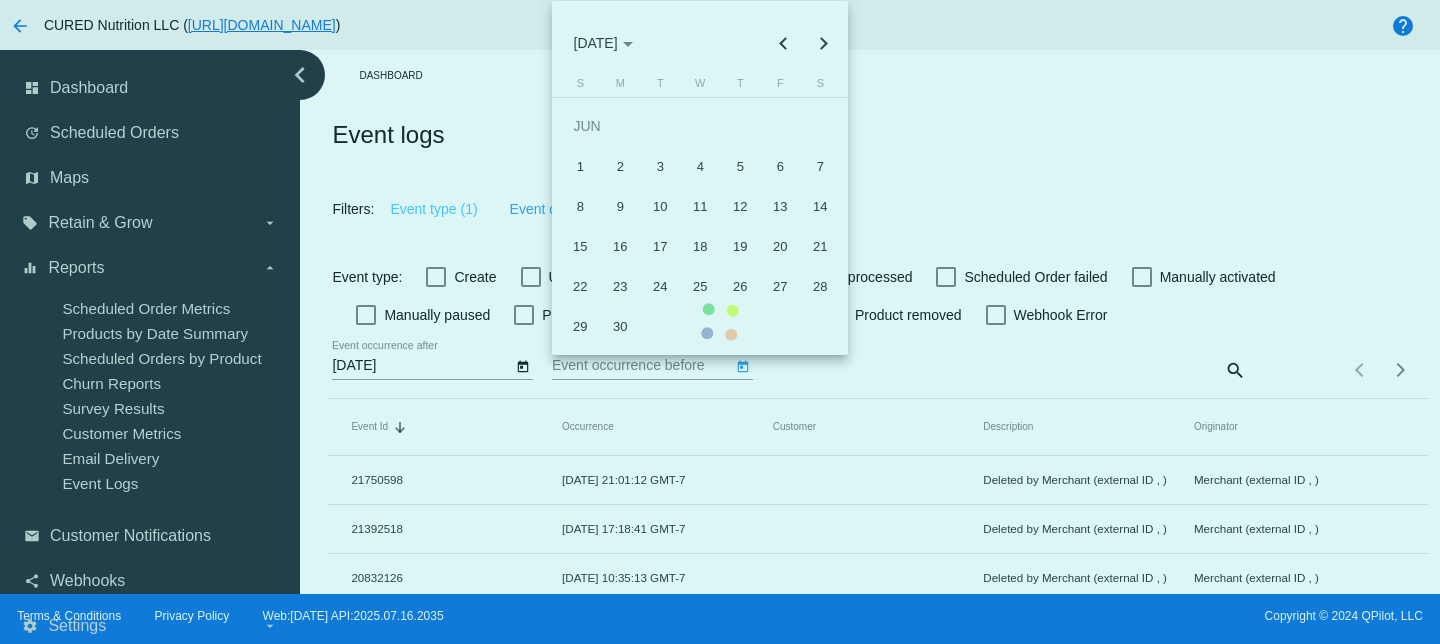 click on "Event Id   Sorted by Id descending  Occurrence   Customer   Description   Originator   21750598  [DATE] 21:01:12 GMT-7
Deleted by Merchant  (external ID , )  Merchant  (external ID , )  21392518  [DATE] 17:18:41 GMT-7
Deleted by Merchant  (external ID , )  Merchant  (external ID , )  20832126  [DATE] 10:35:13 GMT-7
Deleted by Merchant  (external ID , )  Merchant  (external ID , )  20321114  [DATE] 15:37:33 GMT-7
Deleted by Merchant  (external ID , )  Merchant  (external ID , )  18872783  [DATE] 15:31:38 GMT-7
[PERSON_NAME]
Deleted by Customer 6481844 (external ID , )  Customer 6481844 (external ID , )  18851569  [DATE] 12:20:06 GMT-7
[PERSON_NAME]
Deleted by Merchant  (external ID , )  Merchant  (external ID , )  18848937  [DATE] 10:26:24 GMT-7
Madison [PERSON_NAME]
Deleted by Merchant  (external ID , )  Merchant  (external ID , )  18848171  [DATE] 09:35:25 GMT-7" 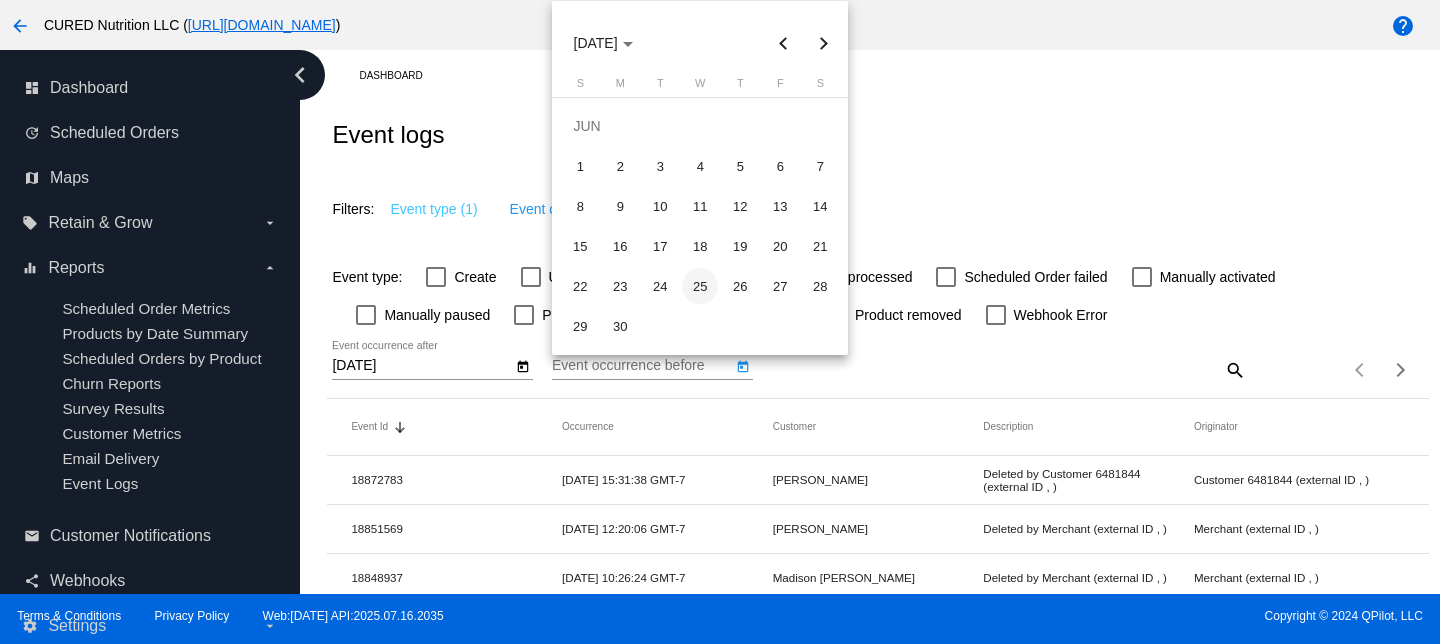click on "25" at bounding box center (700, 286) 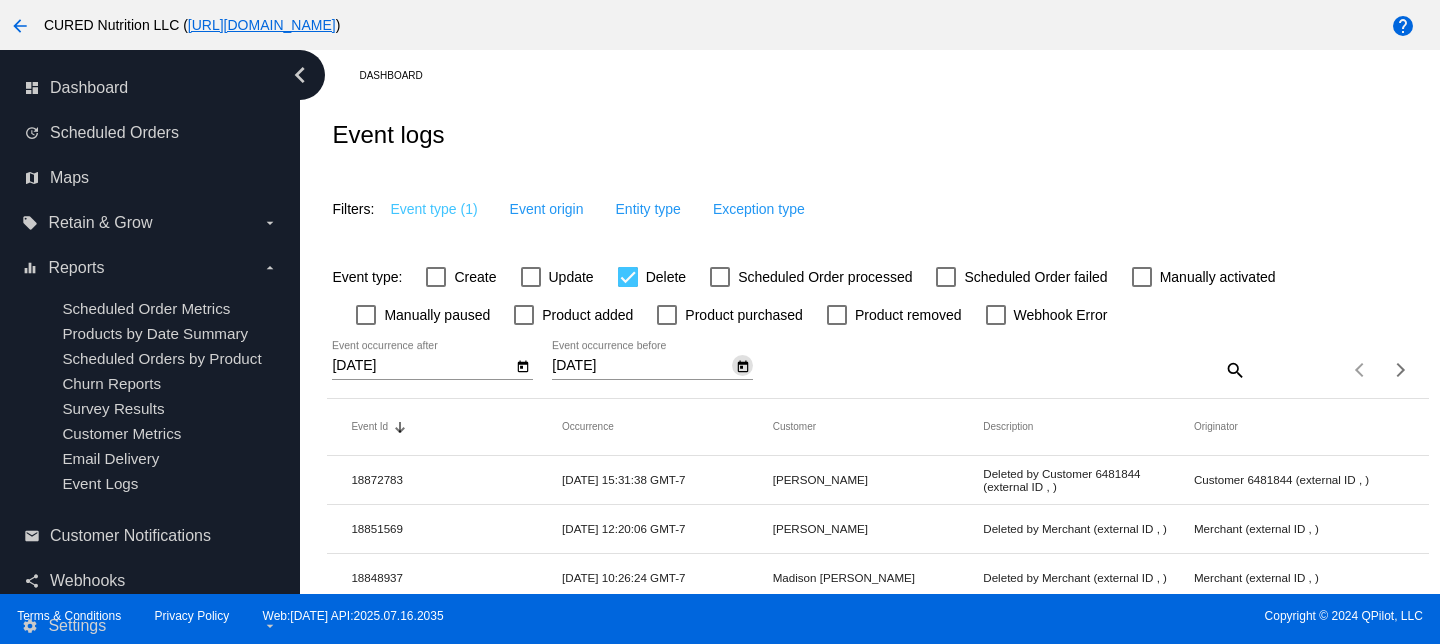 click on "Customer" 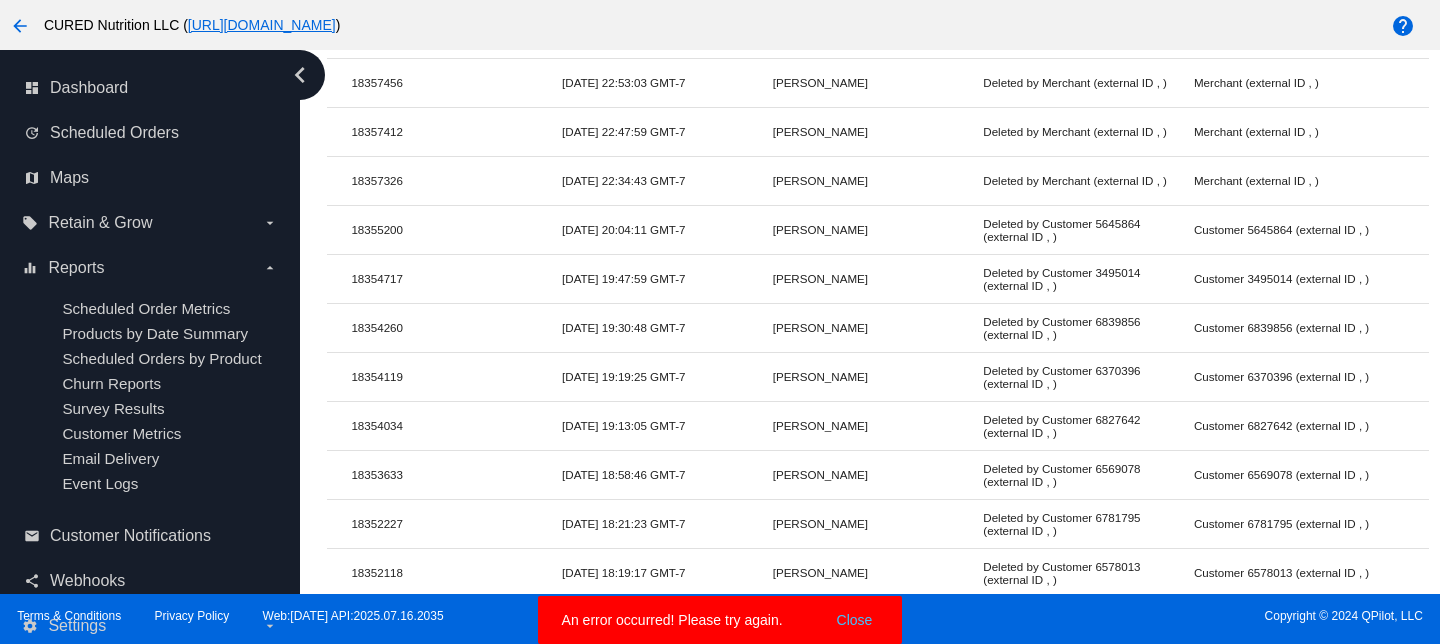 scroll, scrollTop: 902, scrollLeft: 0, axis: vertical 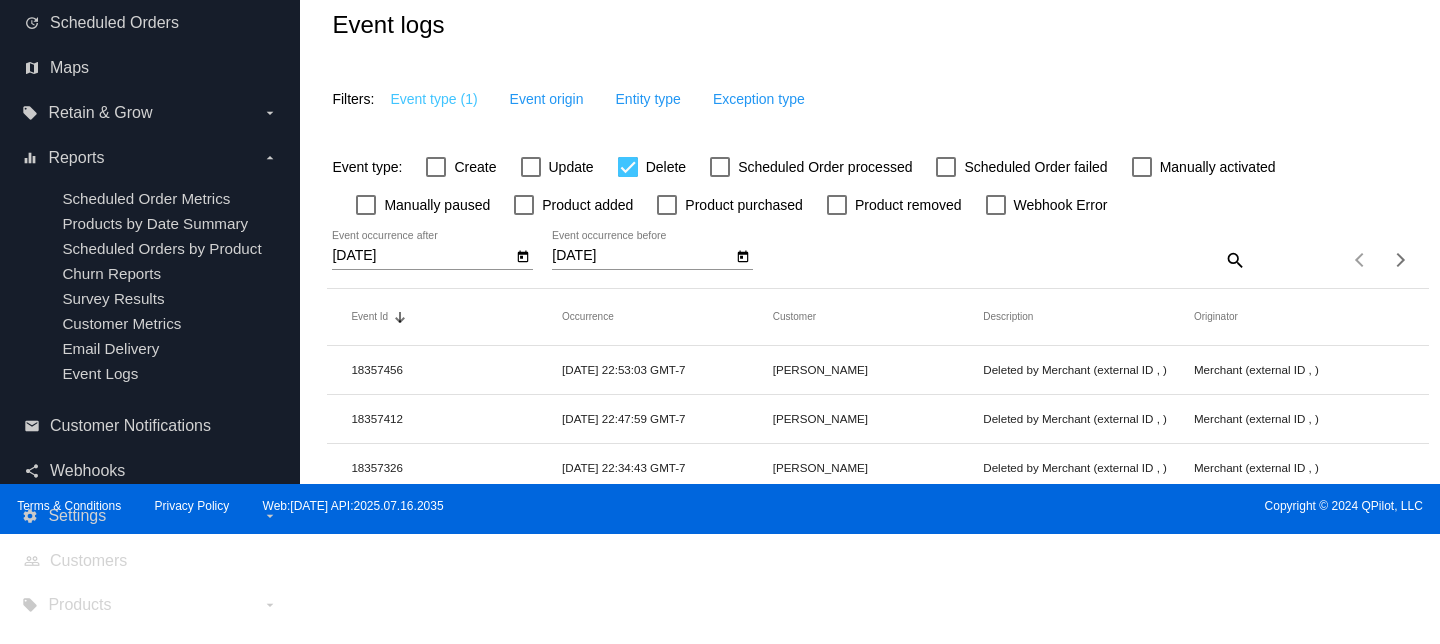 click on "Occurrence" 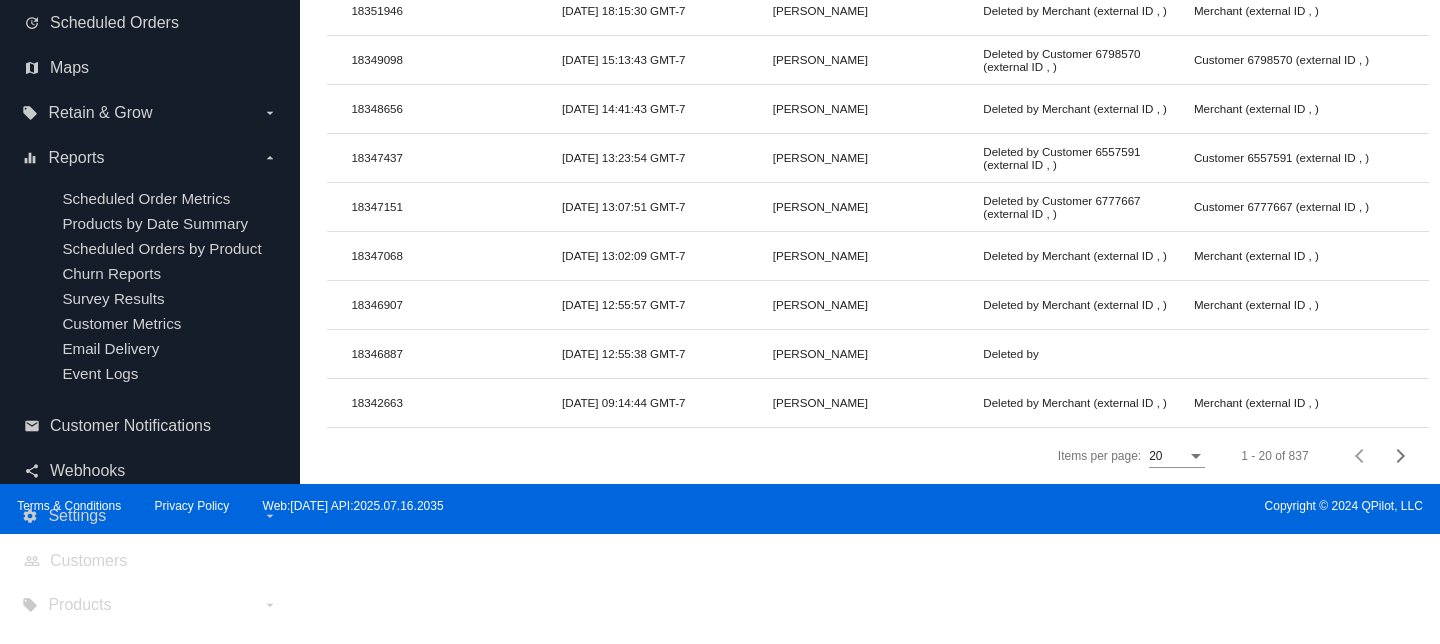 click on "1 - 20 of 837" 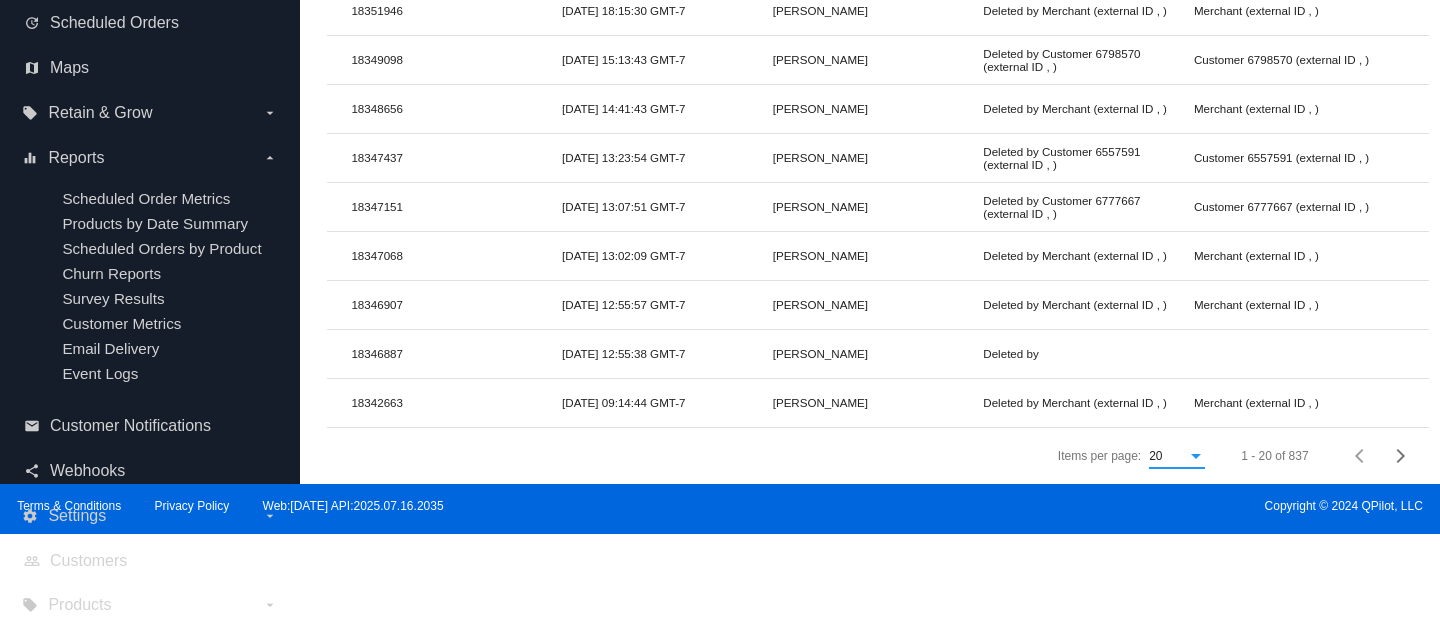 click on "20" at bounding box center [1168, 457] 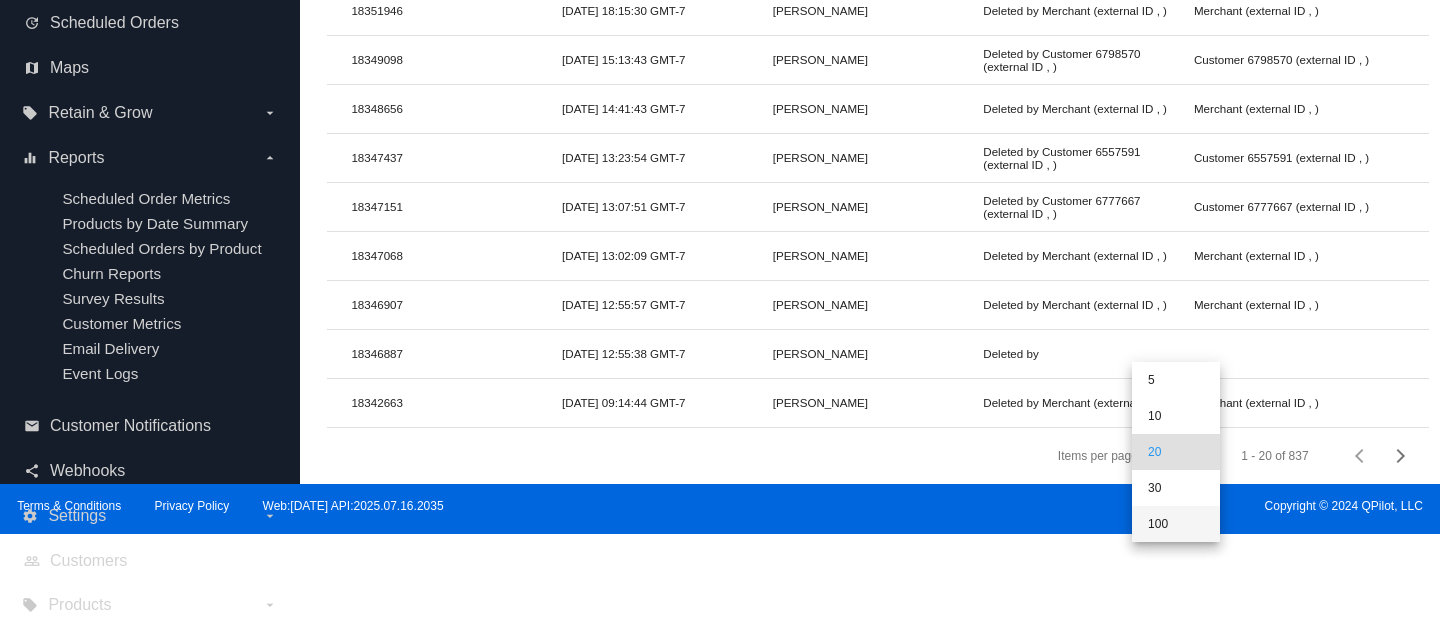 click on "100" at bounding box center [1176, 524] 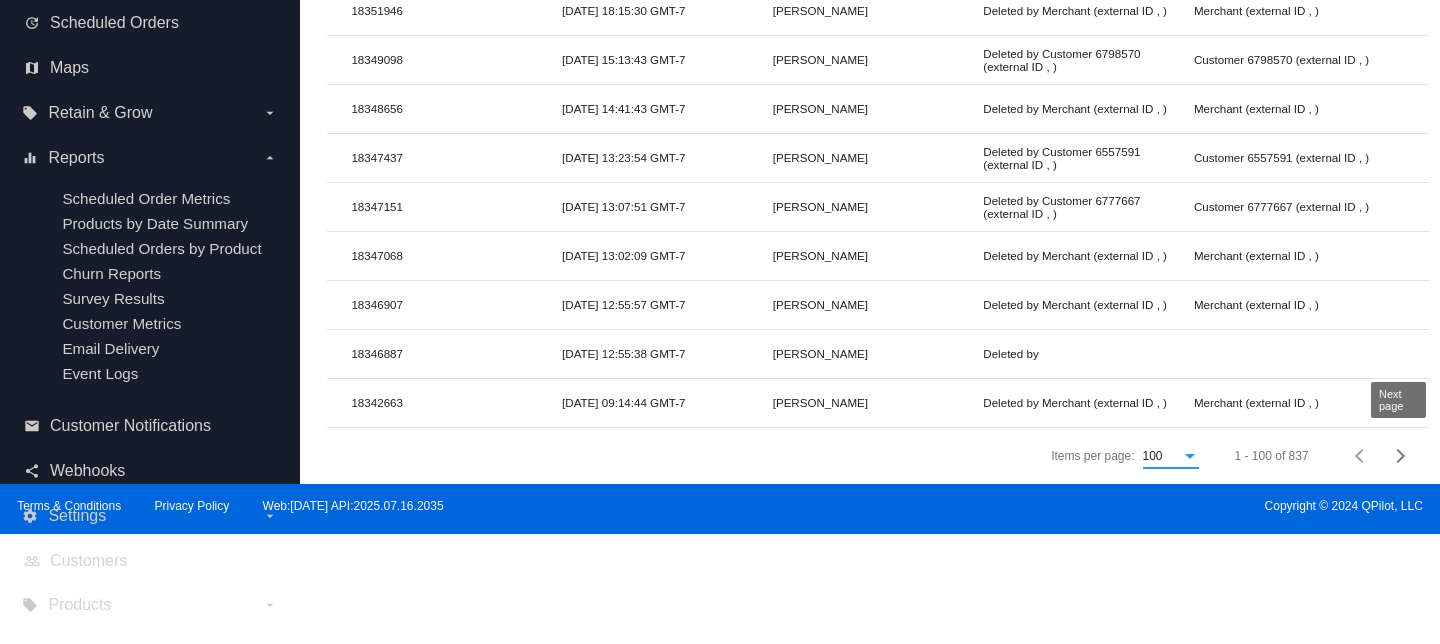 click 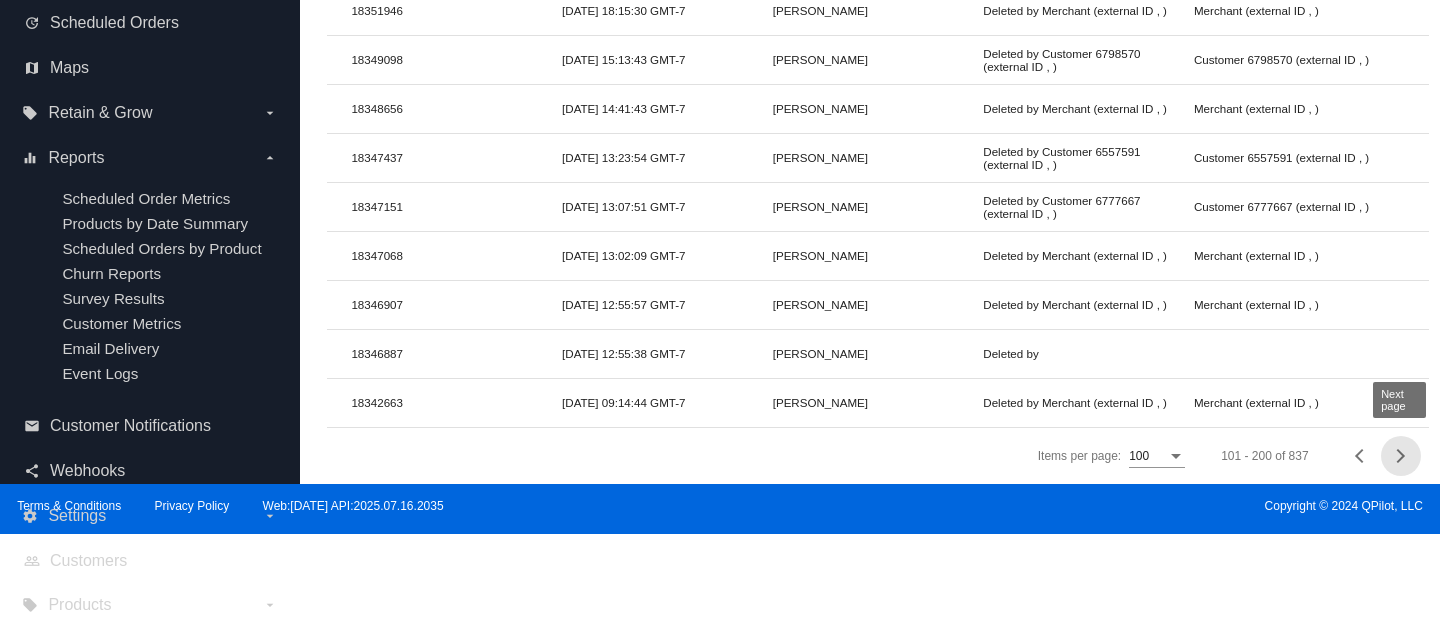 click 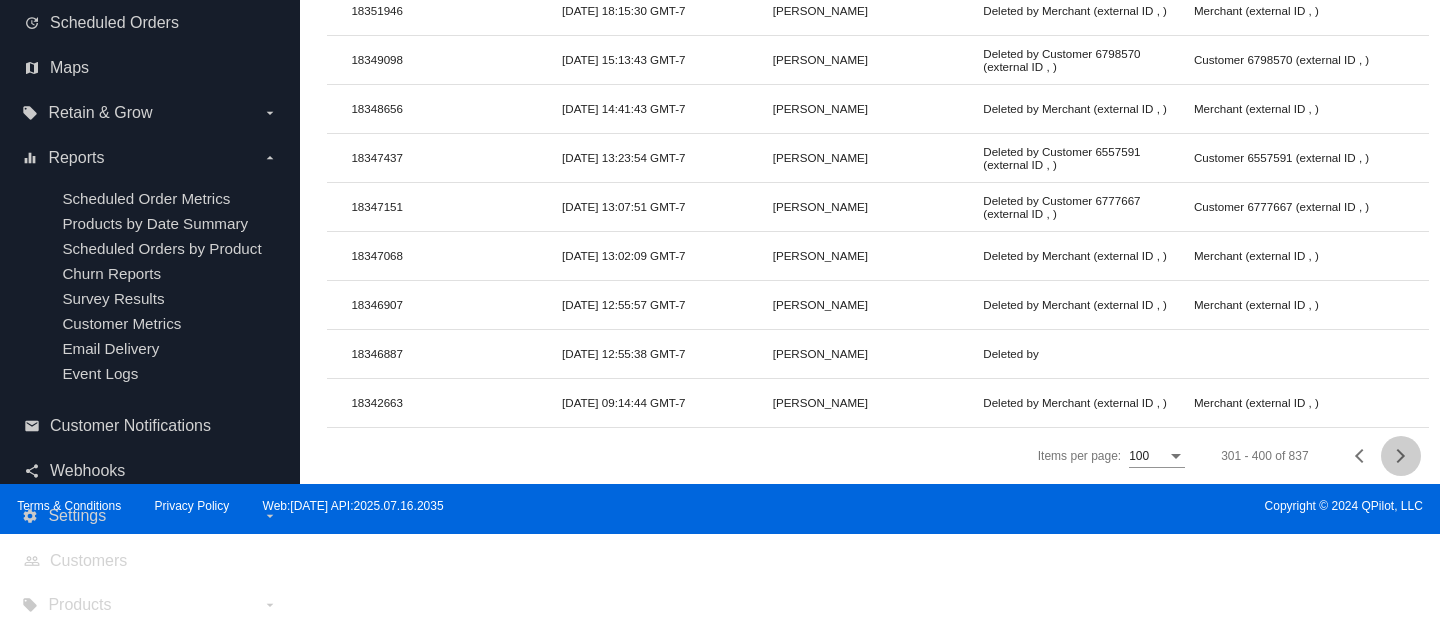 click 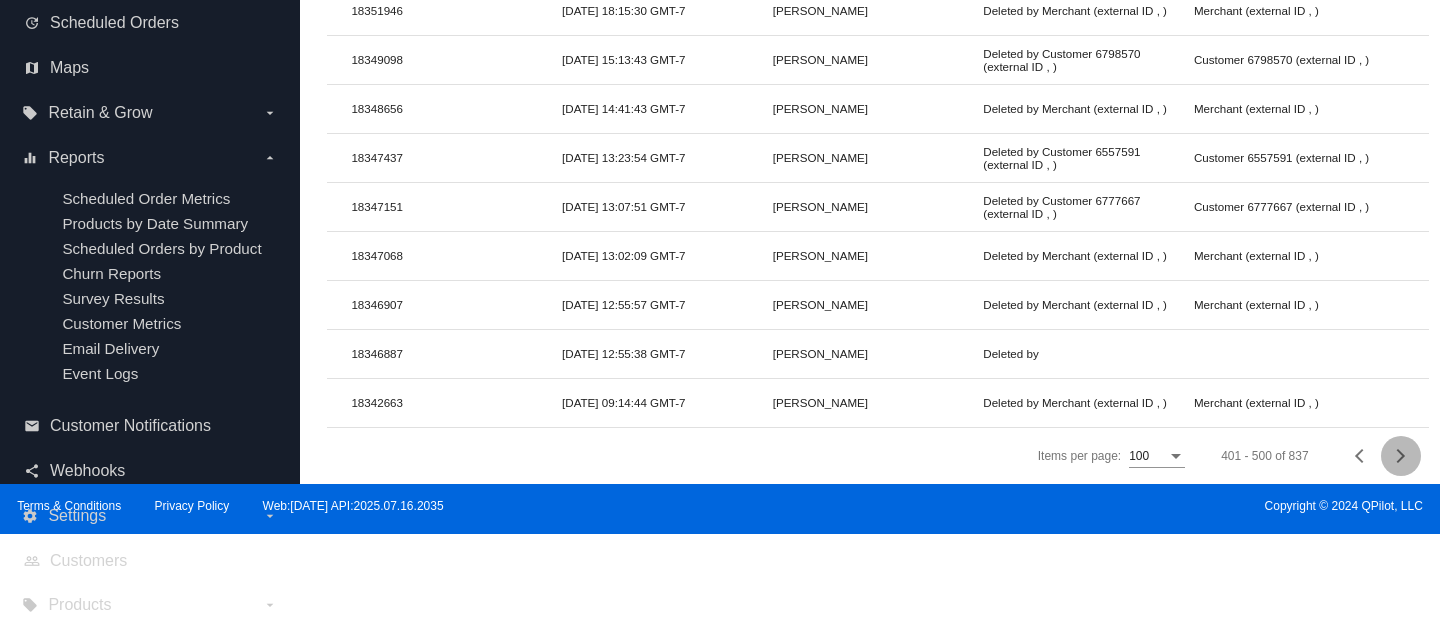click 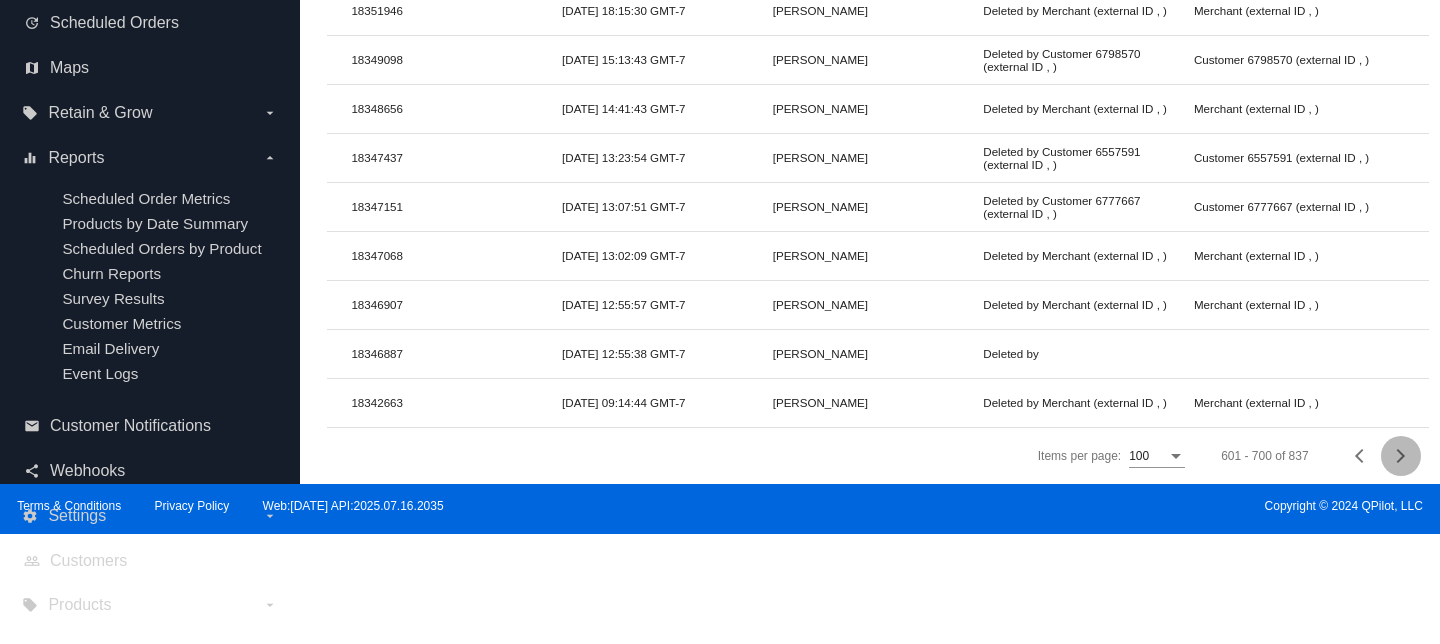 click 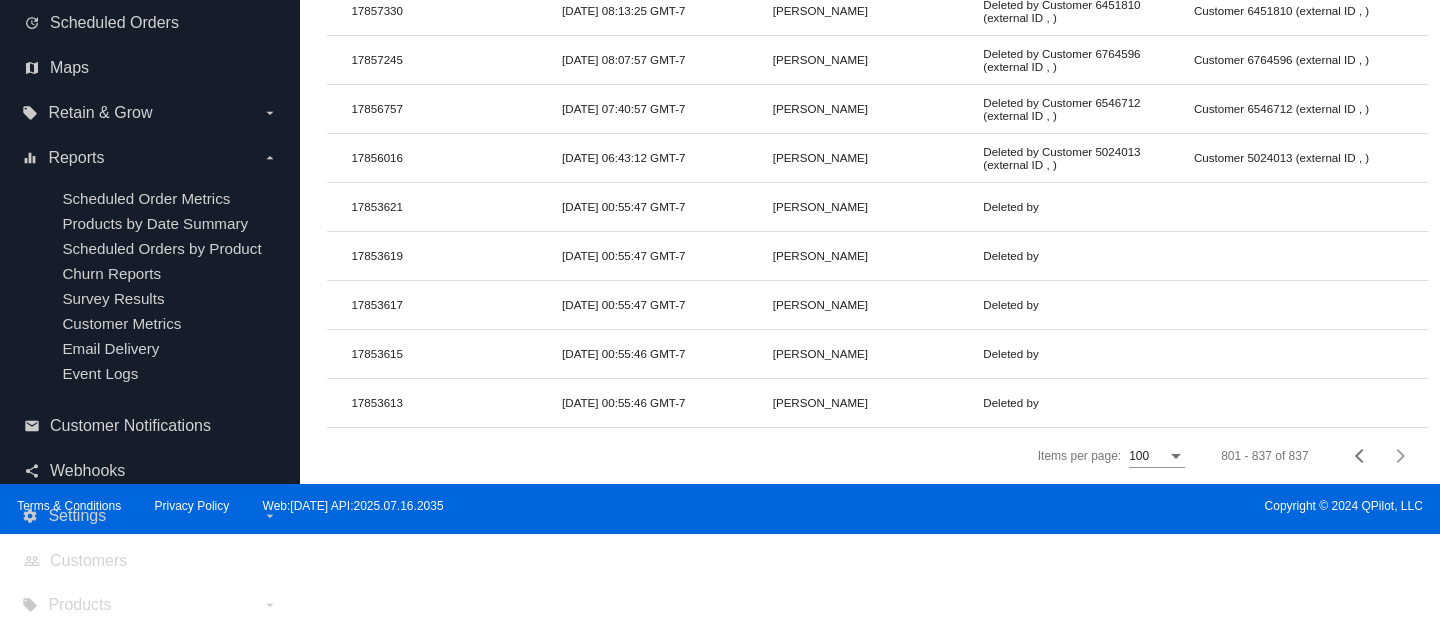 scroll, scrollTop: 0, scrollLeft: 0, axis: both 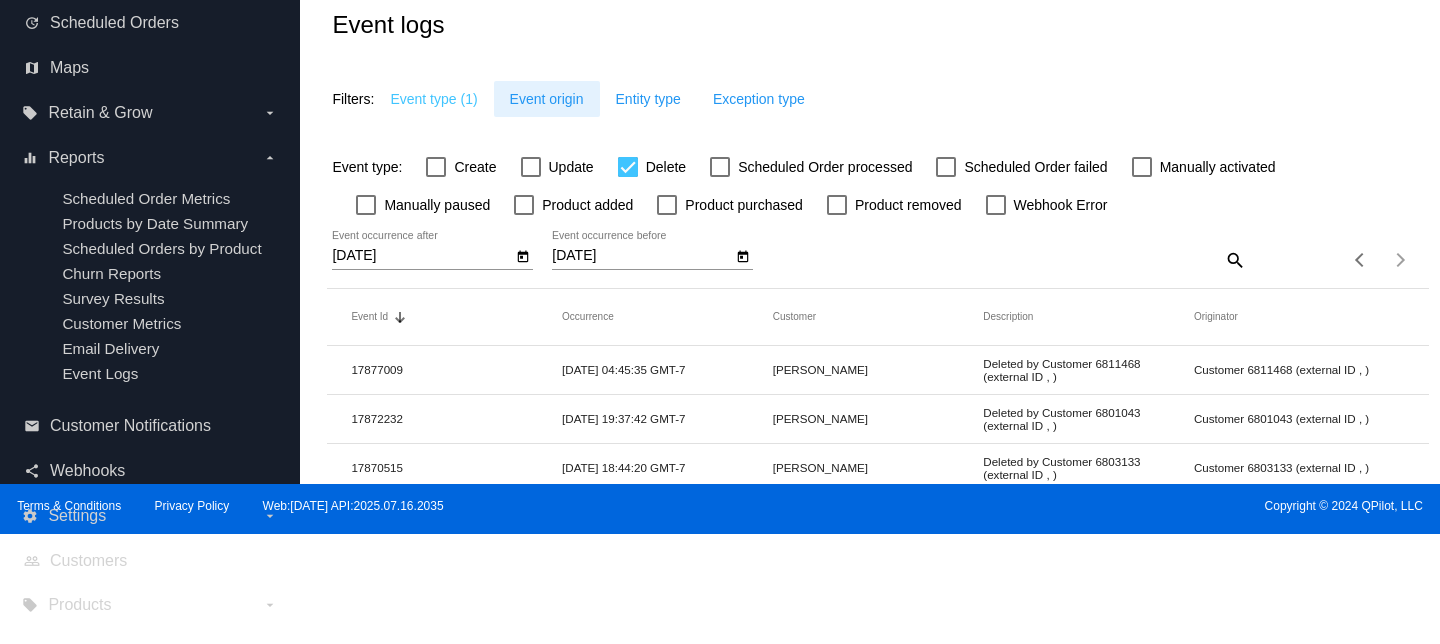 click on "Event origin" 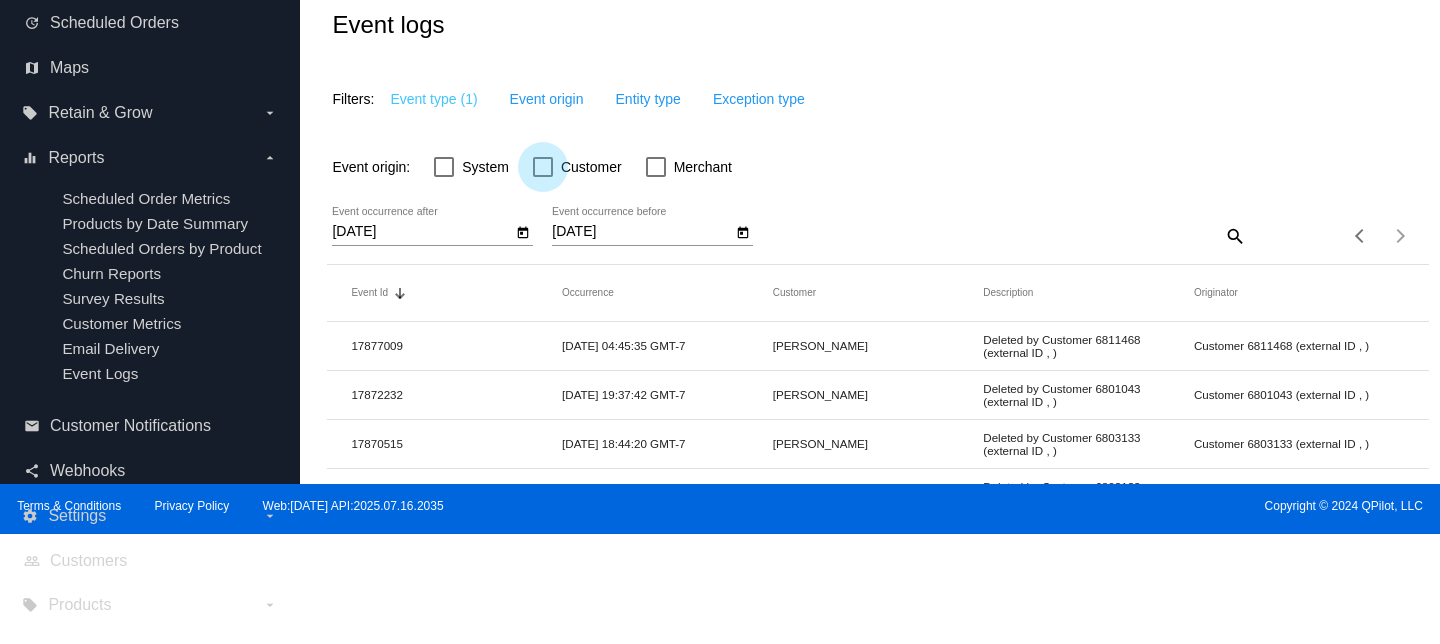 click on "Customer" at bounding box center [577, 167] 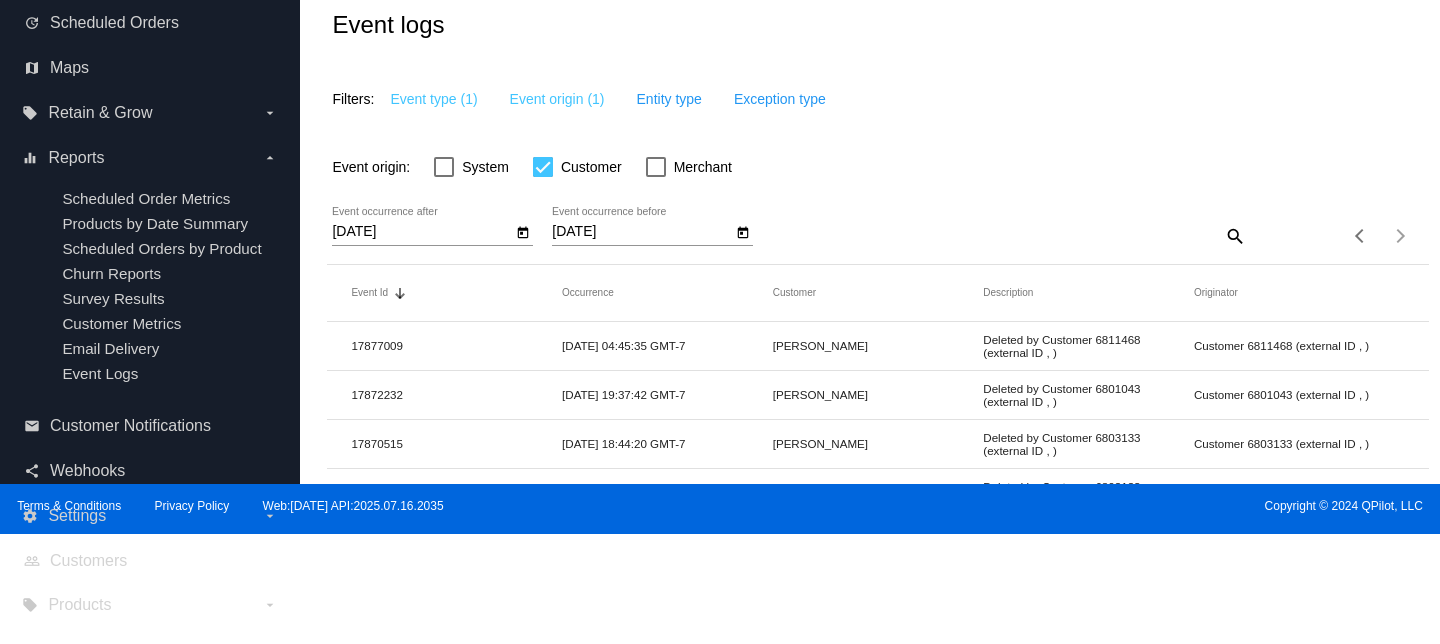 scroll, scrollTop: 1564, scrollLeft: 0, axis: vertical 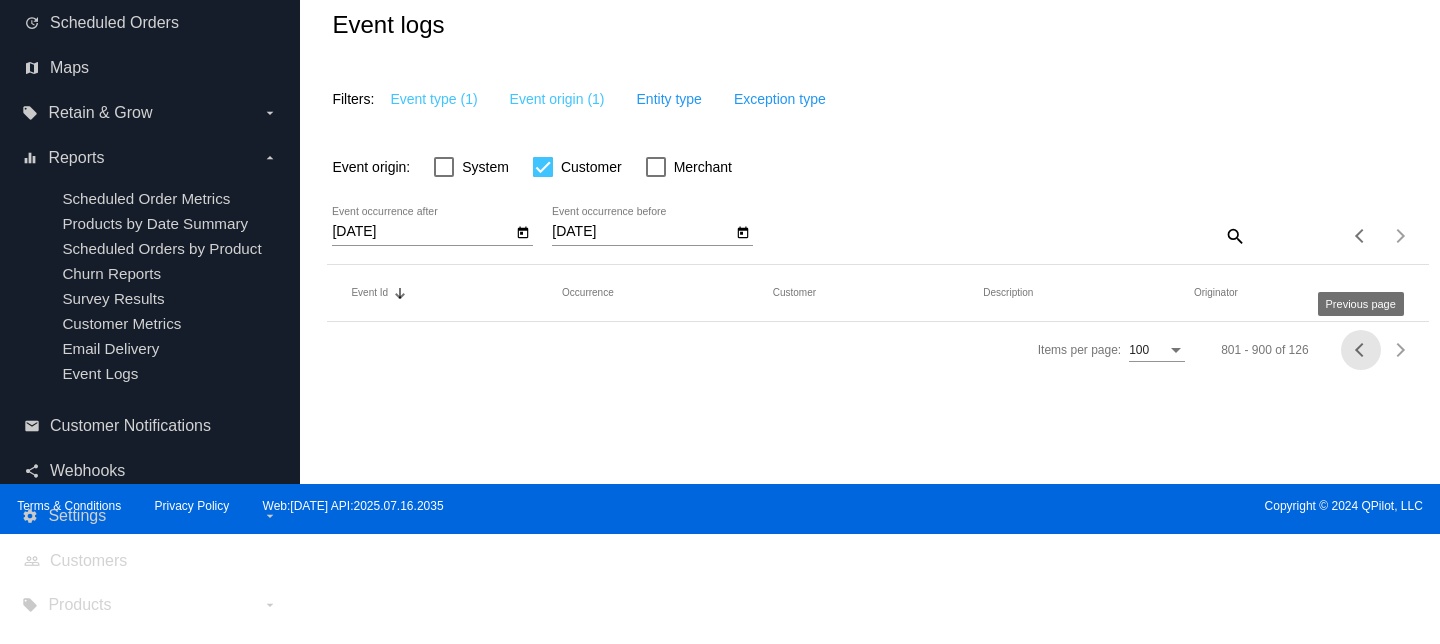 click 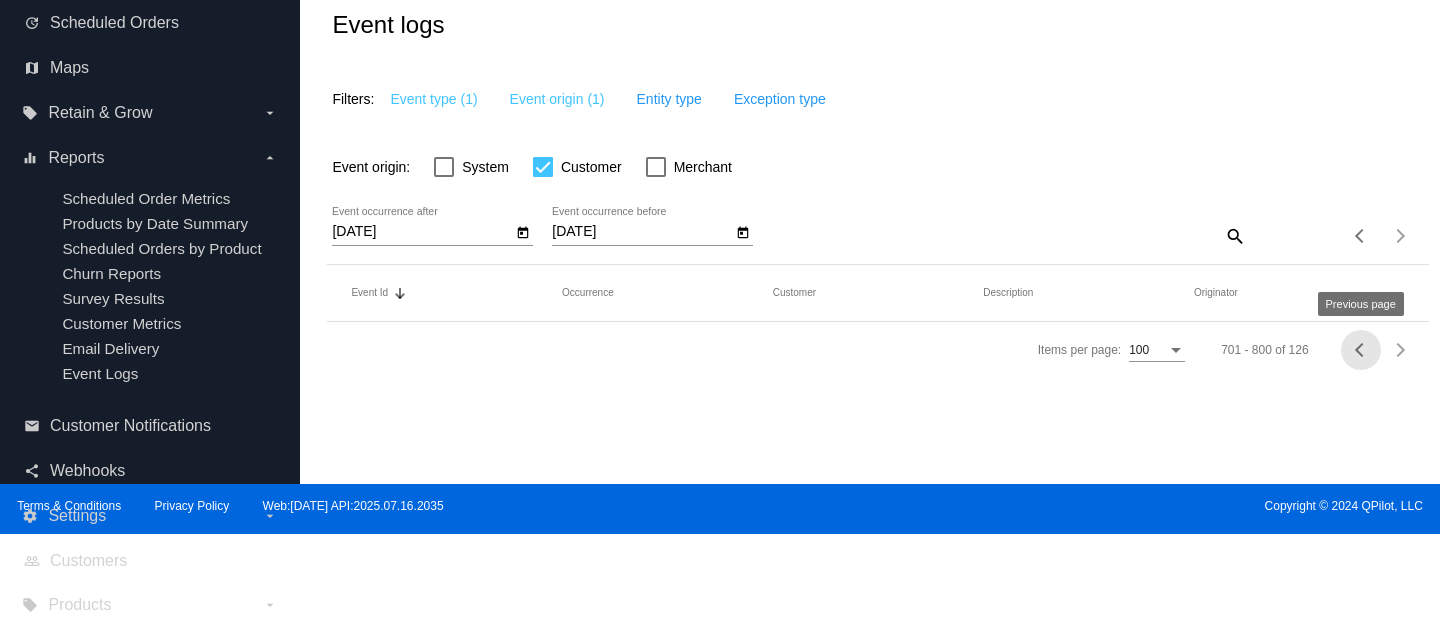 click 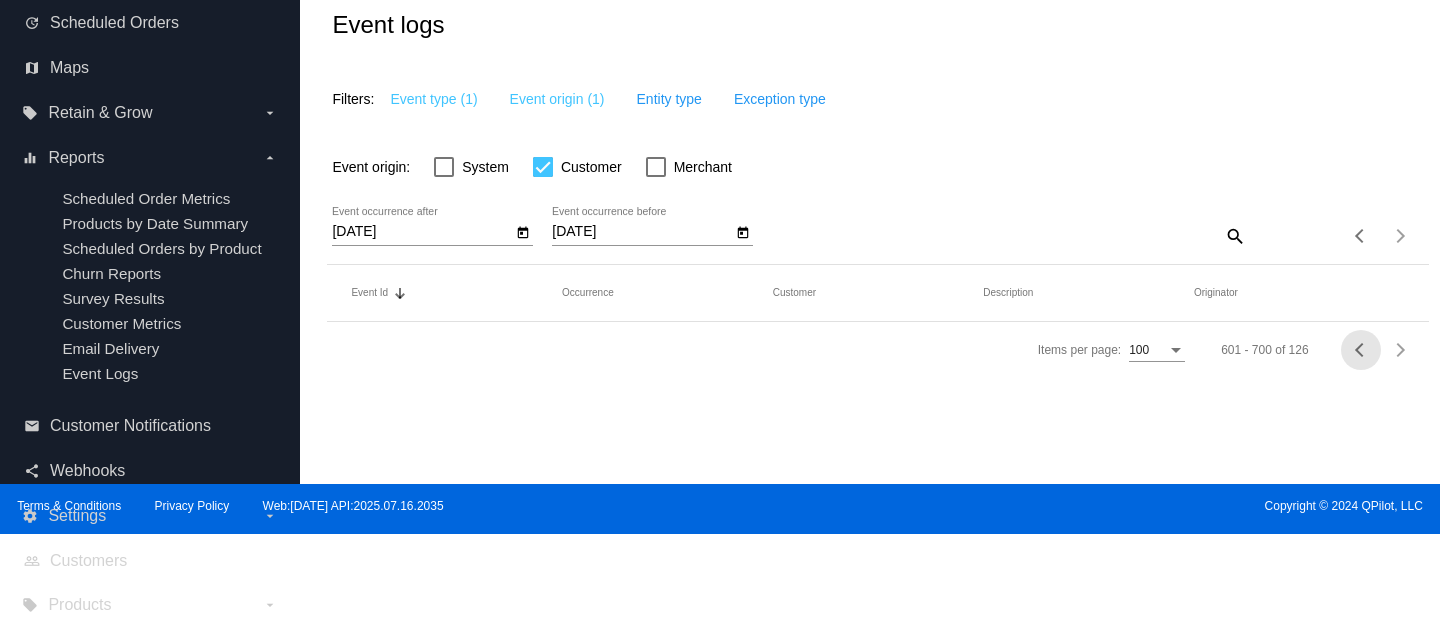 click 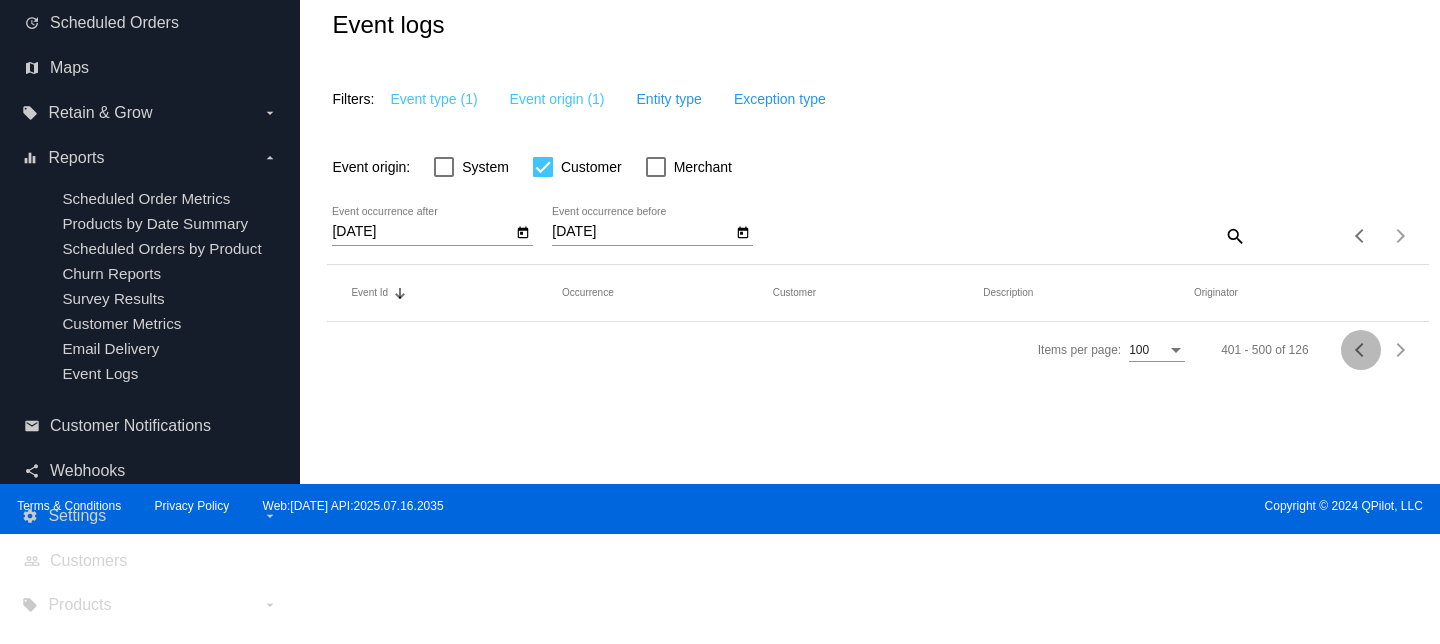 click 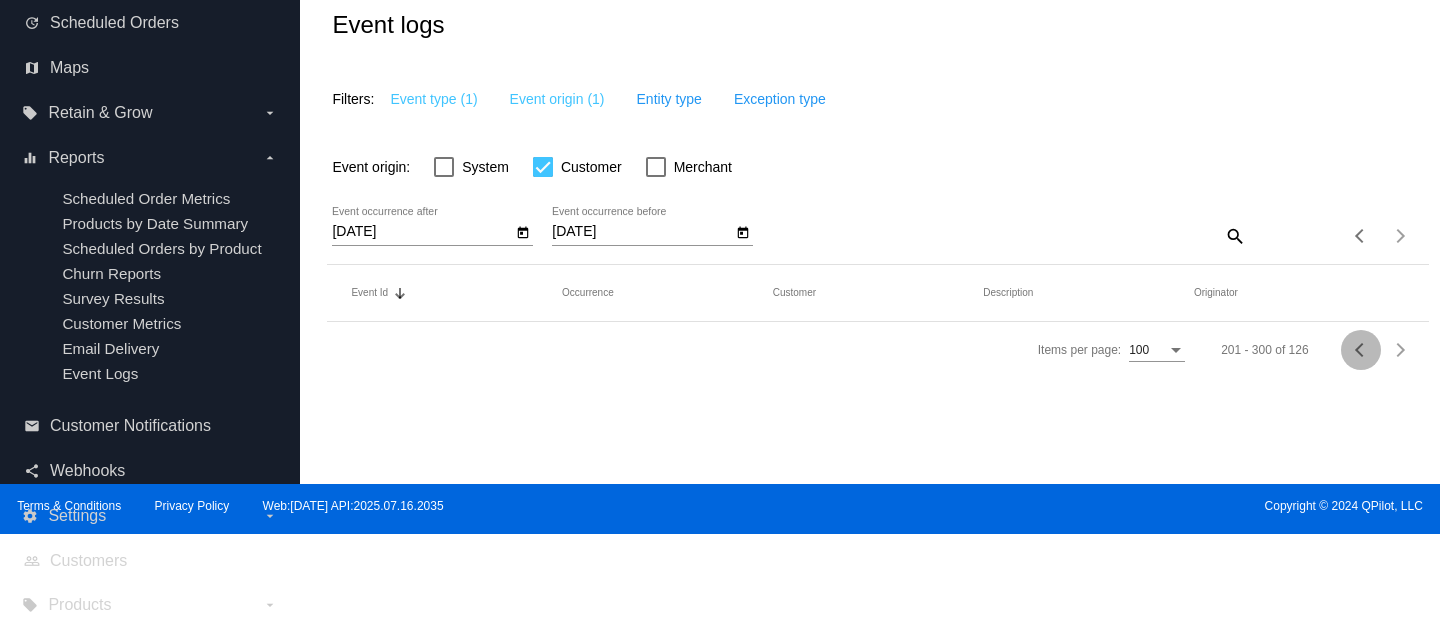click 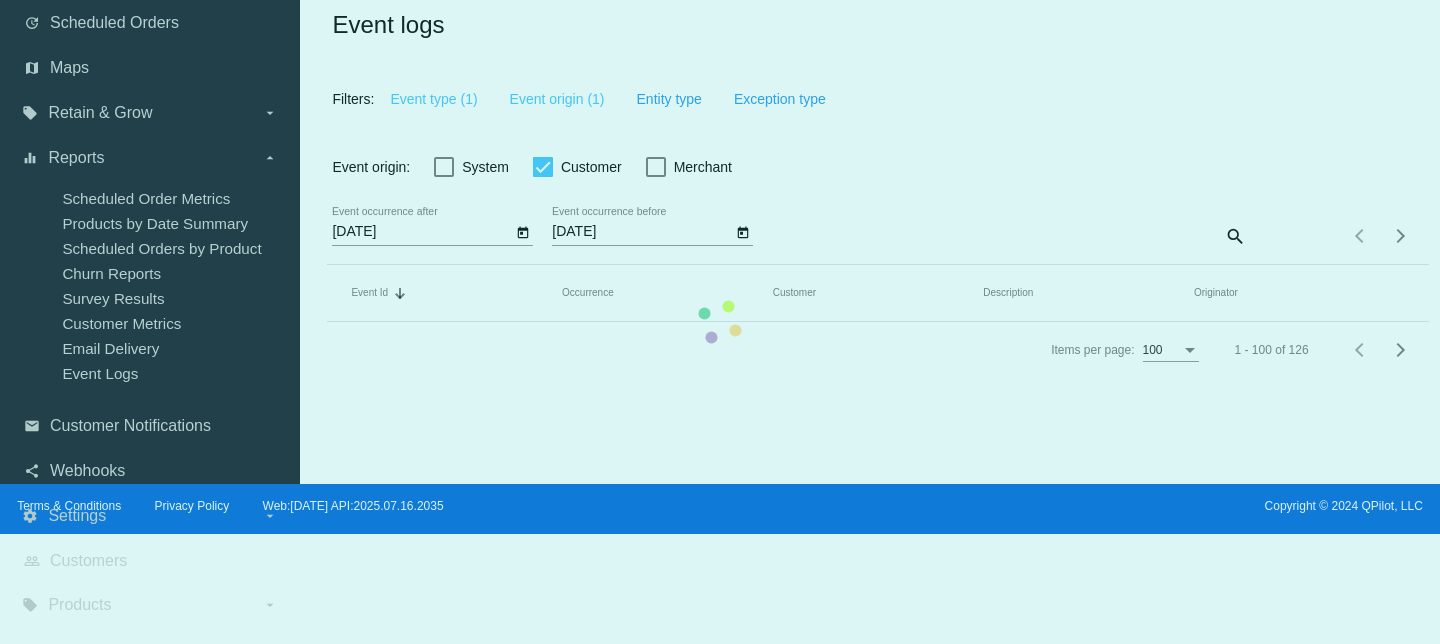 click on "Event Id   Sorted by Id descending  Occurrence   Customer   Description   Originator" 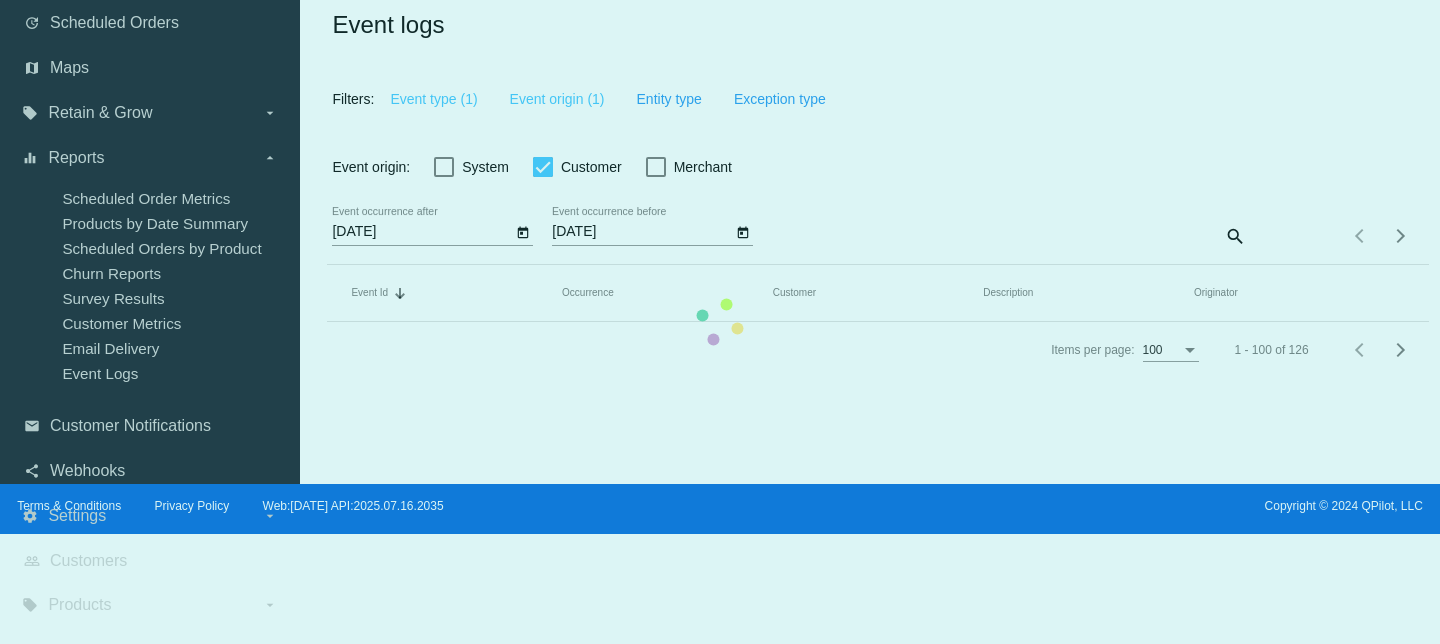 click on "Event Id   Sorted by Id descending  Occurrence   Customer   Description   Originator" 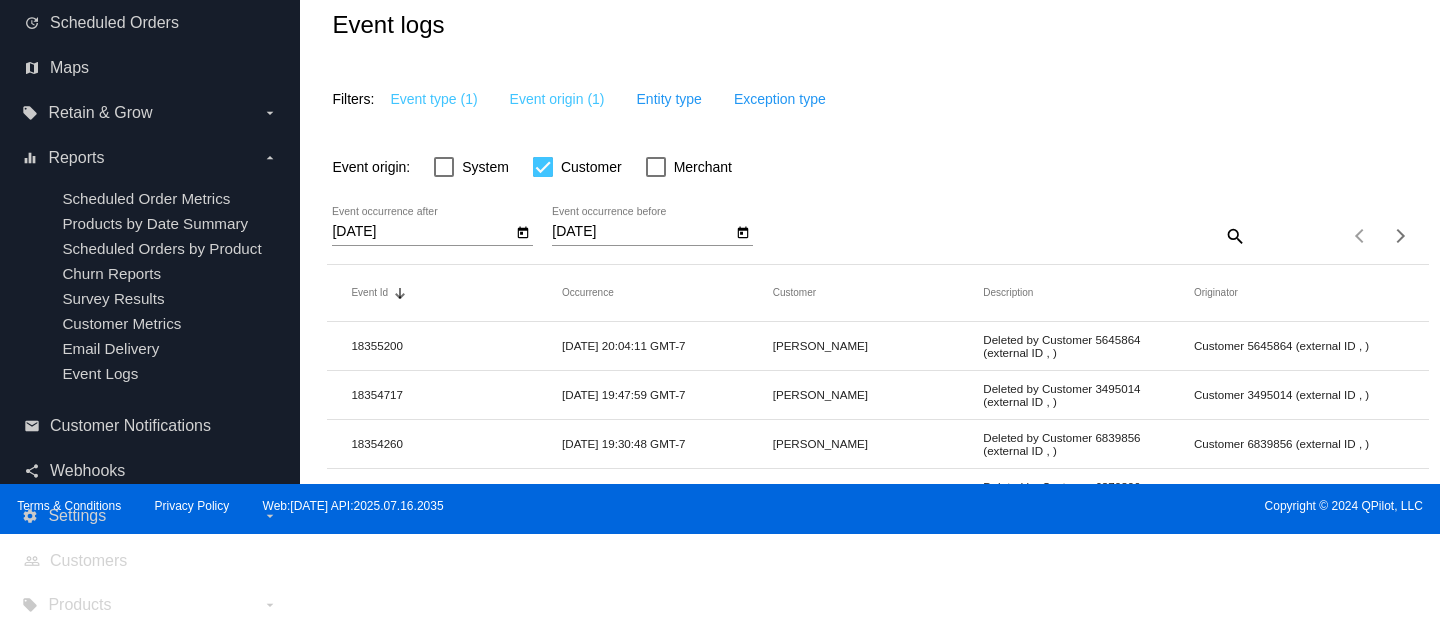 click 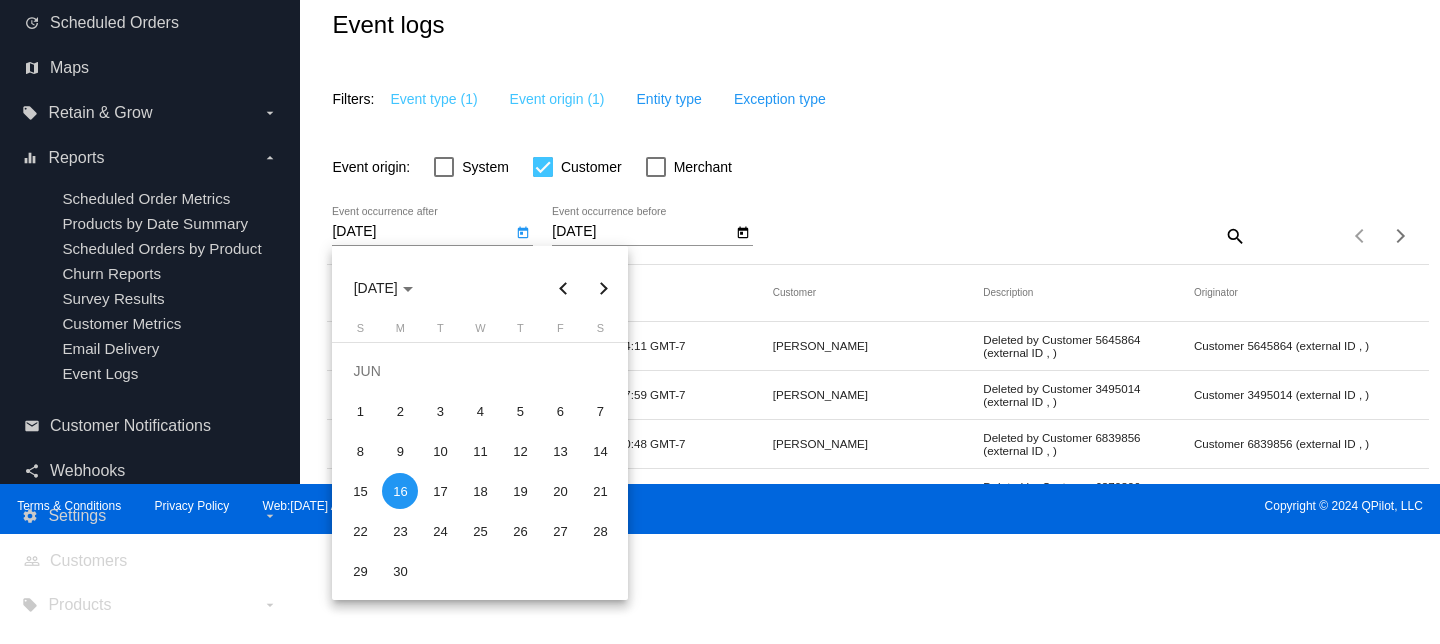 click at bounding box center [563, 288] 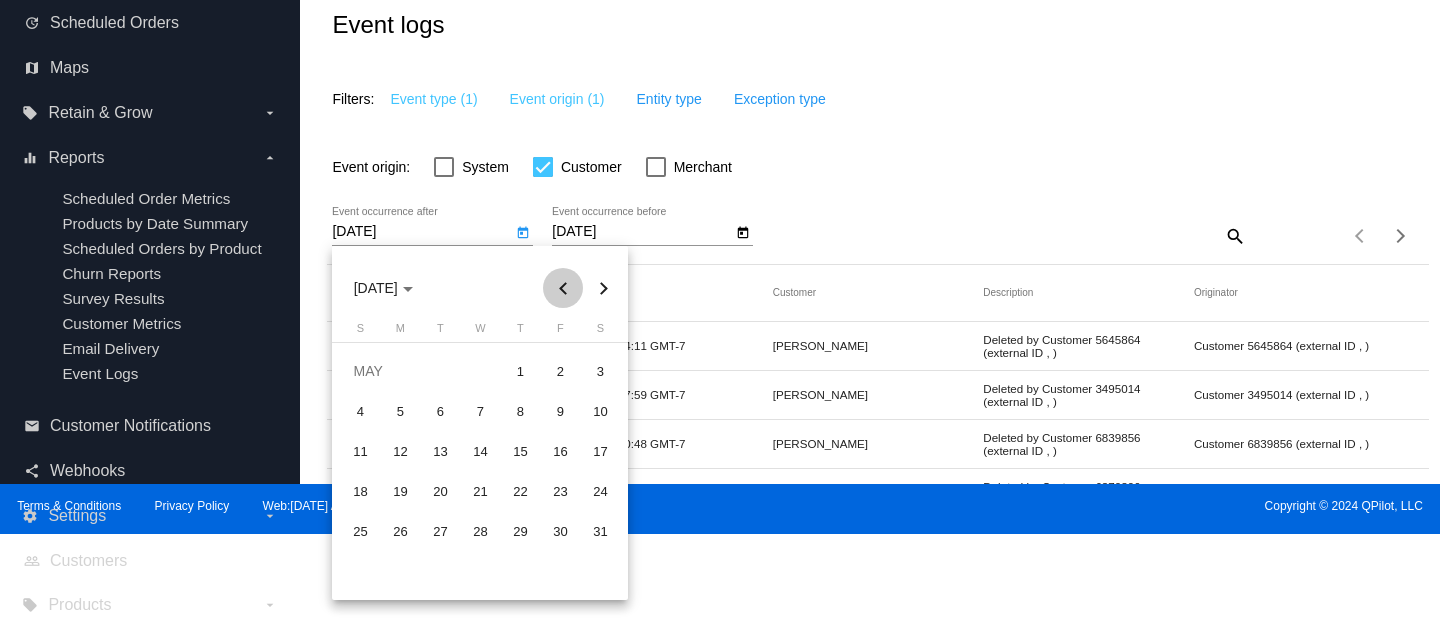 click at bounding box center [563, 288] 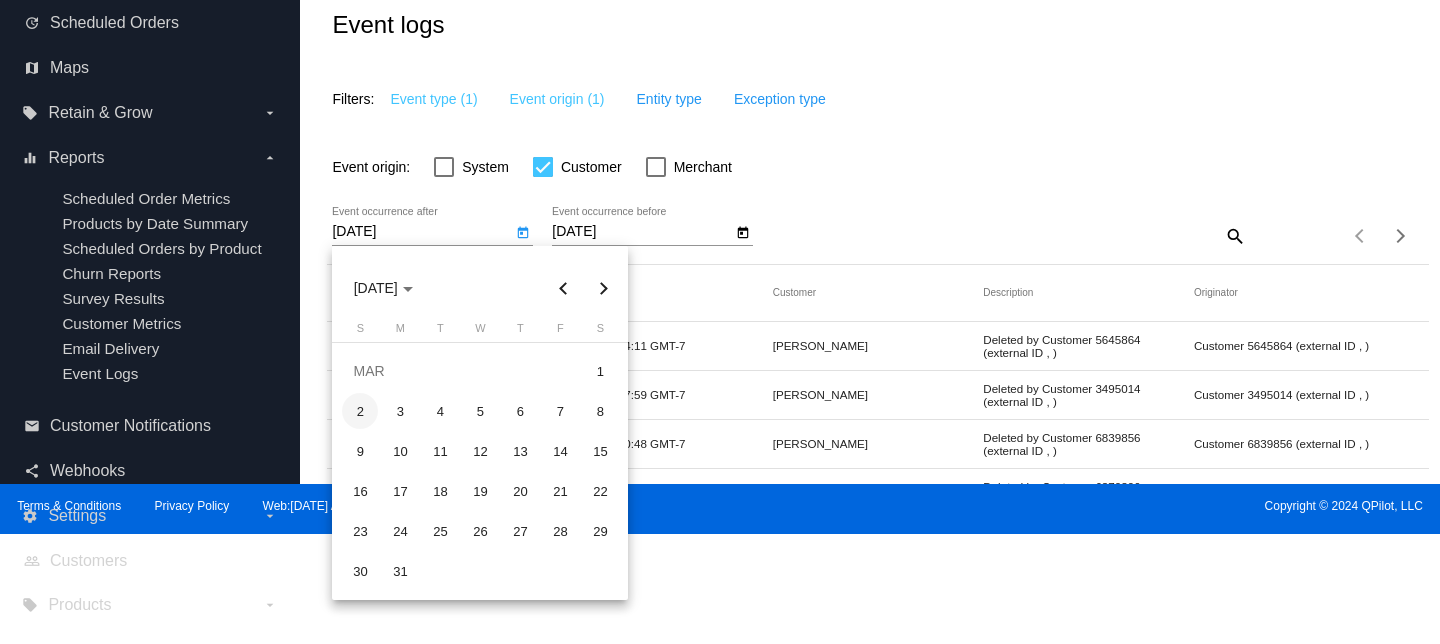 click on "2" at bounding box center (360, 411) 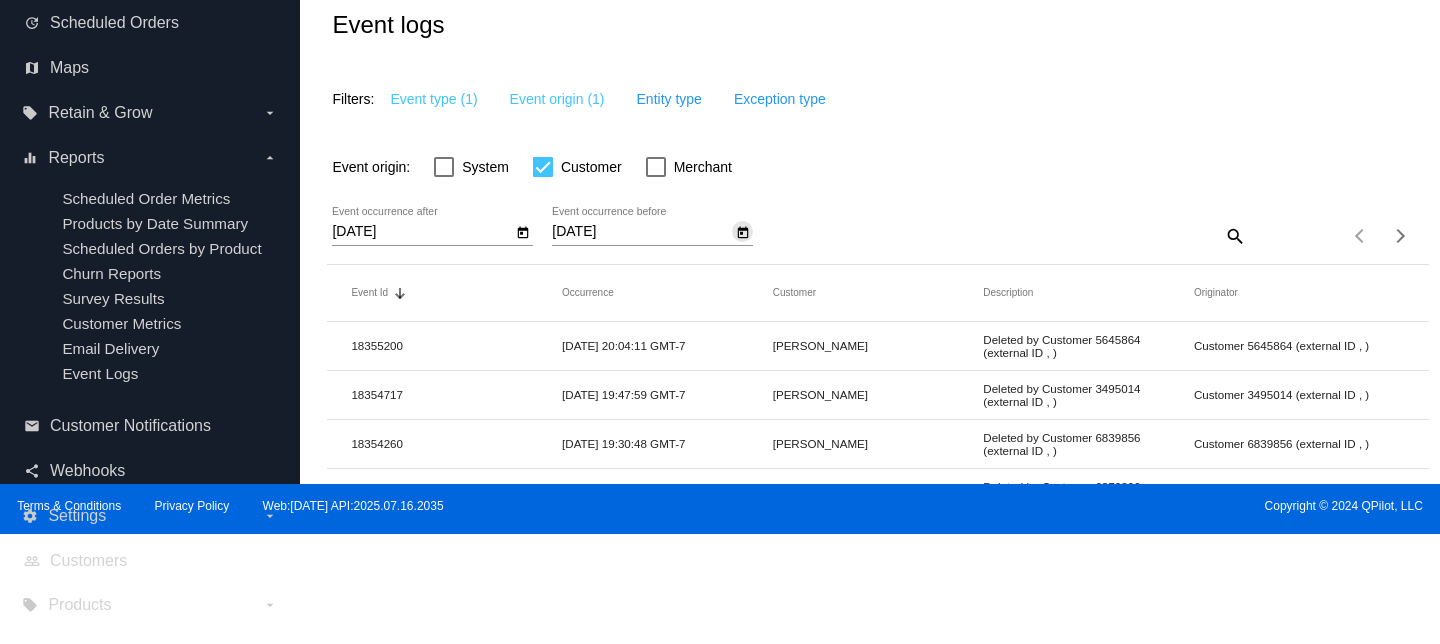 click 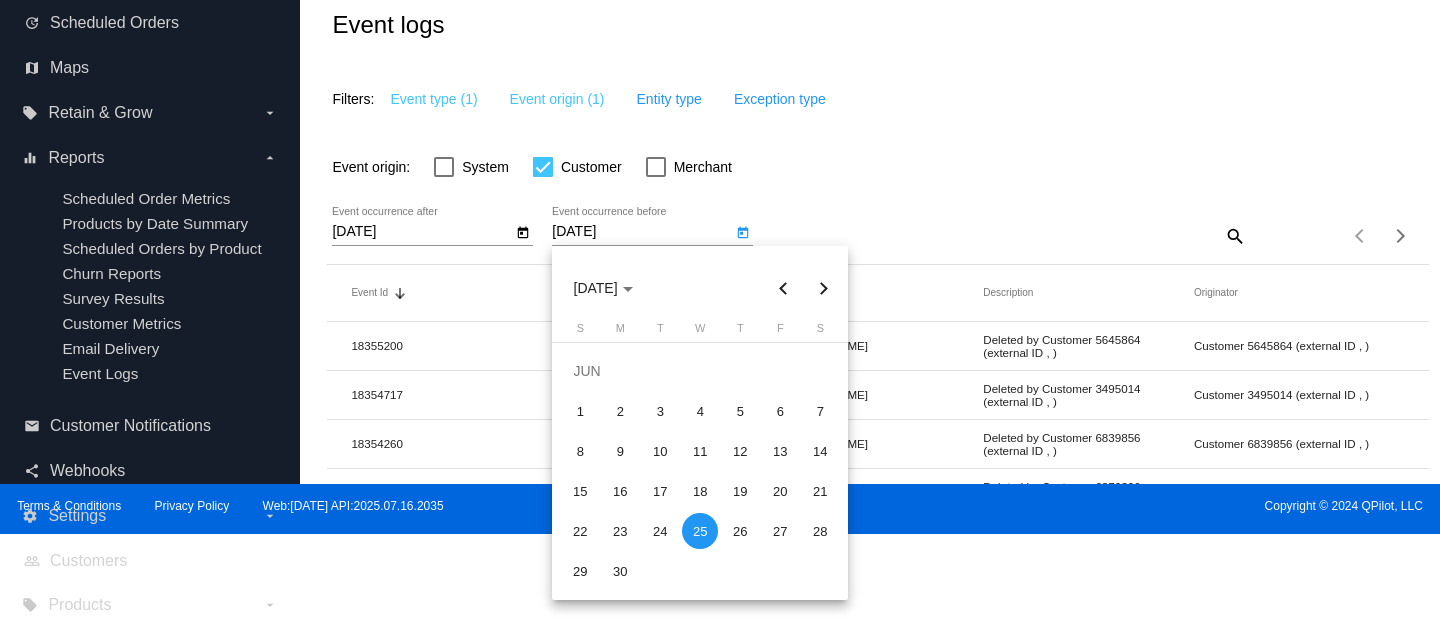 click at bounding box center (783, 288) 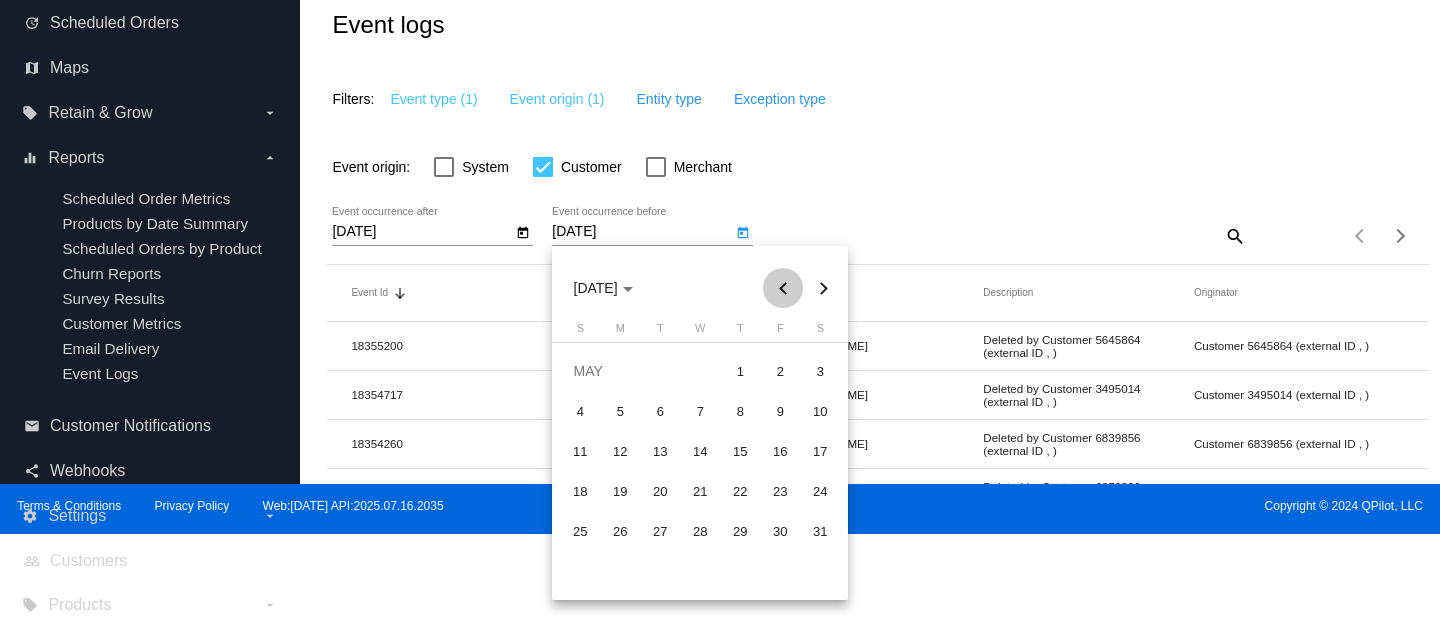 click at bounding box center [783, 288] 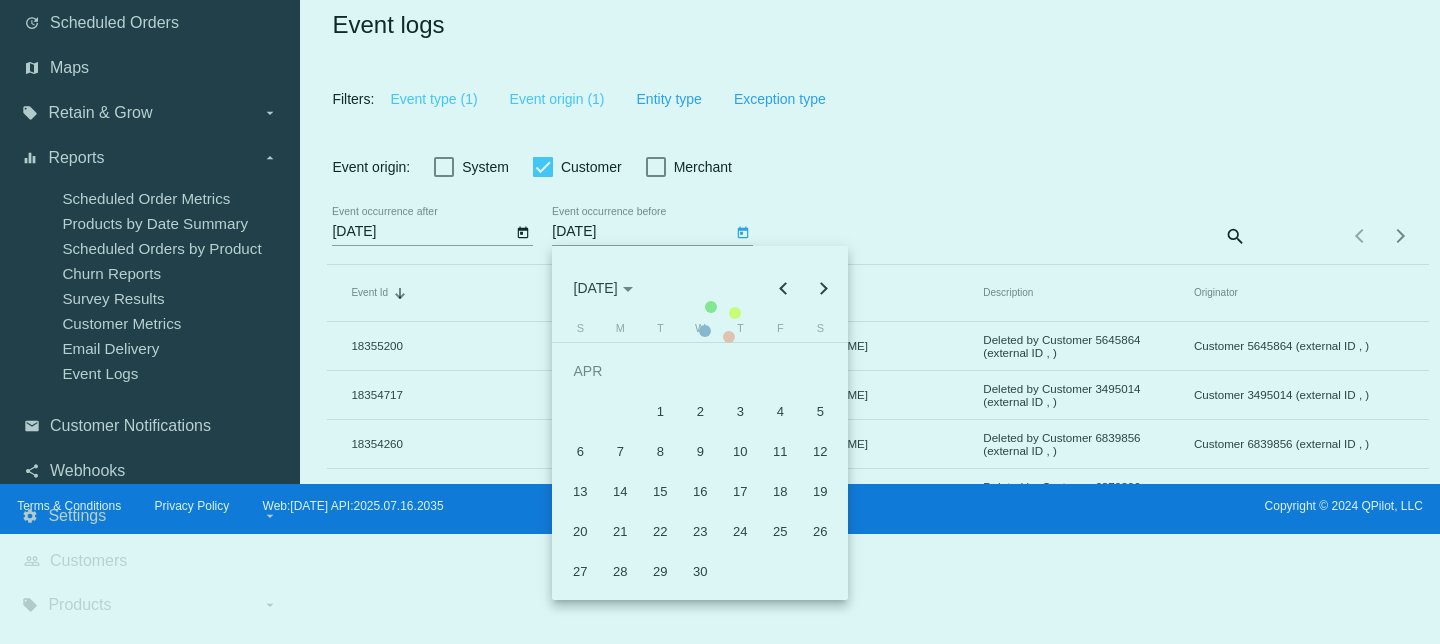click on "Event Id   Sorted by Id descending  Occurrence   Customer   Description   Originator   18355200  [DATE] 20:04:11 GMT-7
[PERSON_NAME]
Deleted by Customer 5645864 (external ID , )  Customer 5645864 (external ID , )  18354717  [DATE] 19:47:59 GMT-7
[PERSON_NAME]
Deleted by Customer 3495014 (external ID , )  Customer 3495014 (external ID , )  18354260  [DATE] 19:30:48 GMT-7
[GEOGRAPHIC_DATA][PERSON_NAME]
Deleted by Customer 6839856 (external ID , )  Customer 6839856 (external ID , )  18354119  [DATE] 19:19:25 GMT-7
[PERSON_NAME]
Deleted by Customer 6370396 (external ID , )  Customer 6370396 (external ID , )  18354034  [DATE] 19:13:05 GMT-7
[PERSON_NAME]
Deleted by Customer 6827642 (external ID , )  Customer 6827642 (external ID , )  18353633  [DATE] 18:58:46 GMT-7
[PERSON_NAME]
Deleted by Customer 6569078 (external ID , )  Customer 6569078 (external ID , )  18352227  [DATE] 18:21:23 GMT-7  18352118" 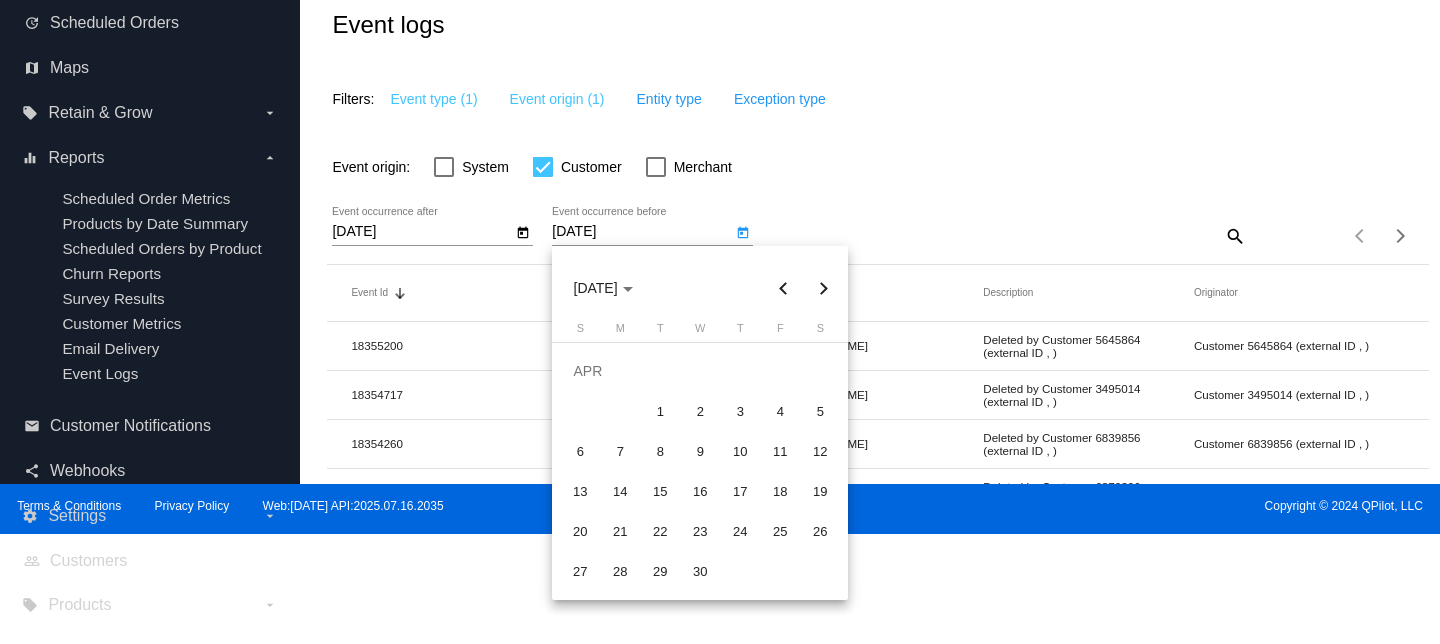 click at bounding box center (783, 288) 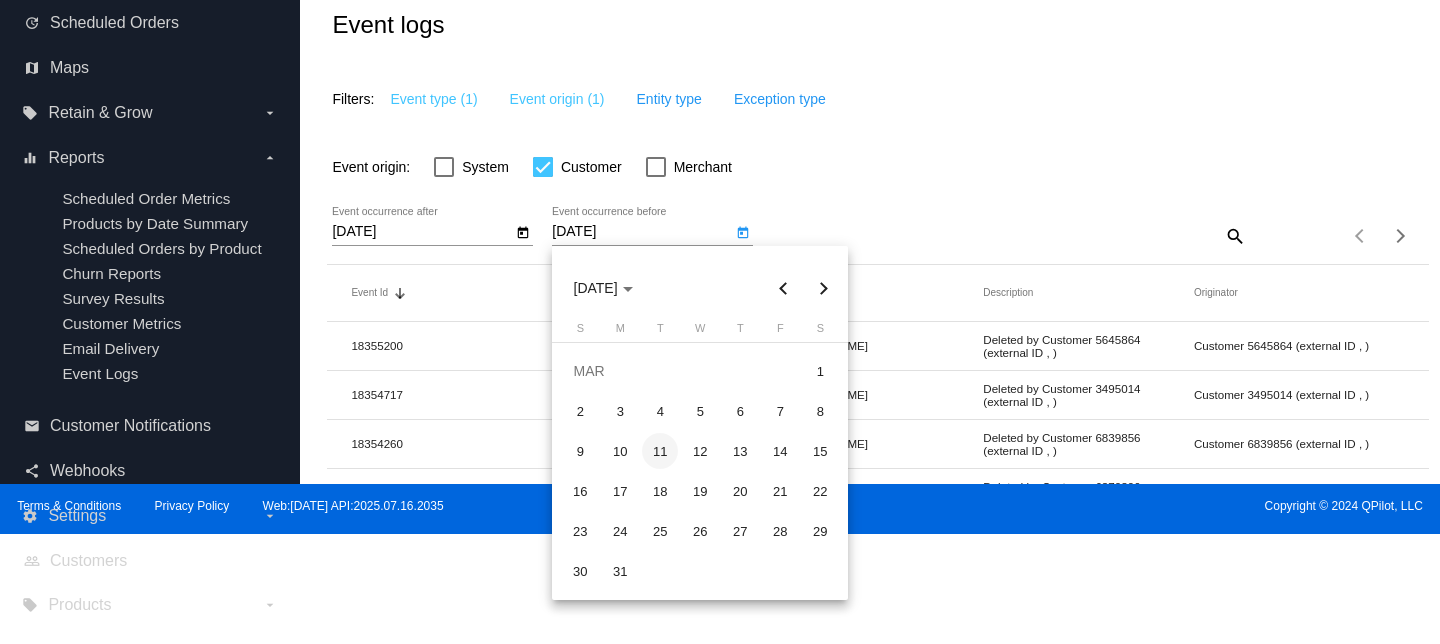 click on "11" at bounding box center (660, 451) 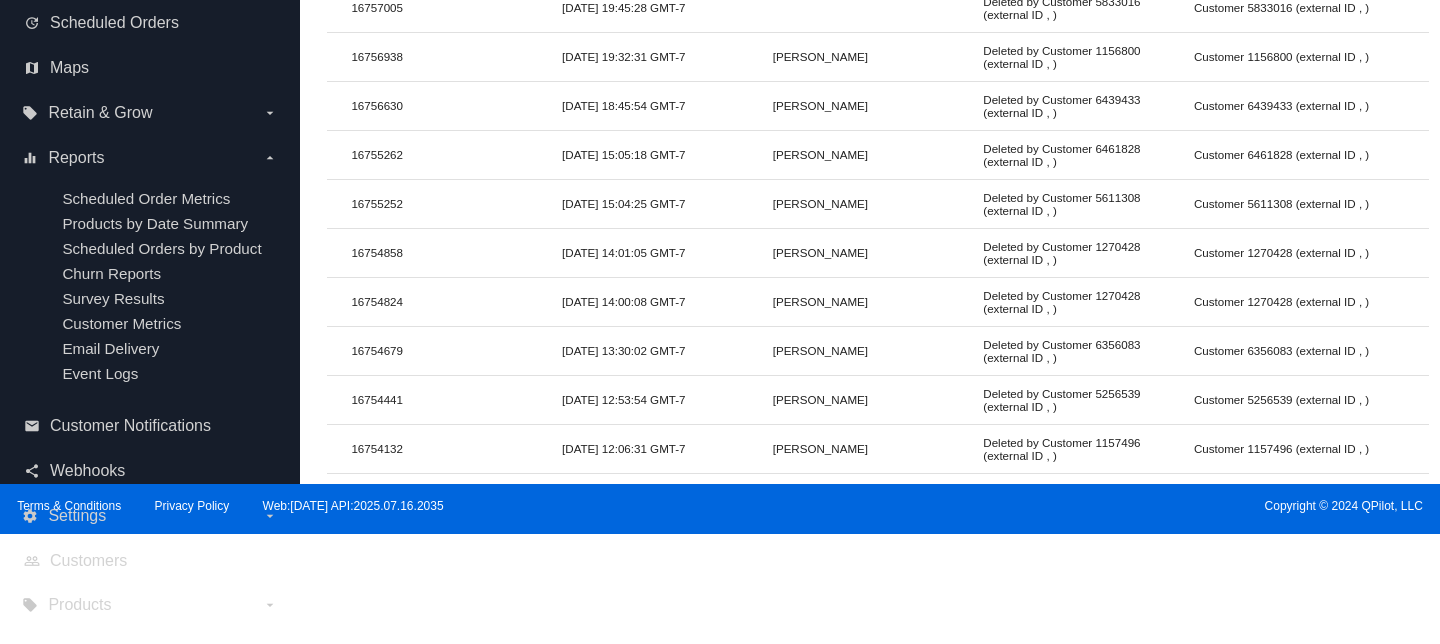 scroll, scrollTop: 0, scrollLeft: 0, axis: both 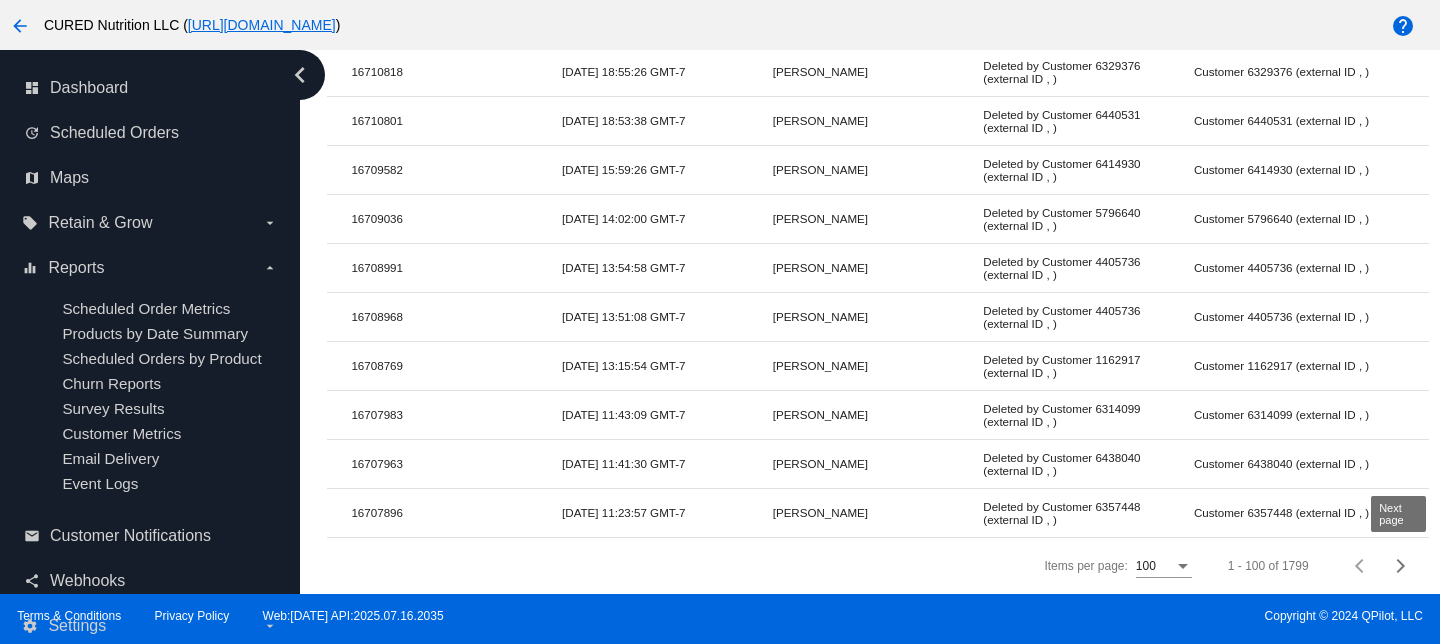 click 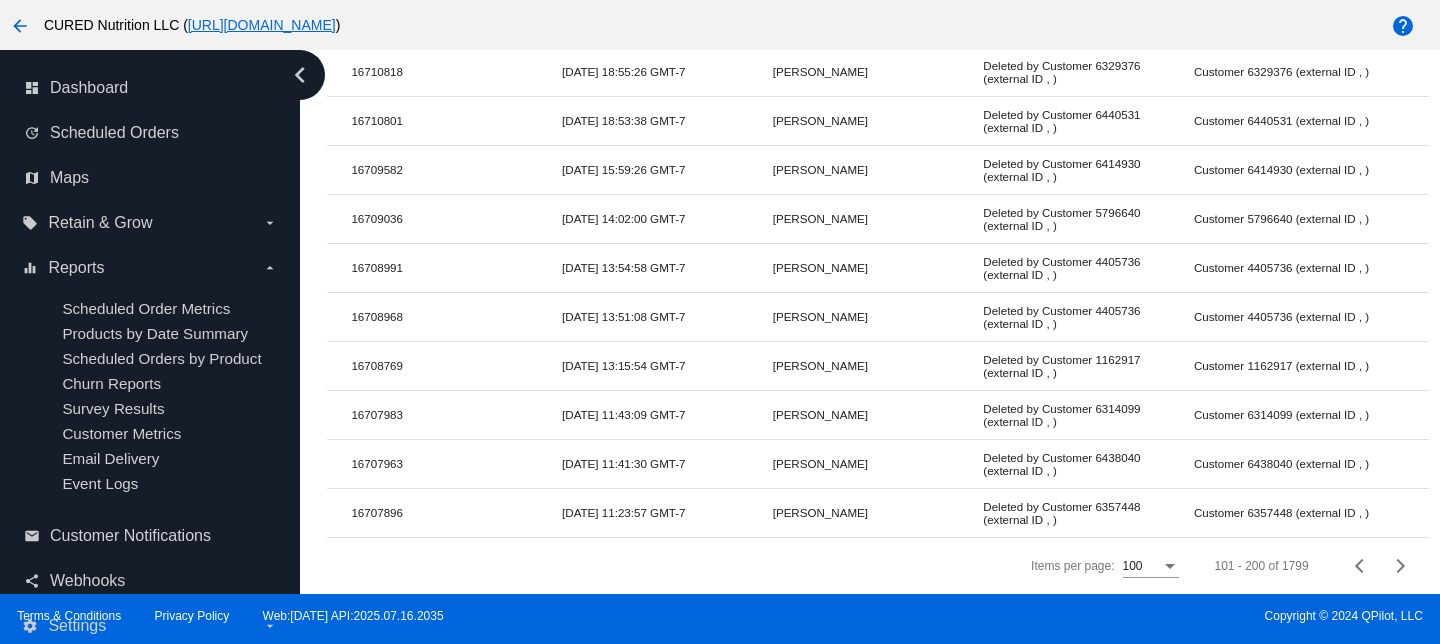 click 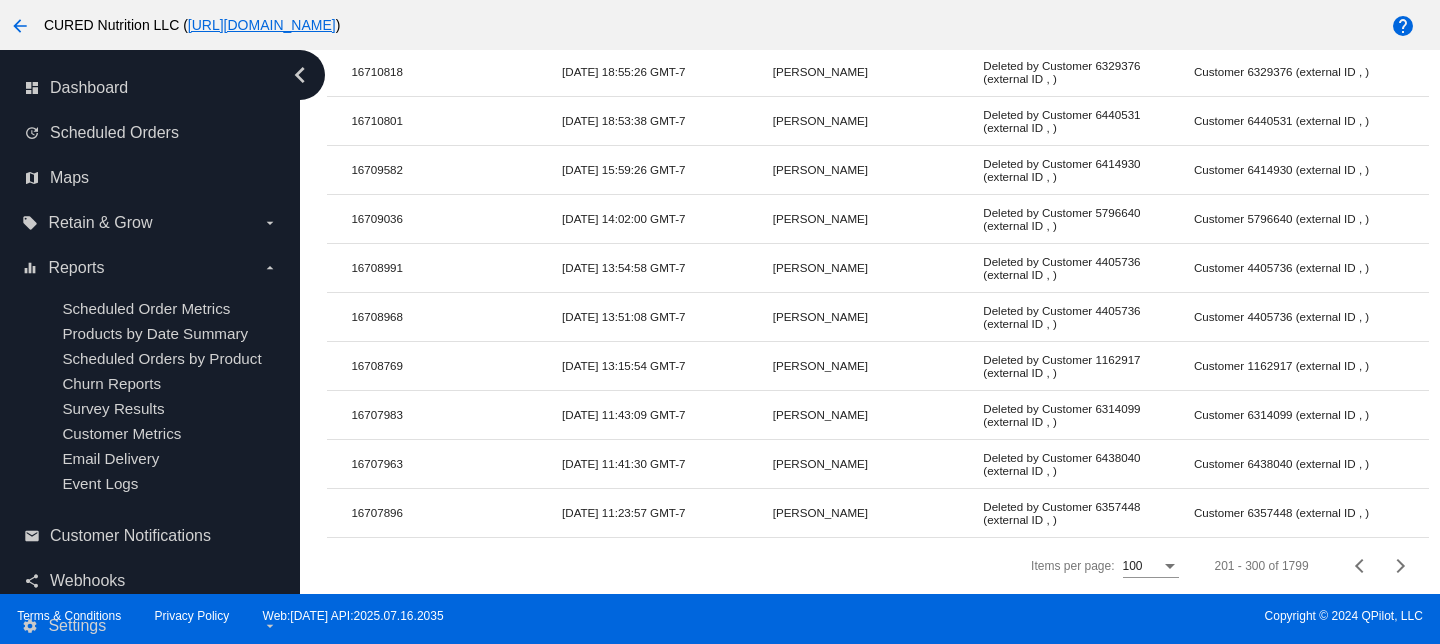 click 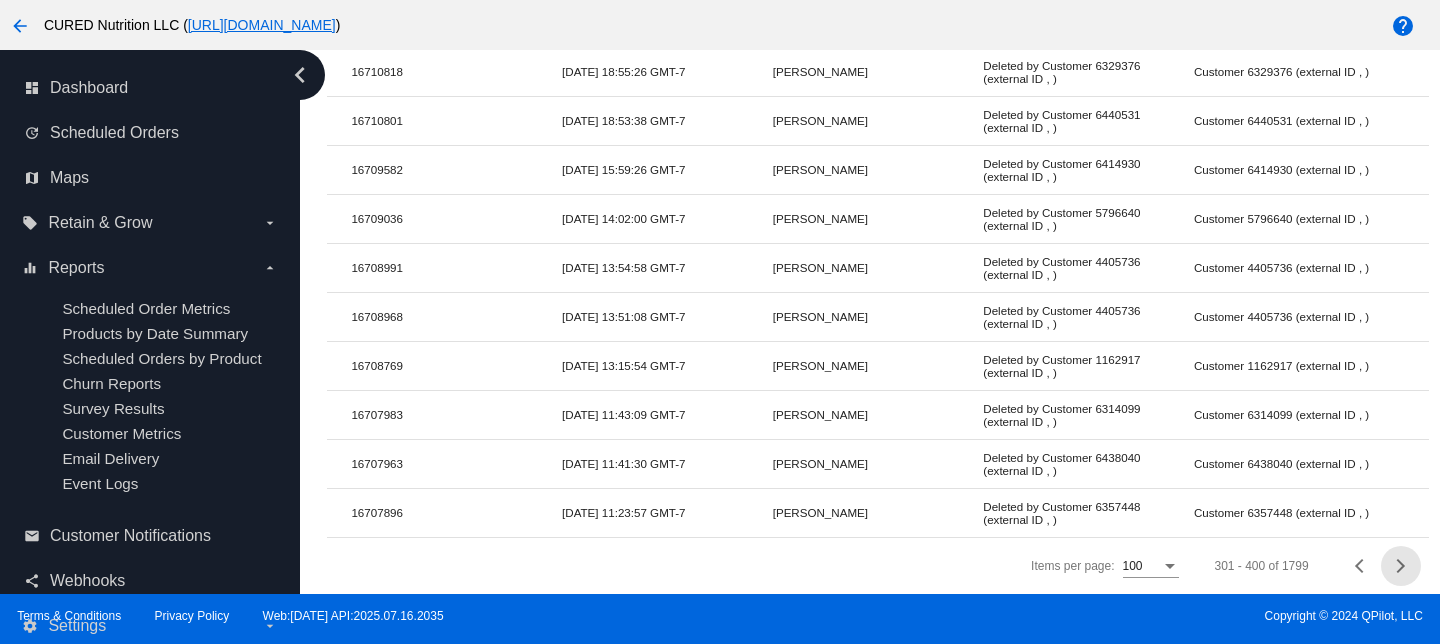 click 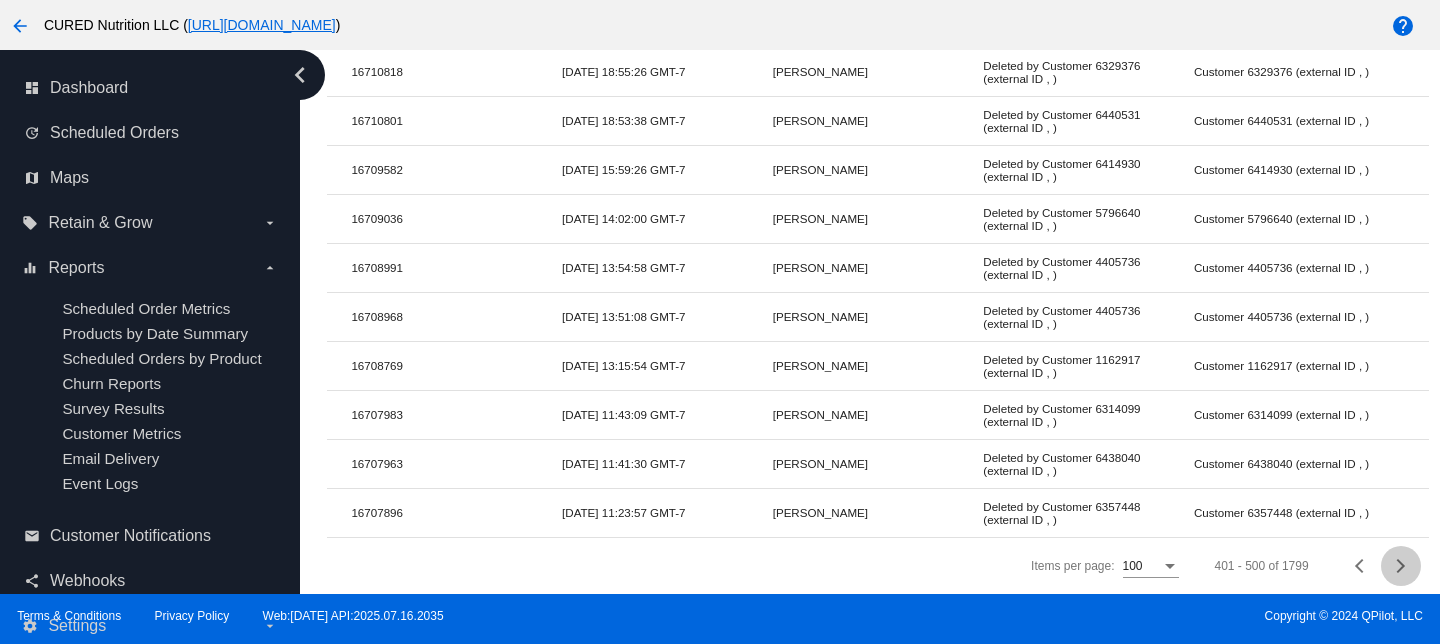 click 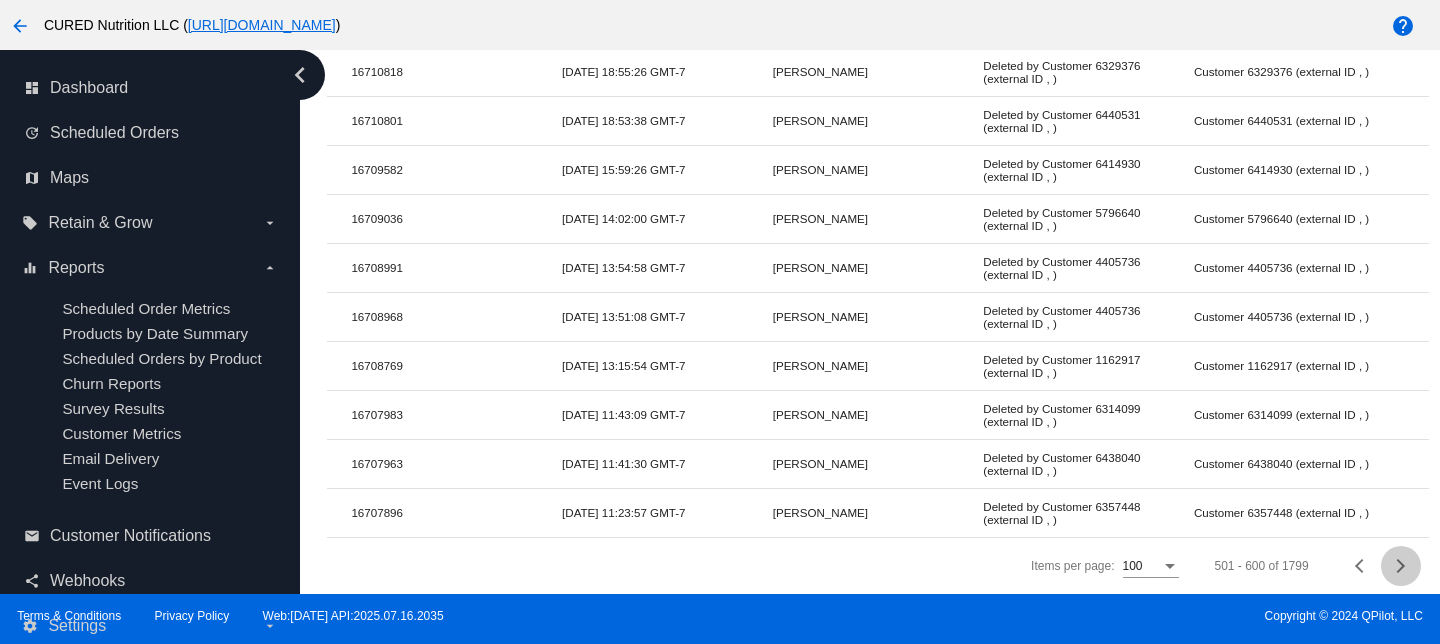 click 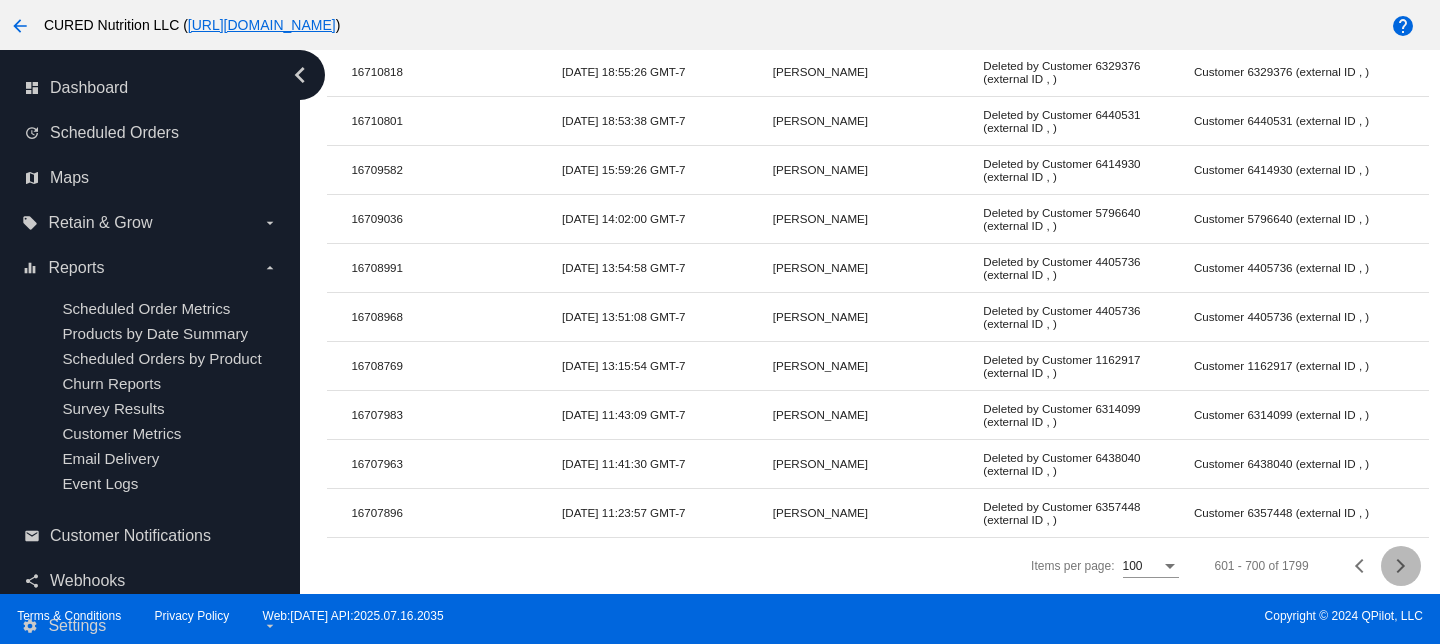 click 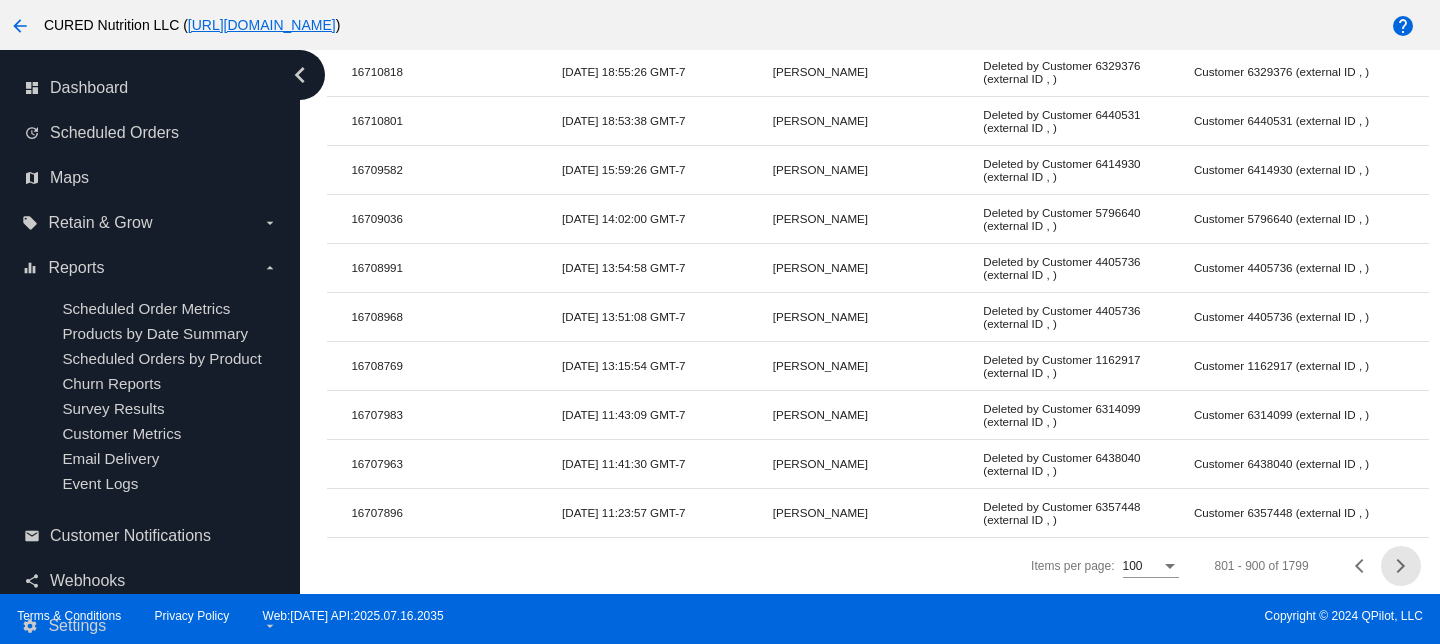click 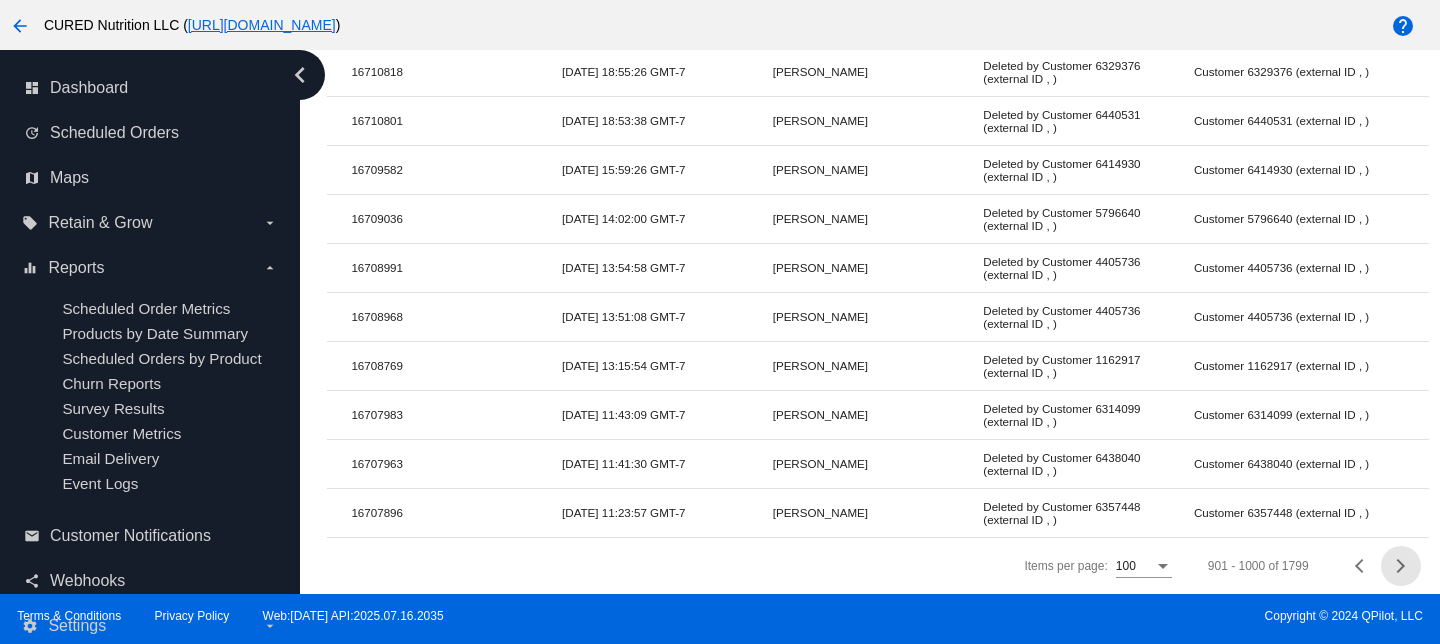 click 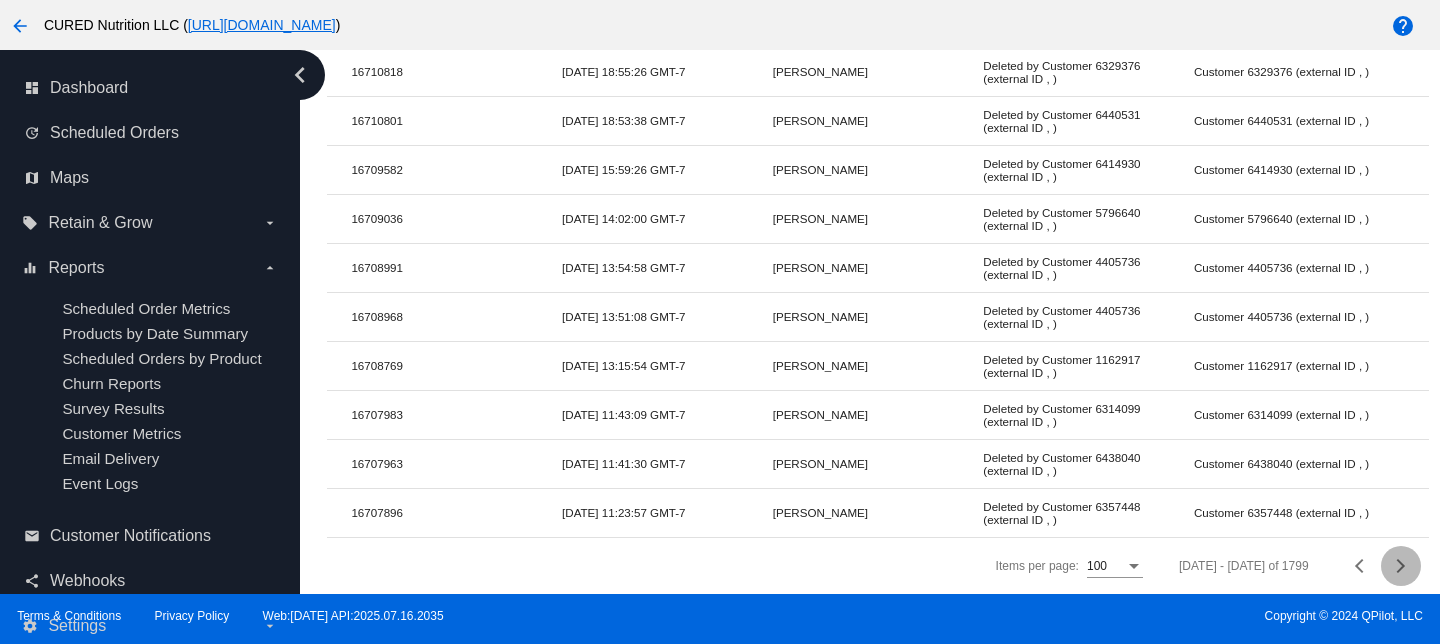 click 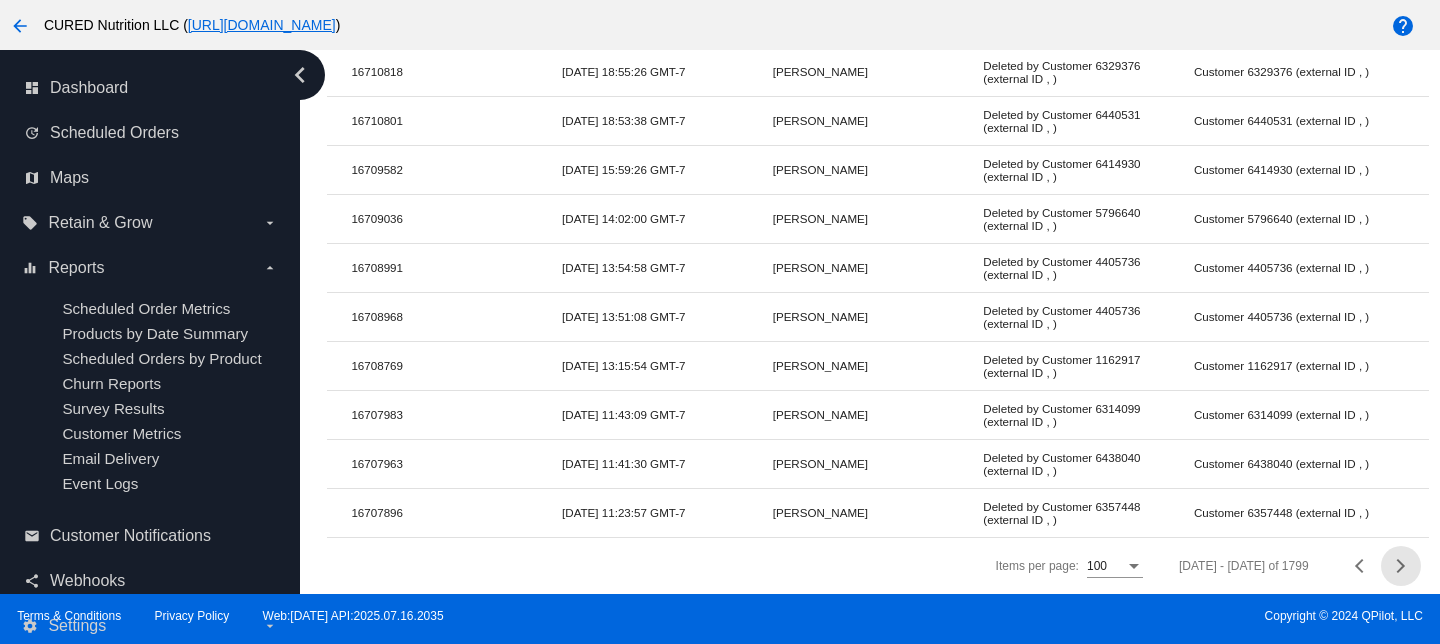 click 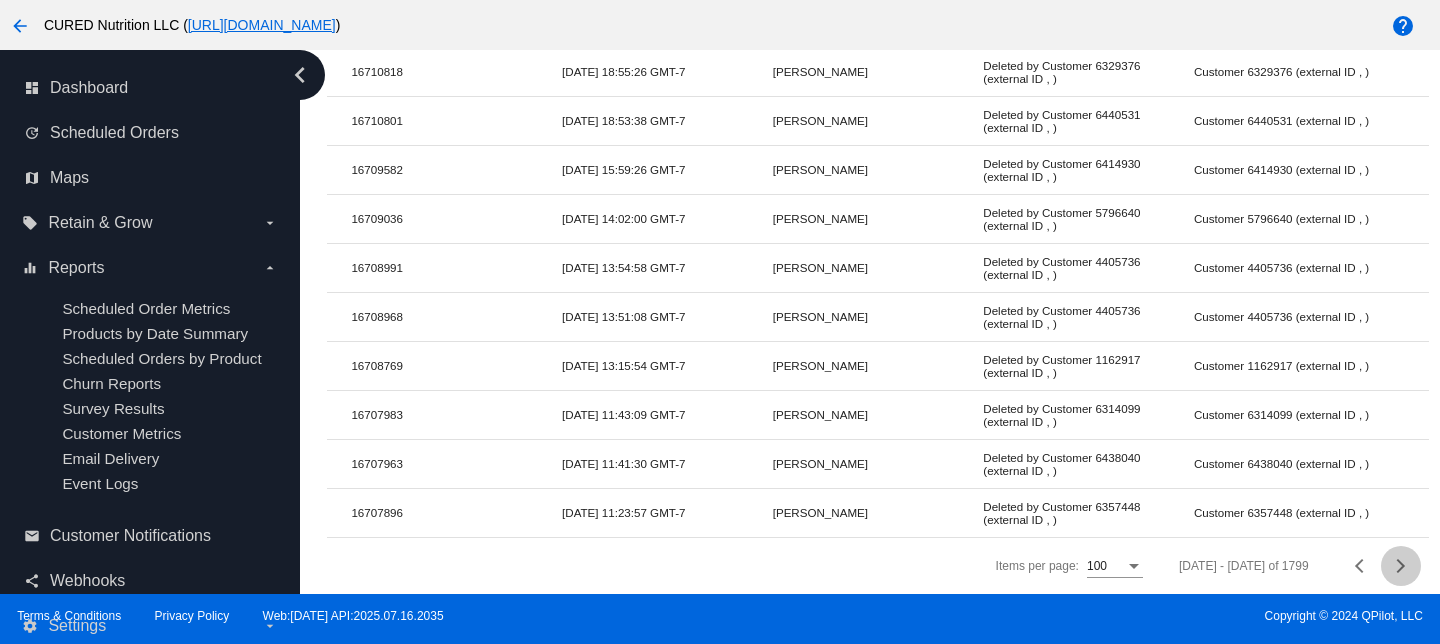 click 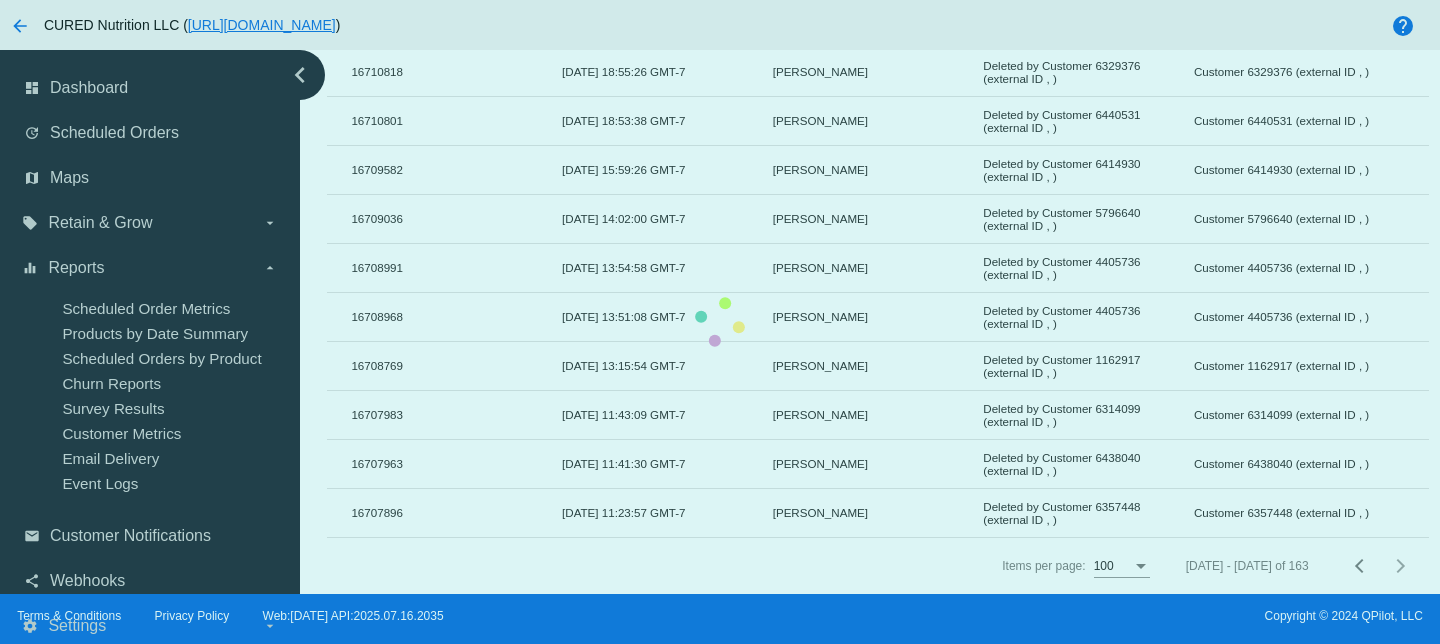 scroll, scrollTop: 0, scrollLeft: 0, axis: both 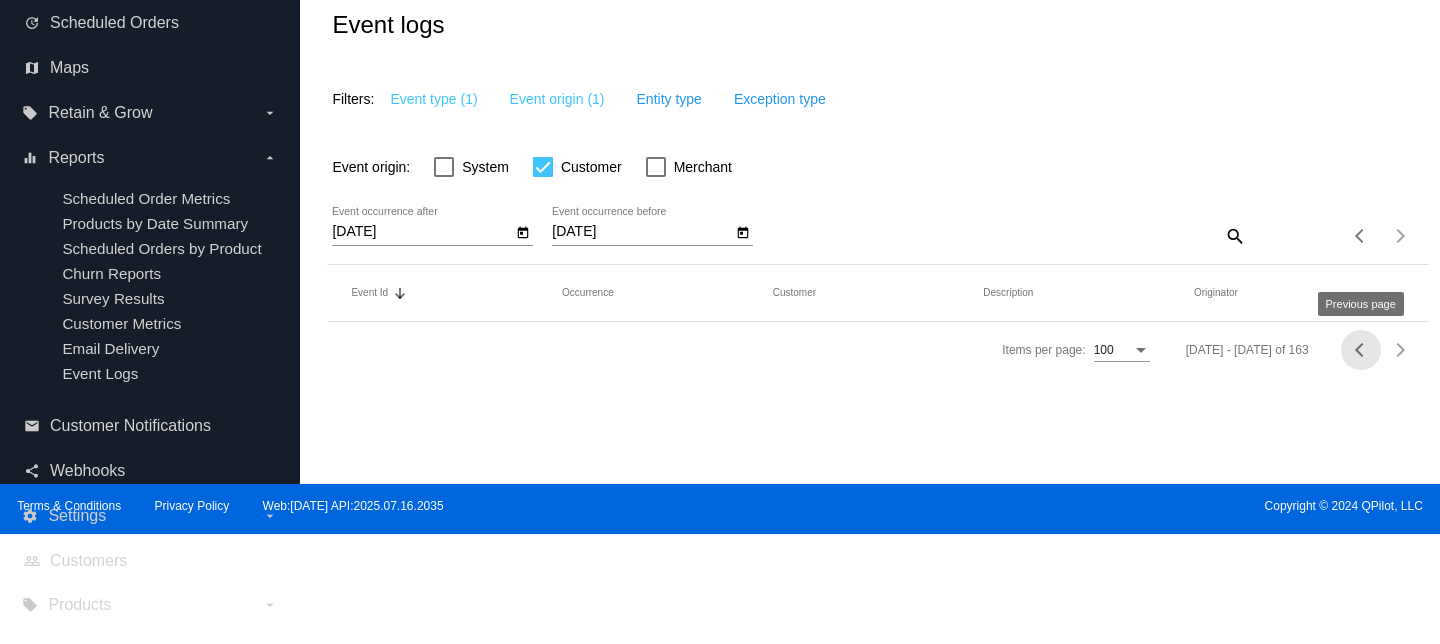 click 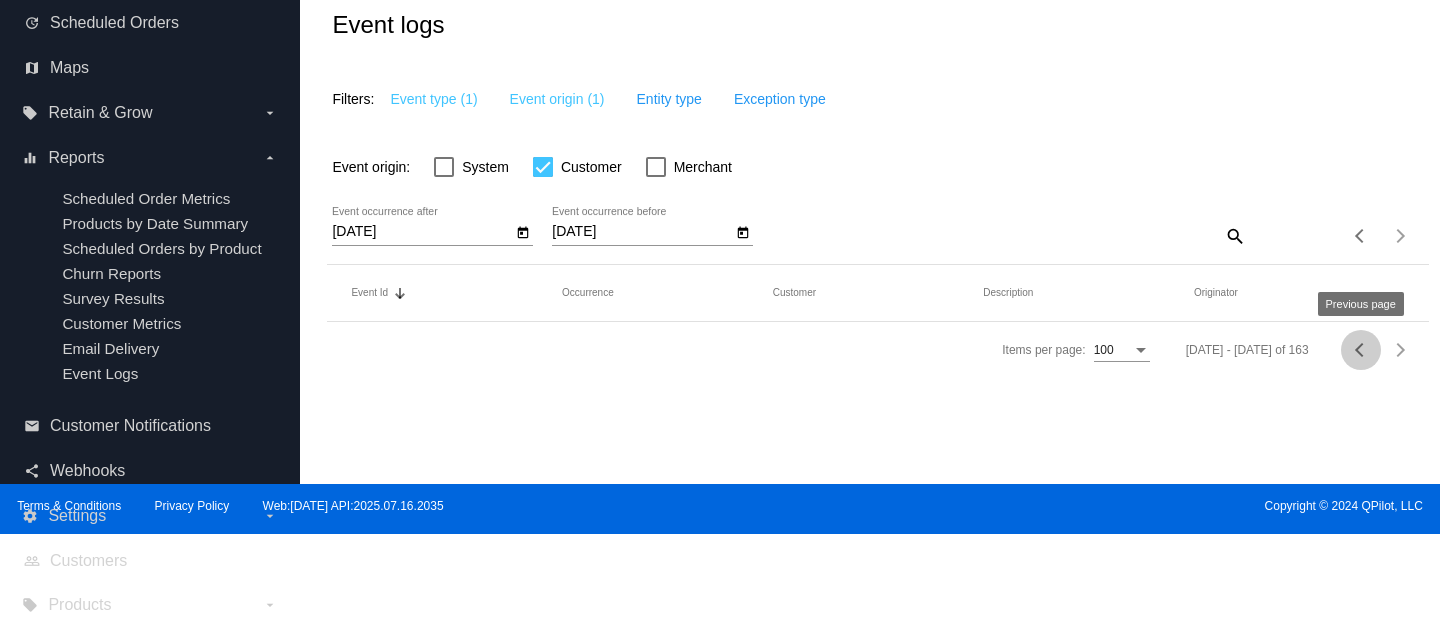 click 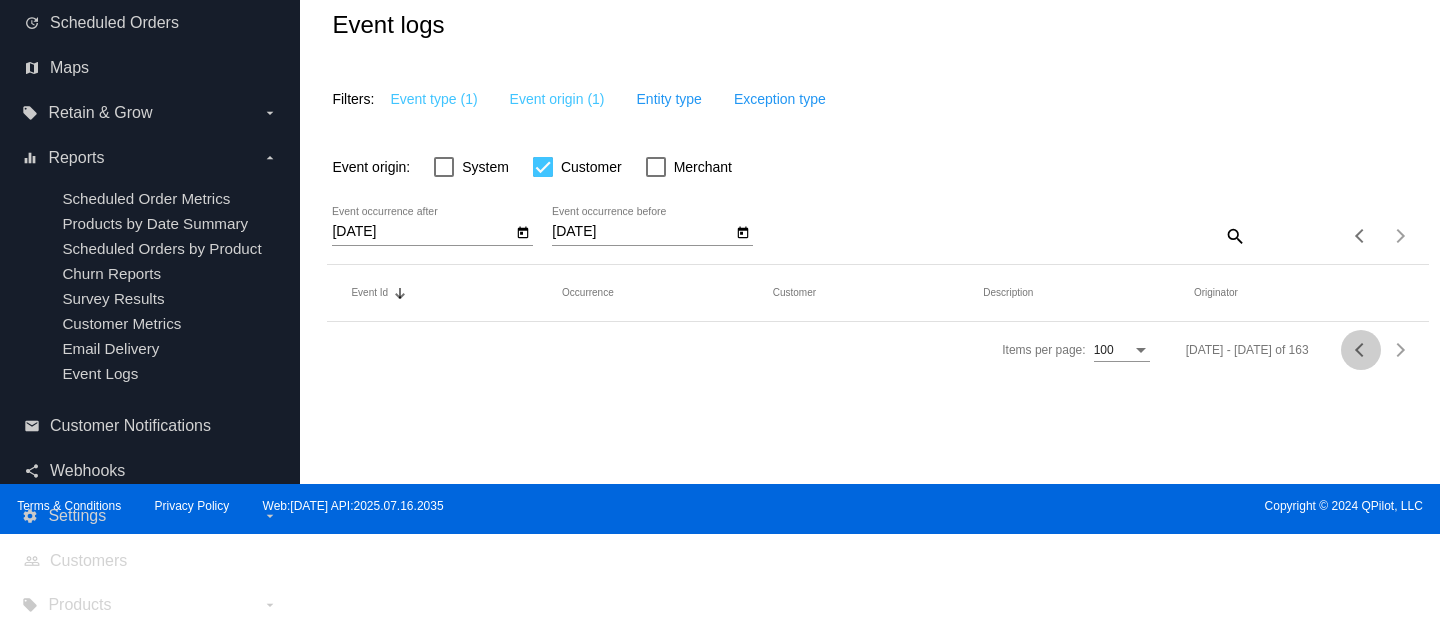 click 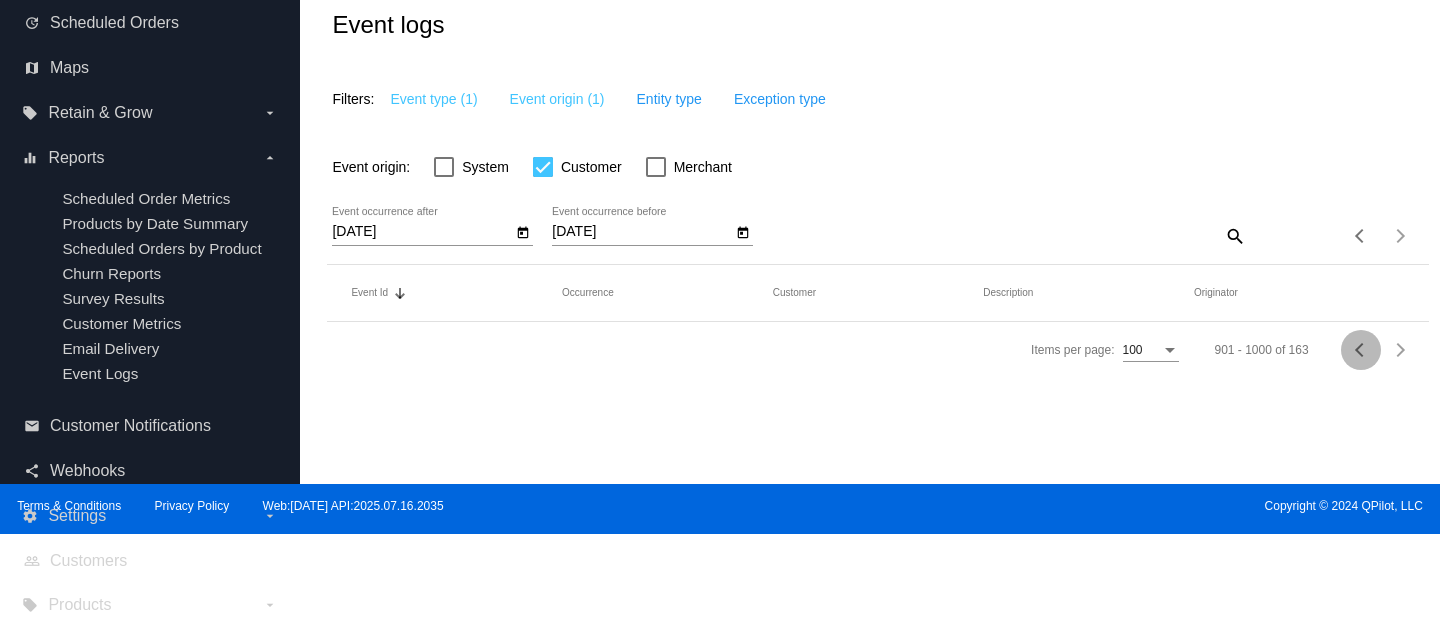 click 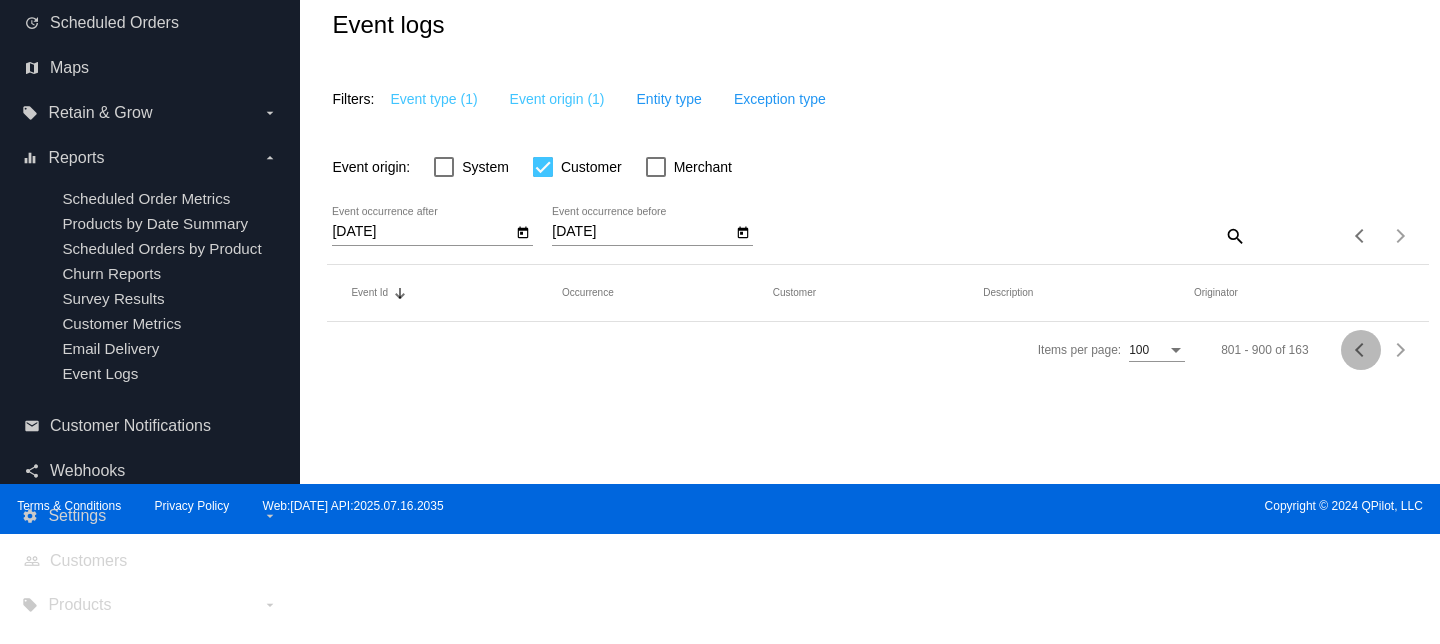 click 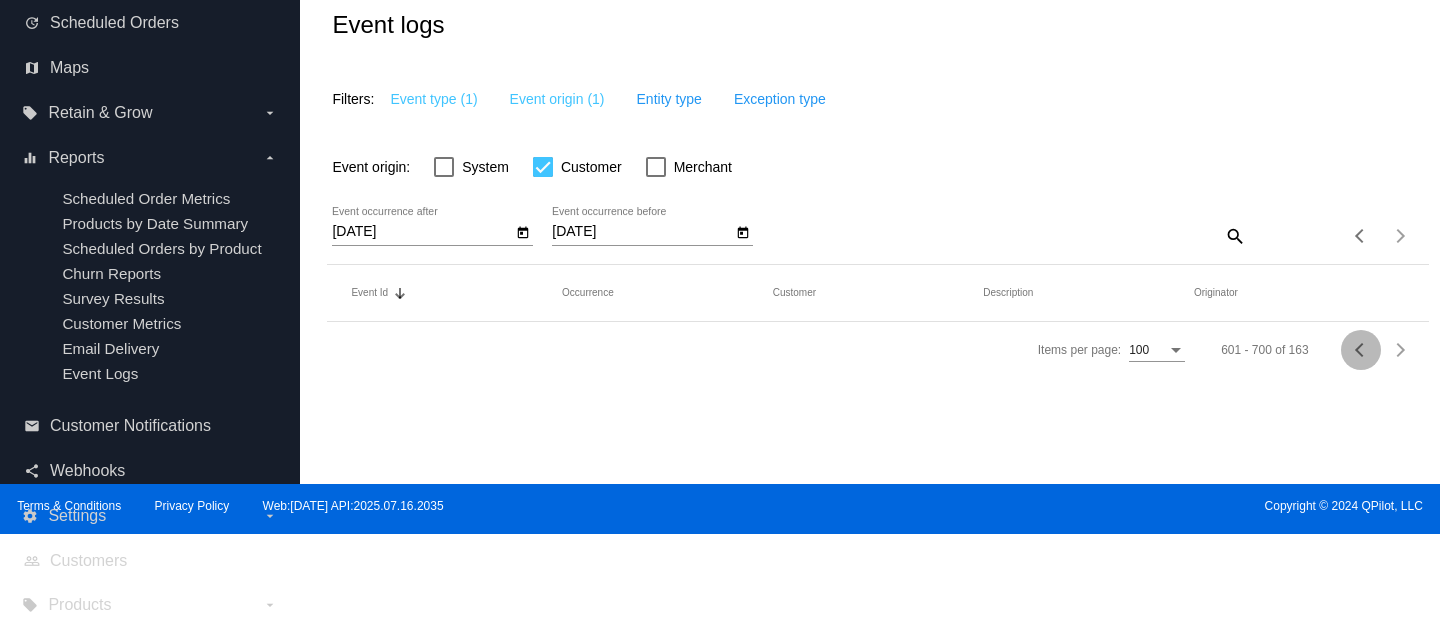 click 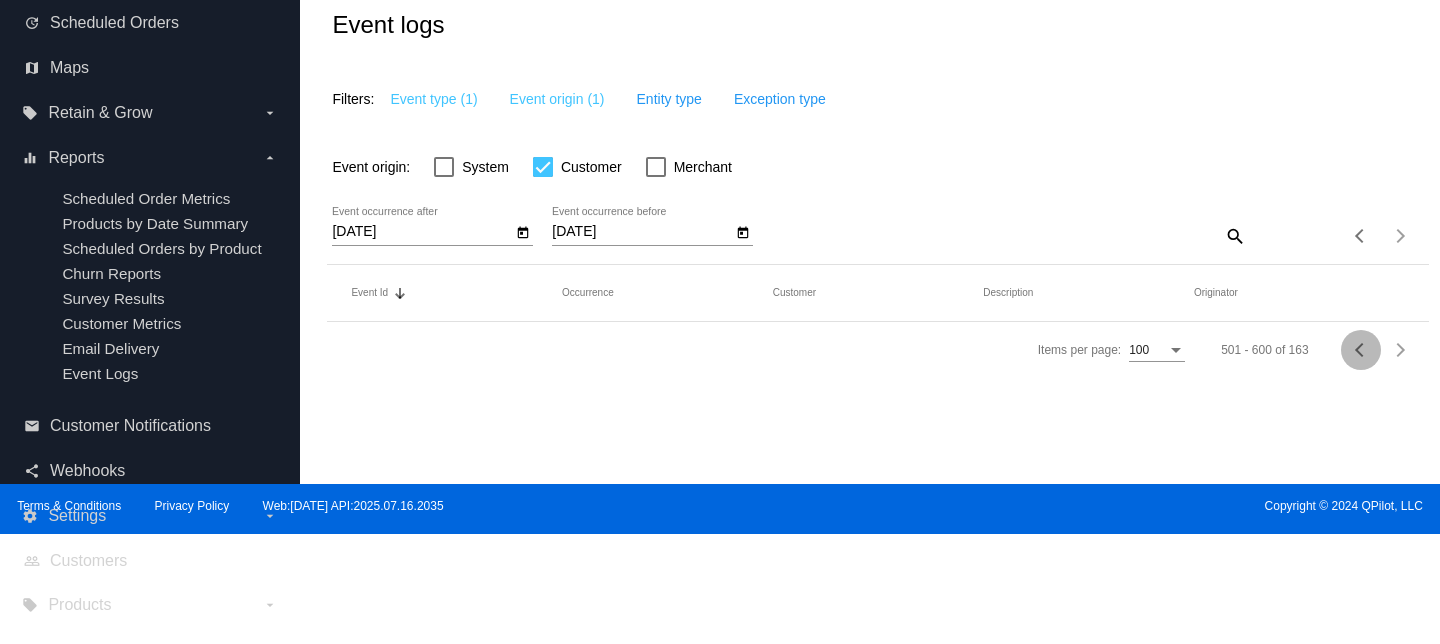 click 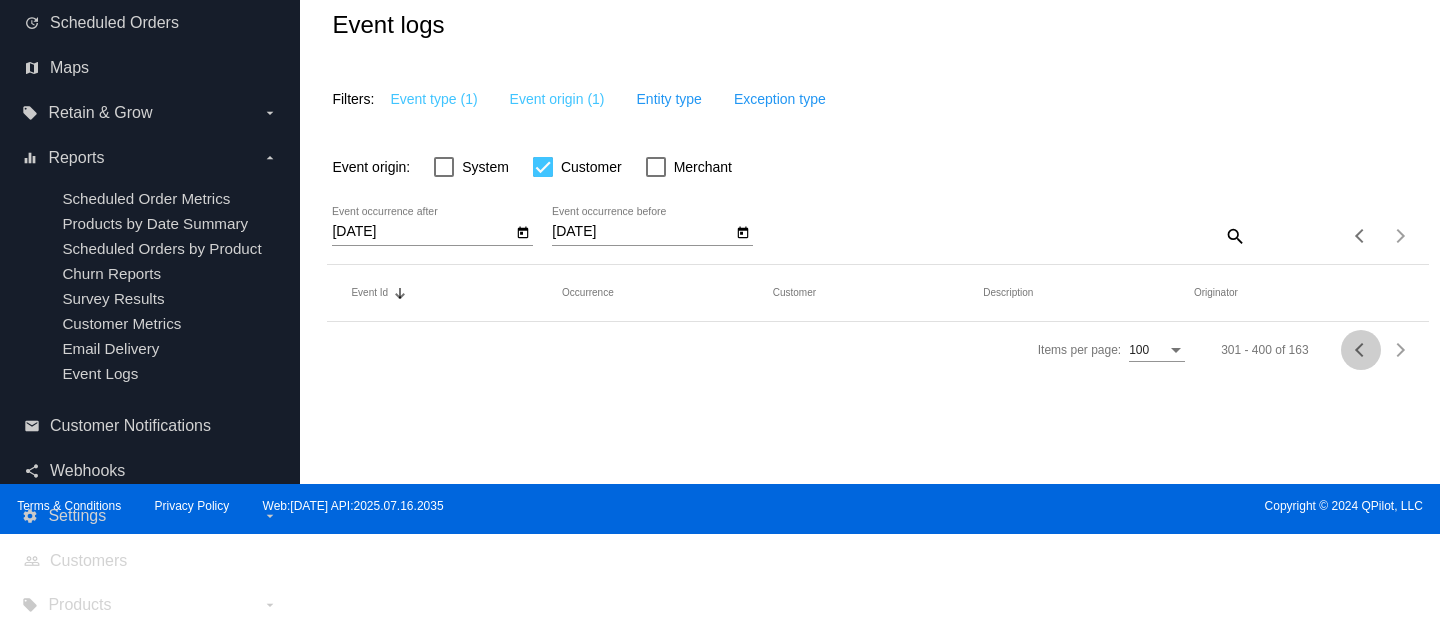 click 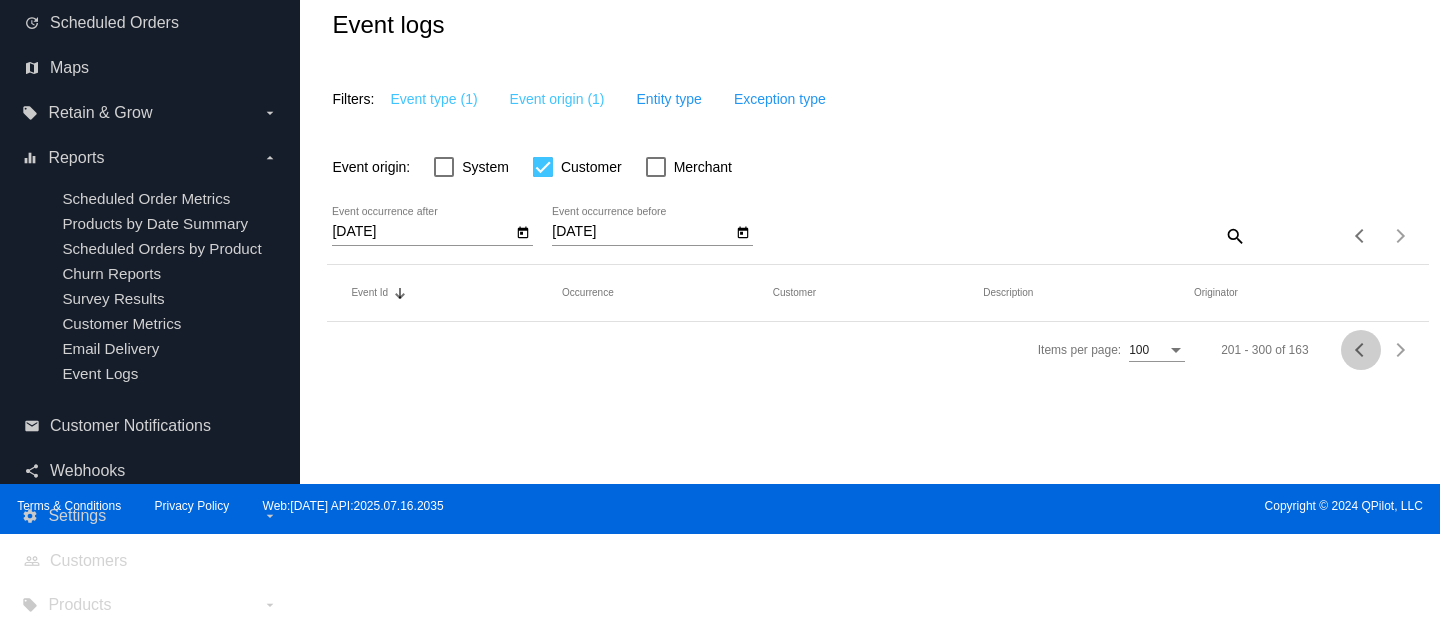 click 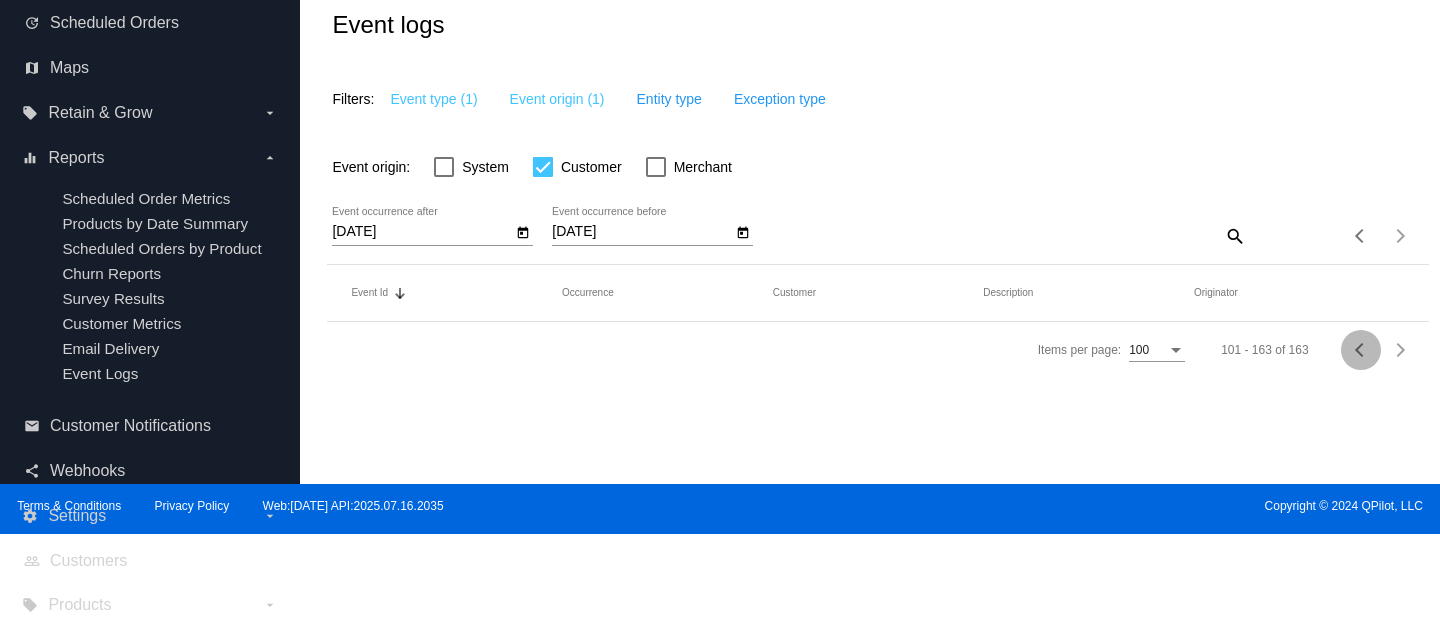 click 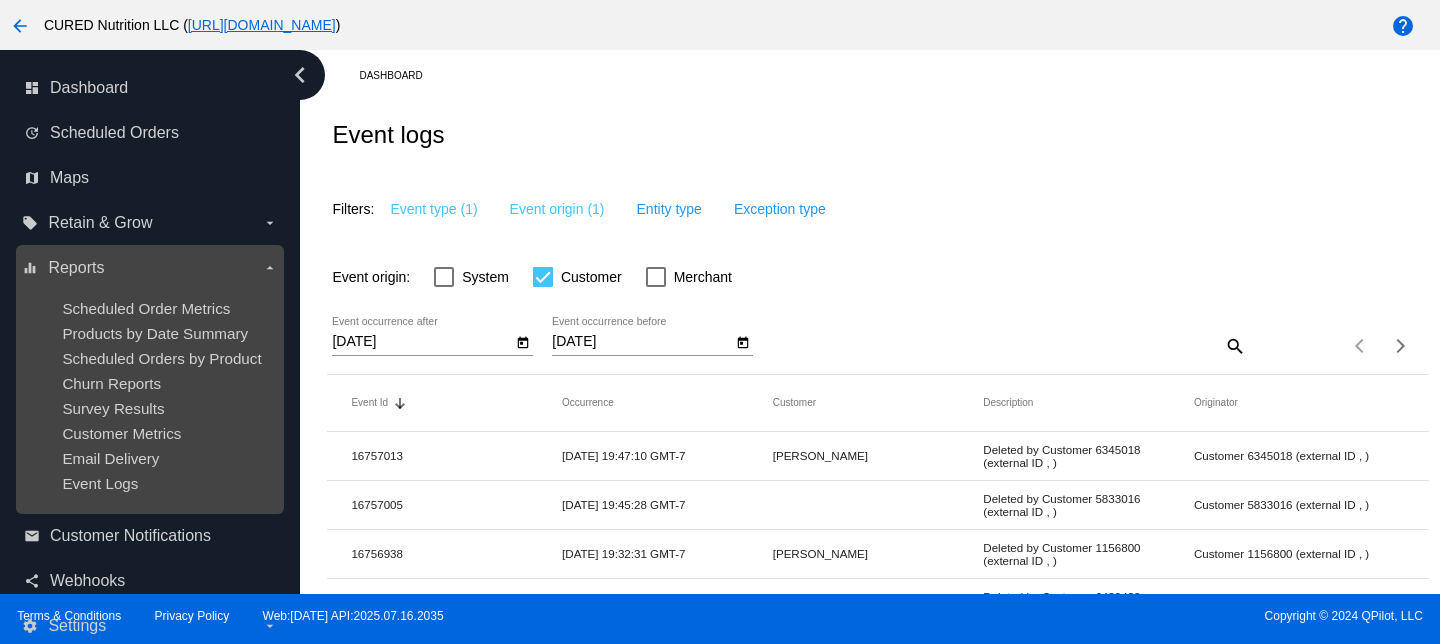 scroll, scrollTop: 1, scrollLeft: 0, axis: vertical 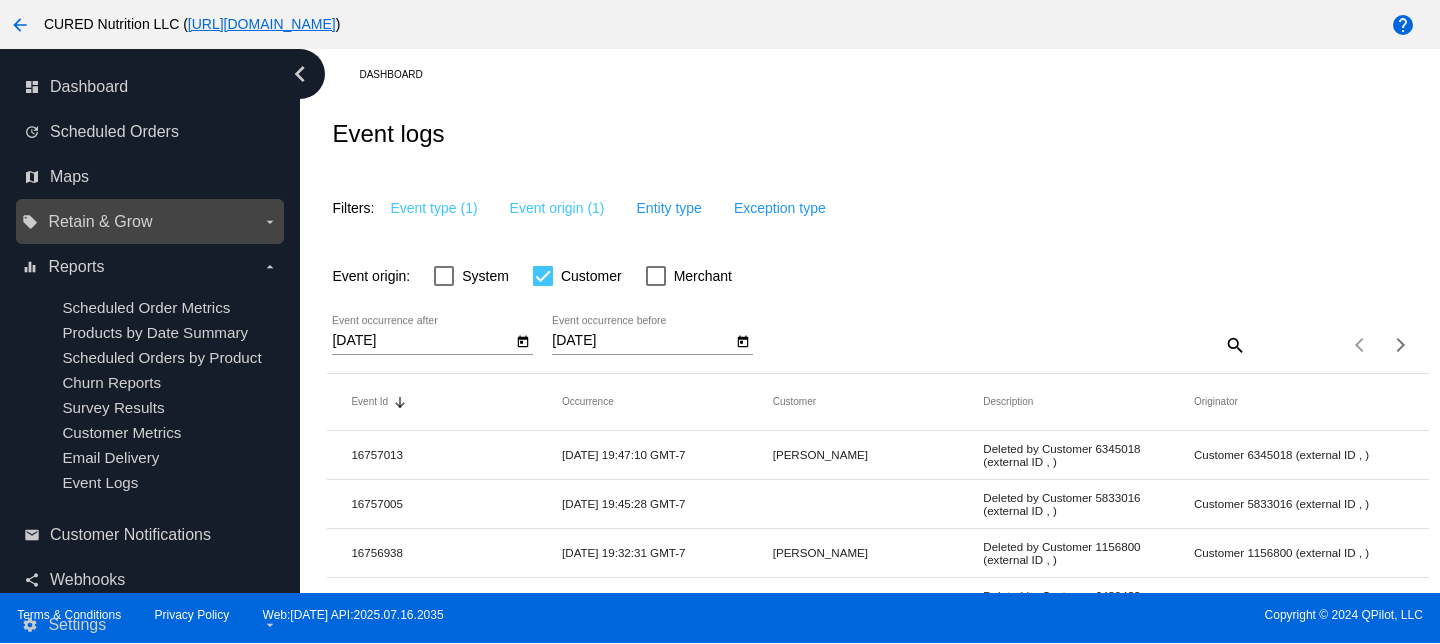 click on "Retain & Grow" at bounding box center (100, 222) 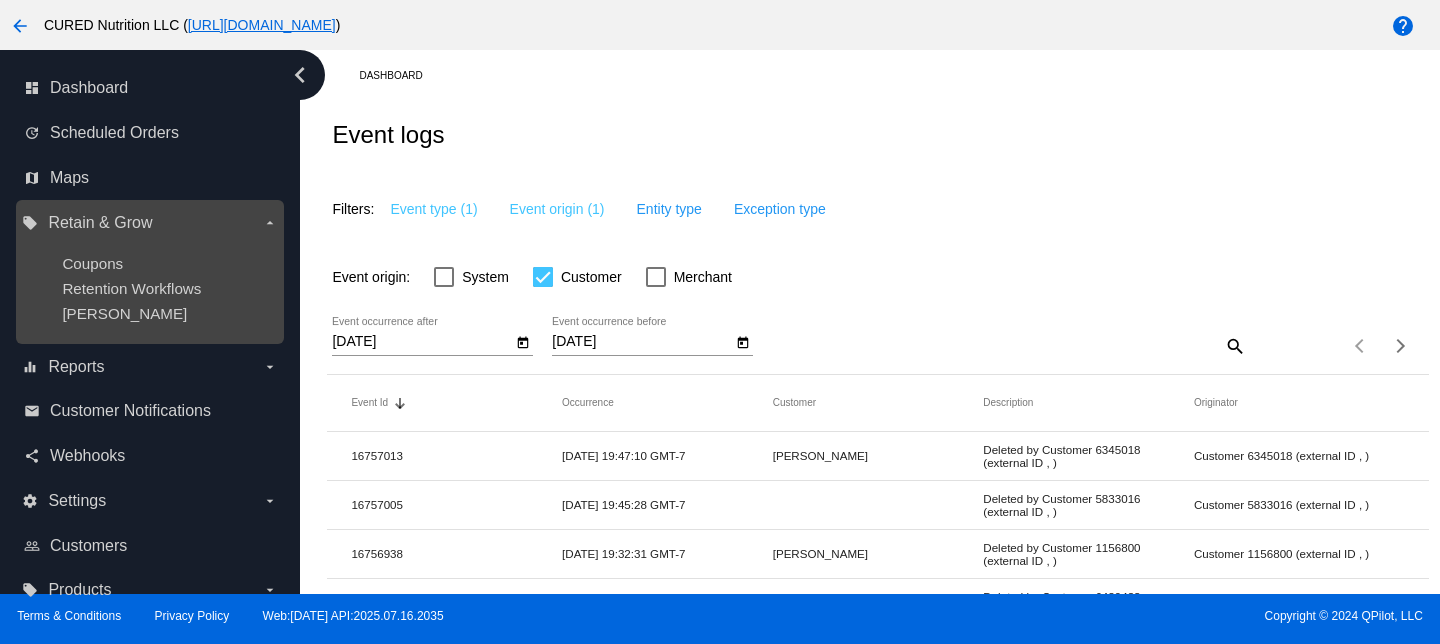 scroll, scrollTop: 0, scrollLeft: 0, axis: both 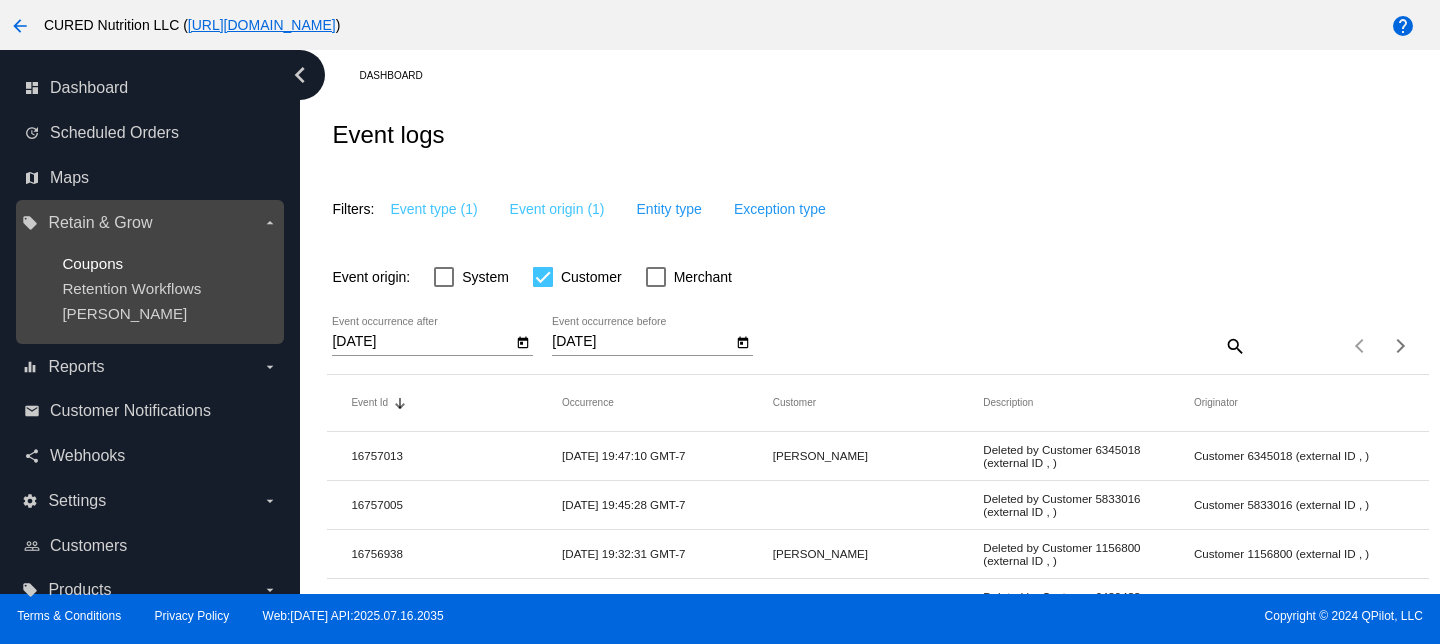 click on "Coupons" at bounding box center [92, 263] 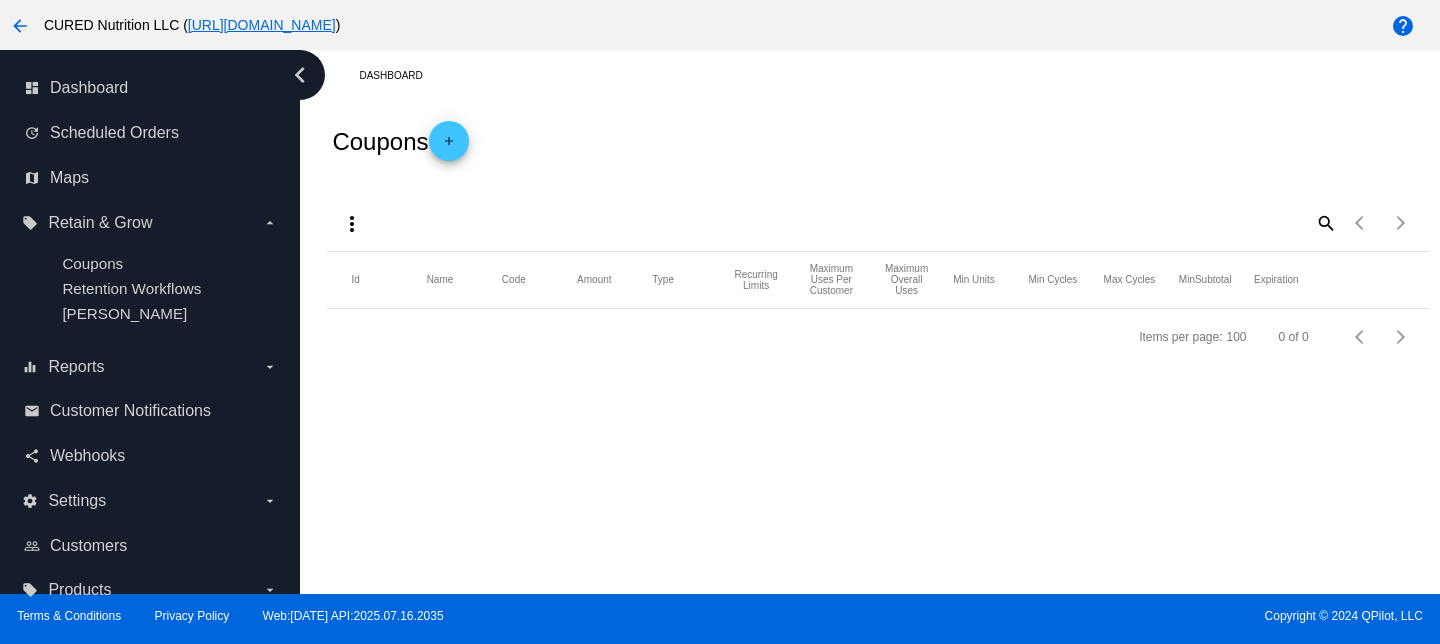 click on "add" 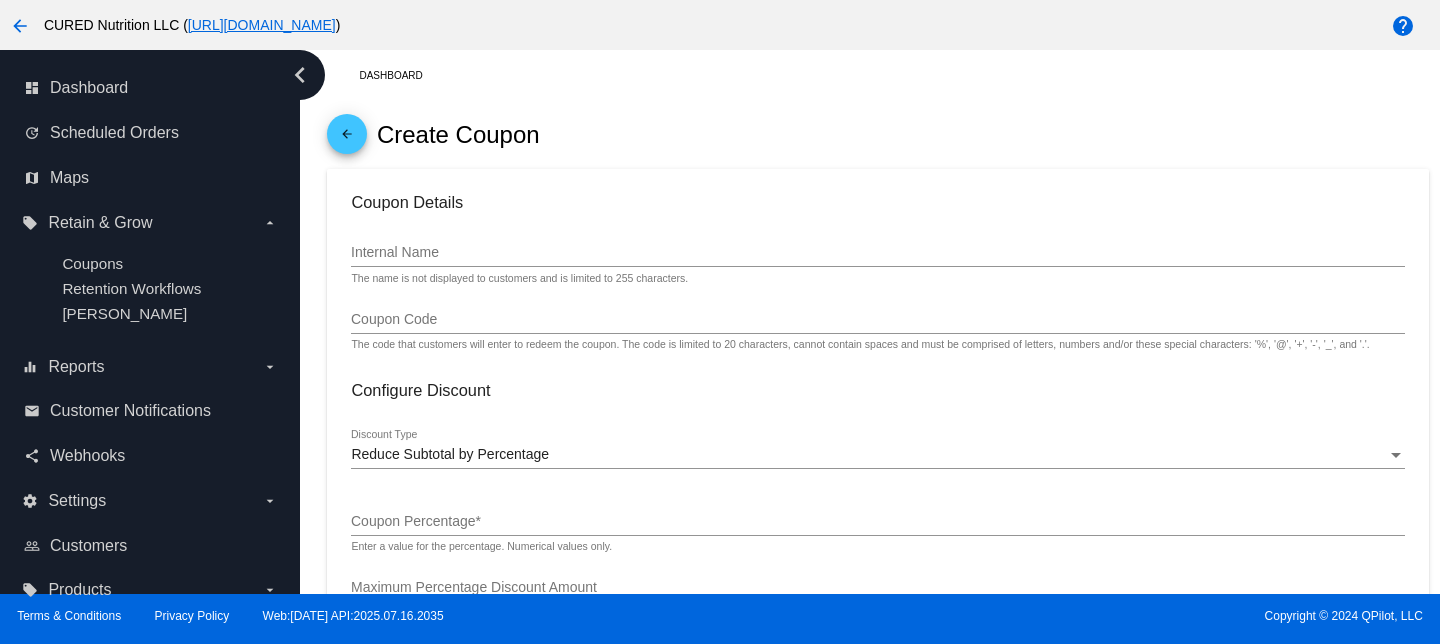 click on "Internal Name" at bounding box center (877, 253) 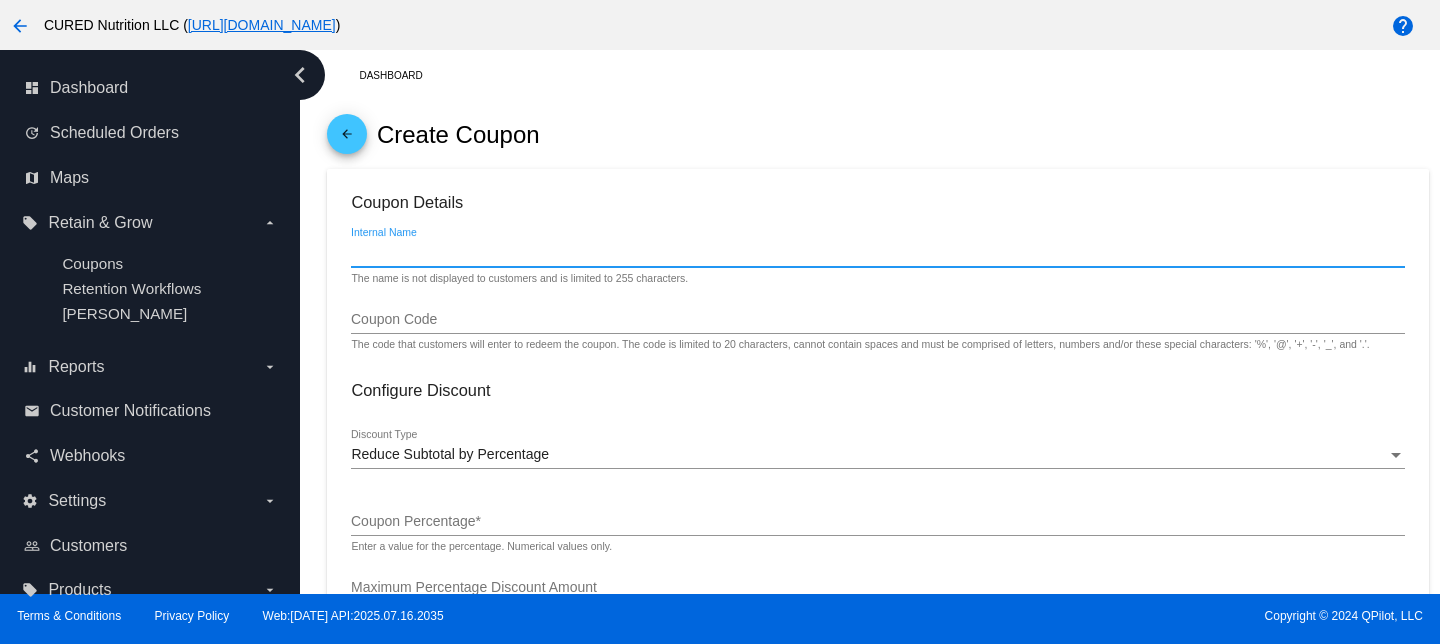 paste on "[PERSON_NAME]" 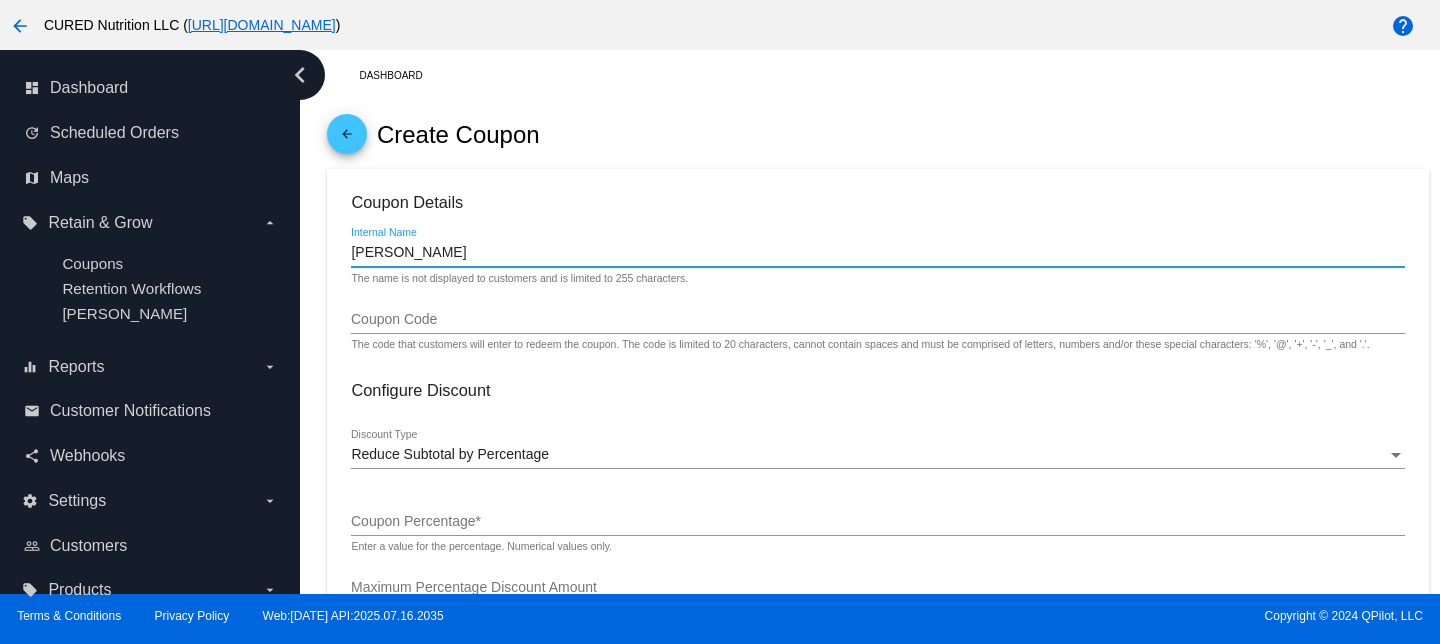 type on "[PERSON_NAME]" 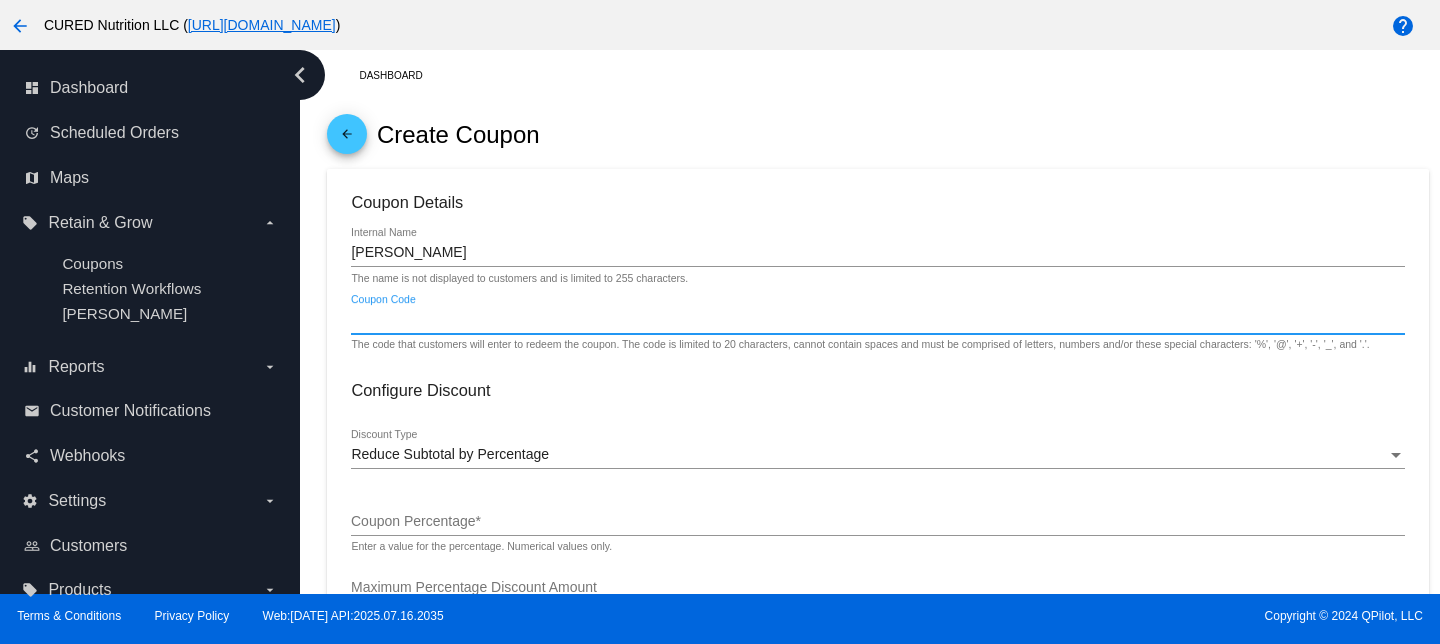 click on "Coupon Code" at bounding box center [877, 320] 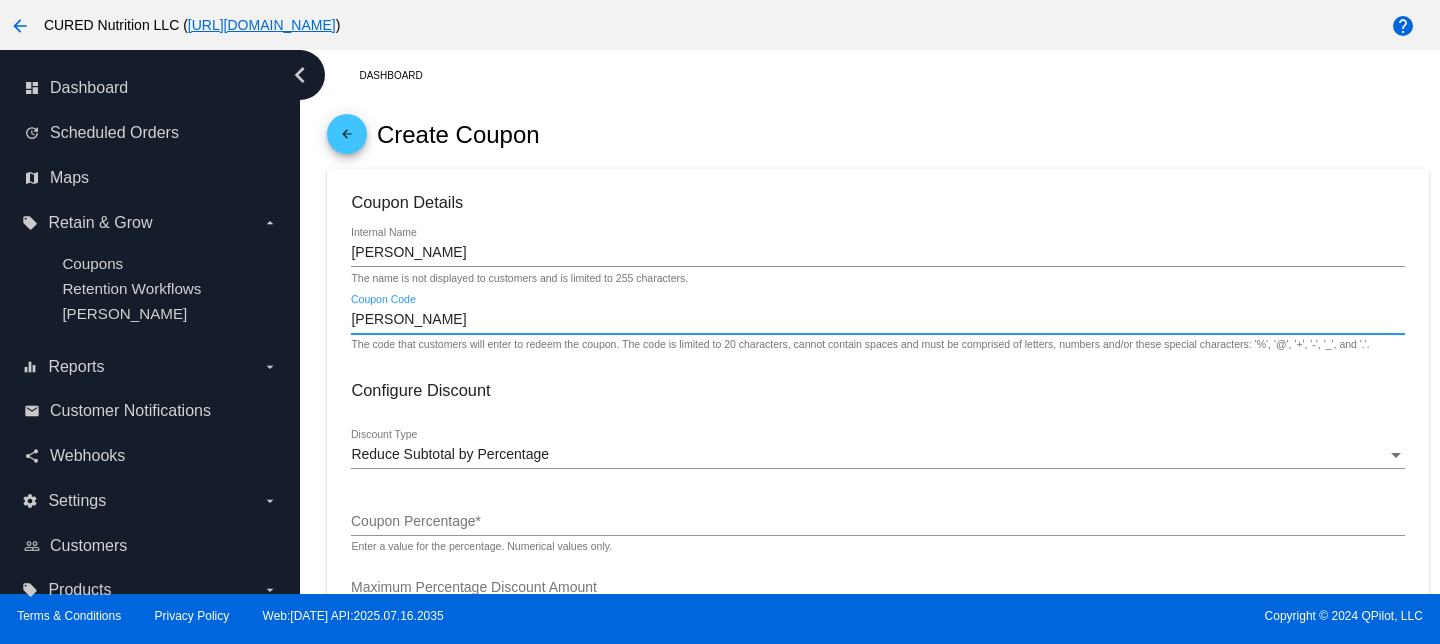 type on "[PERSON_NAME]" 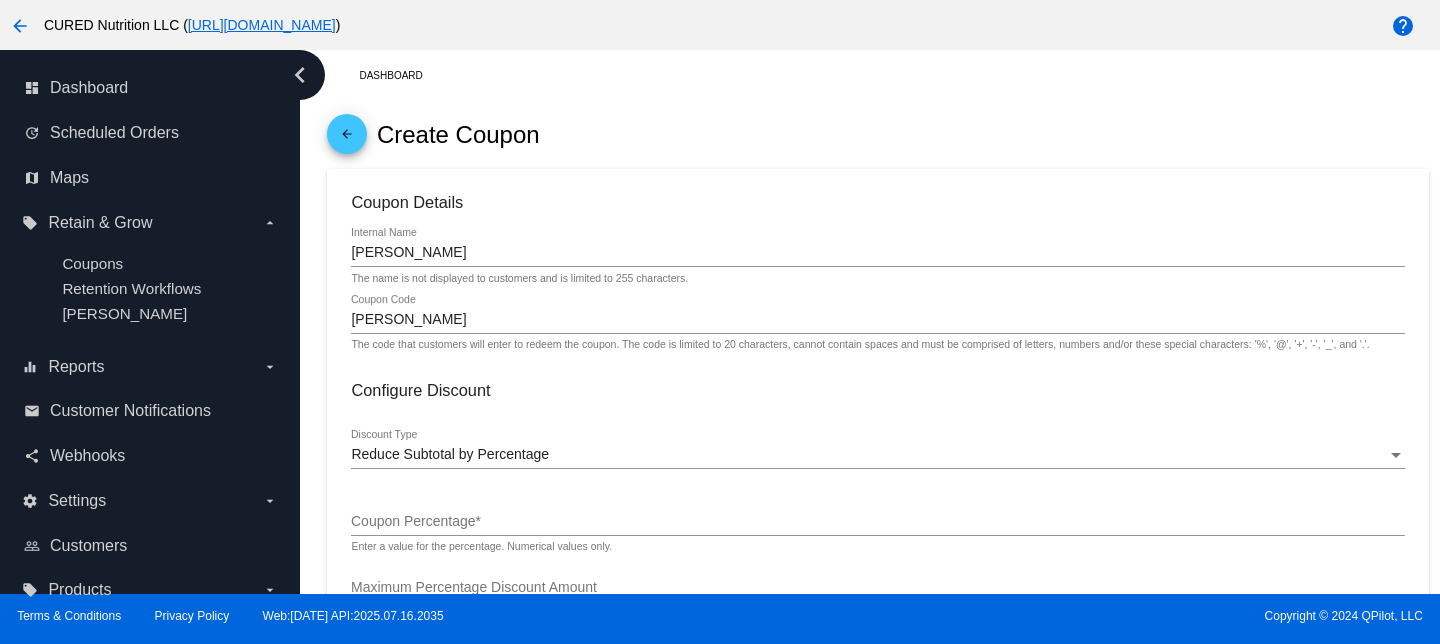 click on "Coupon Details
[PERSON_NAME]
Internal Name The name is not displayed to customers and is limited to 255 characters.
[PERSON_NAME] Code The code that customers will enter to redeem the coupon. The code is limited to 20 characters, cannot contain spaces and must be comprised of letters, numbers and/or these special characters: '%',
'@', '+', '-', '_', and '.'.
Configure Discount
Reduce Subtotal by Percentage
Discount Type
Coupon Percentage  * Enter a value for the percentage. Numerical values only.
Maximum Percentage Discount Amount Enter a maximum amount for the percentage discount. Leave this blank to allow the percentage discount to increase to any amount.
Apply Discount to Sale
Price
Apply Discount to Regular
Price" 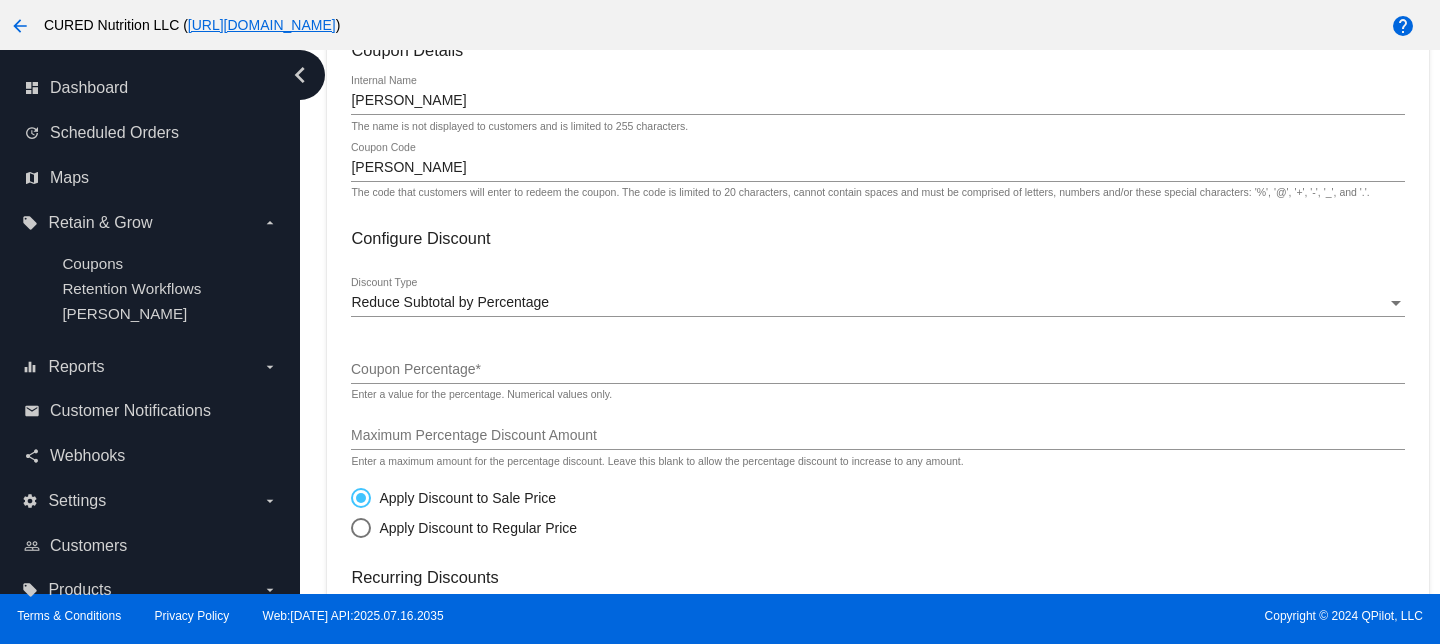 scroll, scrollTop: 153, scrollLeft: 0, axis: vertical 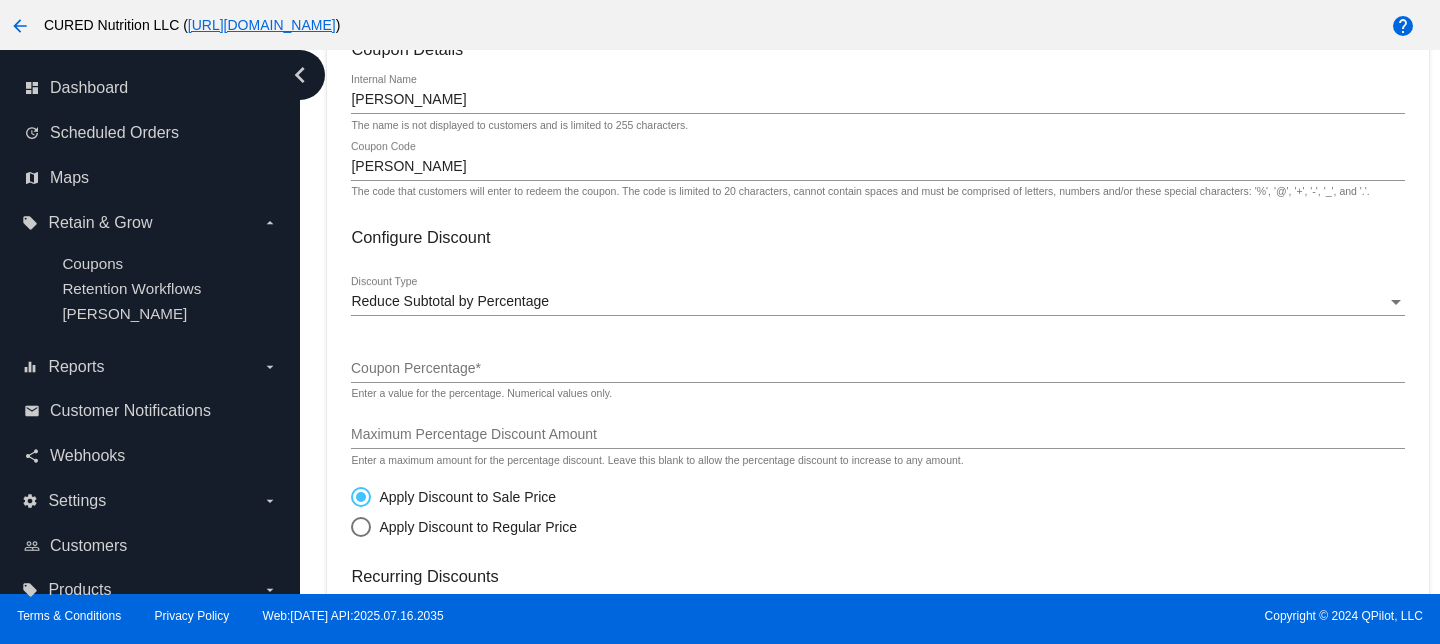 click on "Coupon Percentage  *" 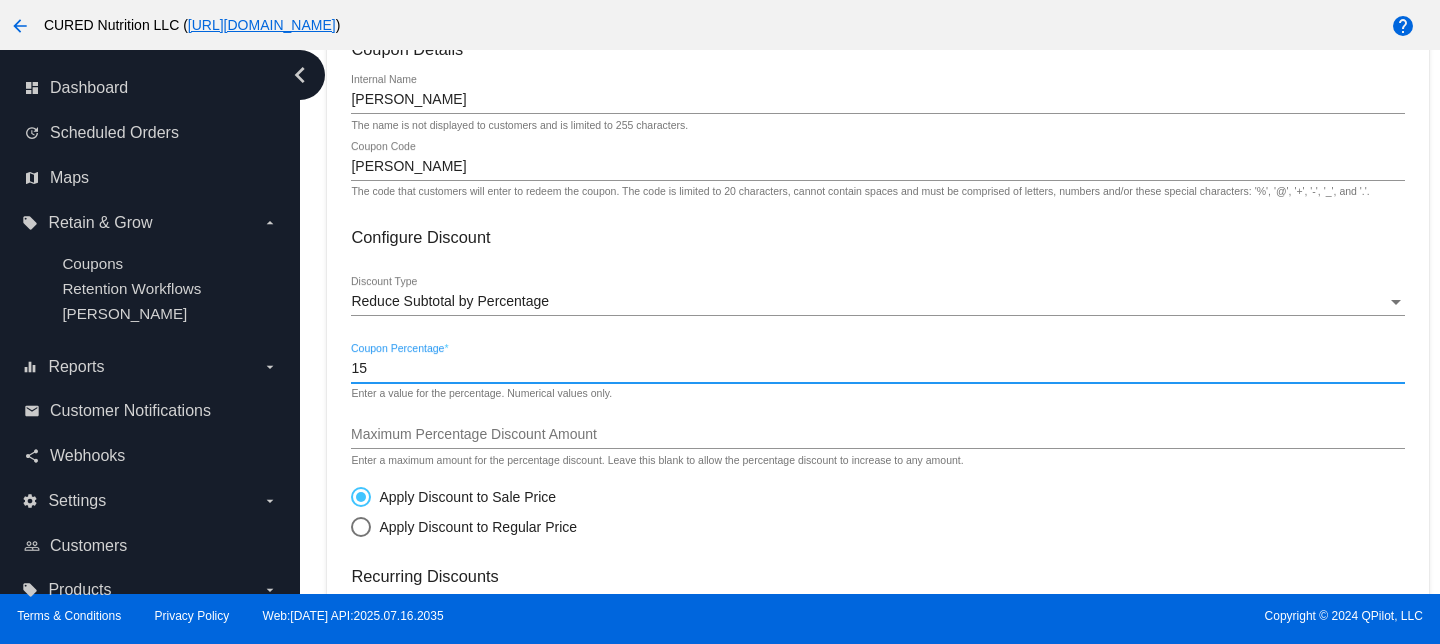 type on "15" 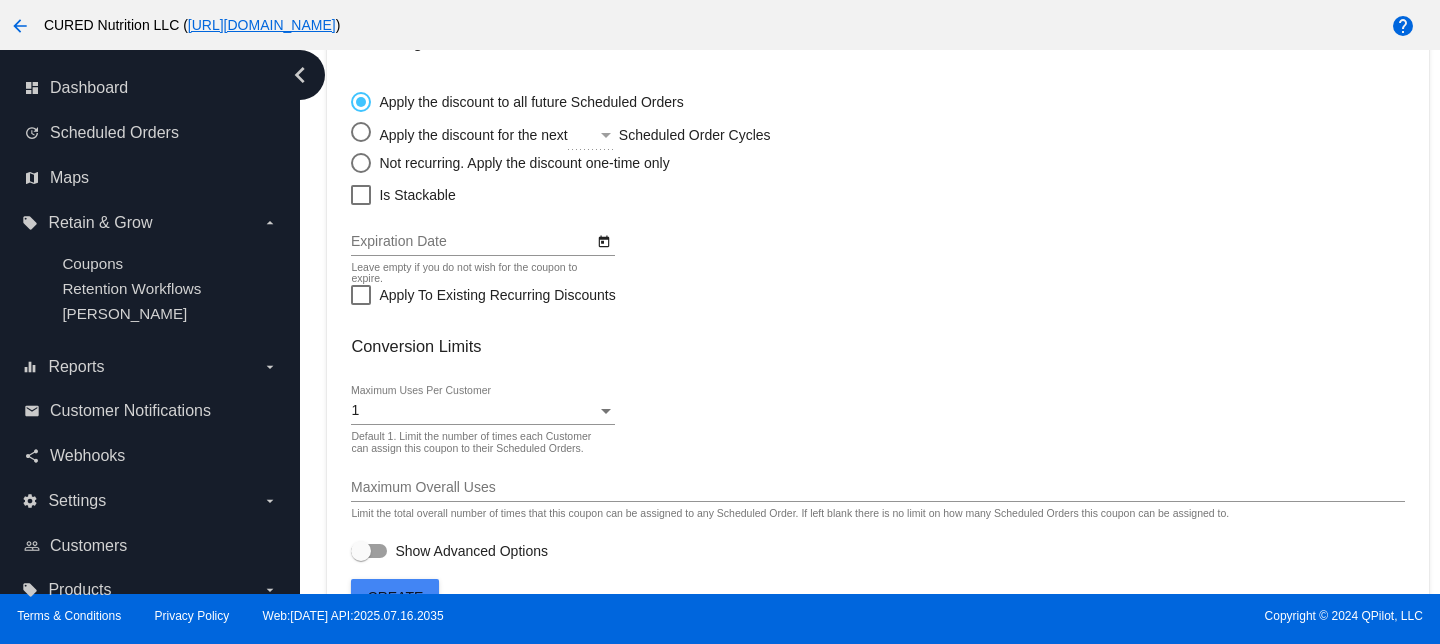scroll, scrollTop: 726, scrollLeft: 0, axis: vertical 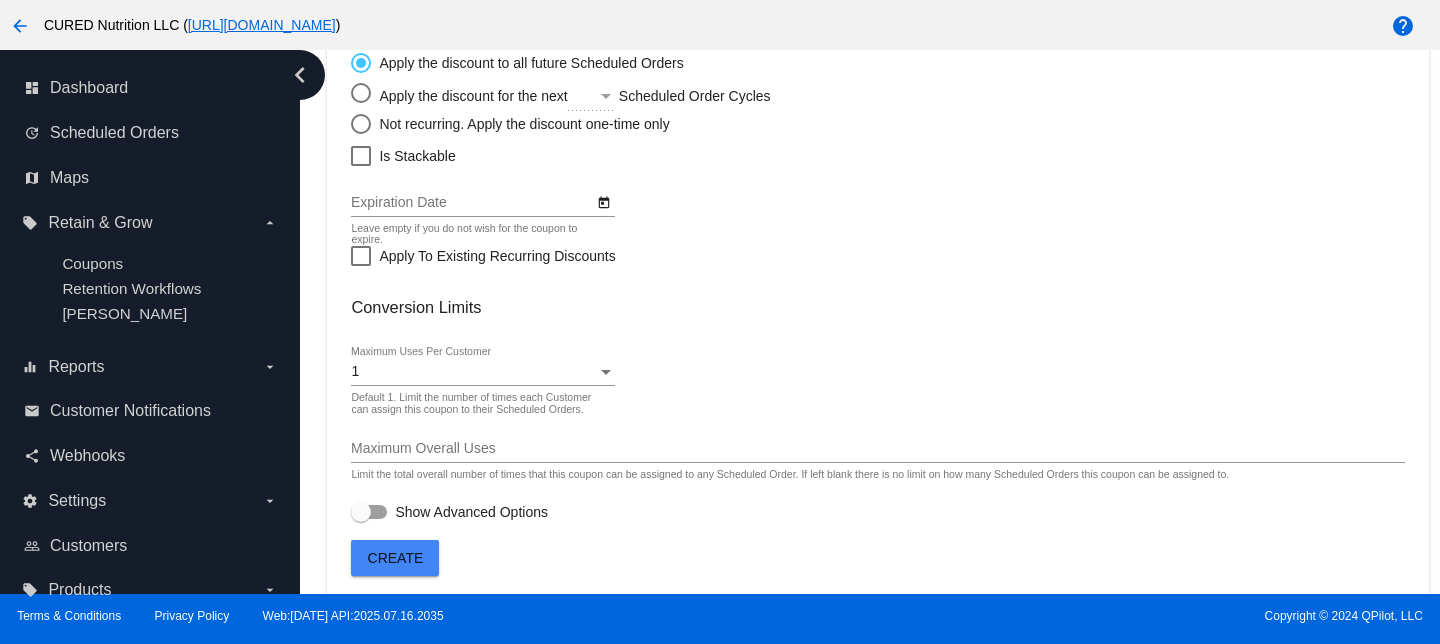 click on "1" at bounding box center (473, 372) 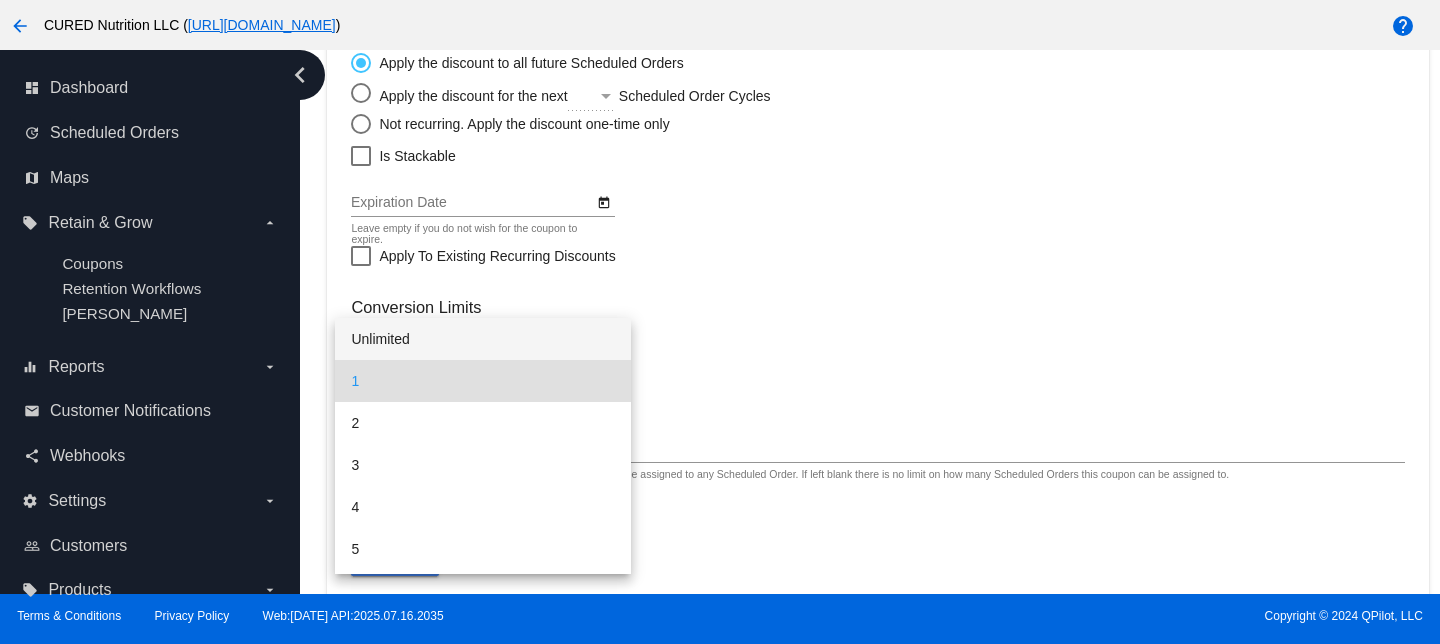 click on "Unlimited" at bounding box center (482, 339) 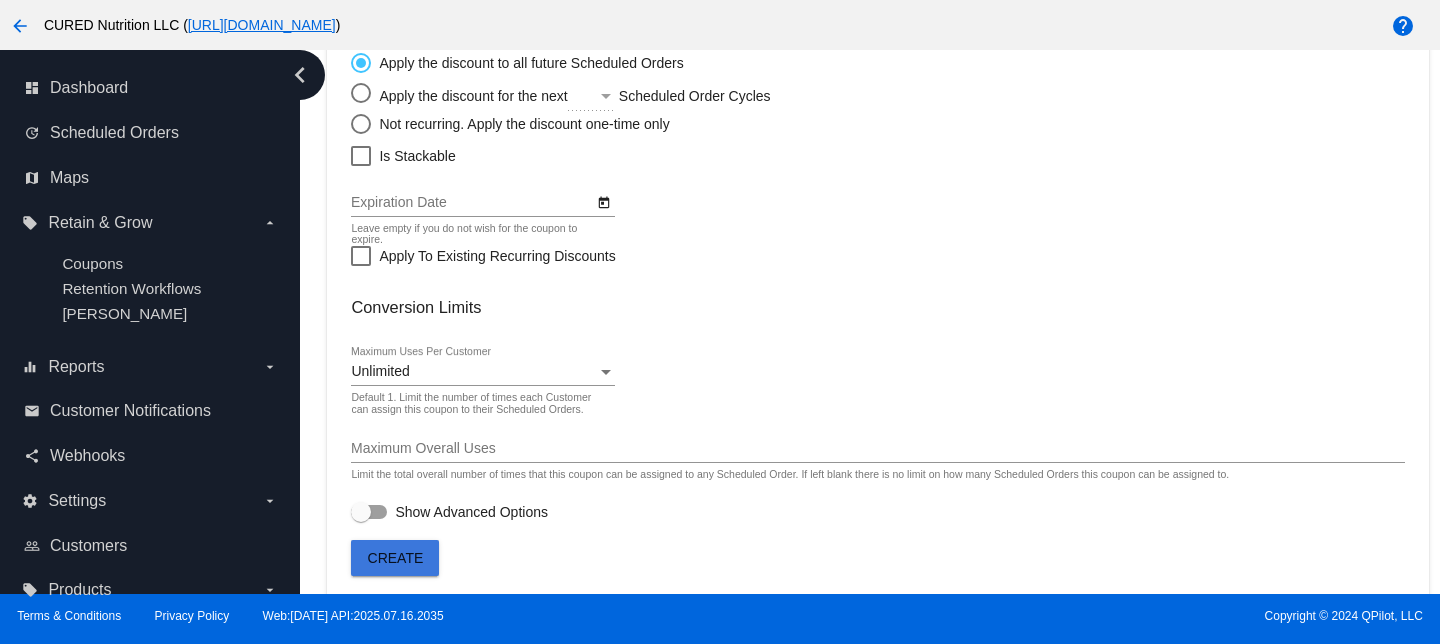 click on "Create" 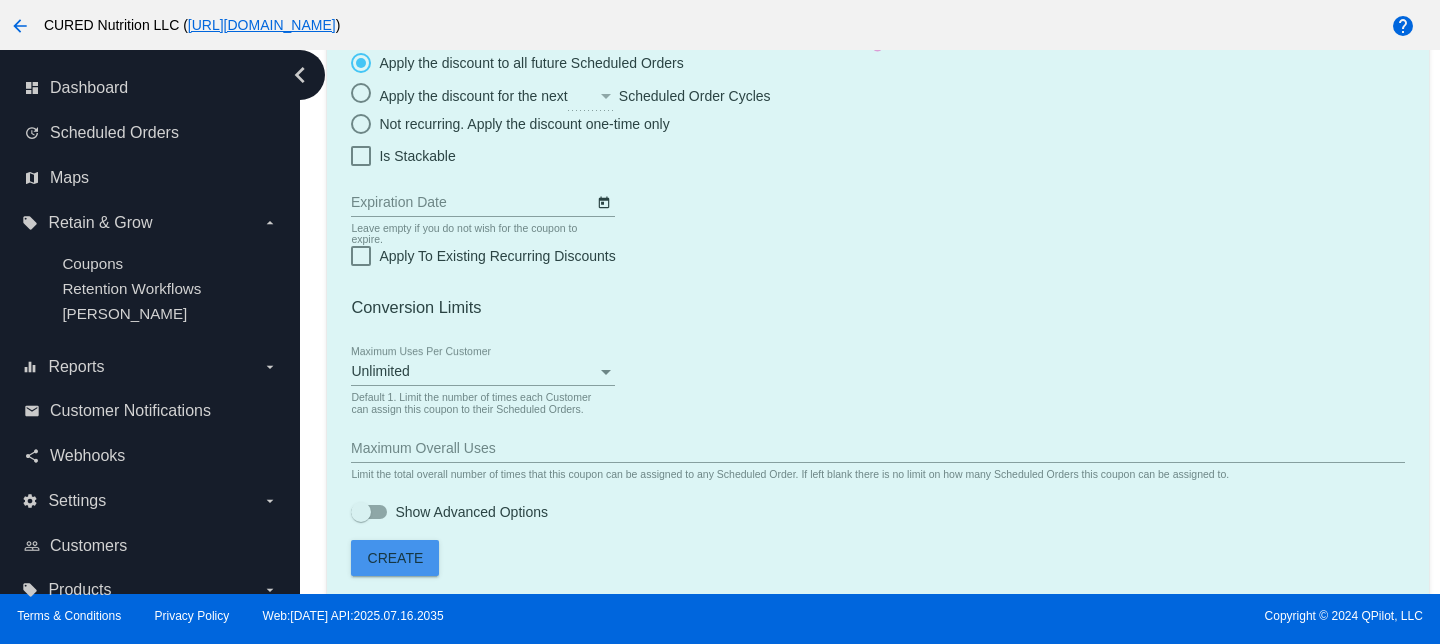 scroll, scrollTop: 0, scrollLeft: 0, axis: both 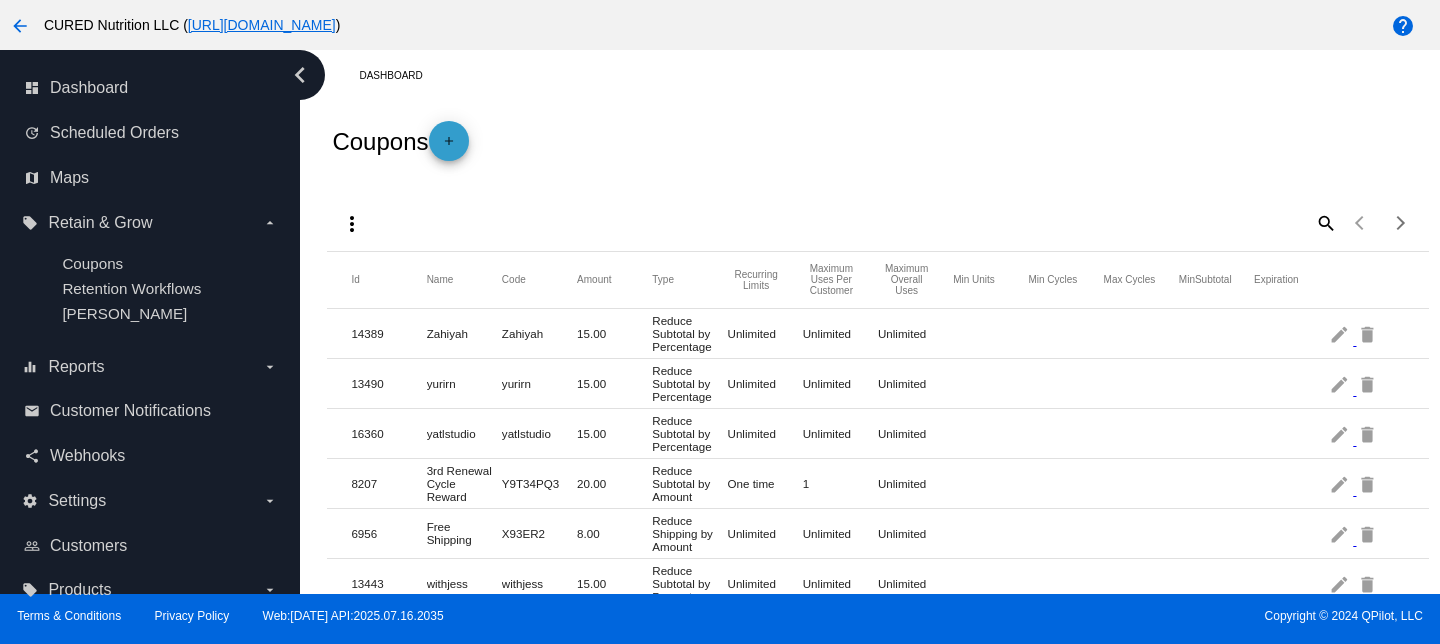 click on "add" 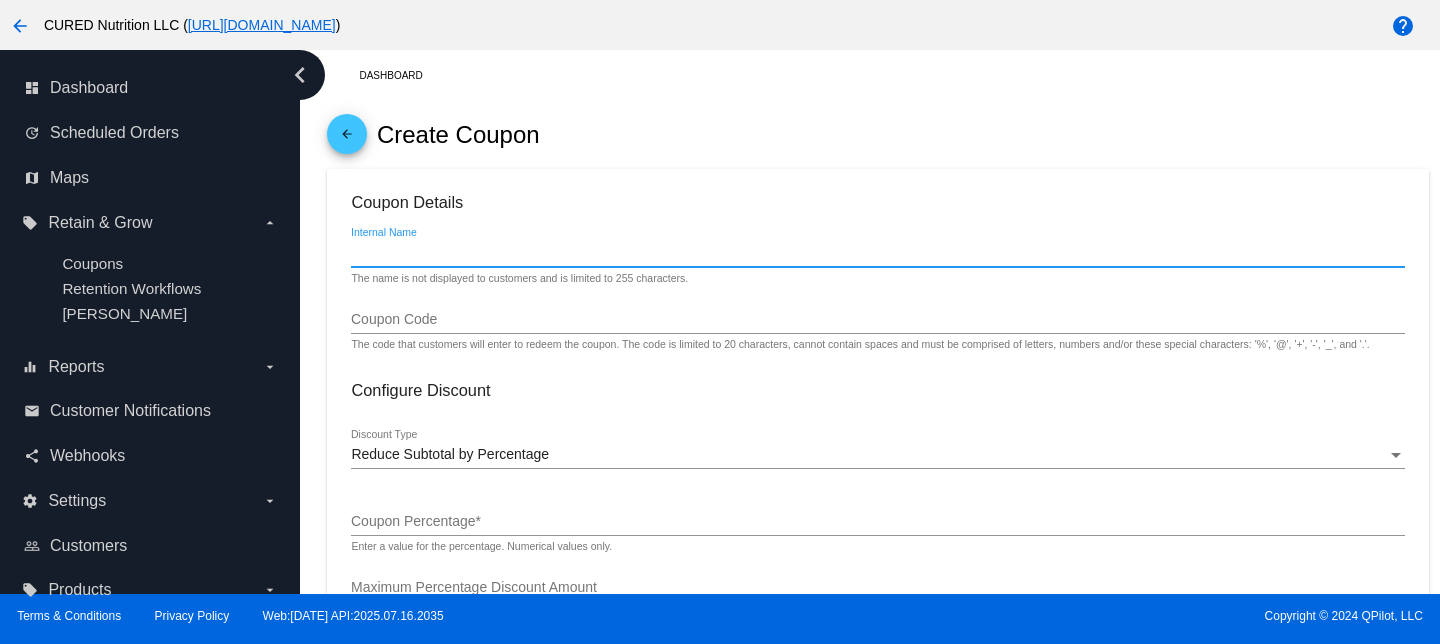 click on "Internal Name" at bounding box center [877, 253] 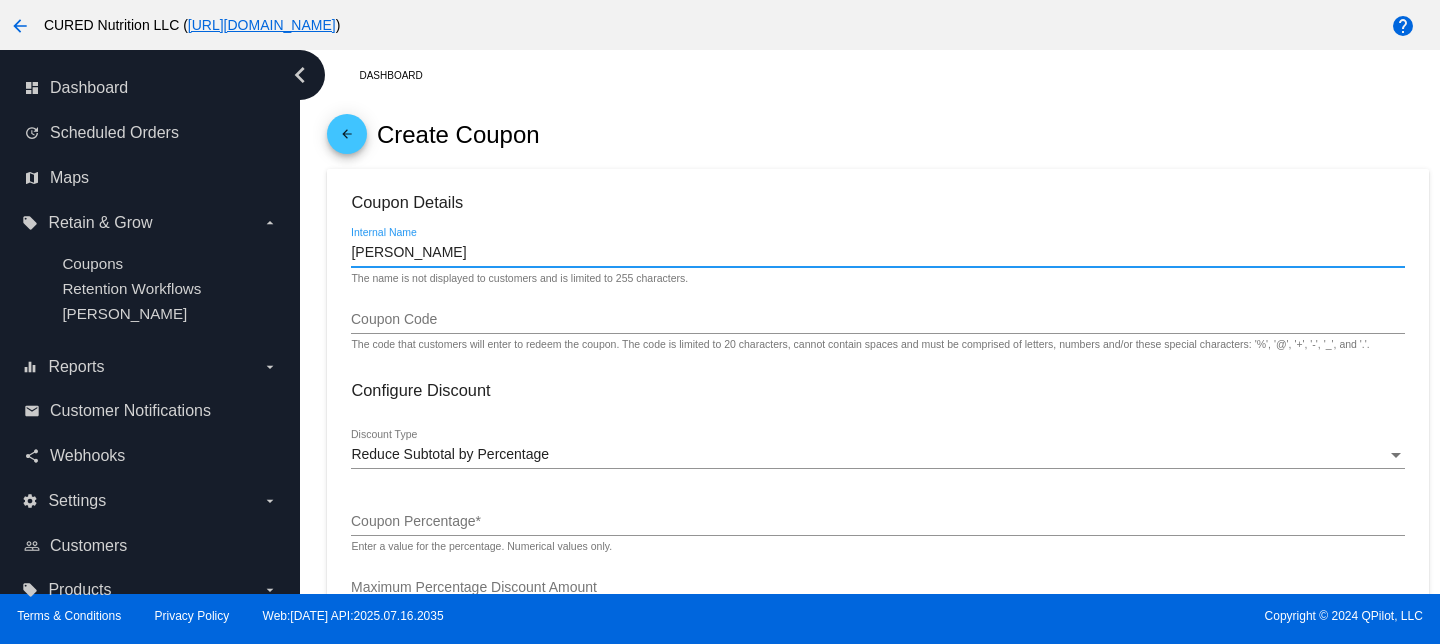 type on "[PERSON_NAME]" 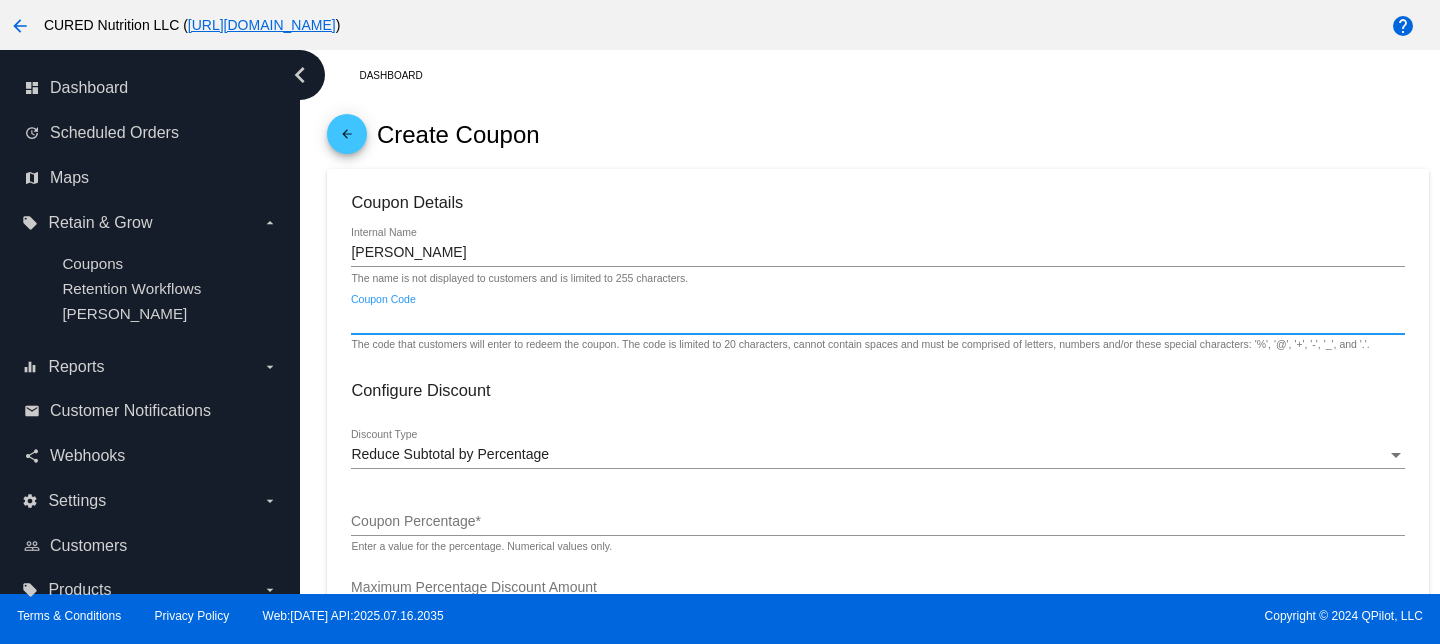 paste on "[PERSON_NAME]" 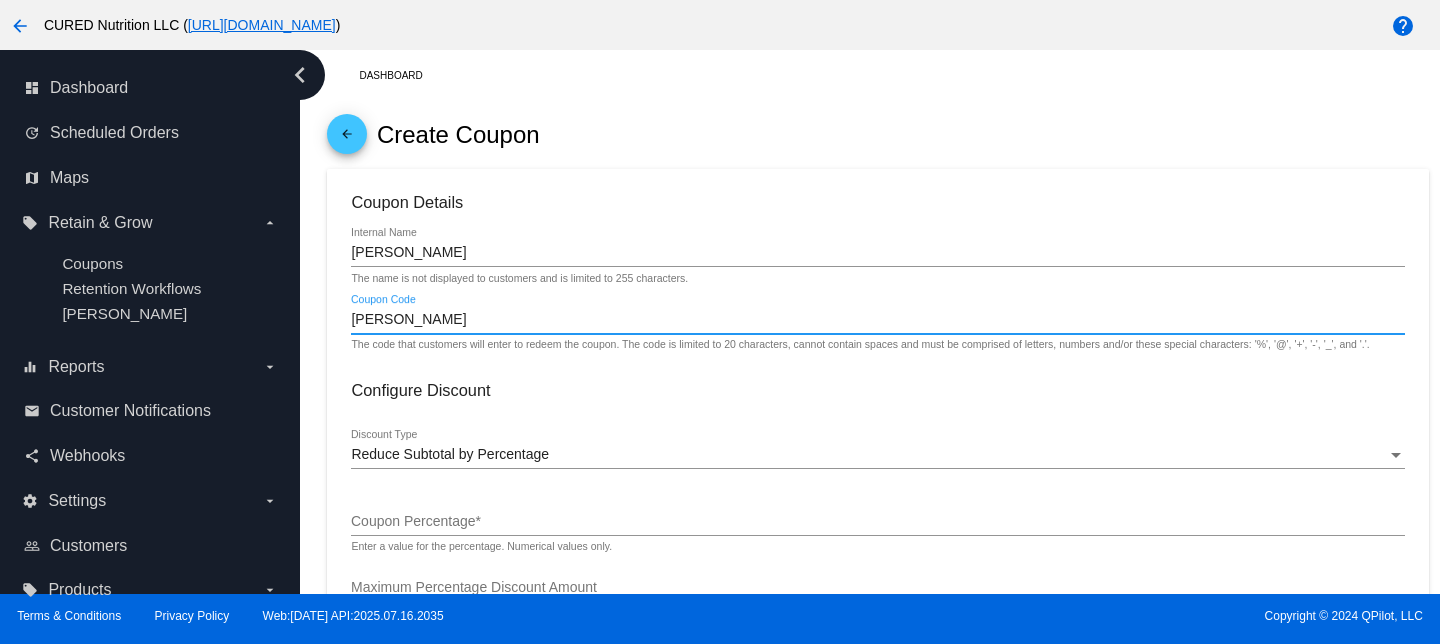 type on "[PERSON_NAME]" 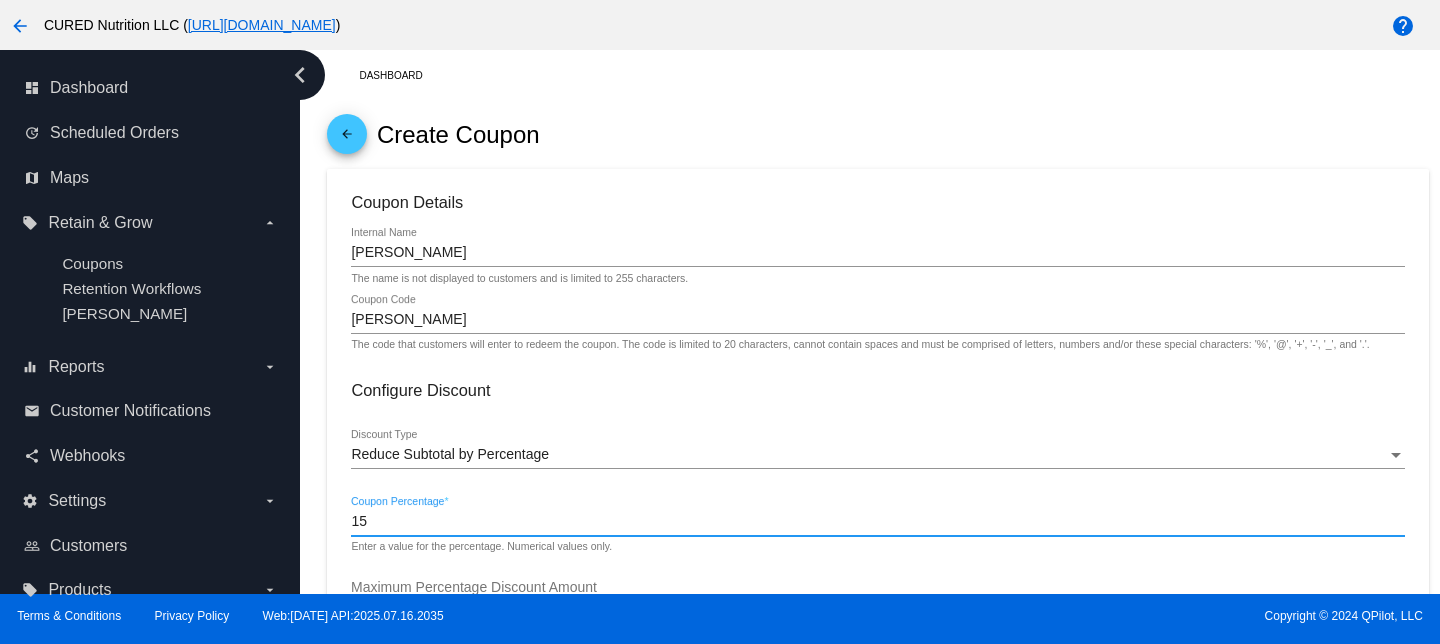 type on "15" 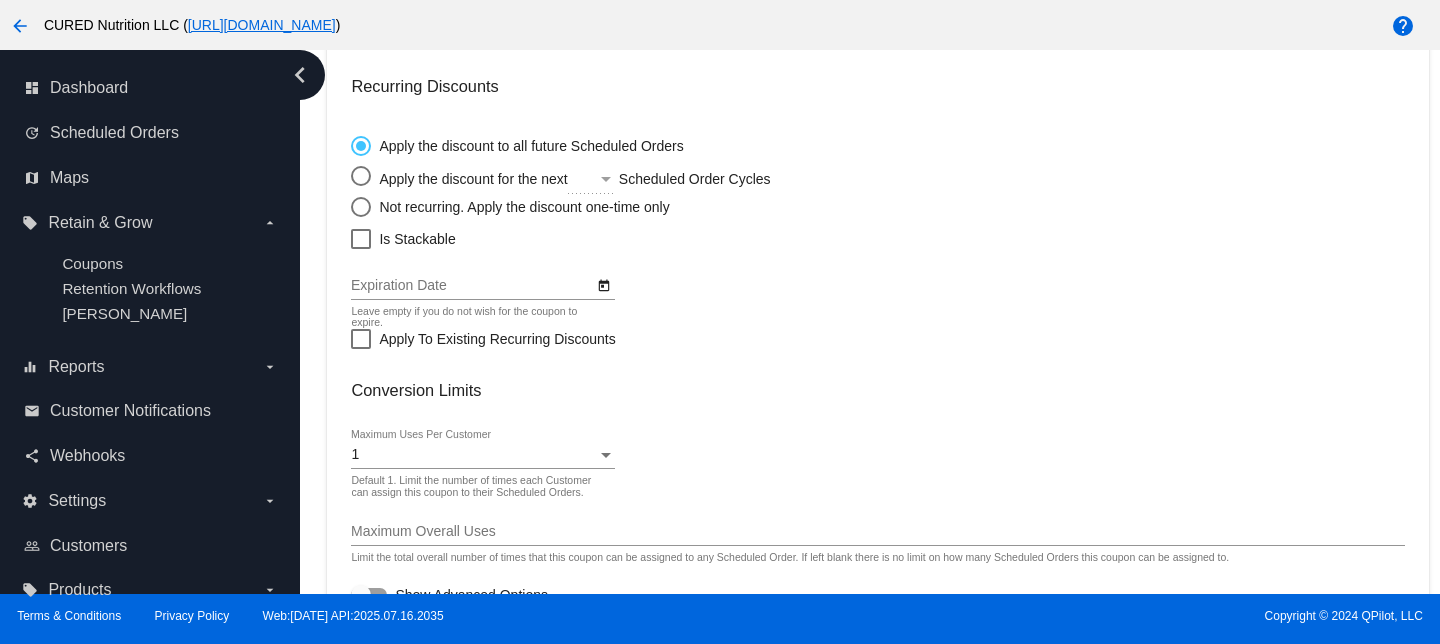 scroll, scrollTop: 741, scrollLeft: 0, axis: vertical 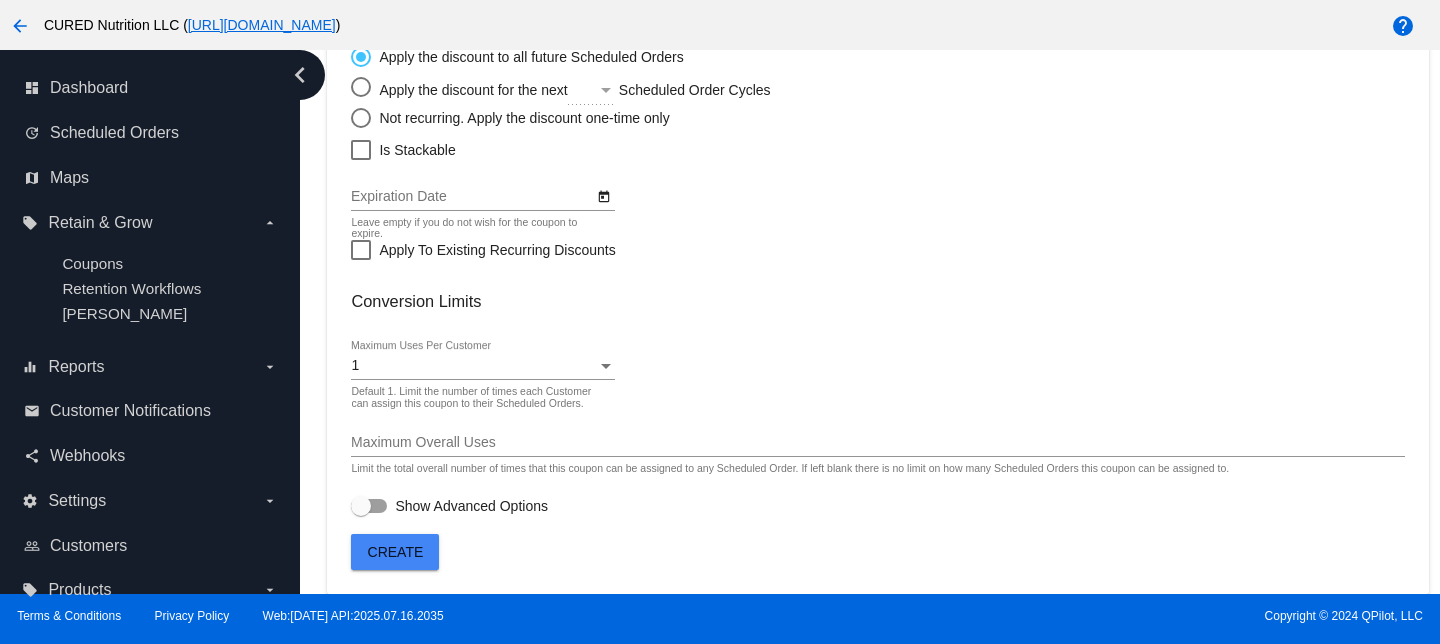 click on "1" at bounding box center [473, 366] 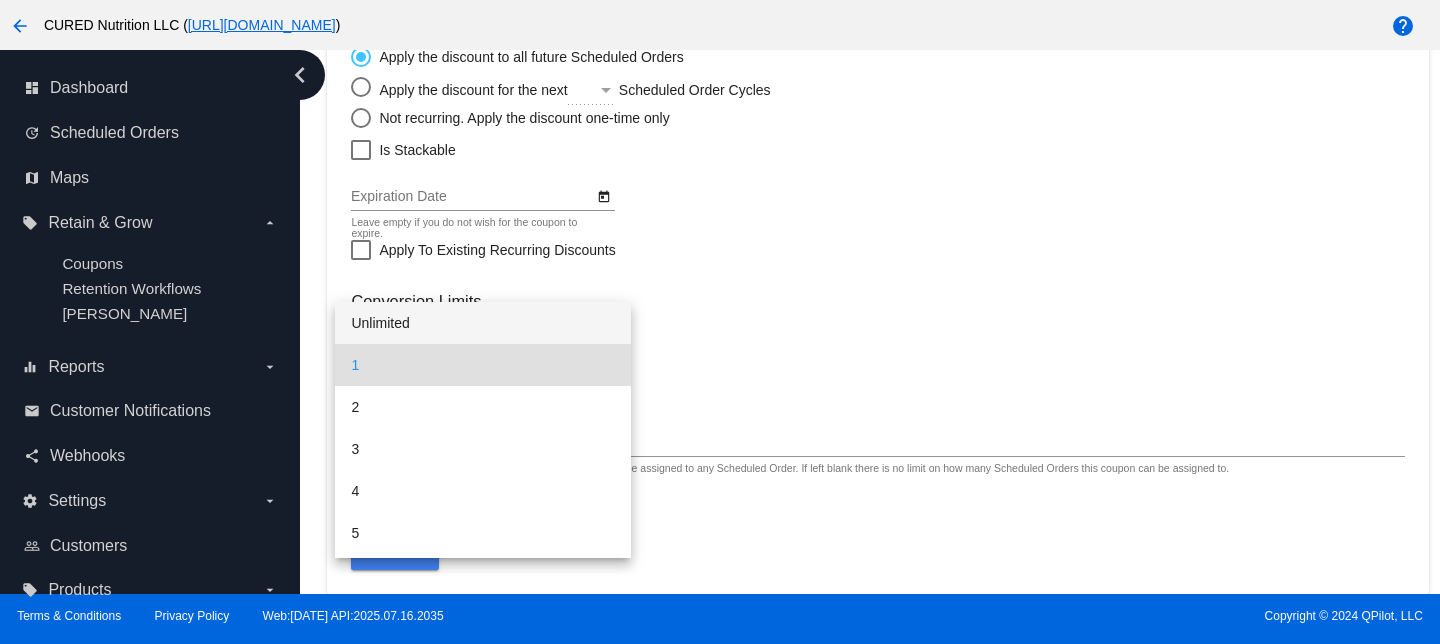 click on "Unlimited" at bounding box center [482, 323] 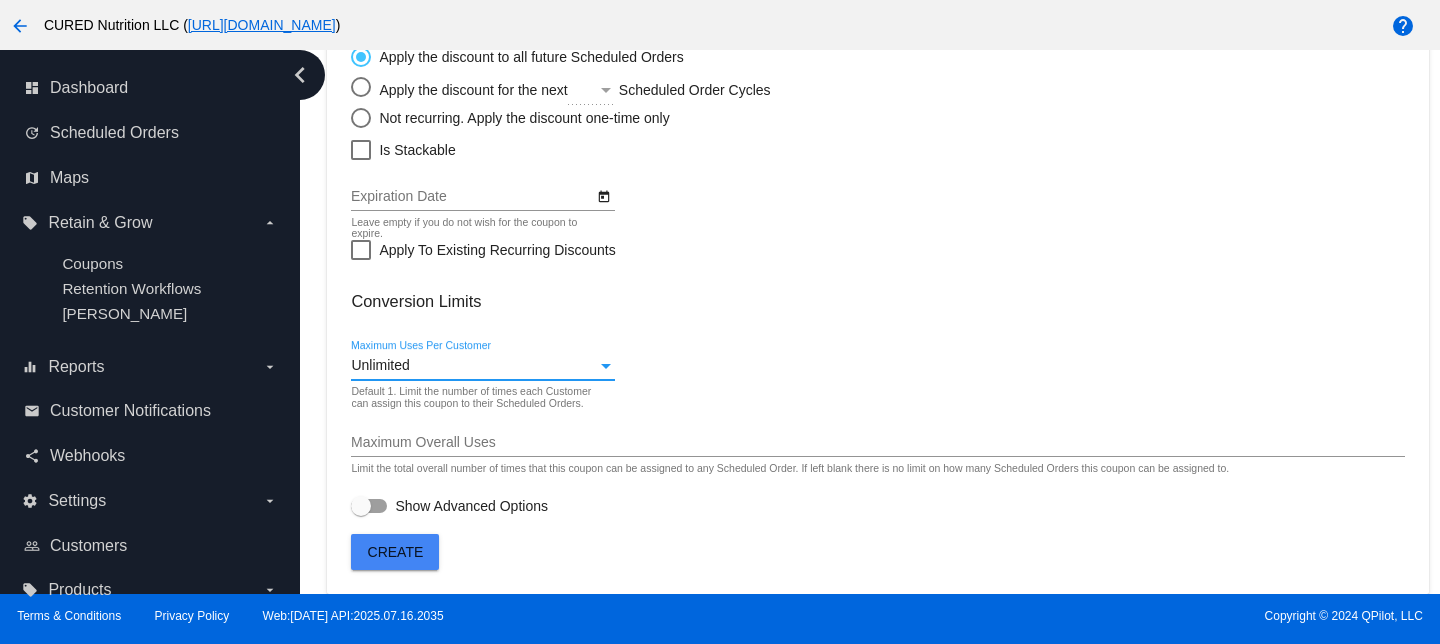 click on "Create" 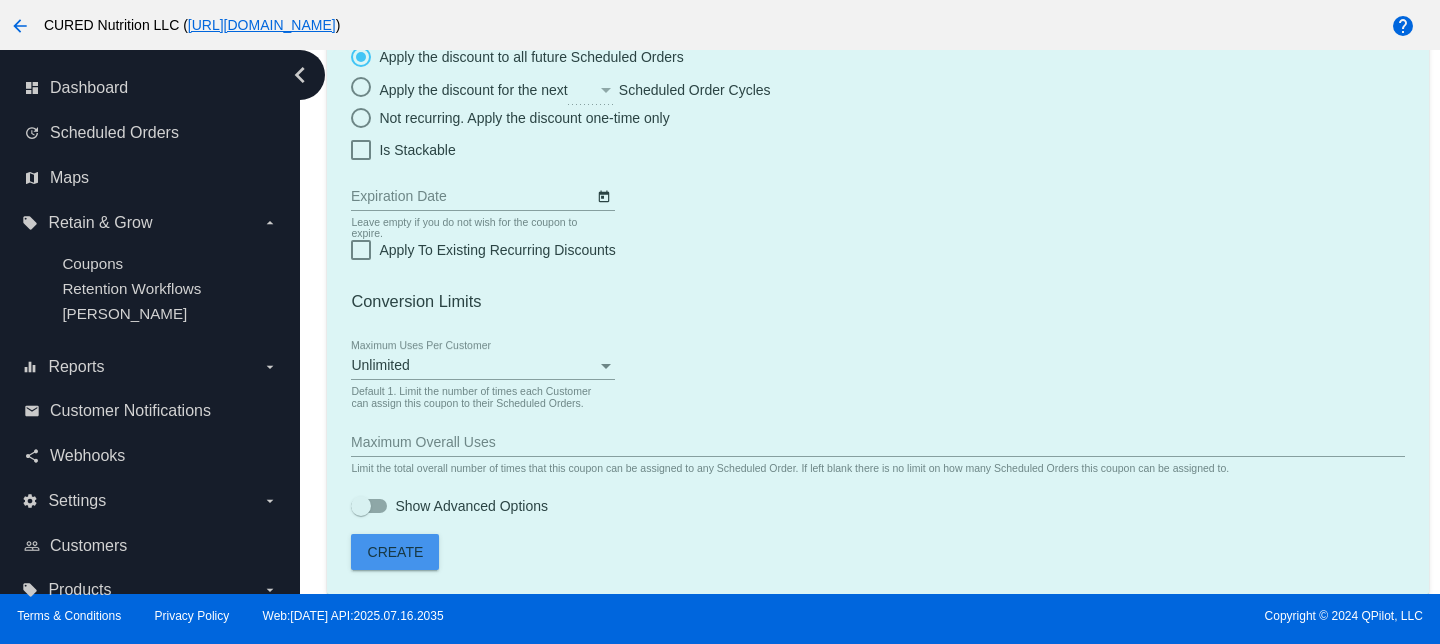 scroll, scrollTop: 0, scrollLeft: 0, axis: both 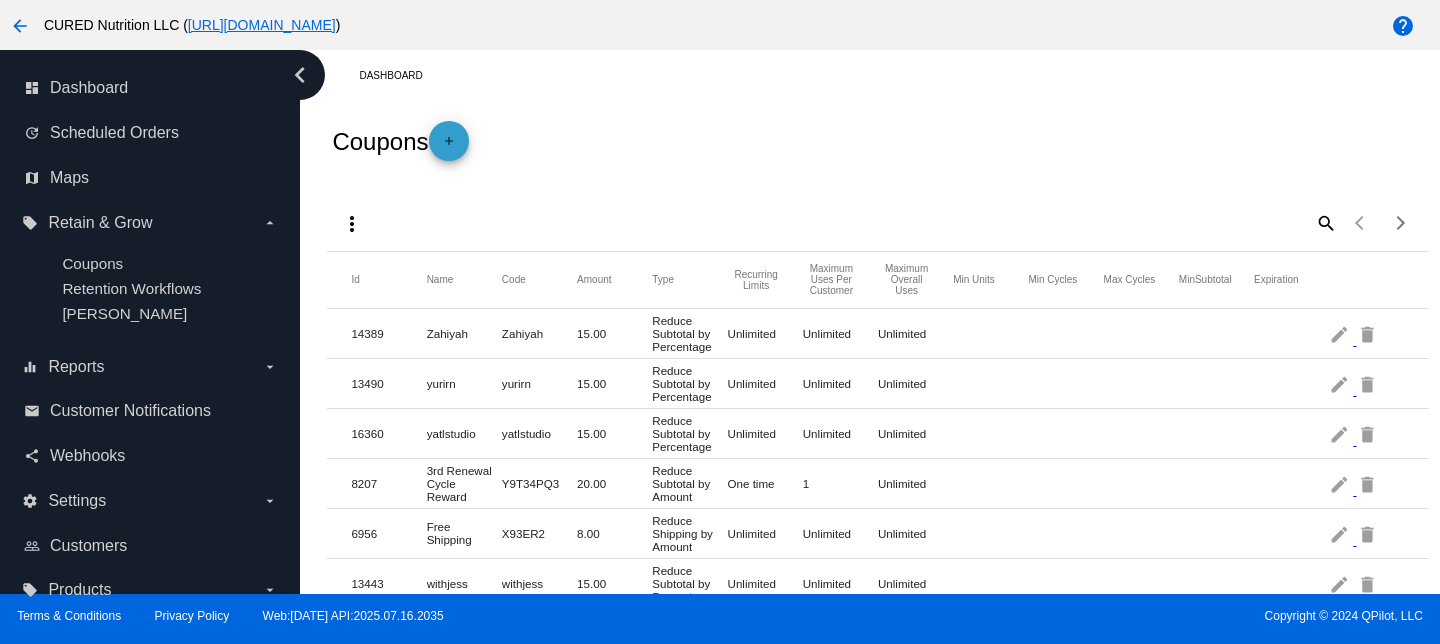 click on "add" 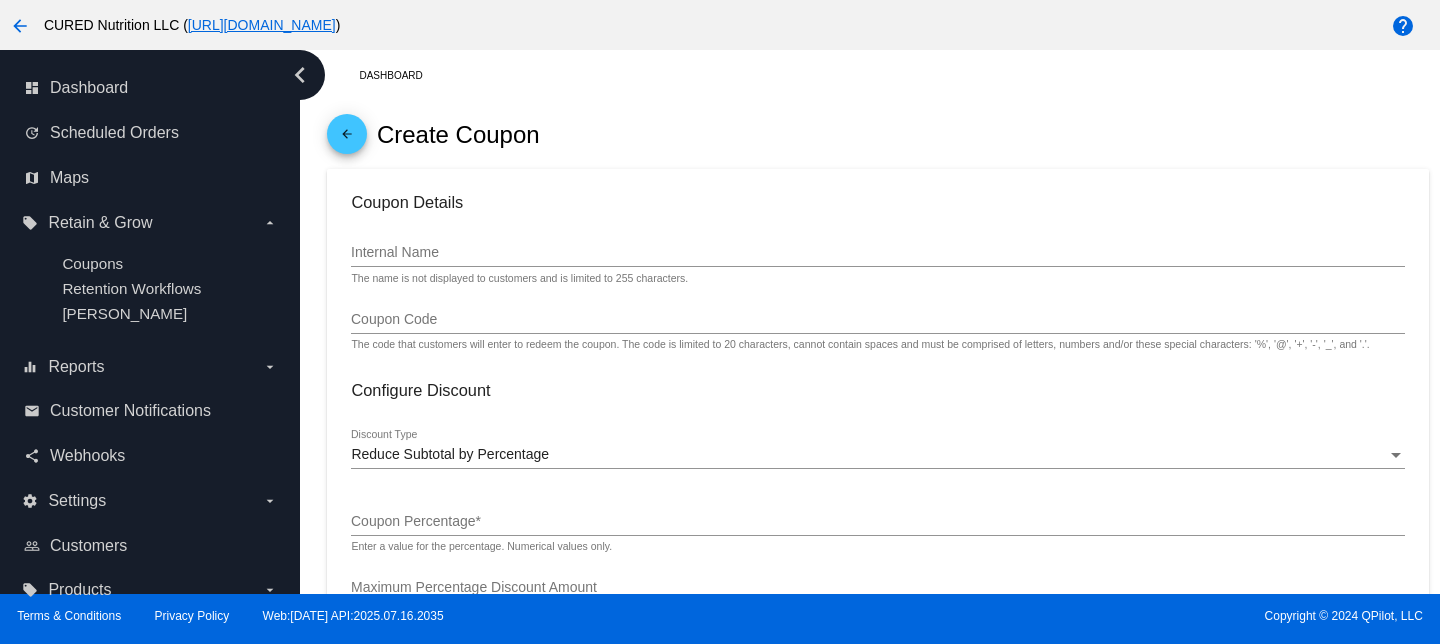 click on "Internal Name" at bounding box center [877, 253] 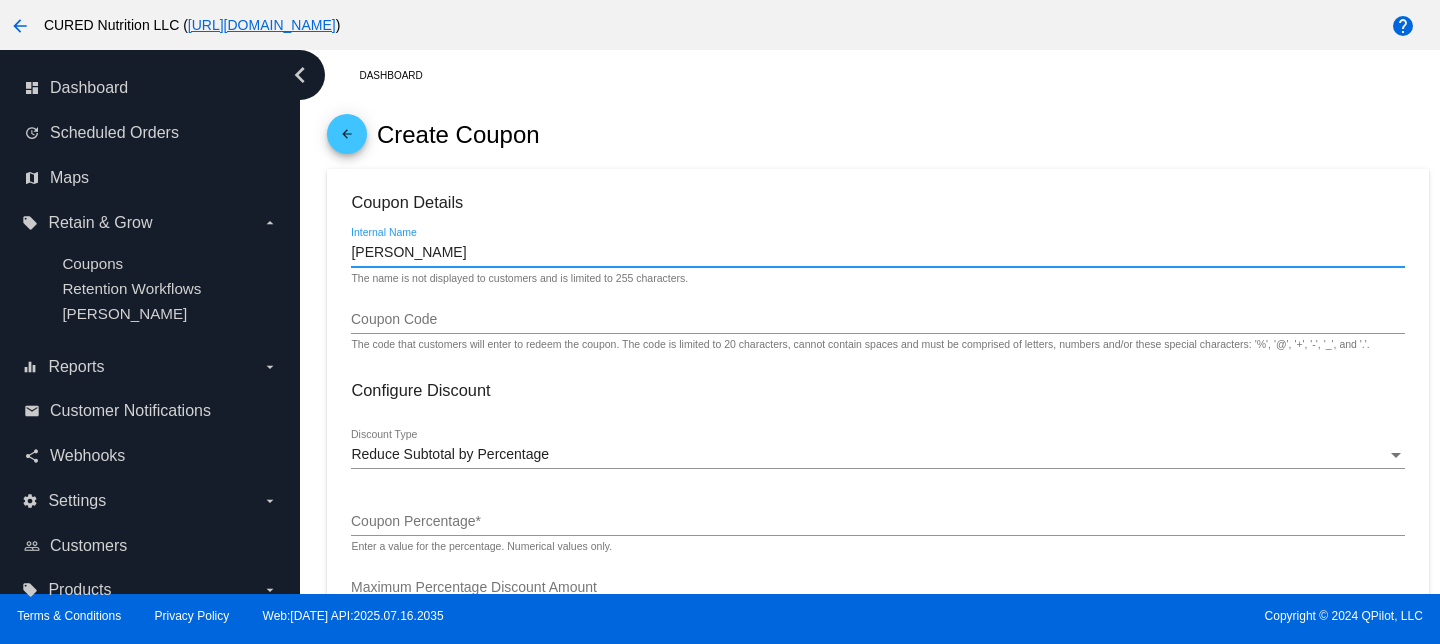 type on "[PERSON_NAME]" 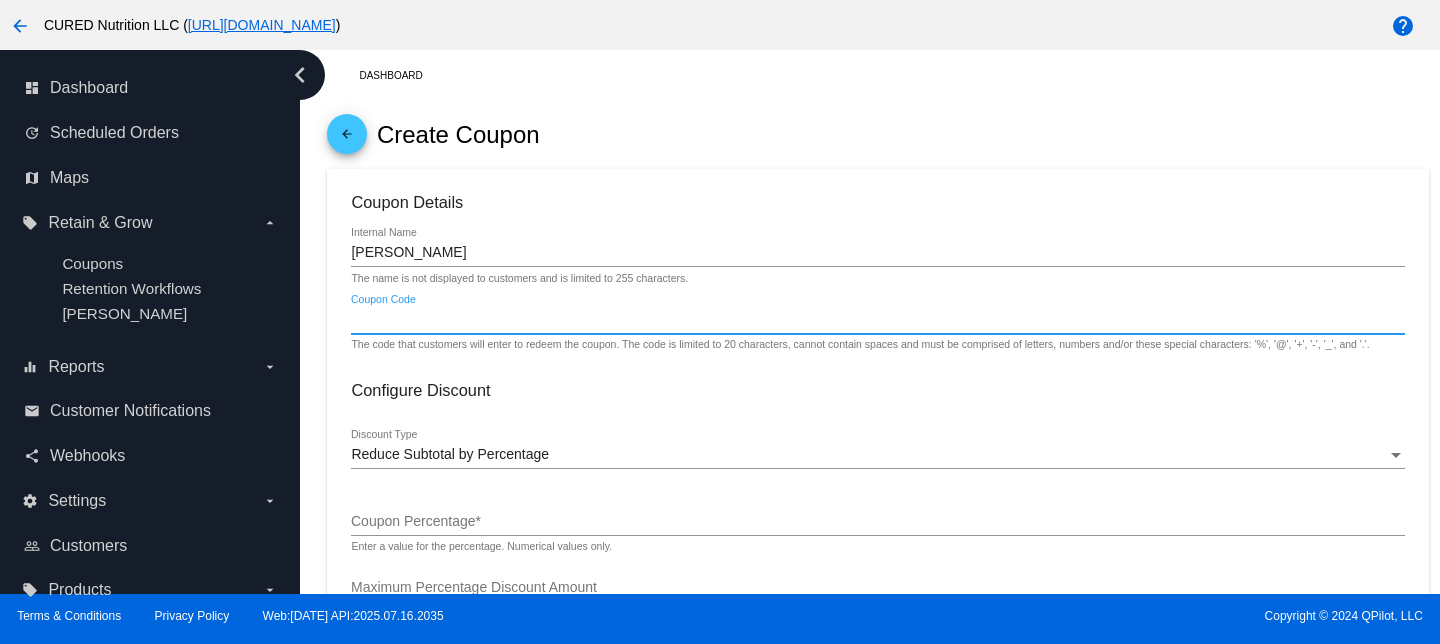 paste on "[PERSON_NAME]" 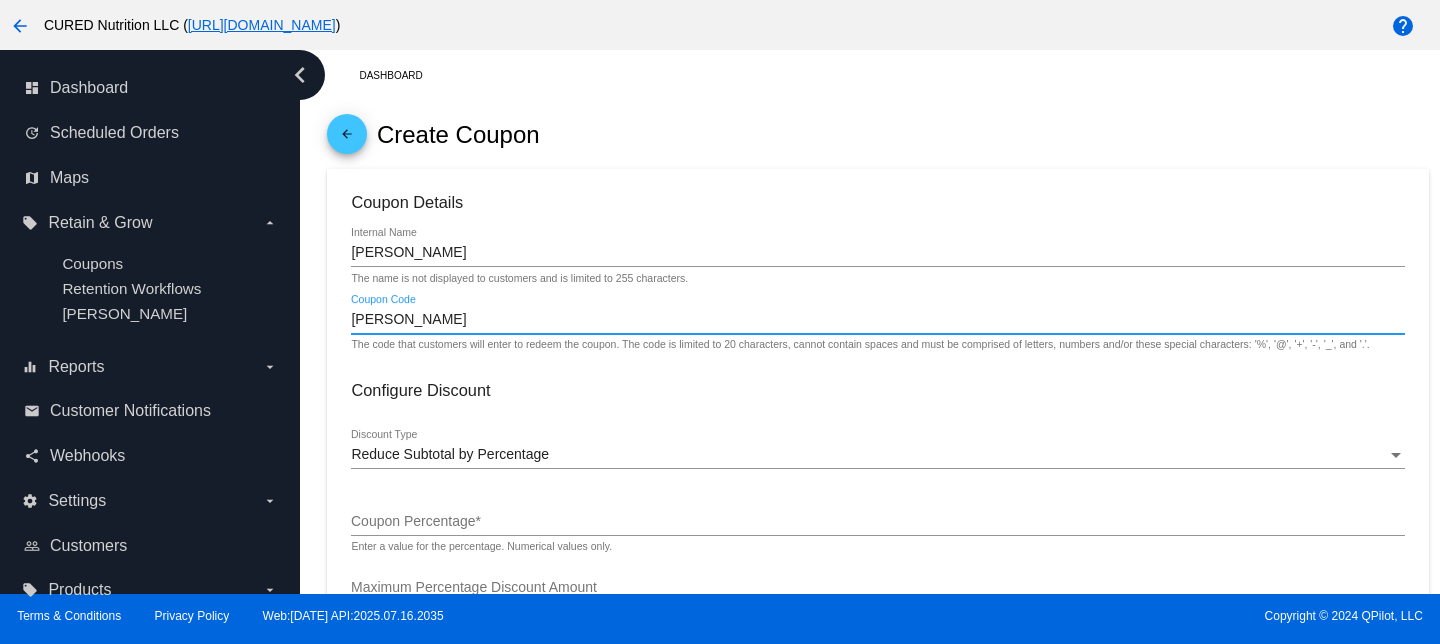 type on "[PERSON_NAME]" 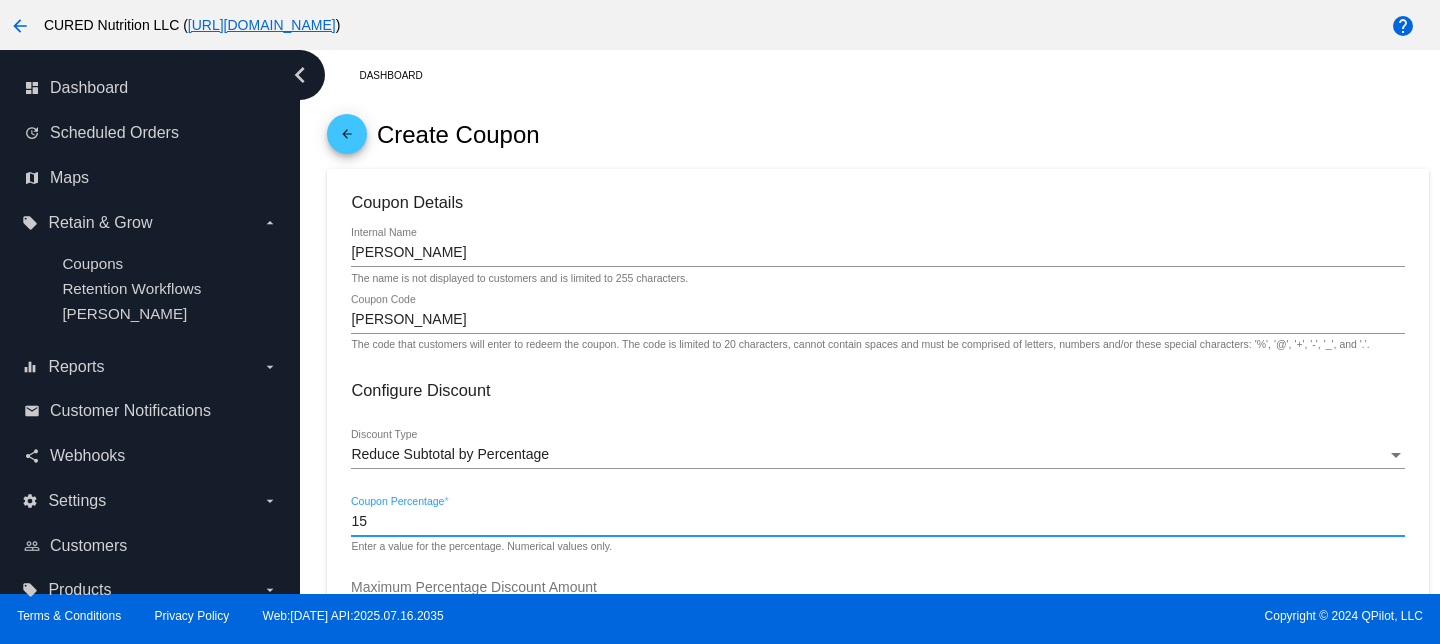 type on "15" 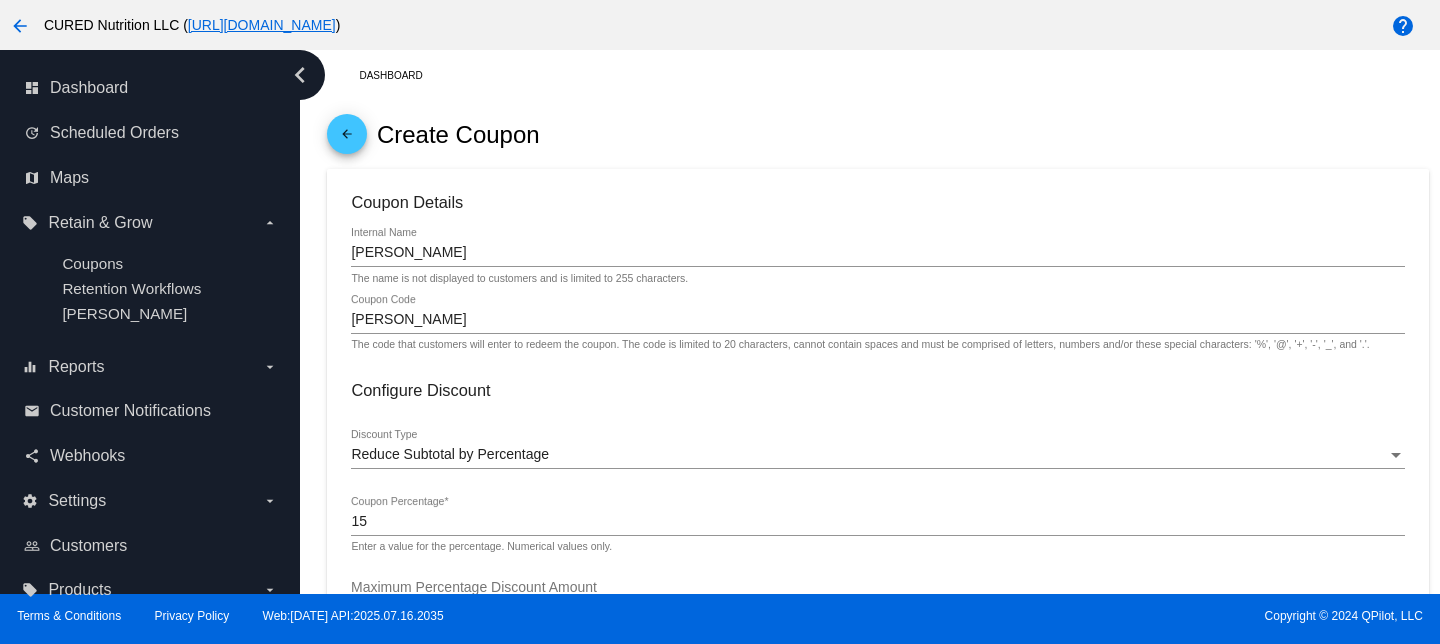 click on "Coupon Details
[PERSON_NAME]
Internal Name The name is not displayed to customers and is limited to 255 characters.
[PERSON_NAME]
Coupon Code The code that customers will enter to redeem the coupon. The code is limited to 20 characters, cannot contain spaces and must be comprised of letters, numbers and/or these special characters: '%',
'@', '+', '-', '_', and '.'.
Configure Discount
Reduce Subtotal by Percentage
Discount Type
15
Coupon Percentage  * Enter a value for the percentage. Numerical values only.
Maximum Percentage Discount Amount Enter a maximum amount for the percentage discount. Leave this blank to allow the percentage discount to increase to any amount.
Apply Discount to Sale
Price
Apply Discount to Regular
Price" 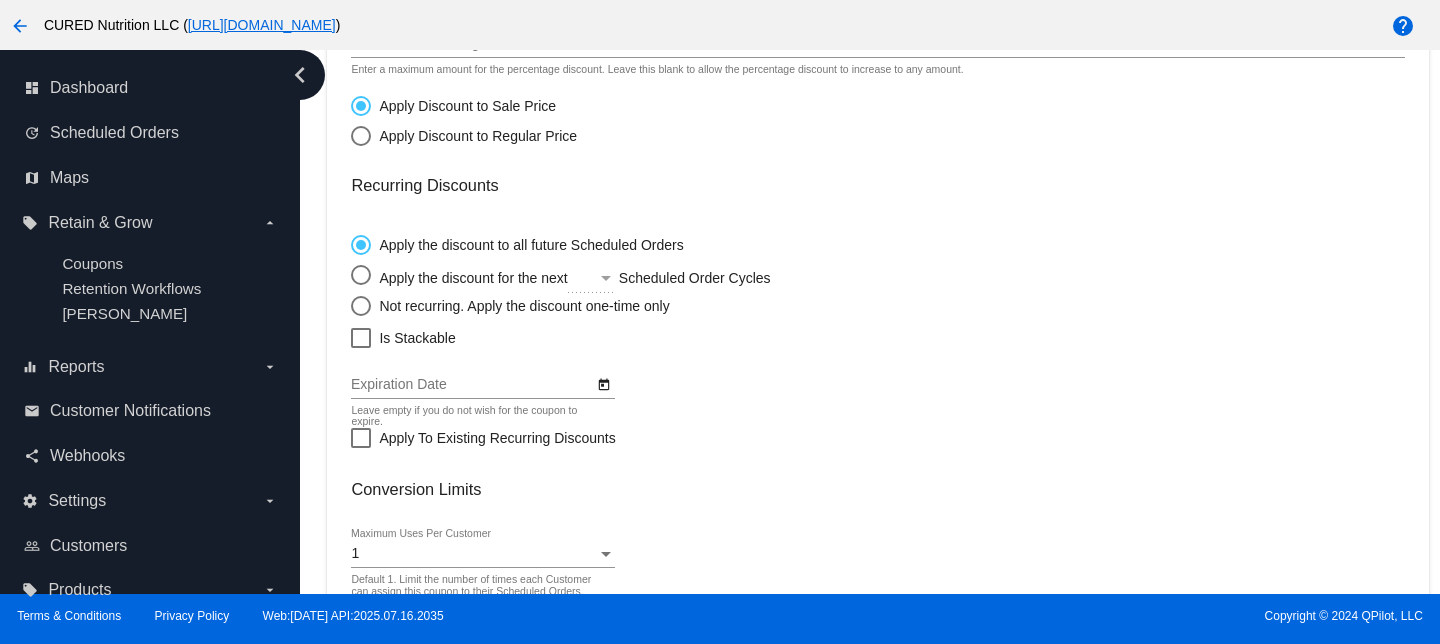 scroll, scrollTop: 741, scrollLeft: 0, axis: vertical 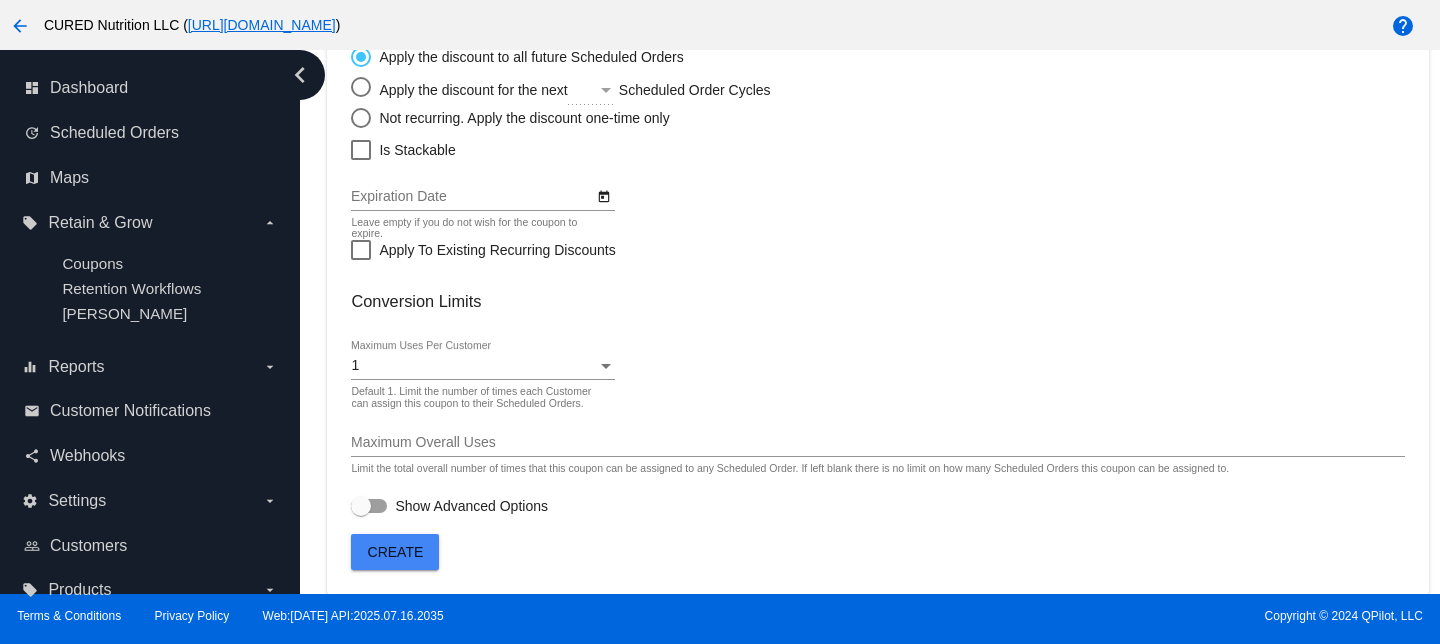 click on "1
Maximum Uses Per Customer" 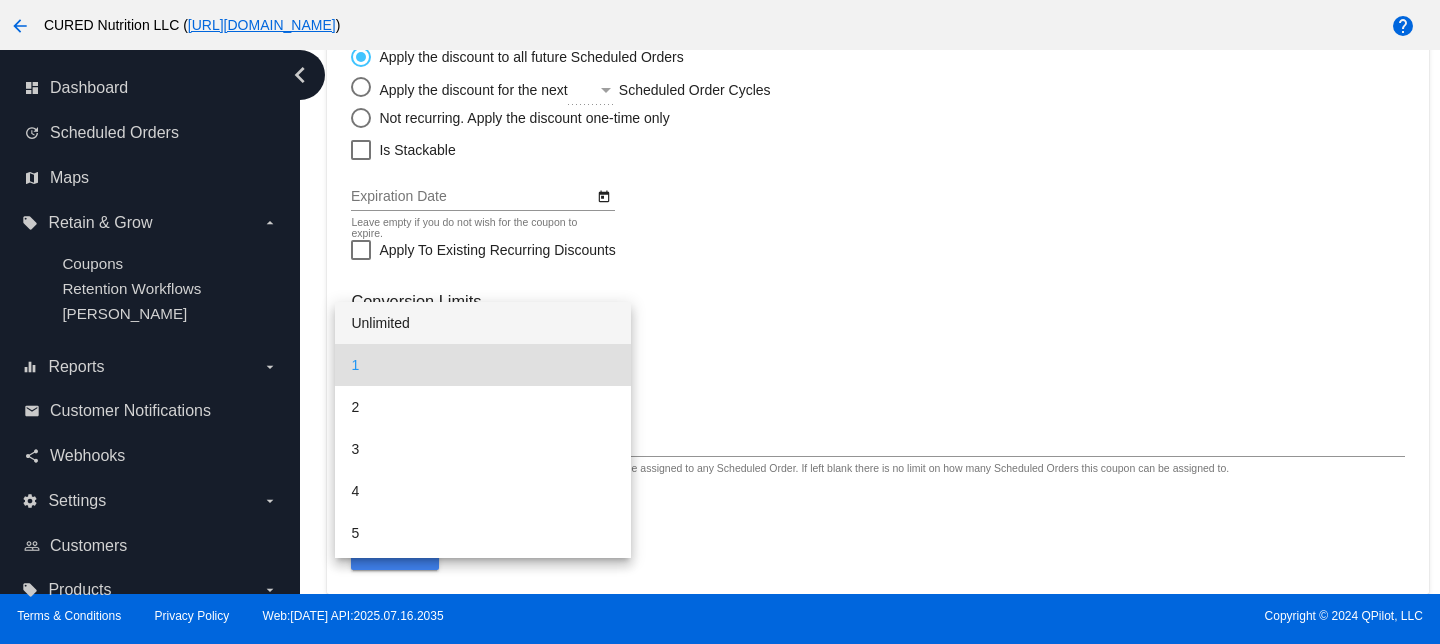click on "Unlimited" at bounding box center [482, 323] 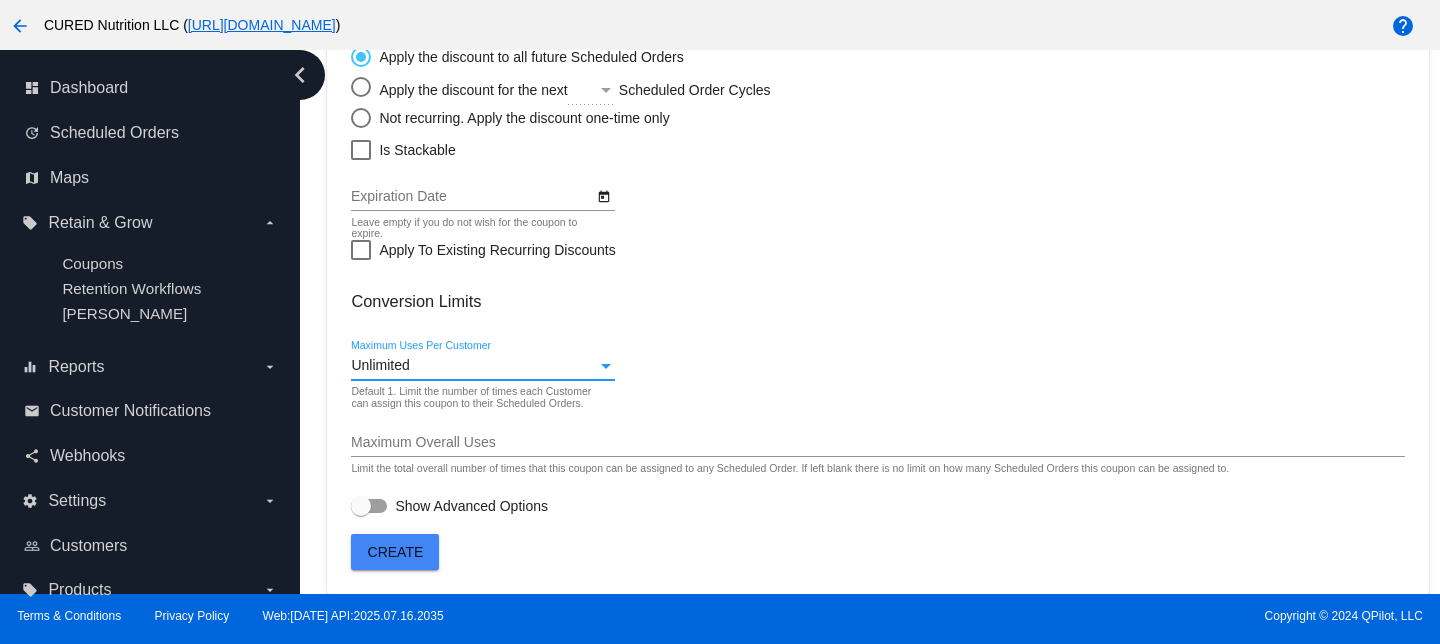 click on "Create" 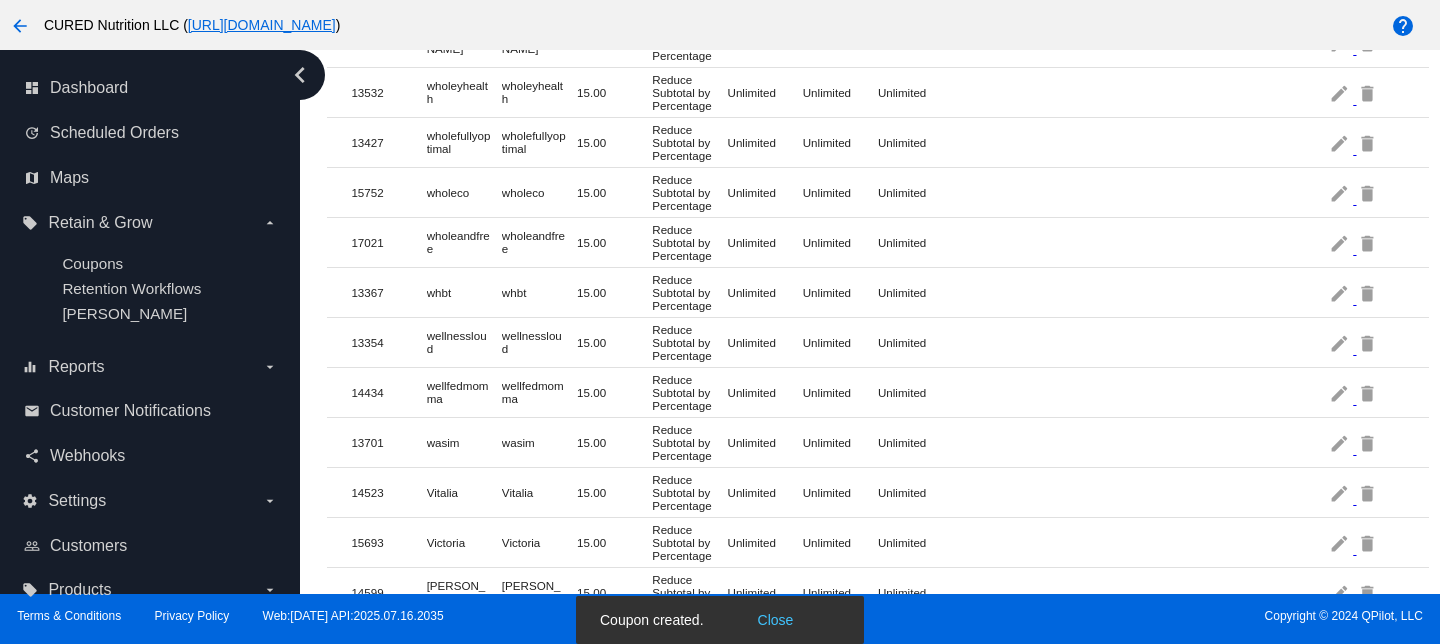 scroll, scrollTop: 0, scrollLeft: 0, axis: both 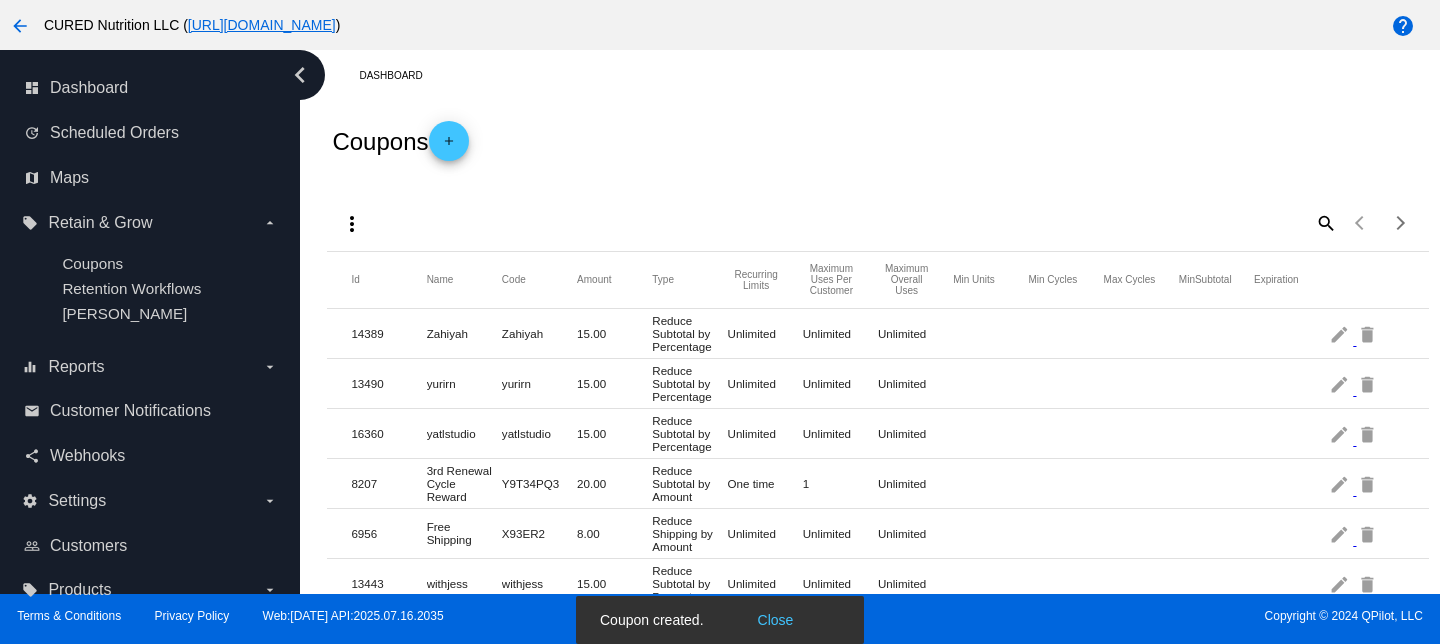 click on "add" 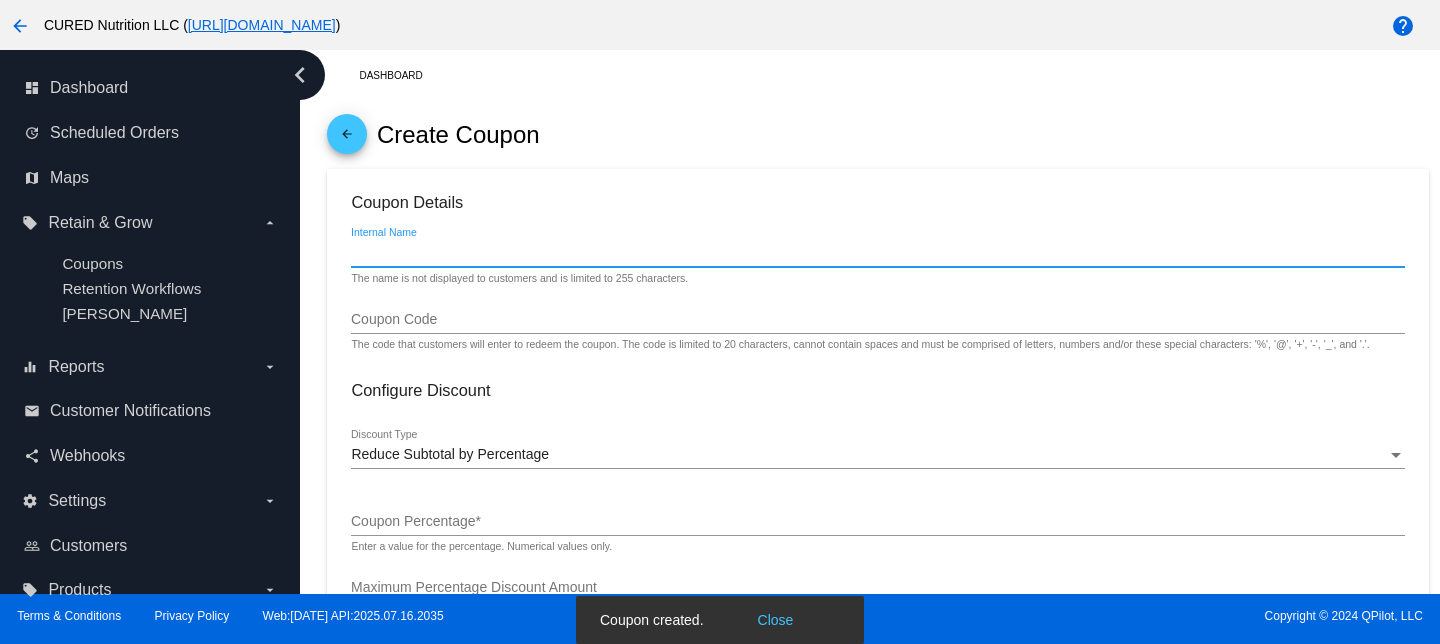 click on "Internal Name" at bounding box center (877, 253) 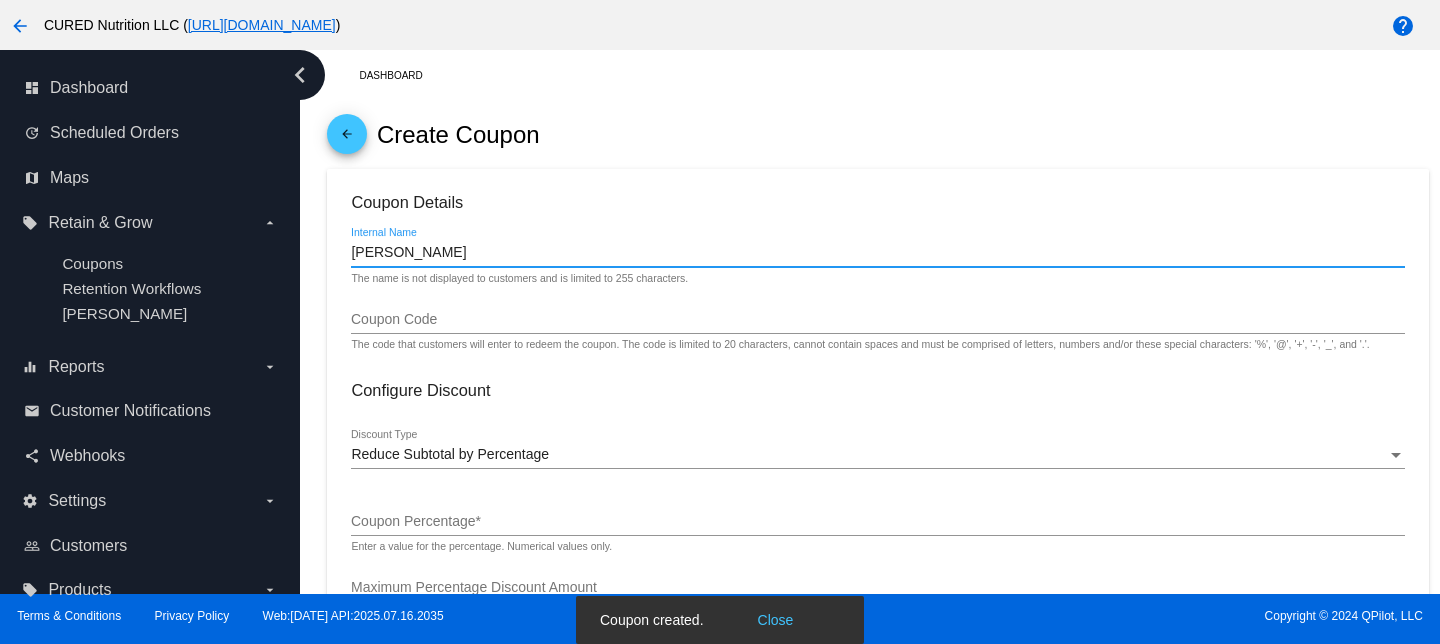 type on "[PERSON_NAME]" 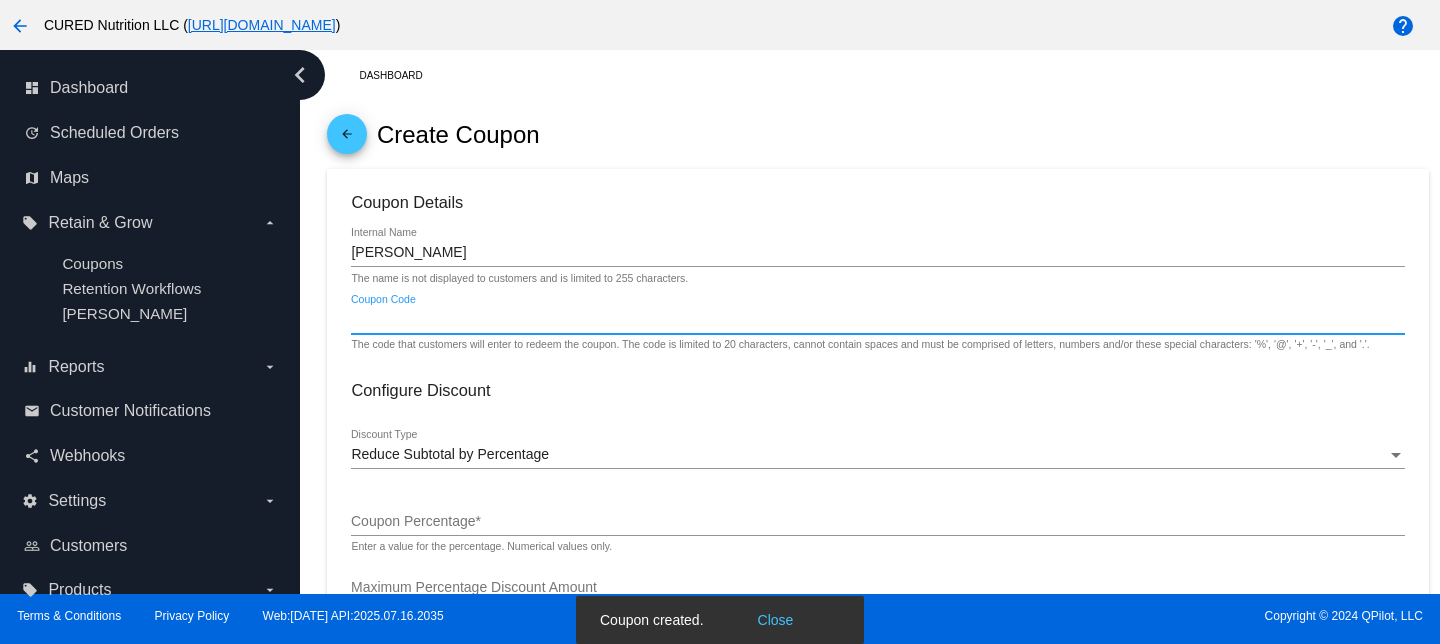 paste on "[PERSON_NAME]" 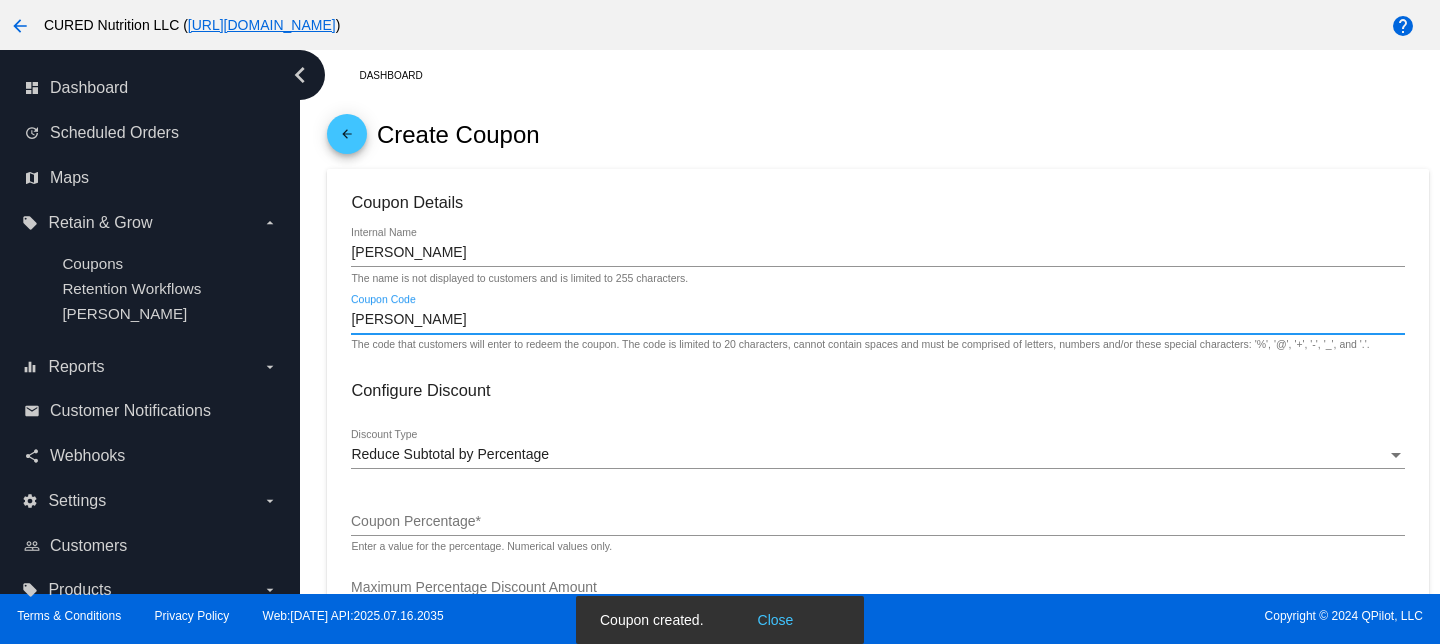 type on "[PERSON_NAME]" 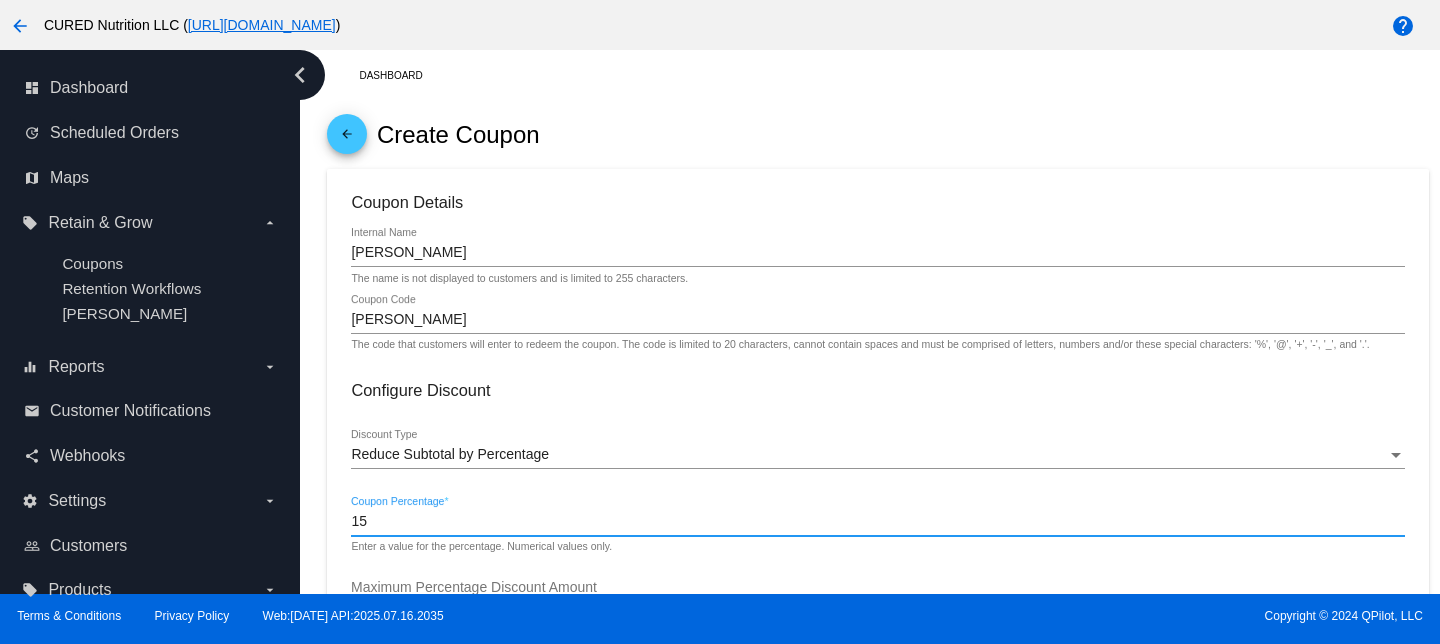 type on "15" 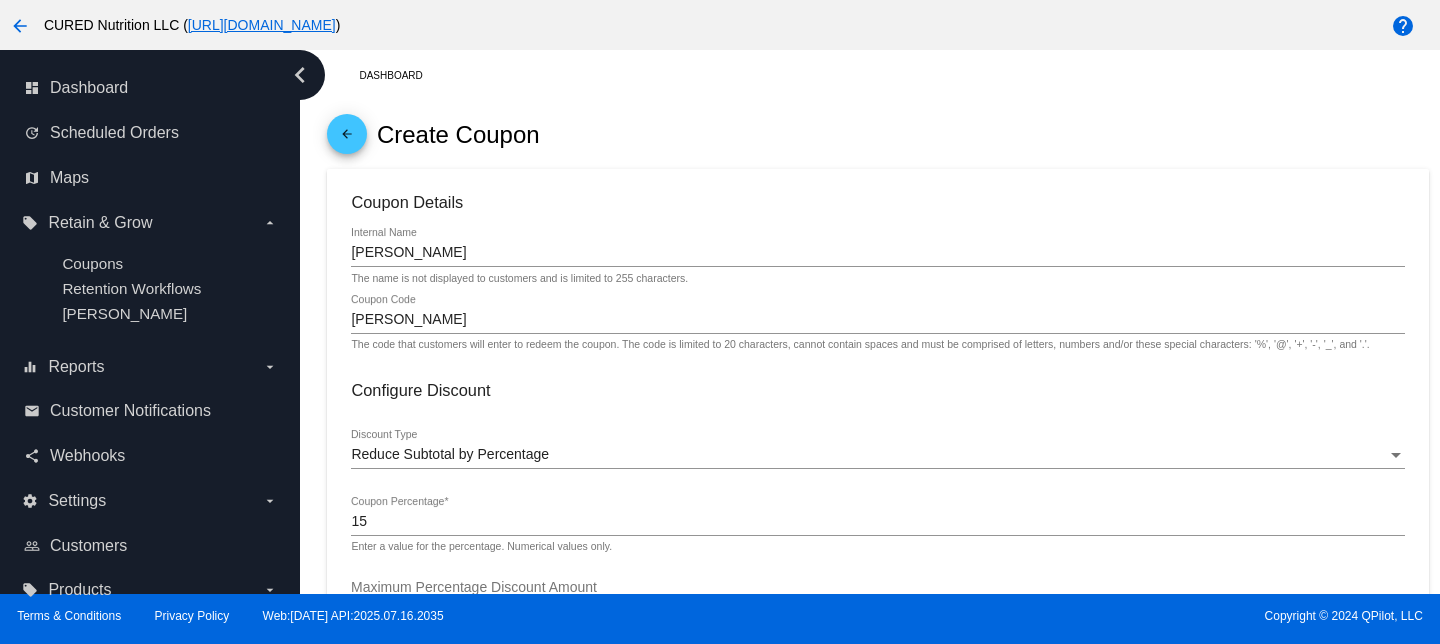 click on "Dashboard
arrow_back
Create Coupon
Coupon Details
[PERSON_NAME]
Internal Name The name is not displayed to customers and is limited to 255 characters.
[PERSON_NAME]
Coupon Code The code that customers will enter to redeem the coupon. The code is limited to 20 characters, cannot contain spaces and must be comprised of letters, numbers and/or these special characters: '%',
'@', '+', '-', '_', and '.'.
Configure Discount
Reduce Subtotal by Percentage
Discount Type
15
Coupon Percentage  * Enter a value for the percentage. Numerical values only.
Maximum Percentage Discount Amount Enter a maximum amount for the percentage discount. Leave this blank to allow the percentage discount to increase to any amount." at bounding box center [878, 688] 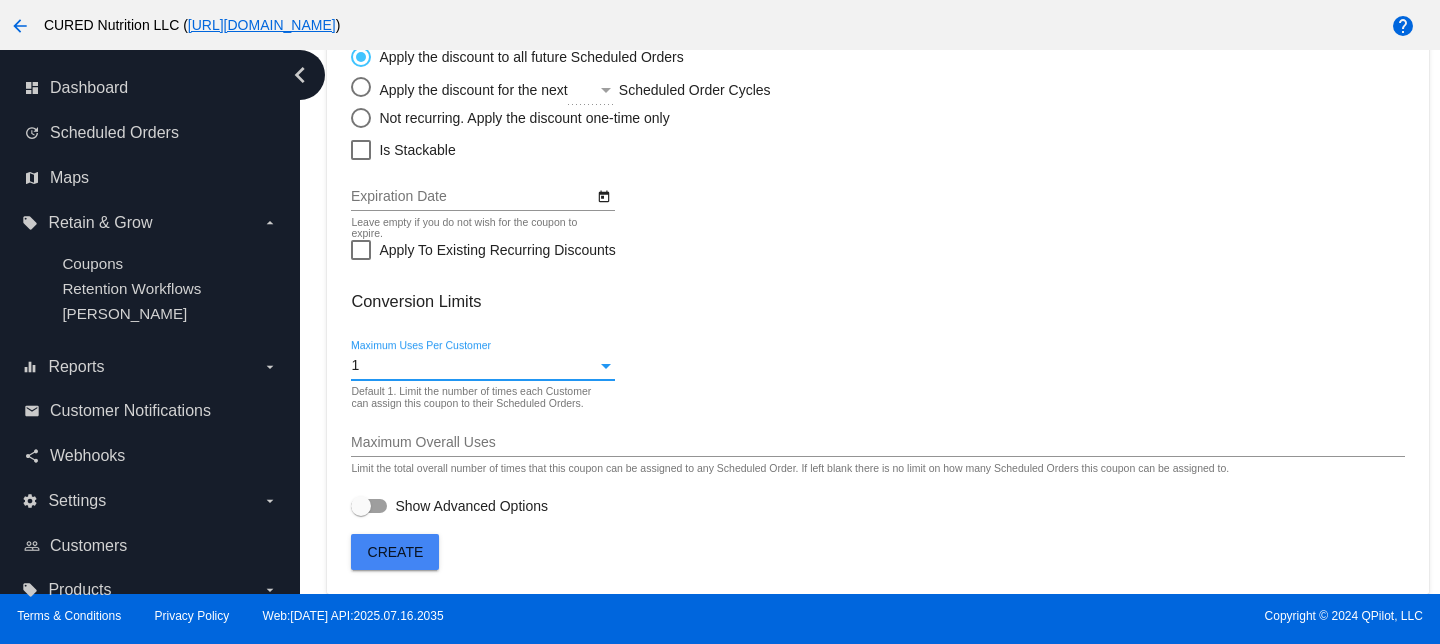 click on "1" at bounding box center [473, 366] 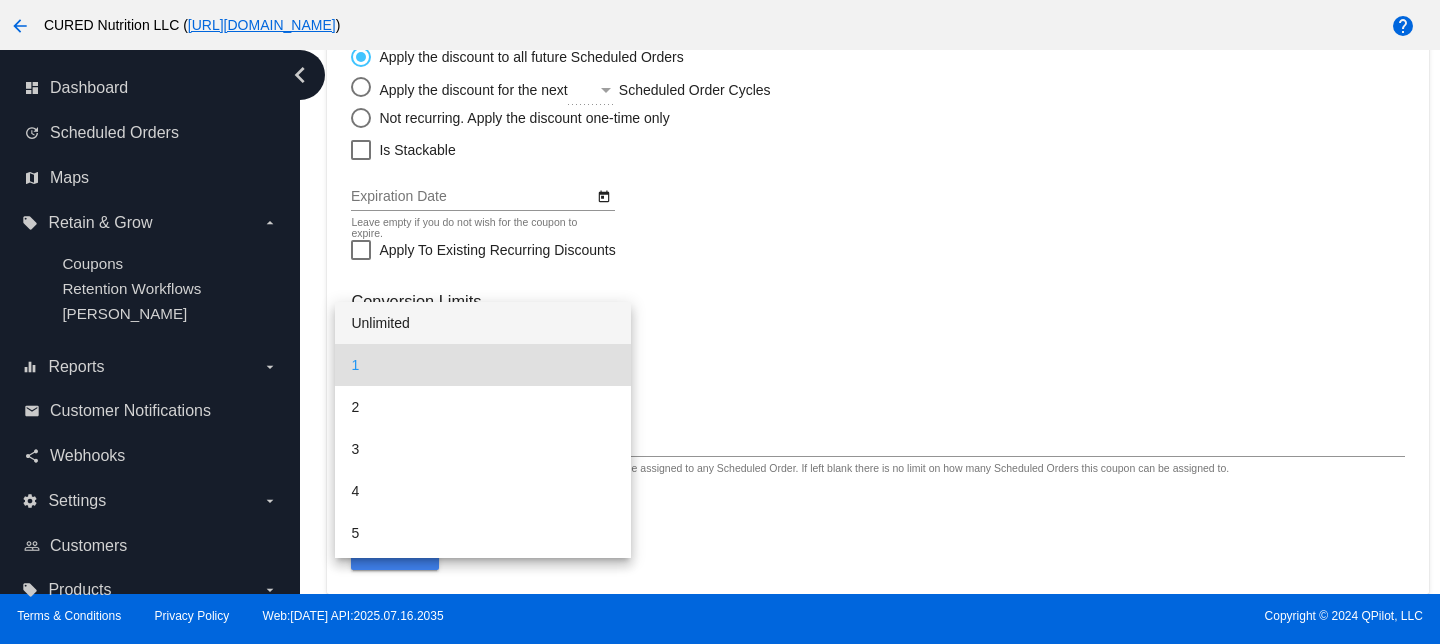 click on "Unlimited" at bounding box center [482, 323] 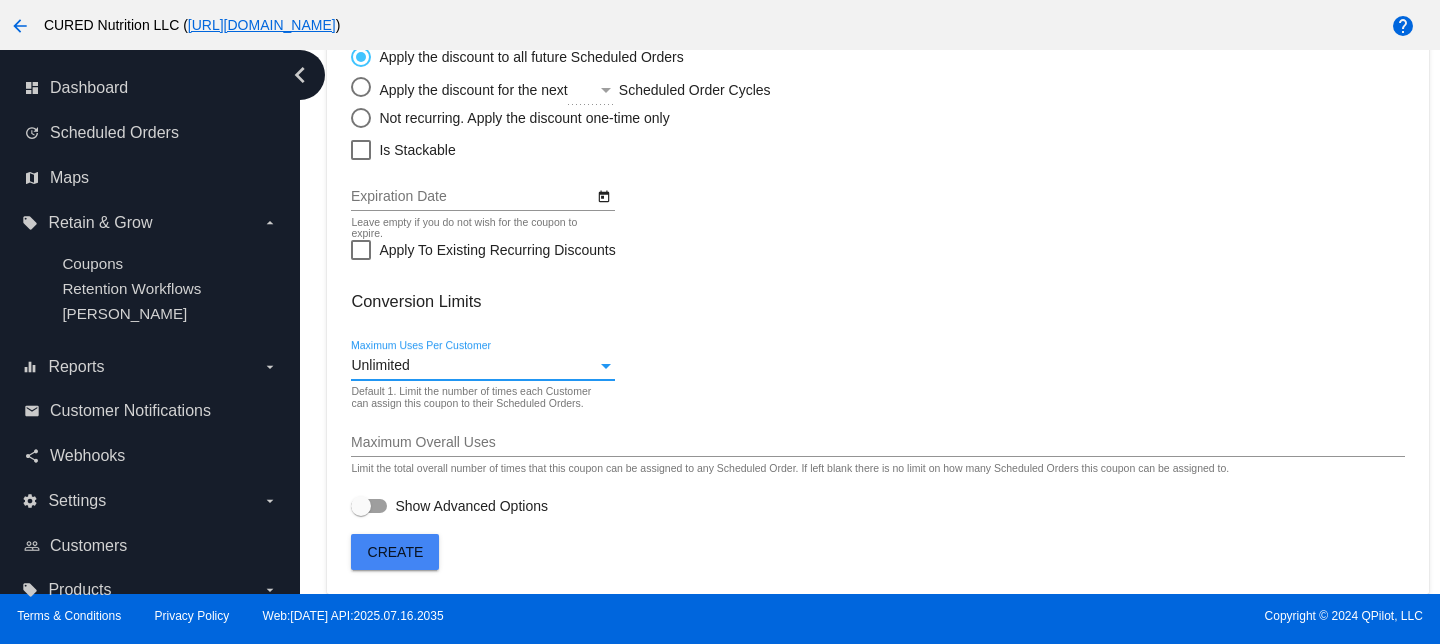 click on "Create" 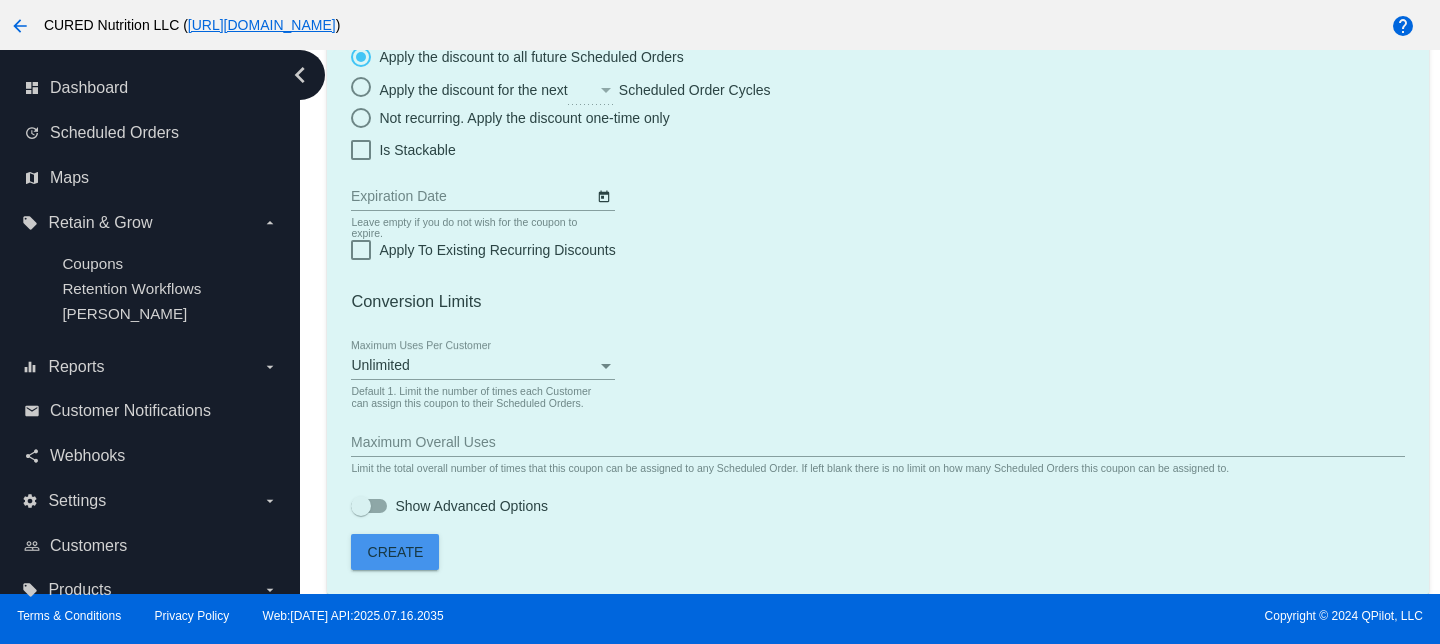 scroll, scrollTop: 0, scrollLeft: 0, axis: both 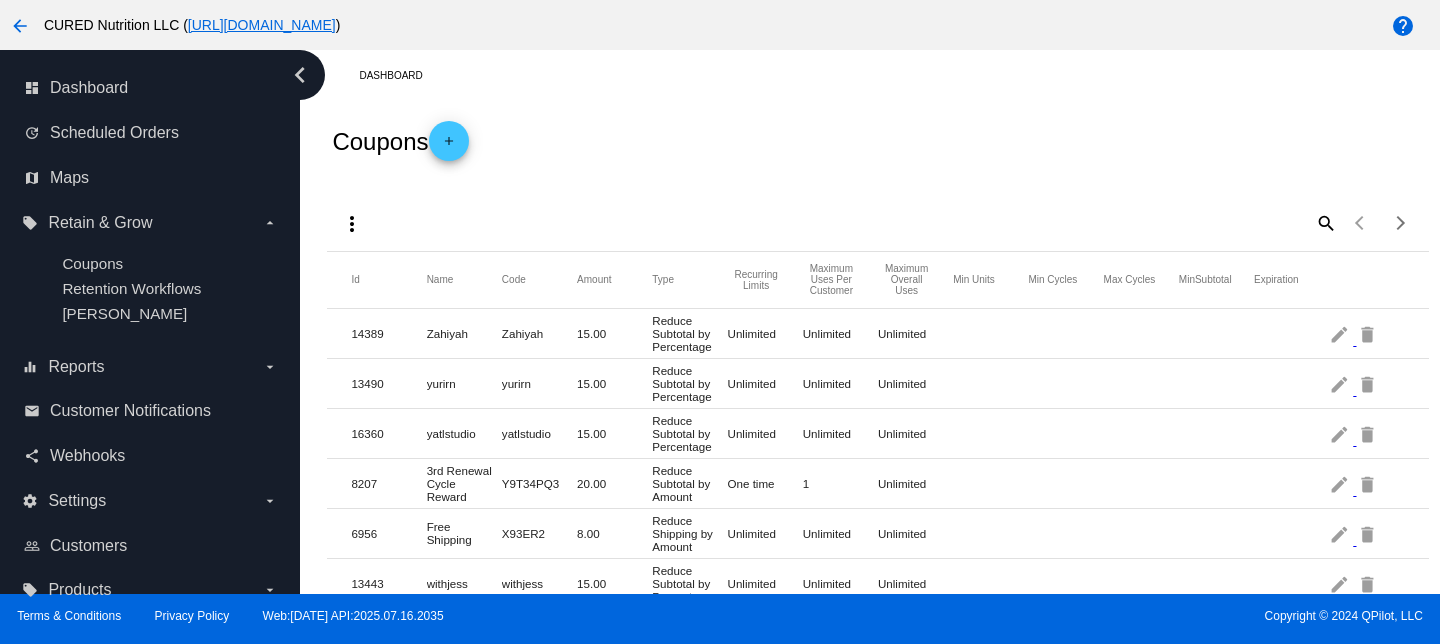 click on "add" 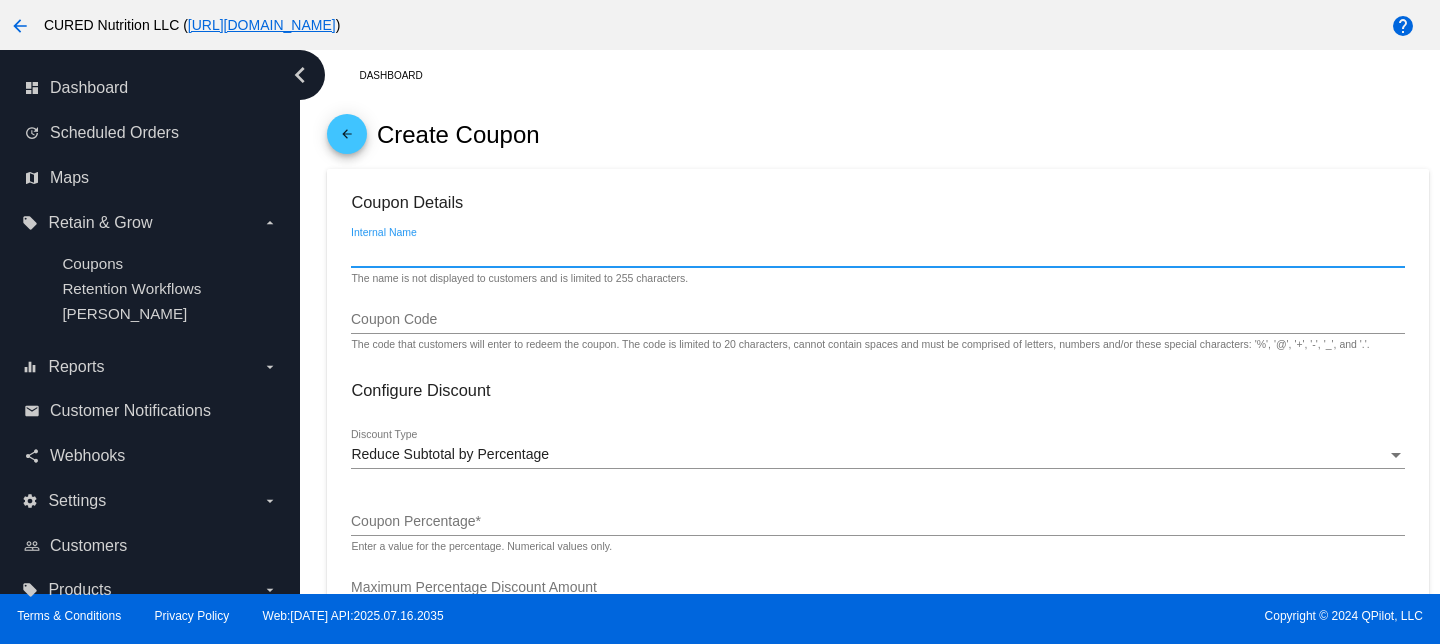 click on "Internal Name" at bounding box center [877, 253] 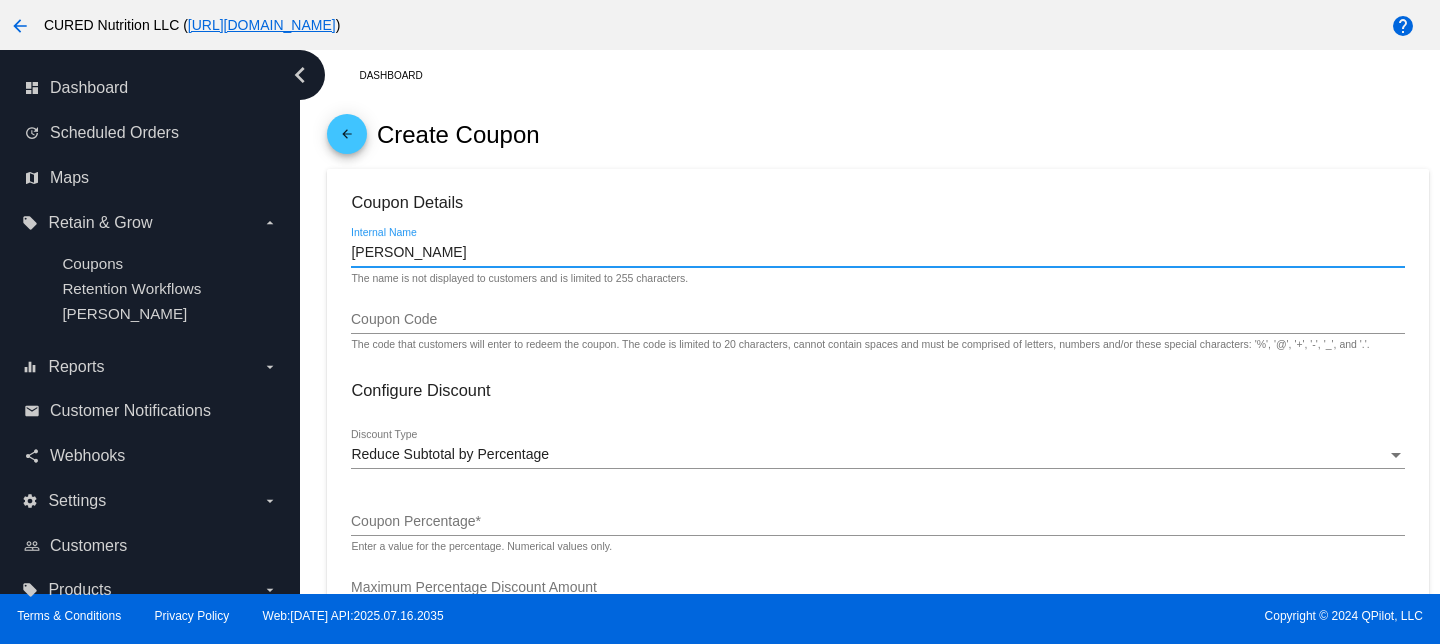 type on "[PERSON_NAME]" 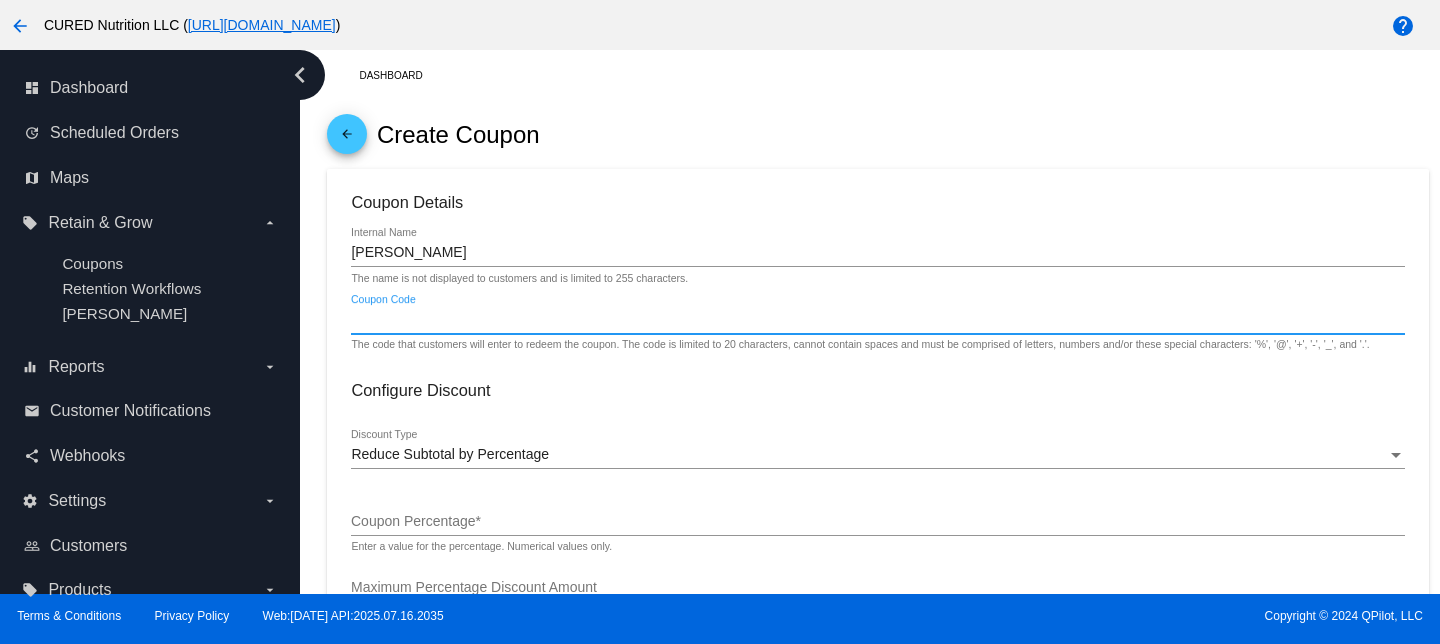 paste on "[PERSON_NAME]" 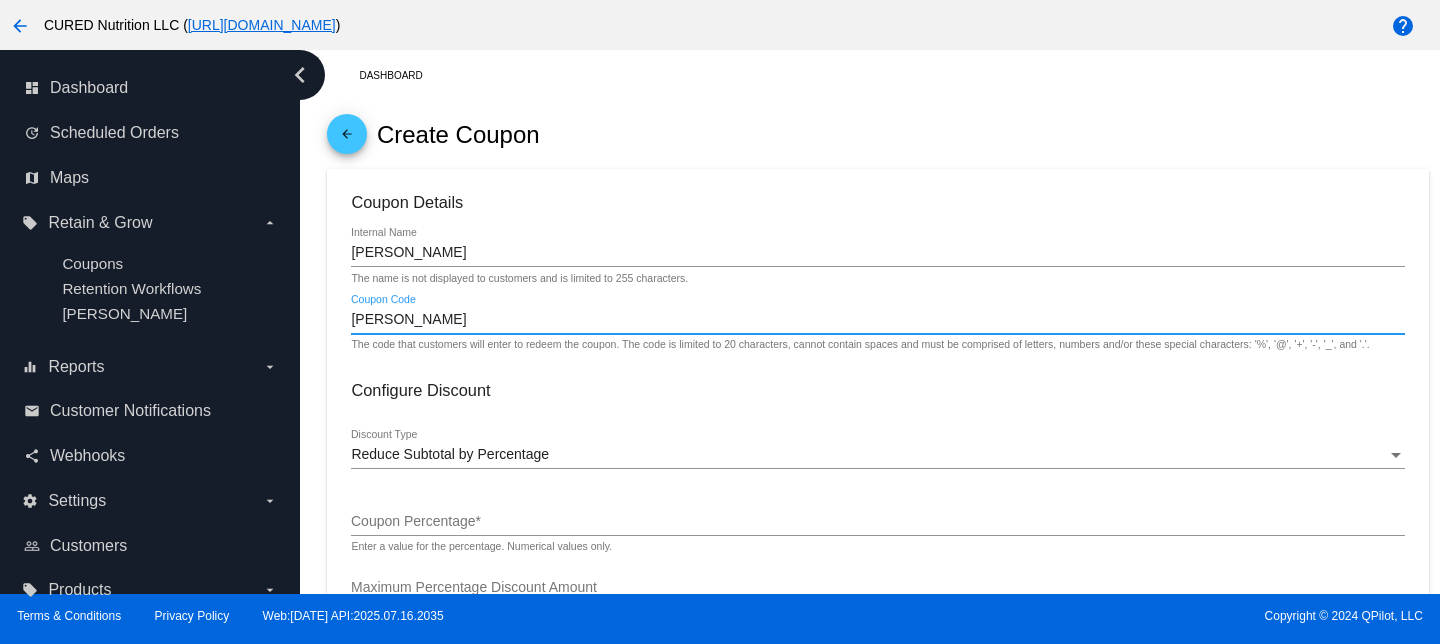 type on "[PERSON_NAME]" 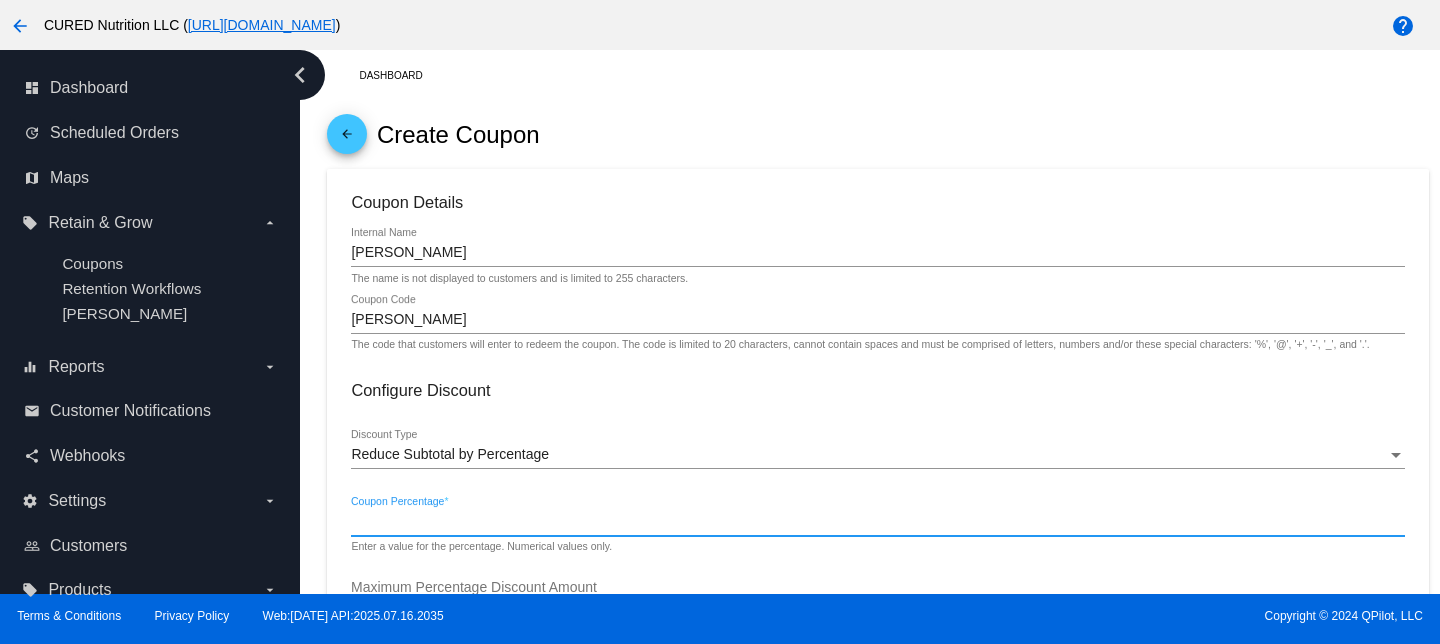 click on "Coupon Percentage  *" at bounding box center (877, 522) 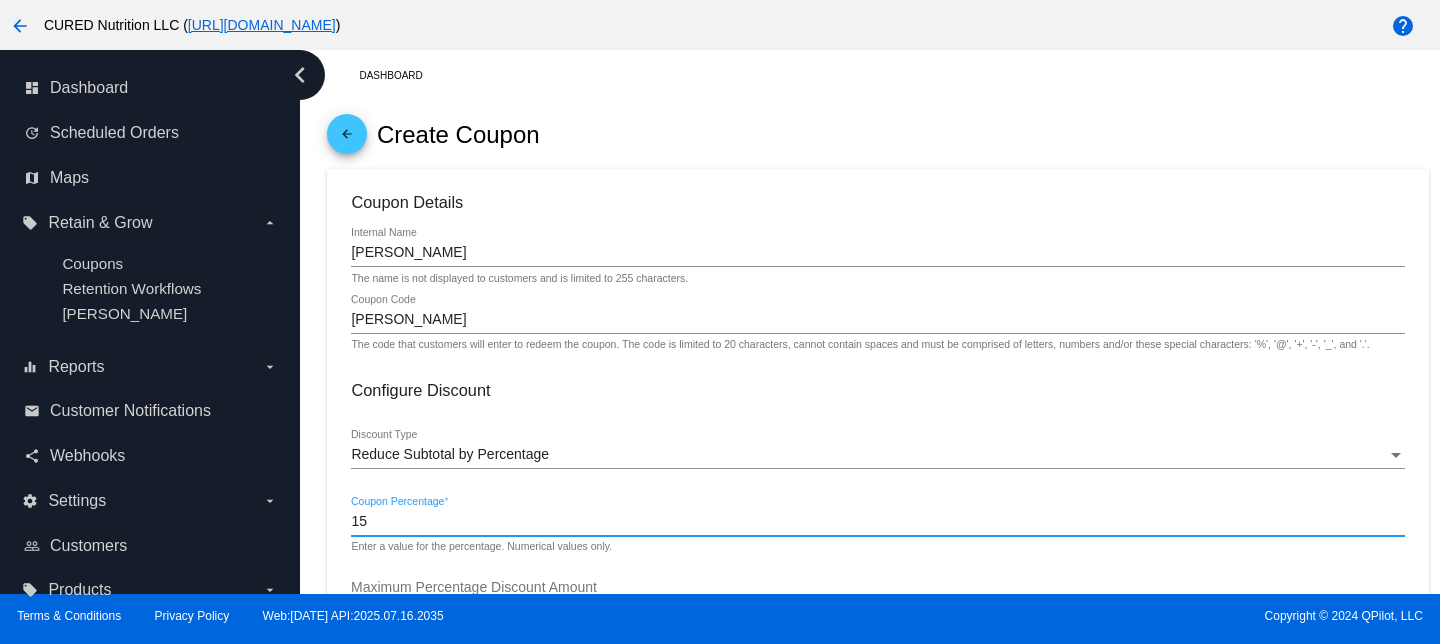 type on "15" 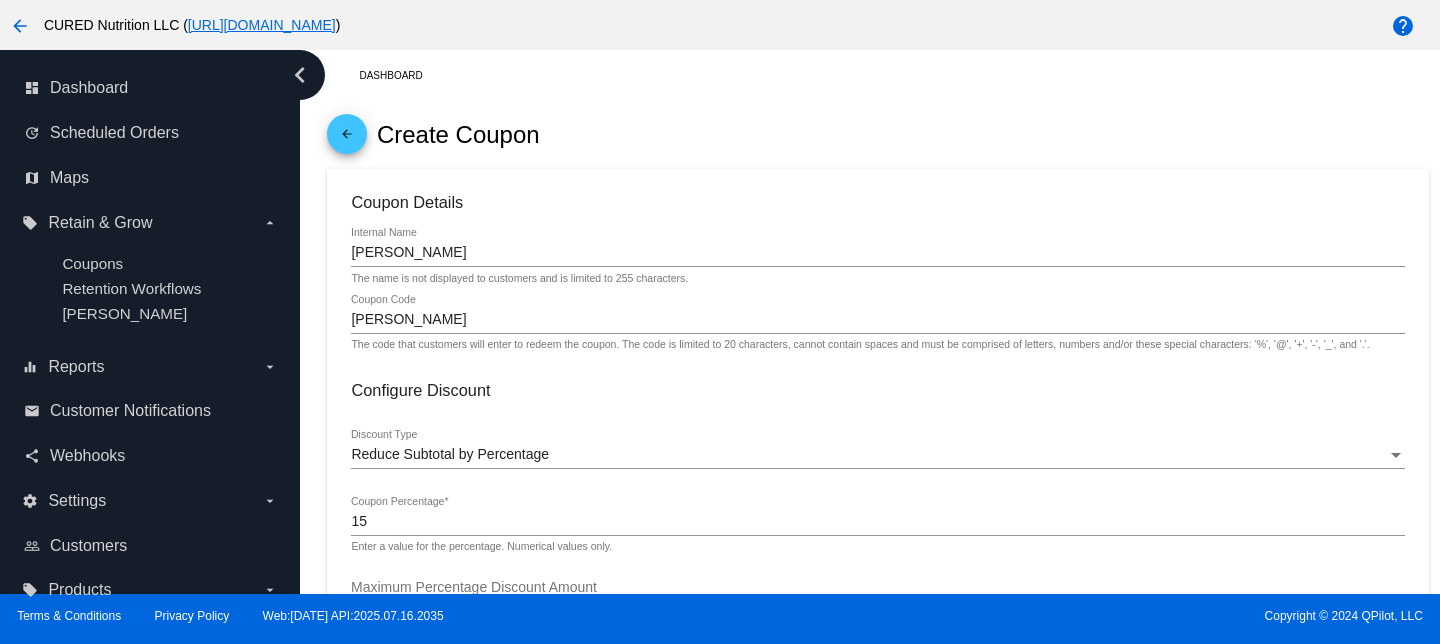 click on "Coupon Details
[PERSON_NAME]
Internal Name The name is not displayed to customers and is limited to 255 characters.
[PERSON_NAME]
Coupon Code The code that customers will enter to redeem the coupon. The code is limited to 20 characters, cannot contain spaces and must be comprised of letters, numbers and/or these special characters: '%',
'@', '+', '-', '_', and '.'.
Configure Discount
Reduce Subtotal by Percentage
Discount Type
15
Coupon Percentage  * Enter a value for the percentage. Numerical values only.
Maximum Percentage Discount Amount Enter a maximum amount for the percentage discount. Leave this blank to allow the percentage discount to increase to any amount.
Apply Discount to Sale
Price
Apply Discount to Regular
Price
1" 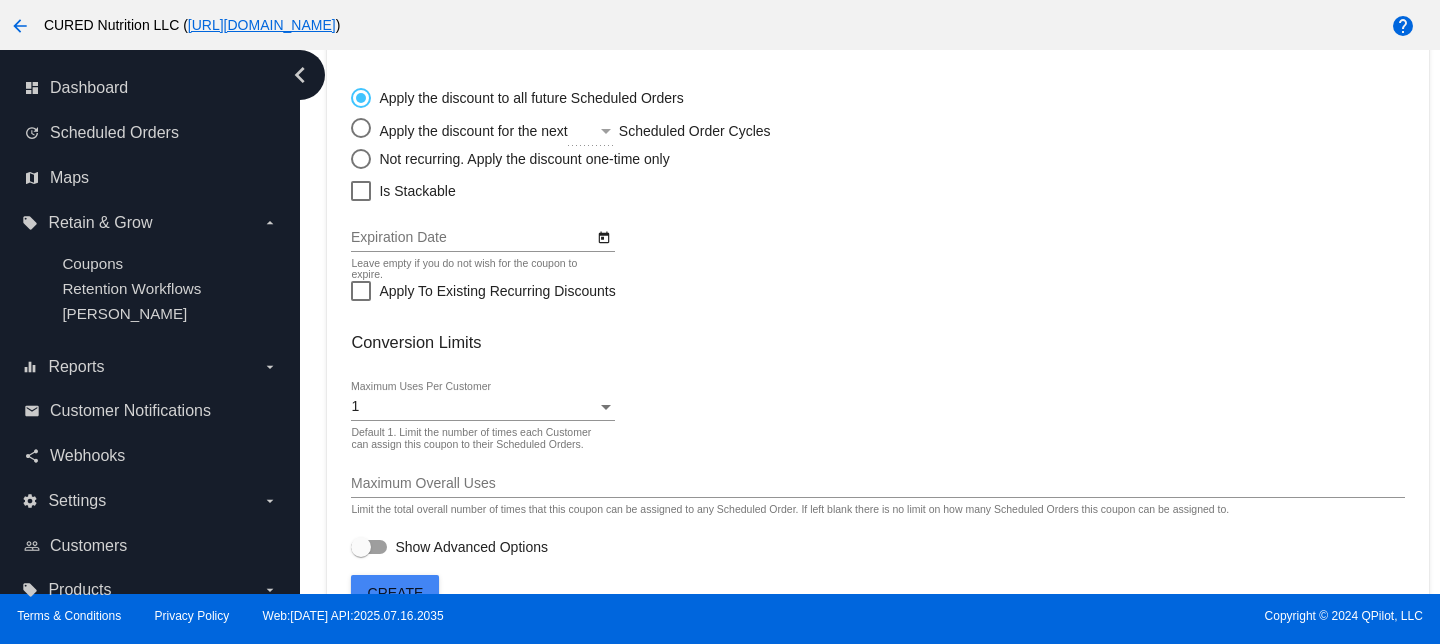 scroll, scrollTop: 741, scrollLeft: 0, axis: vertical 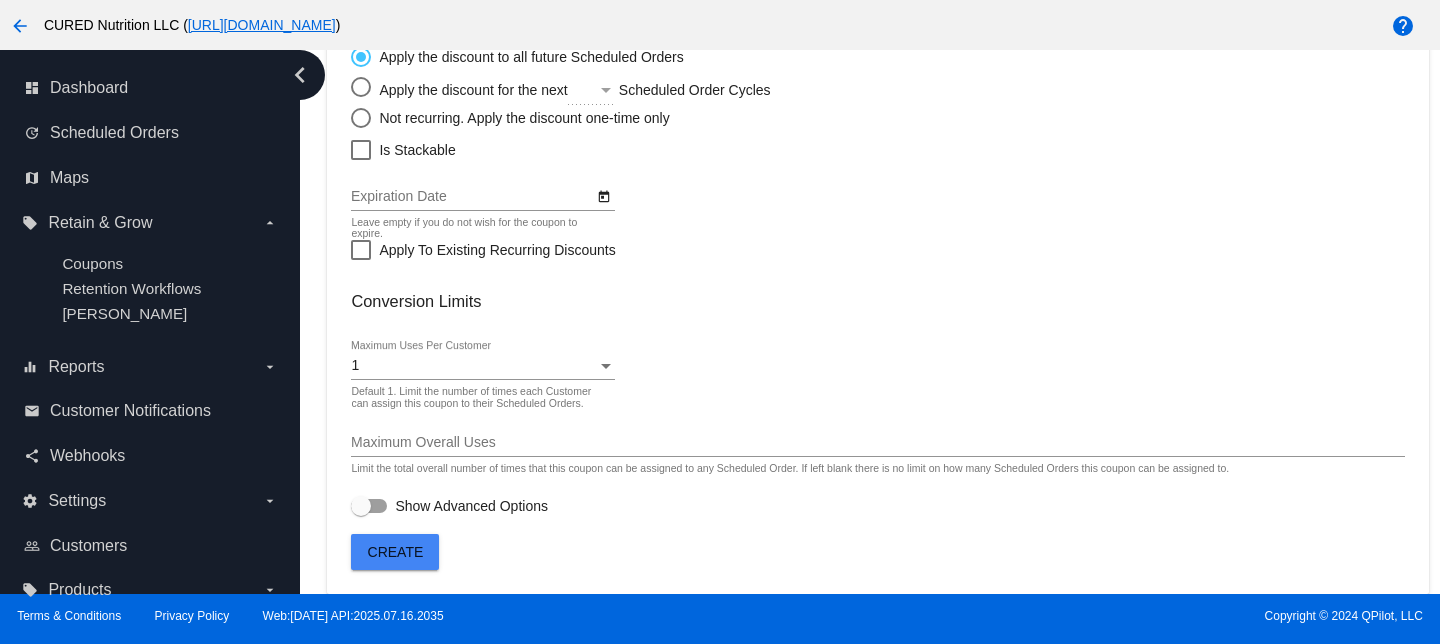 click on "1" at bounding box center [473, 366] 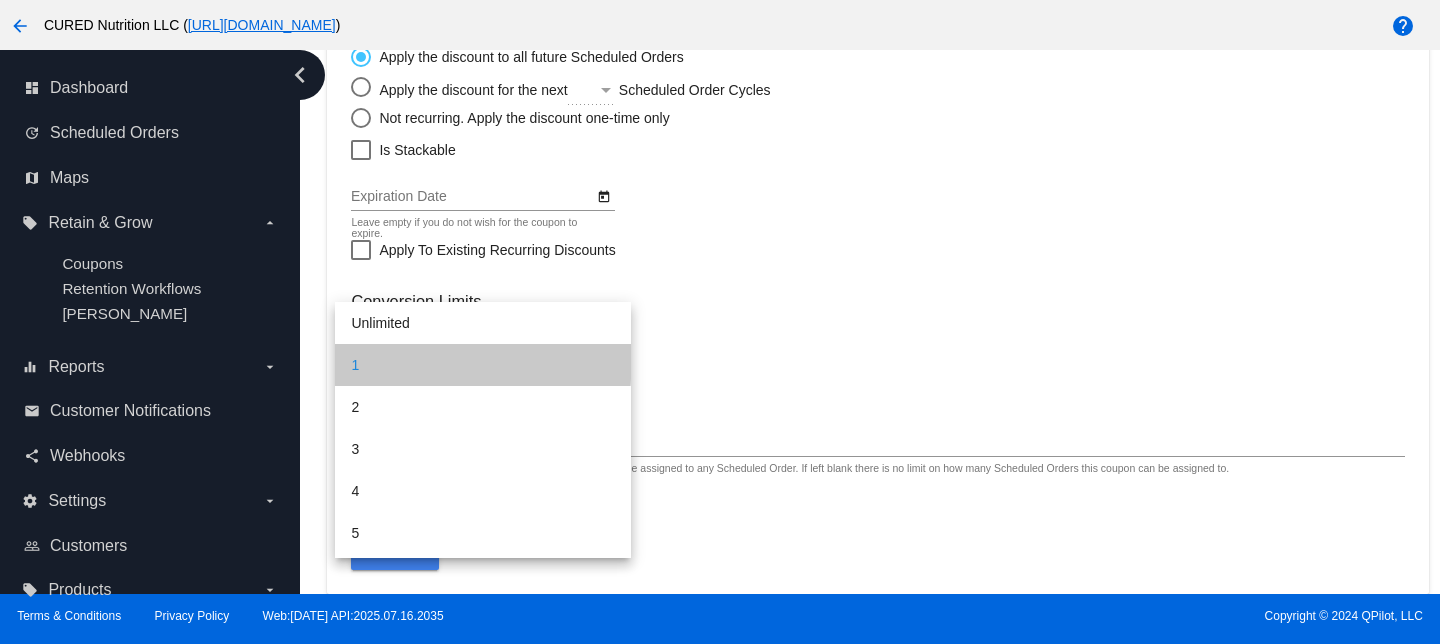 click on "1" at bounding box center [482, 365] 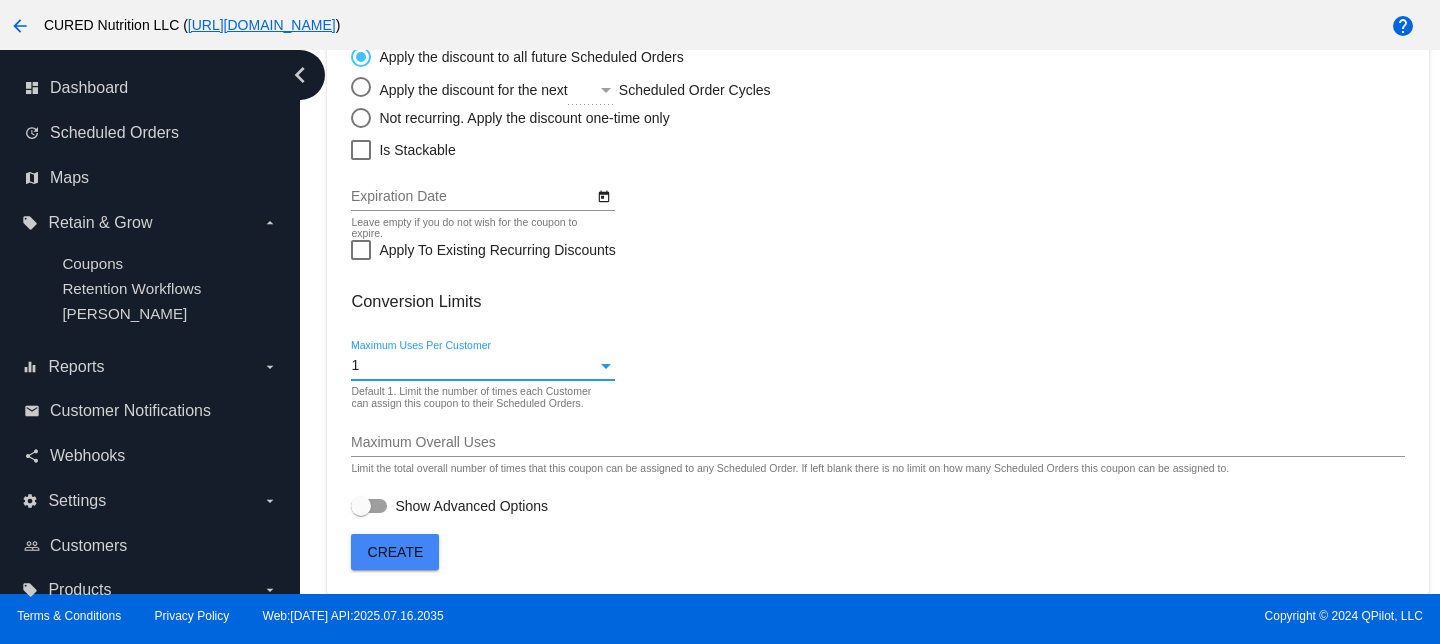 click on "1
Maximum Uses Per Customer Default 1. Limit the number of times each Customer can assign this coupon to their Scheduled Orders." 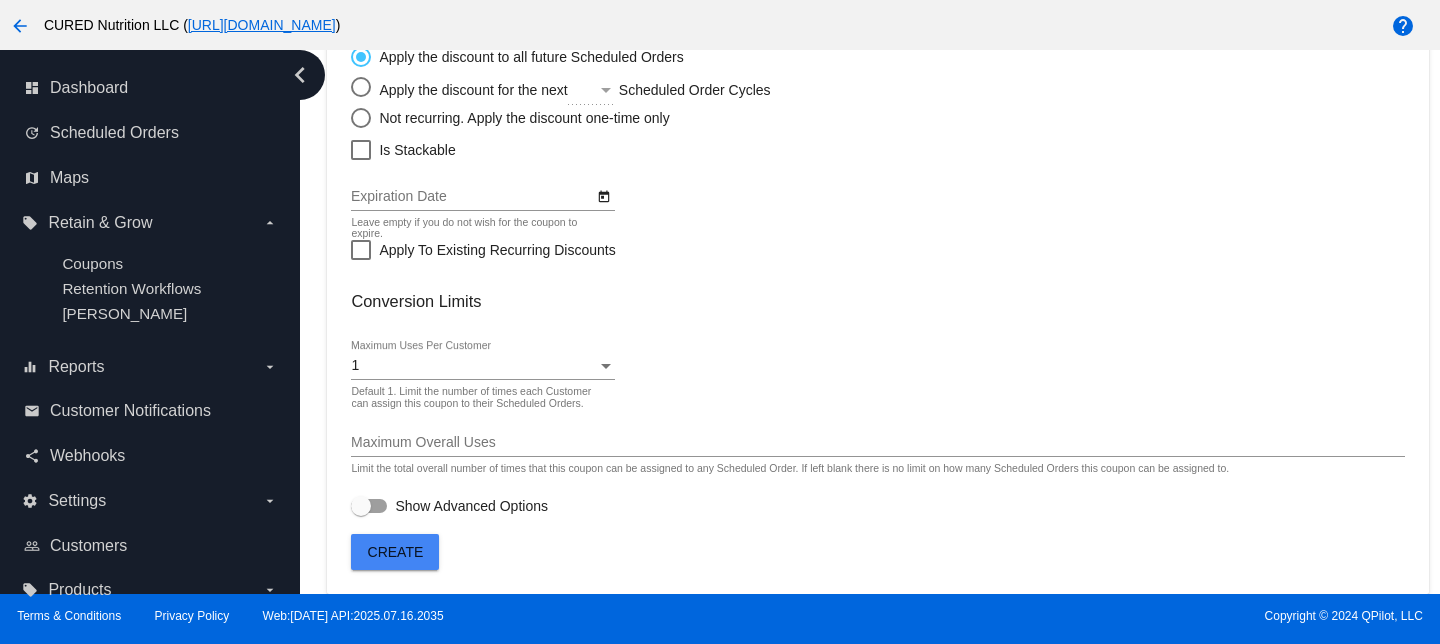 click on "1
Maximum Uses Per Customer" 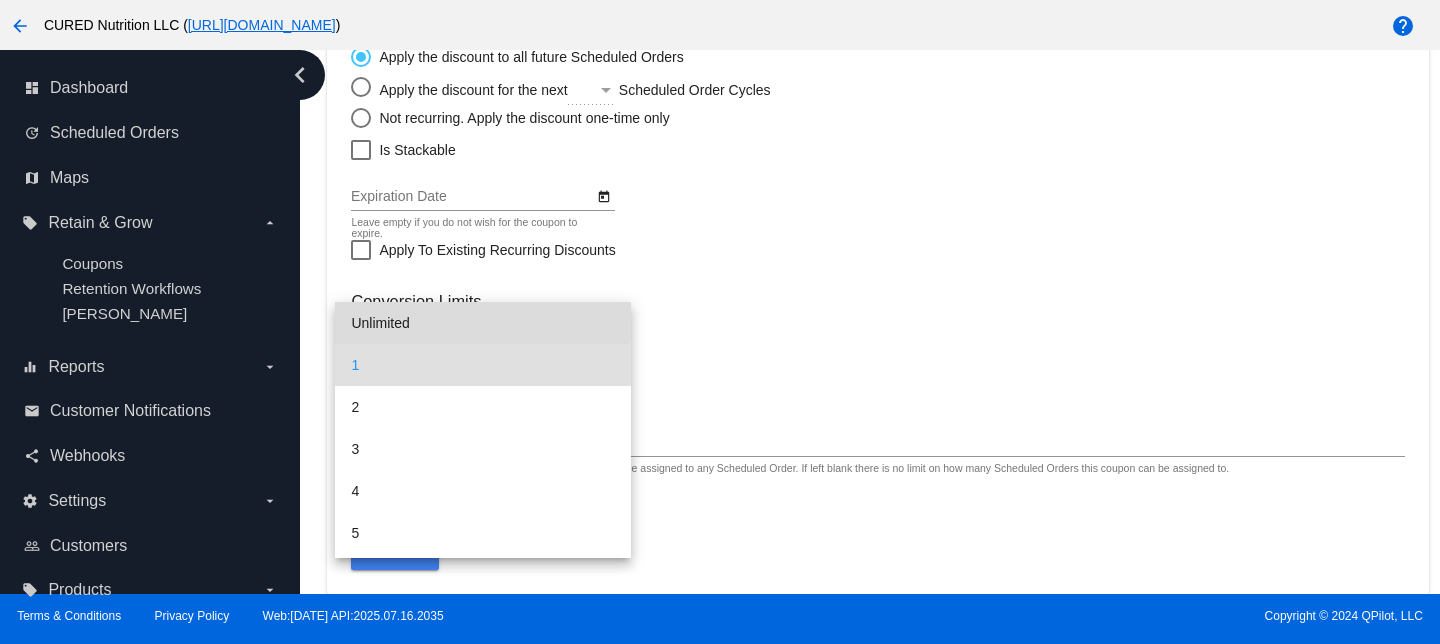 click on "Unlimited" at bounding box center [482, 323] 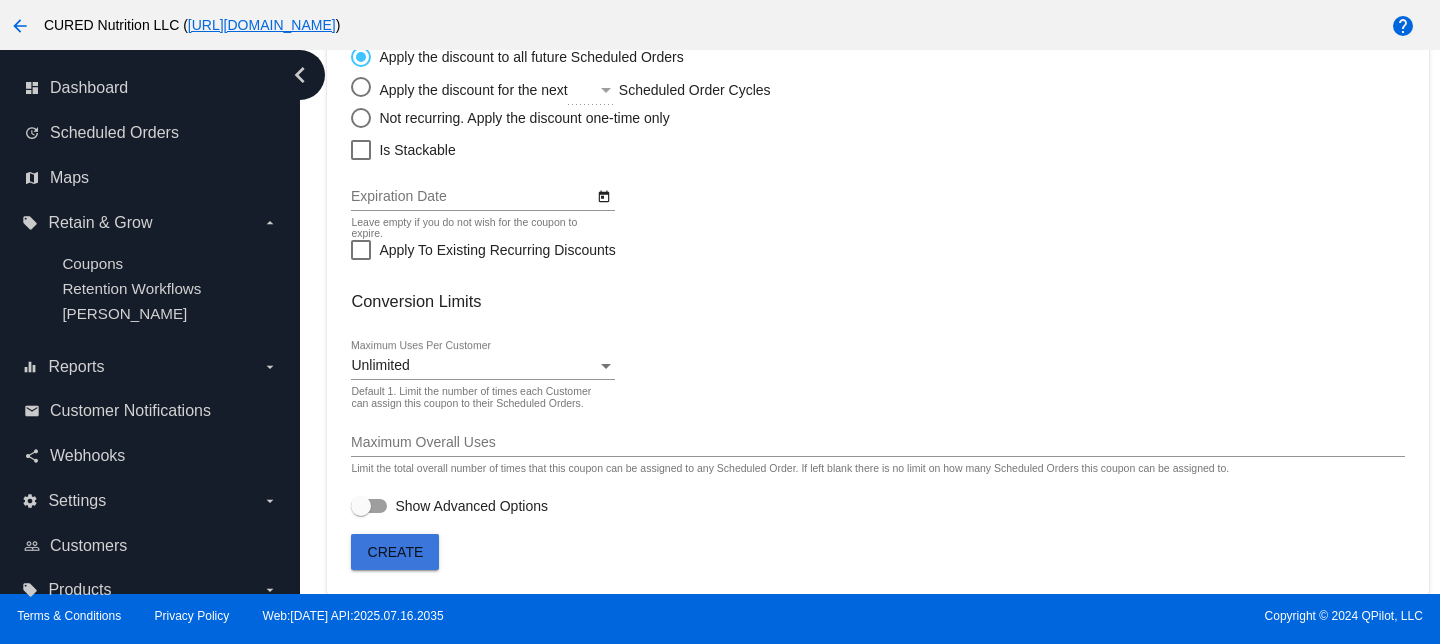 click on "Create" 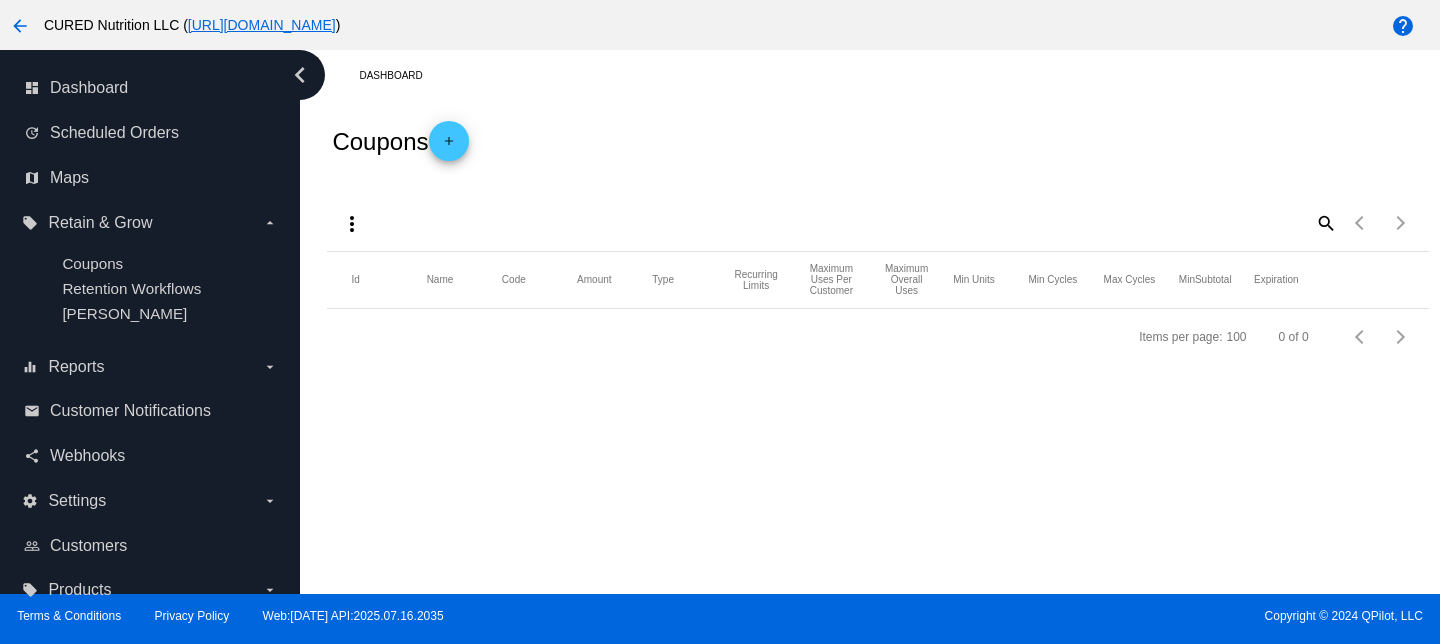 scroll, scrollTop: 0, scrollLeft: 0, axis: both 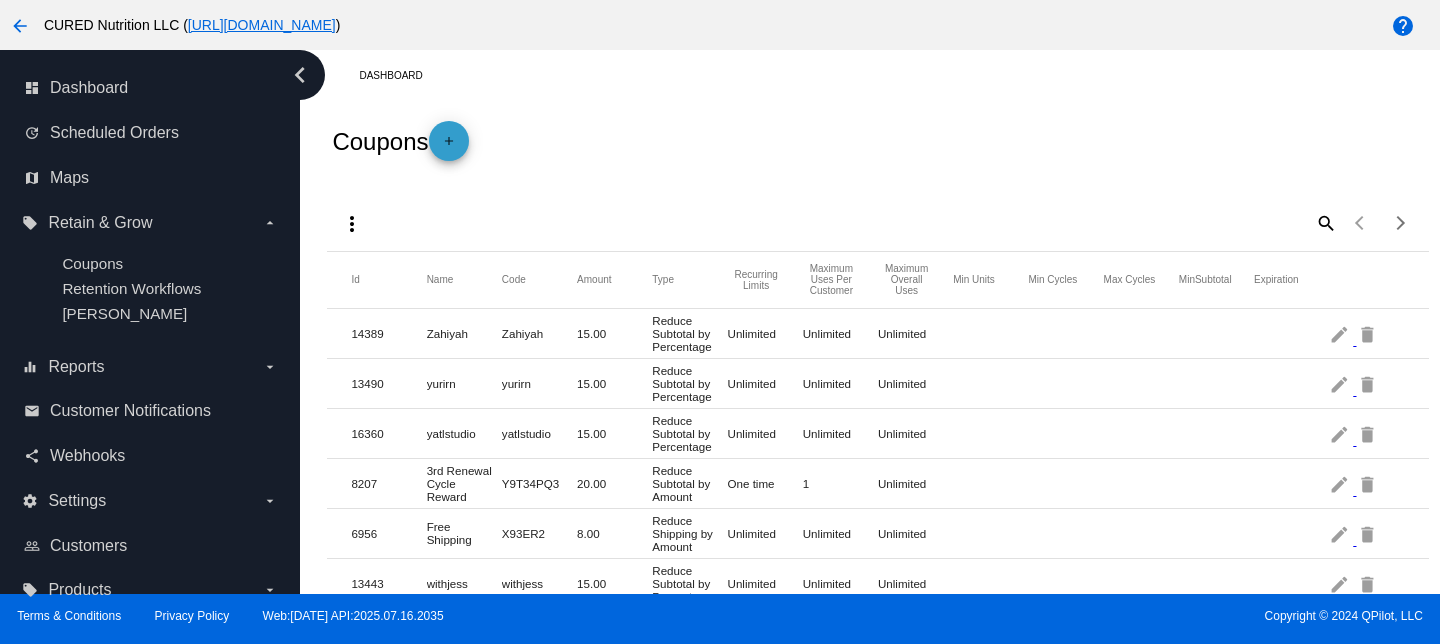 click on "add" 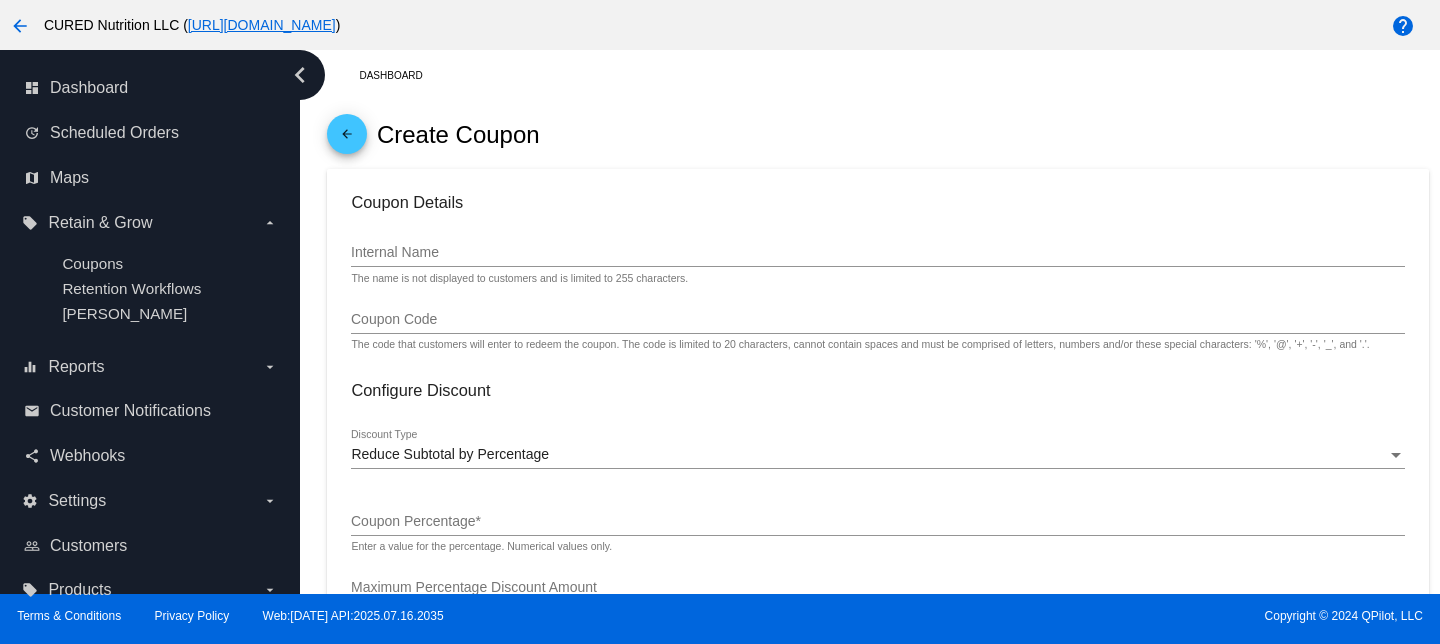 click on "Internal Name" 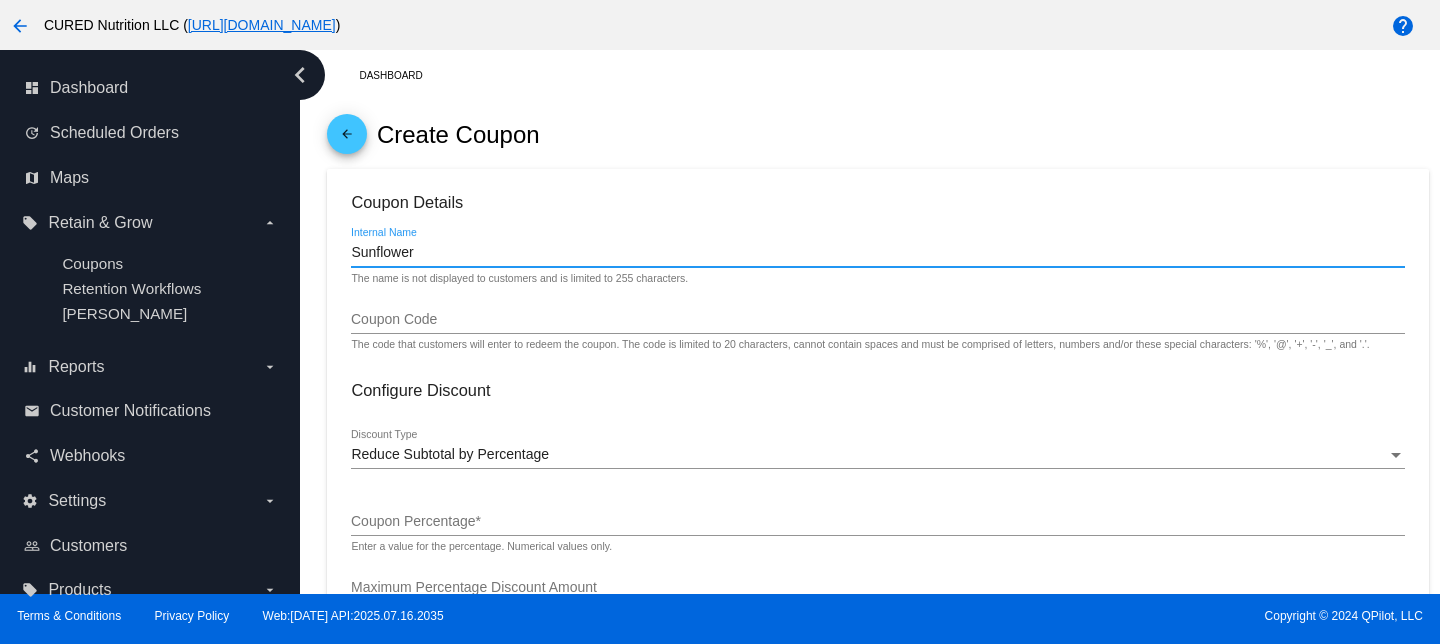 type on "Sunflower" 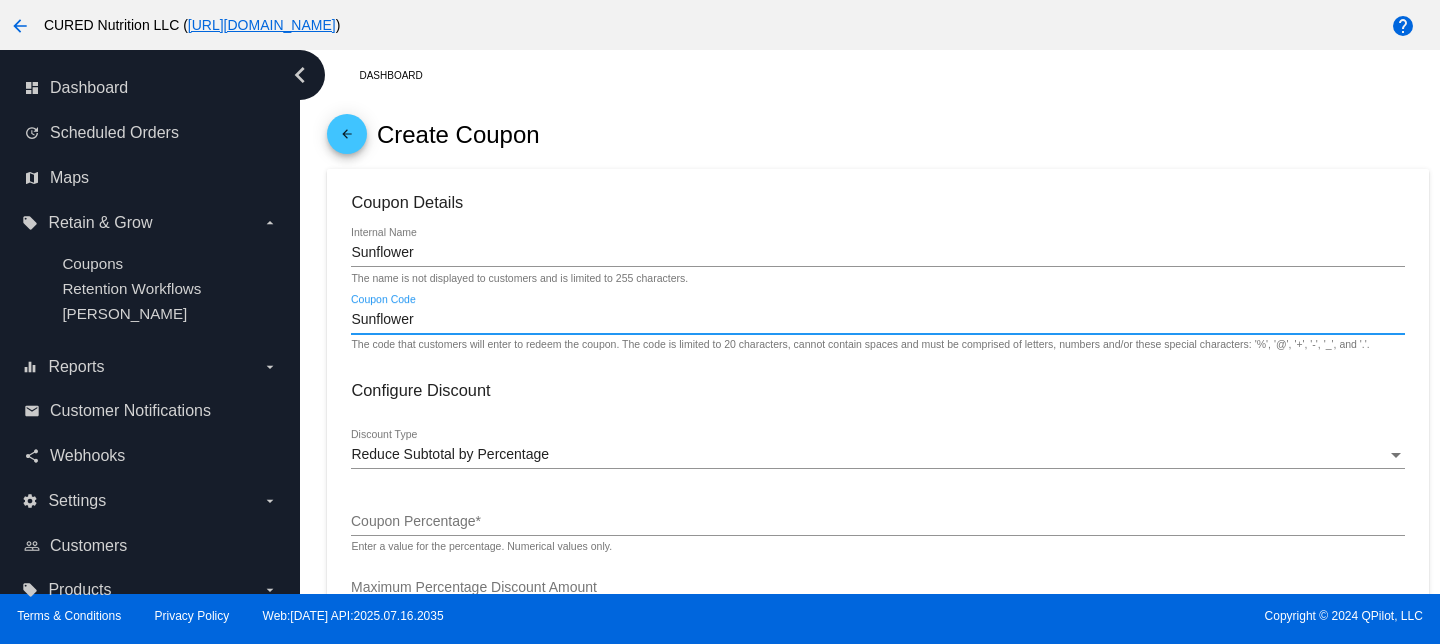 type on "Sunflower" 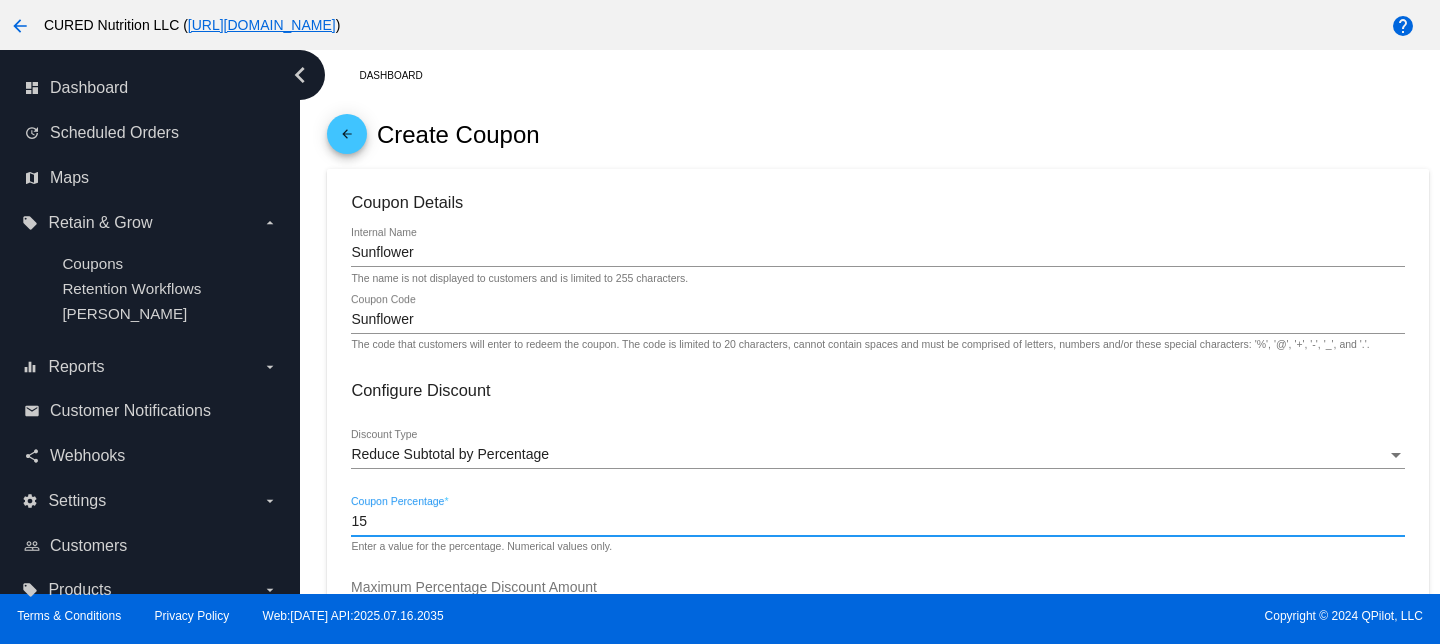type on "15" 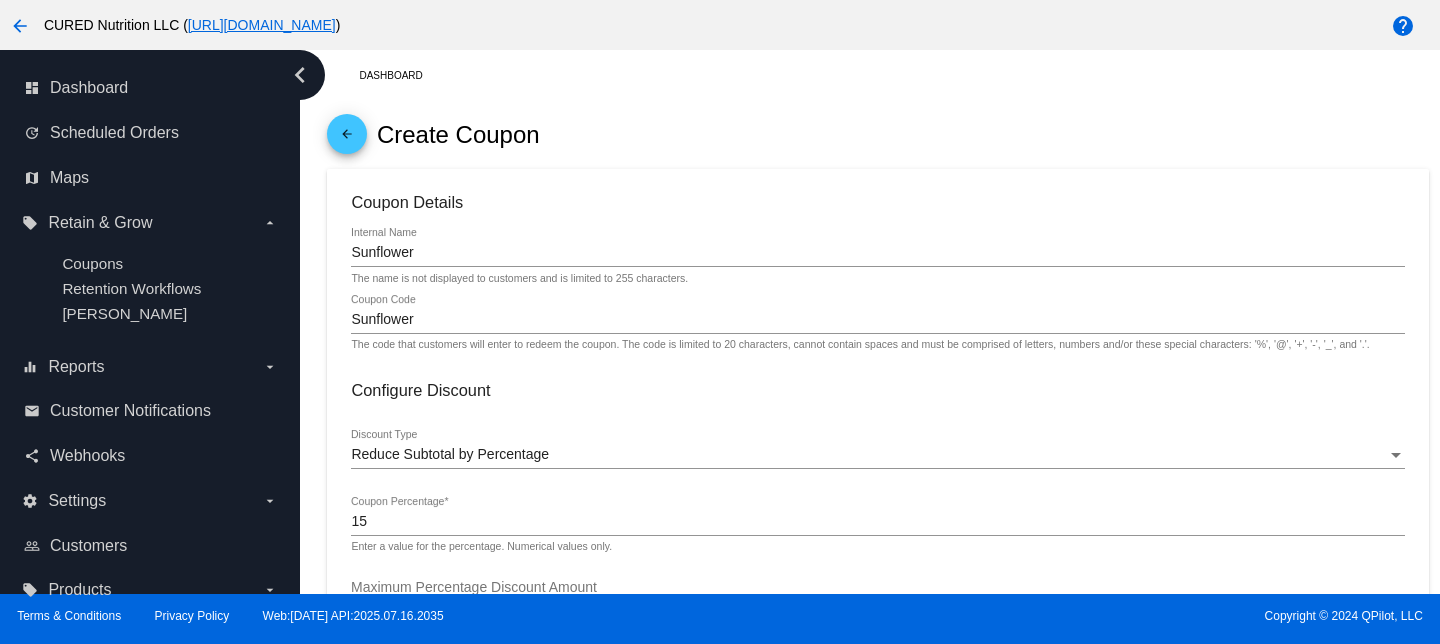 scroll, scrollTop: 741, scrollLeft: 0, axis: vertical 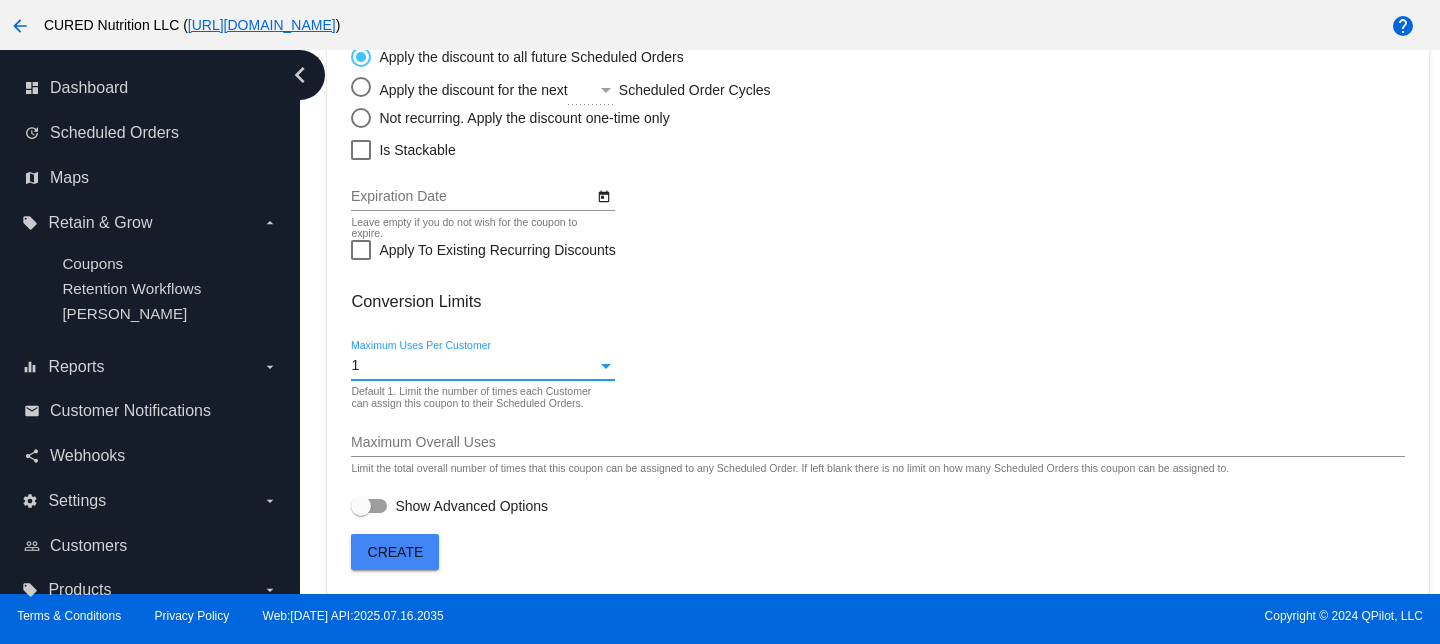 click on "1" at bounding box center [473, 366] 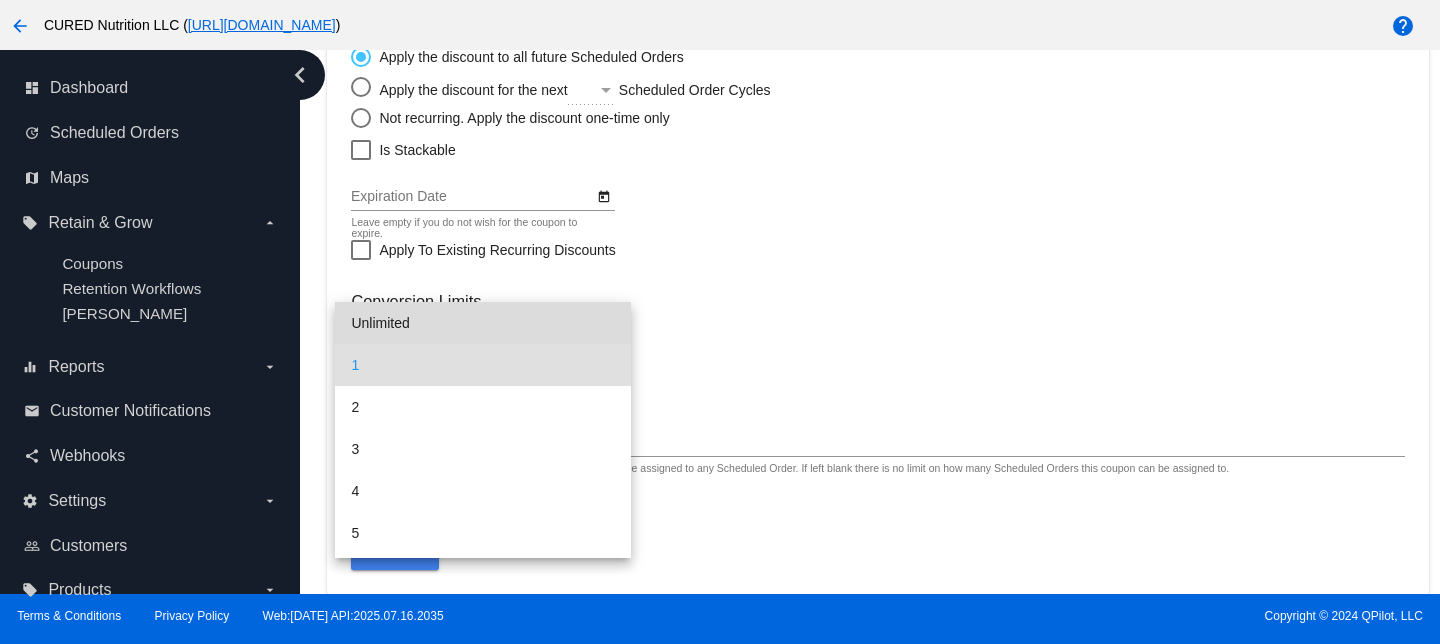 click on "Unlimited" at bounding box center (482, 323) 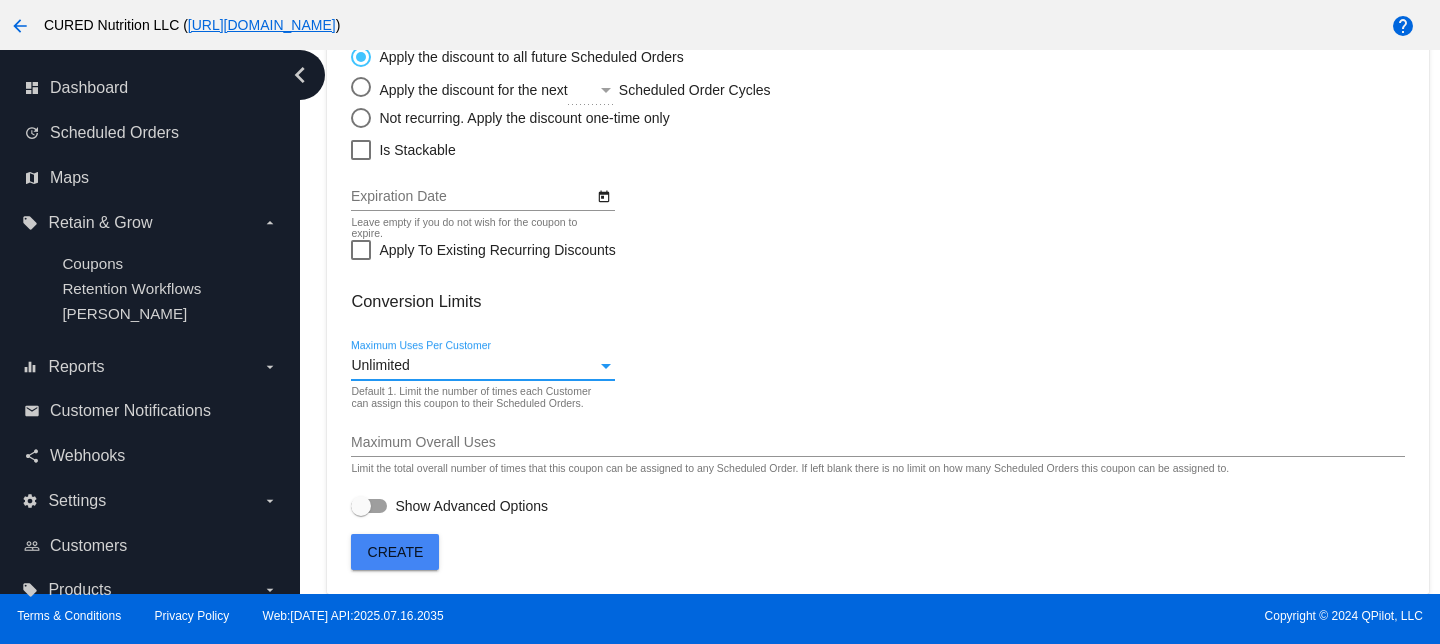 click on "Create" 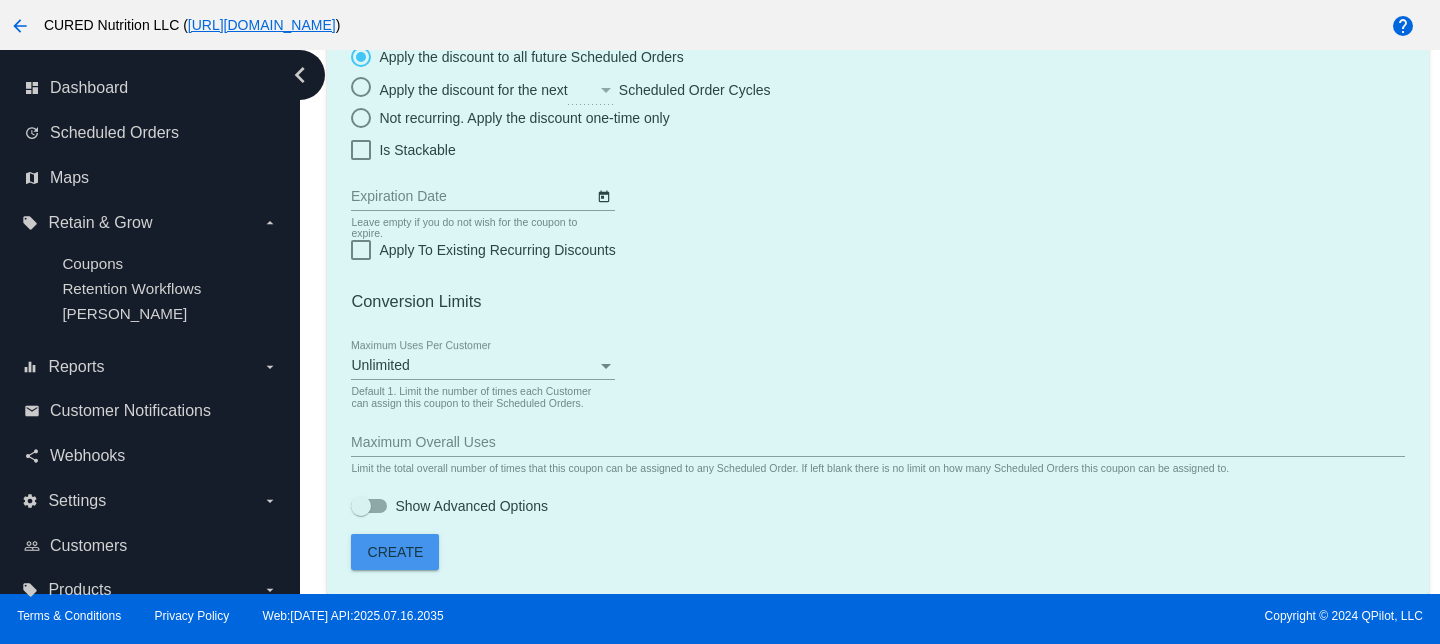 scroll, scrollTop: 0, scrollLeft: 0, axis: both 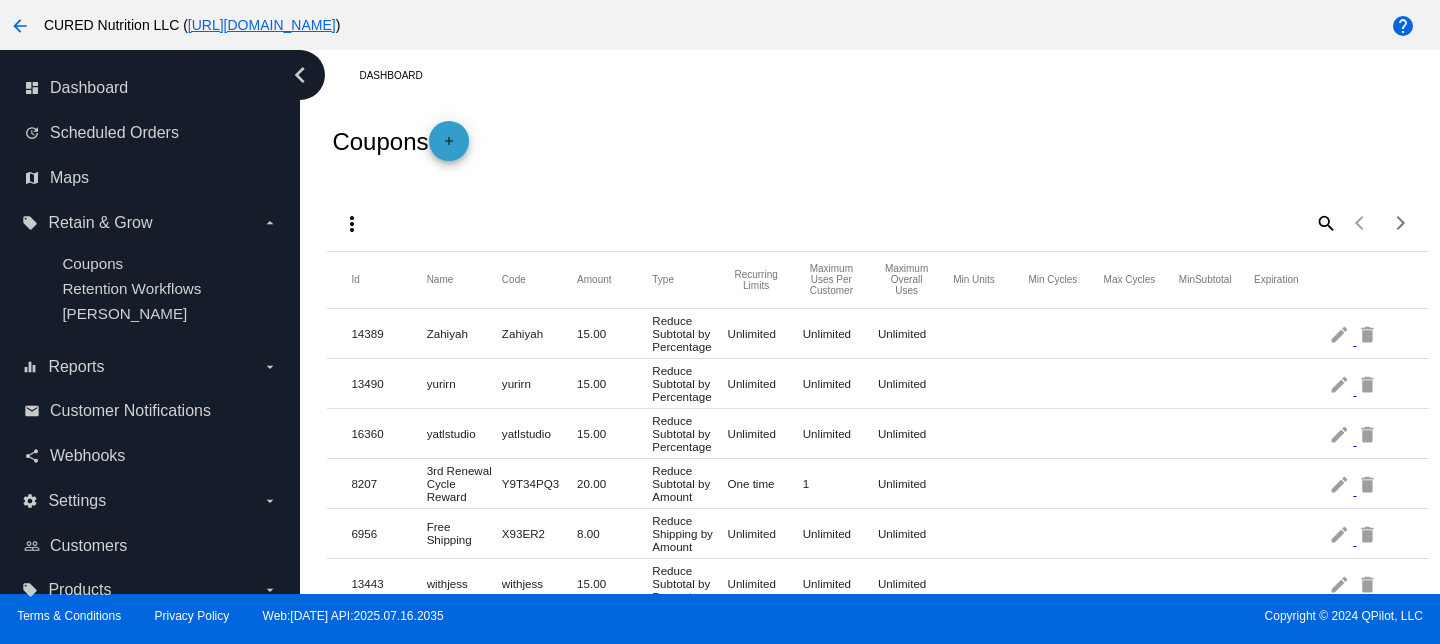 click on "add" 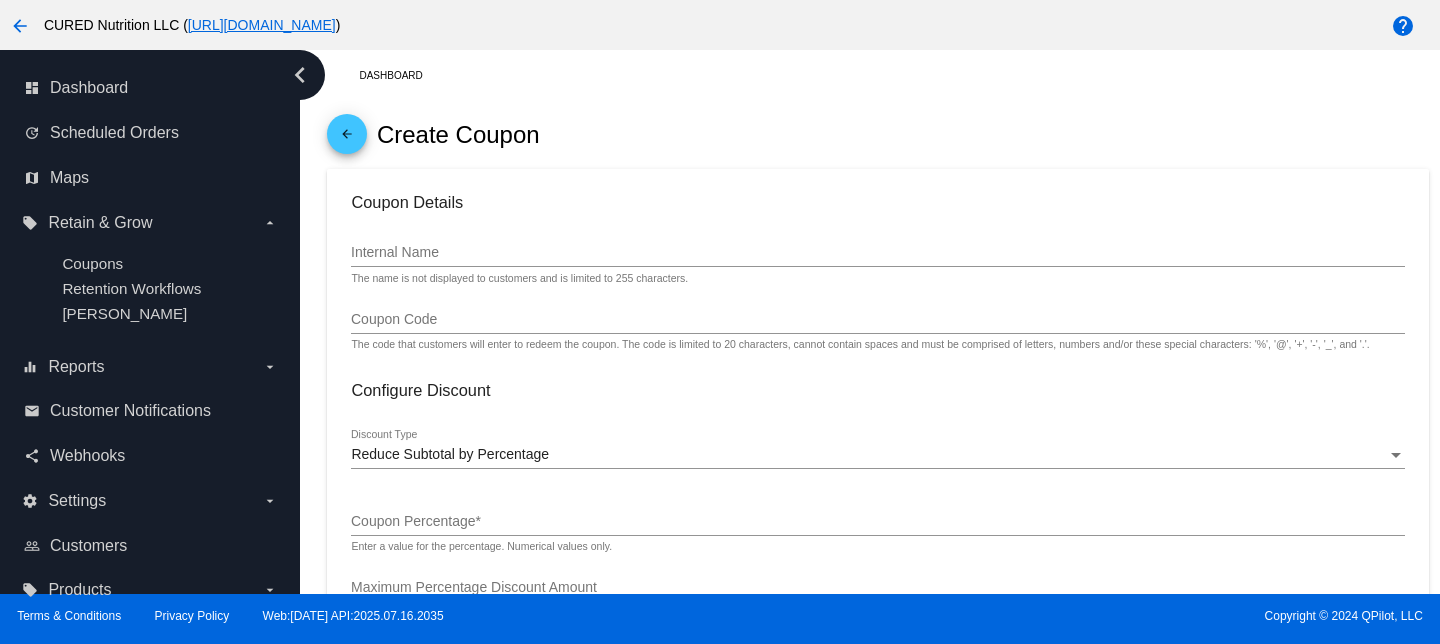 click on "Internal Name" at bounding box center (877, 253) 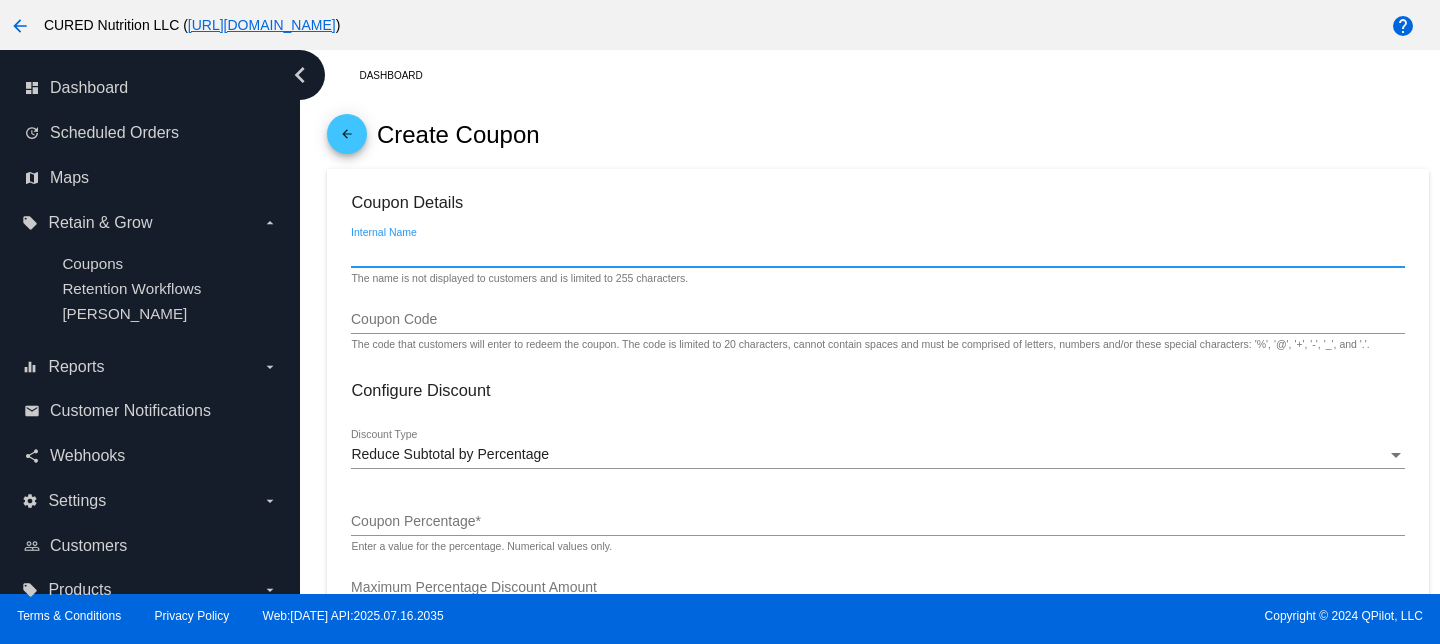 paste on "Wildhoney" 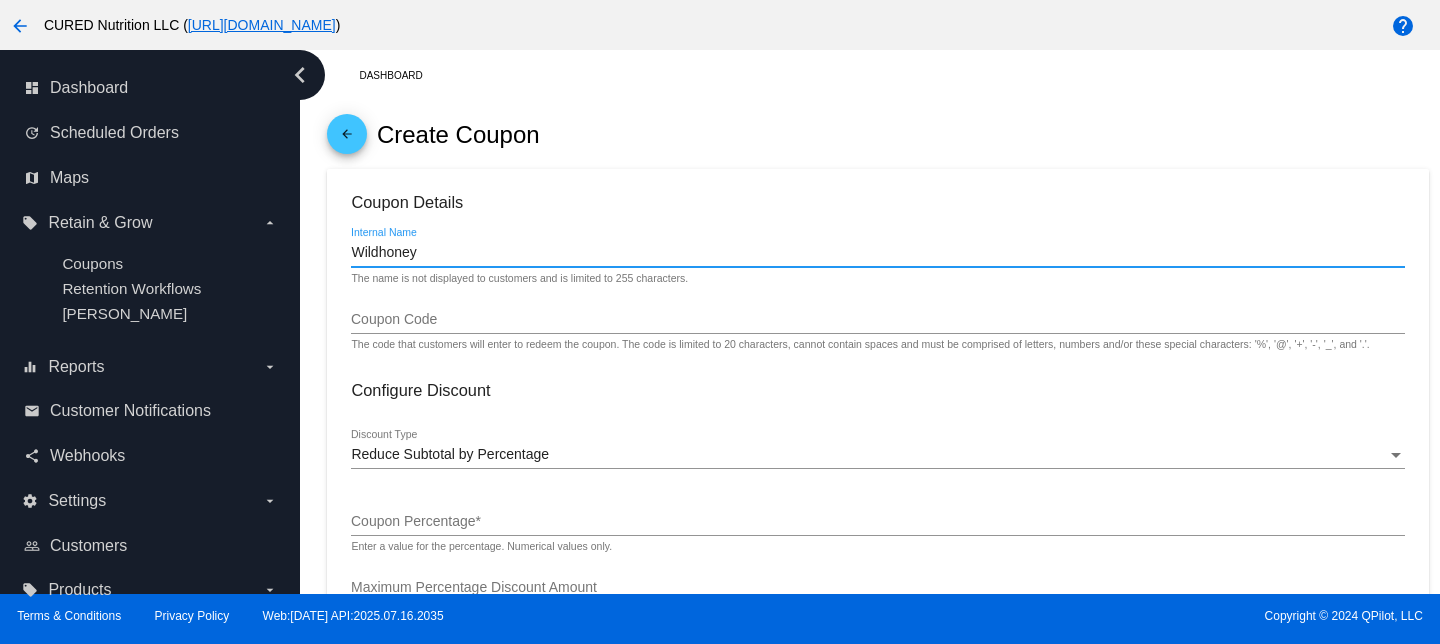 type on "Wildhoney" 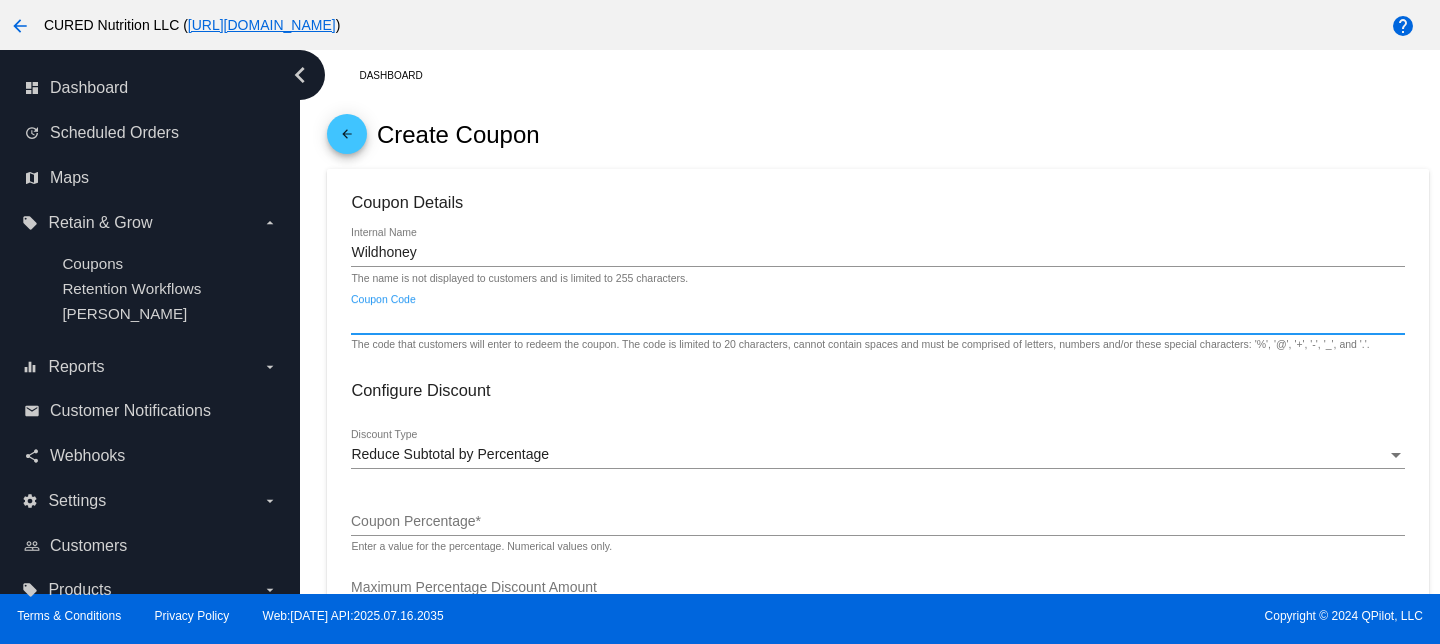 paste on "Wildhoney" 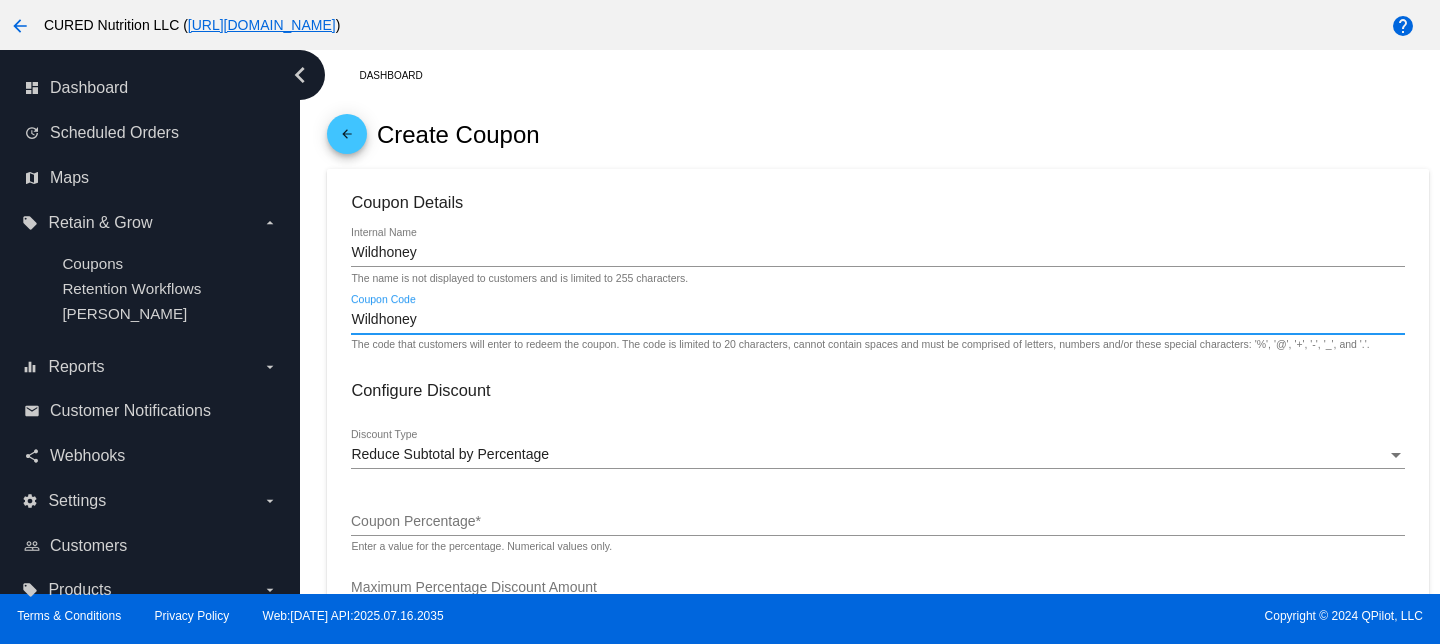 type on "Wildhoney" 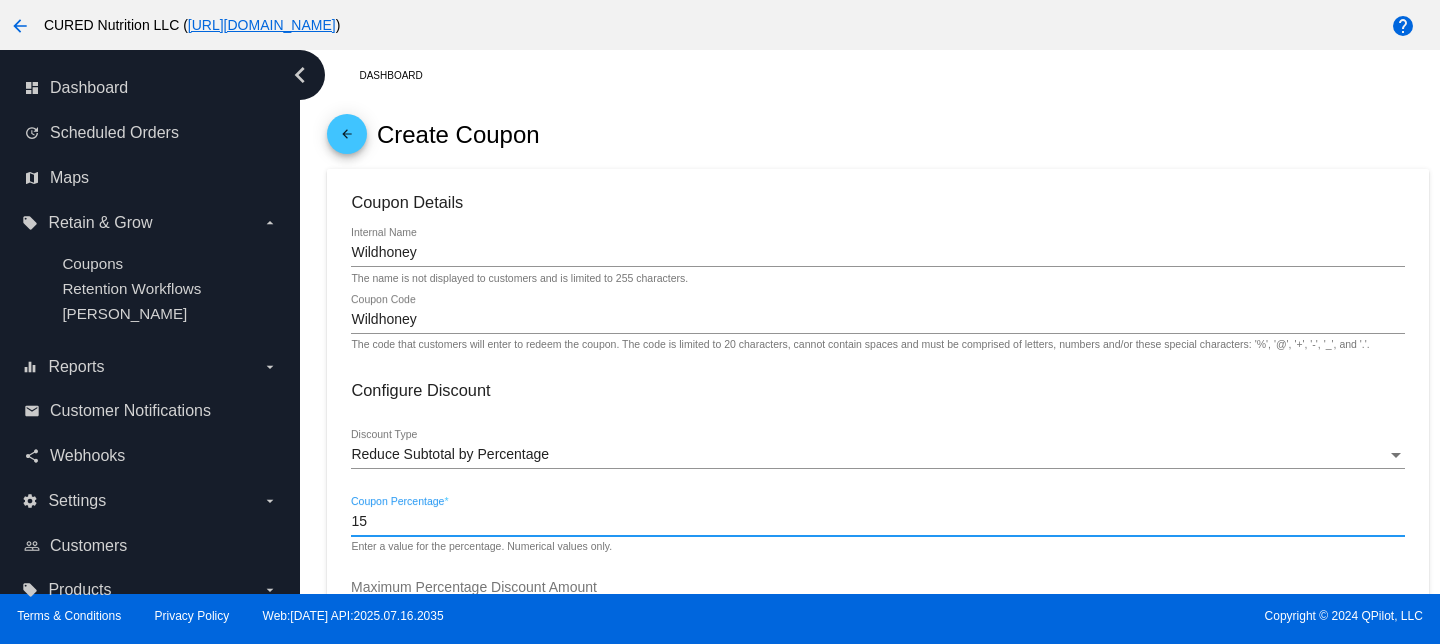 type on "15" 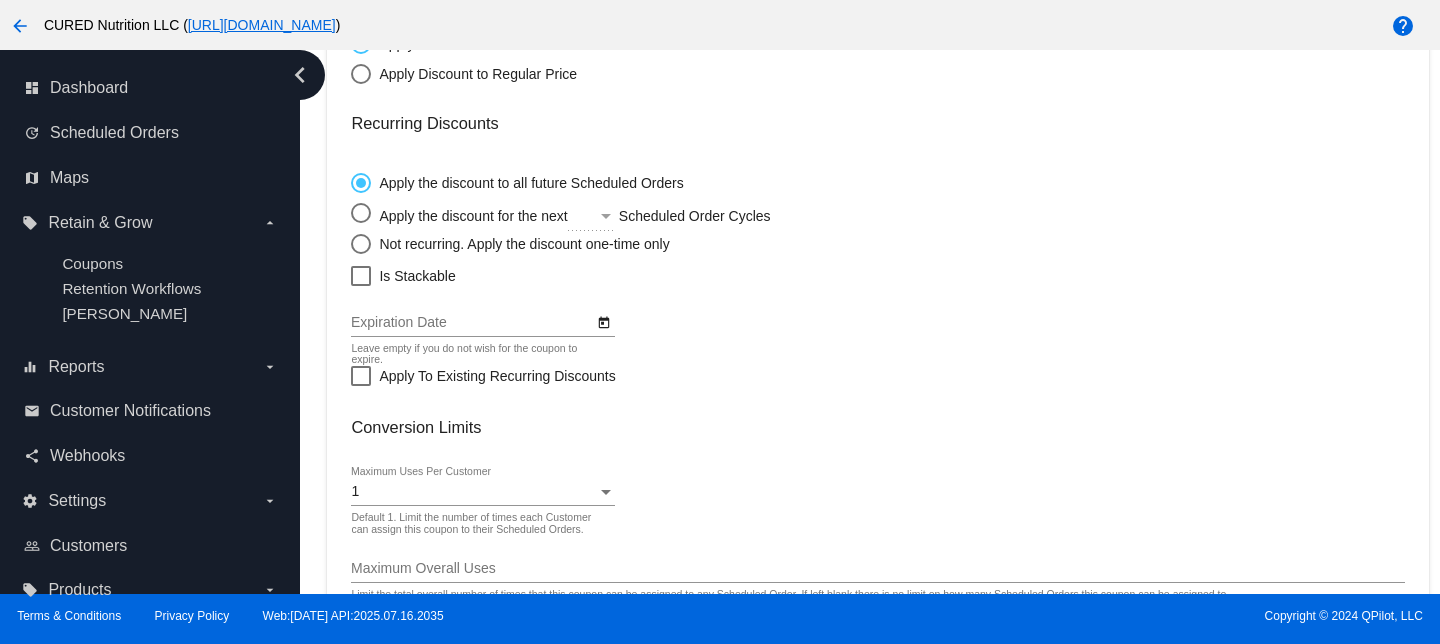 scroll, scrollTop: 741, scrollLeft: 0, axis: vertical 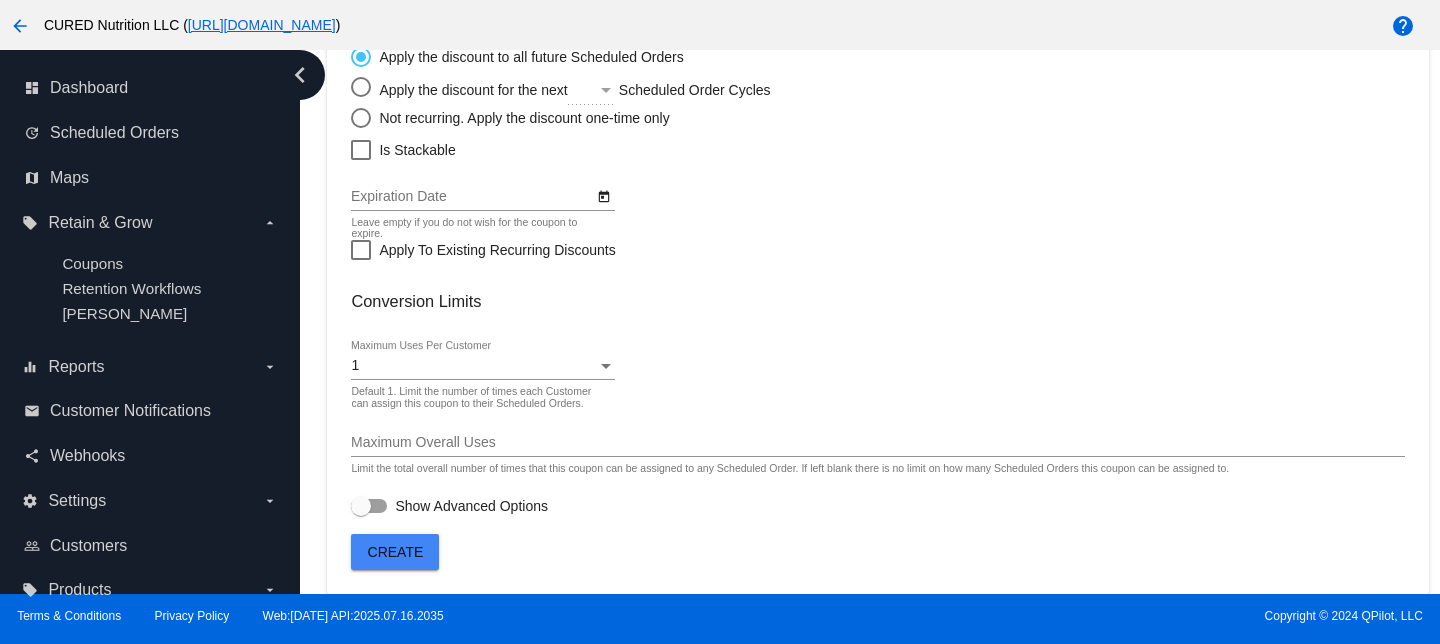 click on "1" at bounding box center [473, 366] 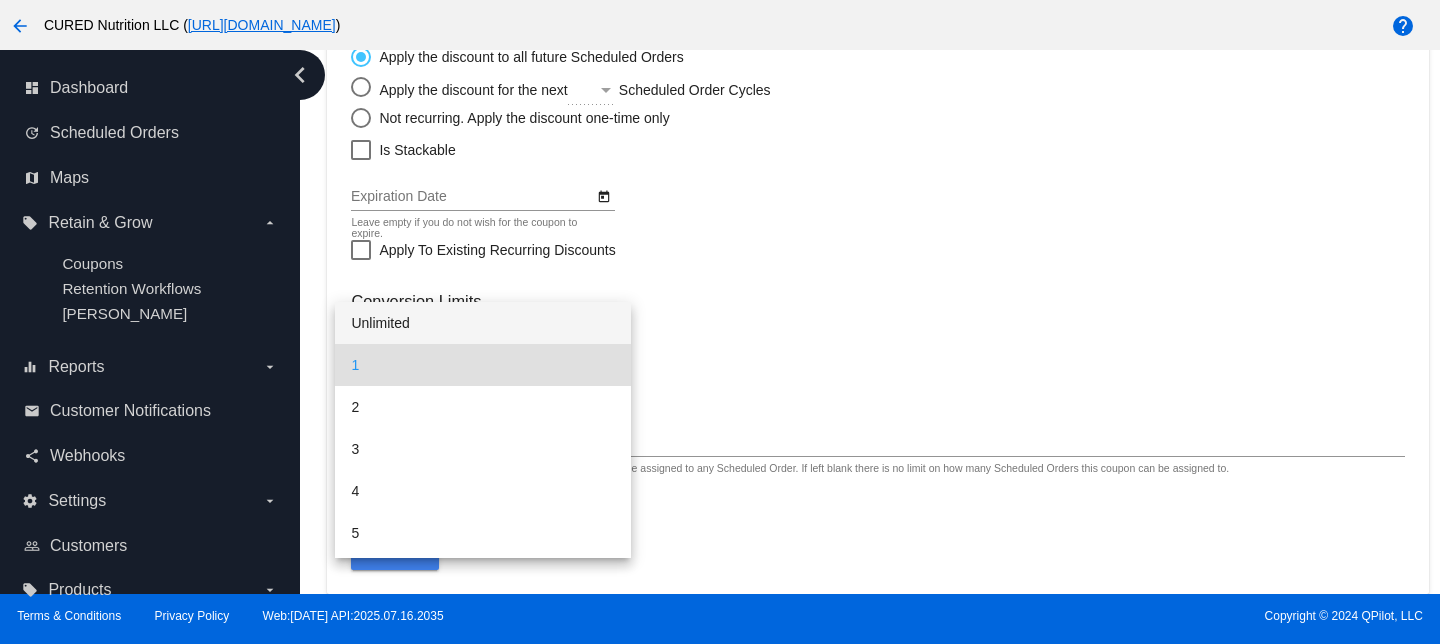 click on "Unlimited" at bounding box center (482, 323) 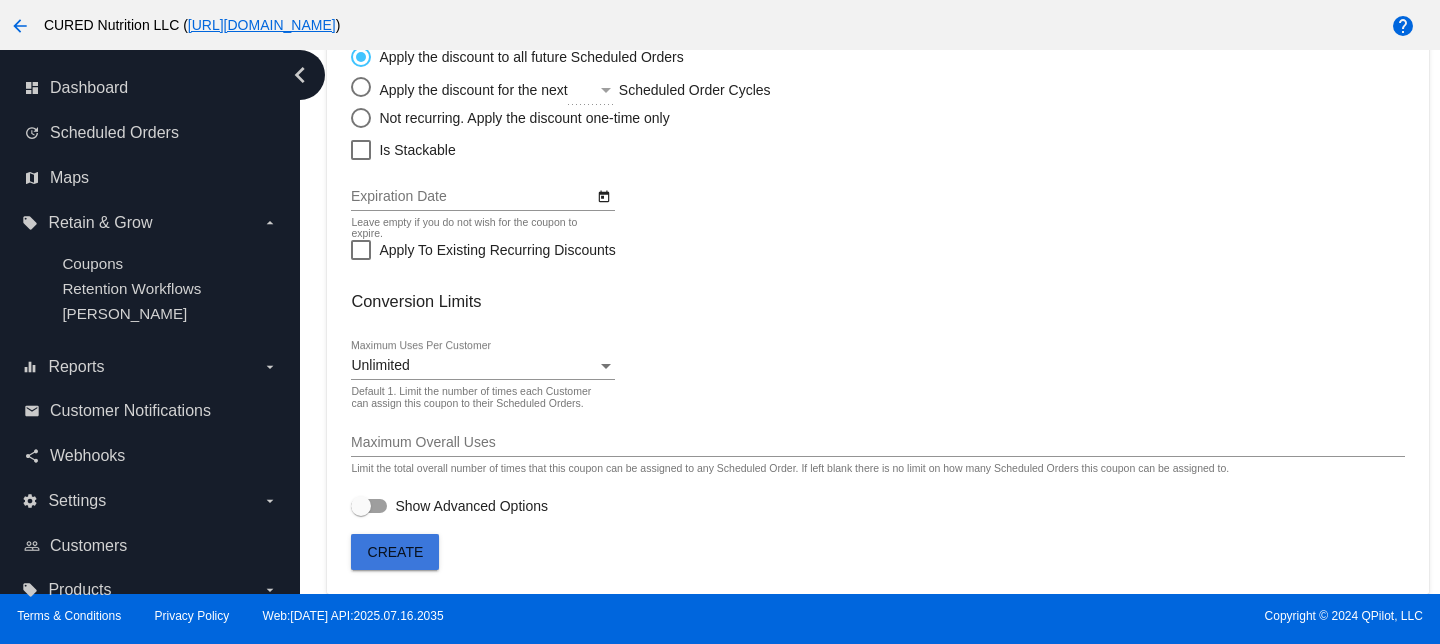 click on "Create" 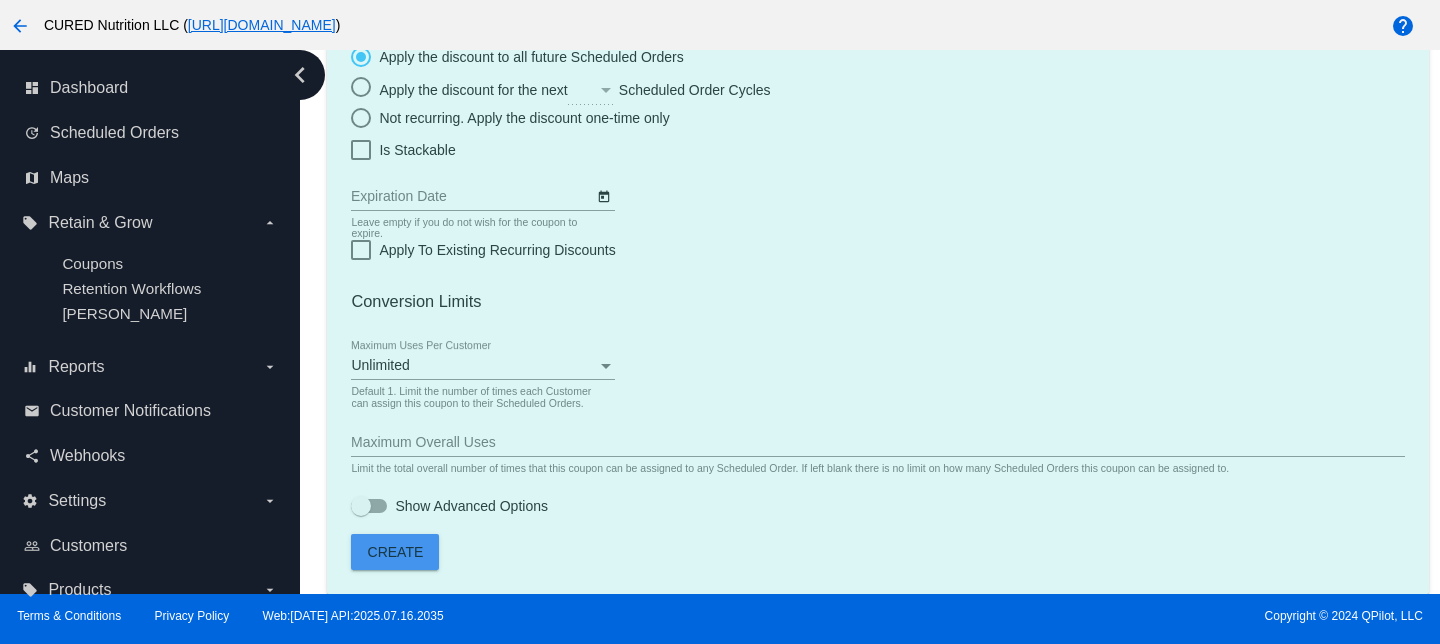 scroll, scrollTop: 0, scrollLeft: 0, axis: both 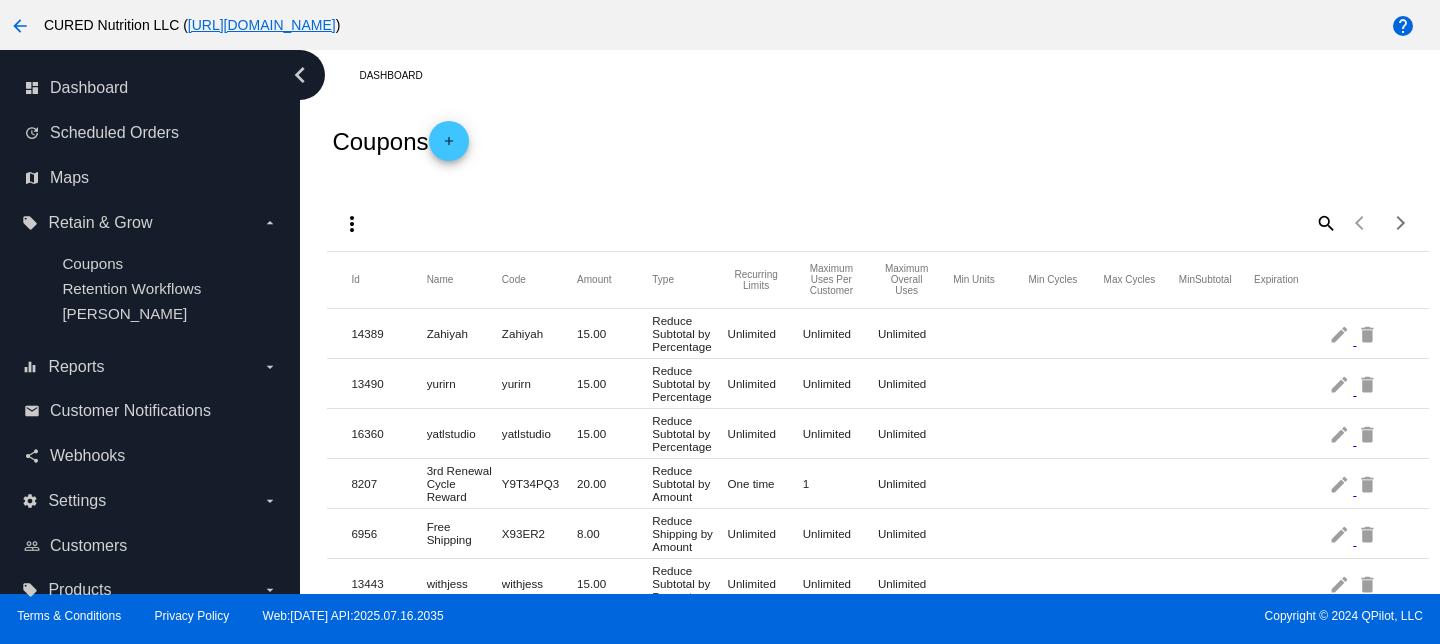 click on "add" 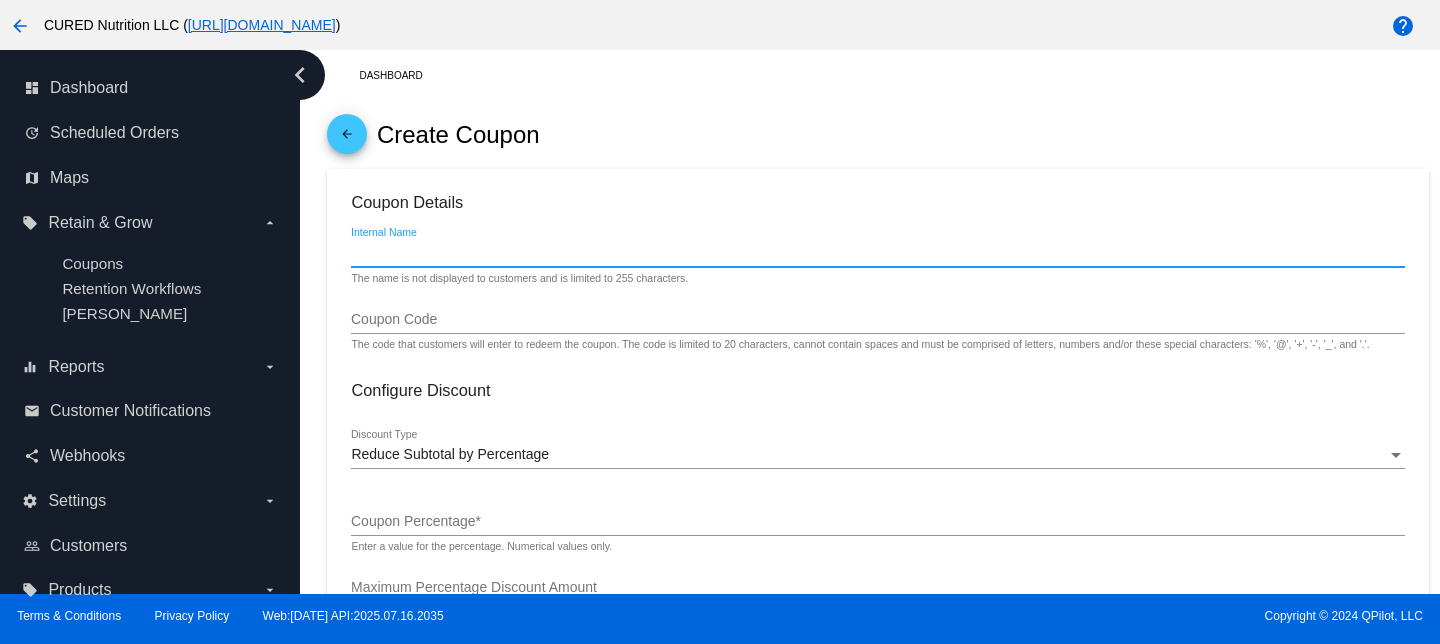 click on "Internal Name" at bounding box center [877, 253] 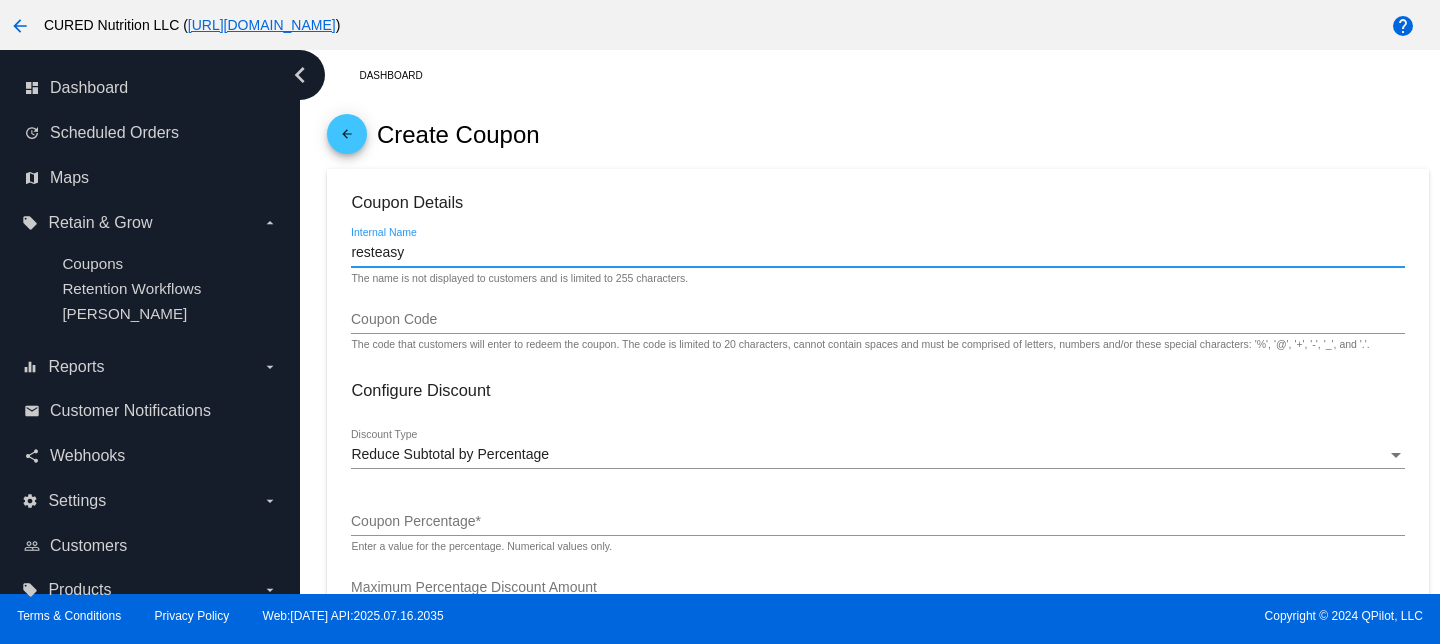 type on "resteasy" 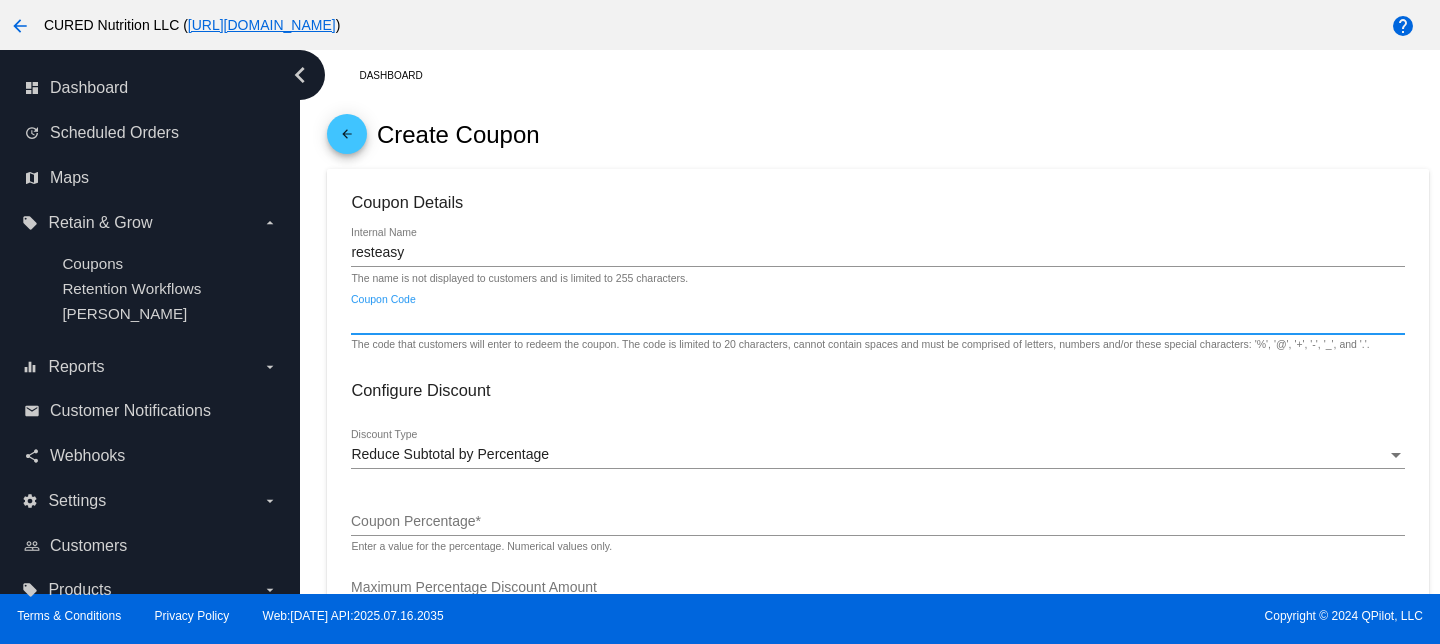 paste on "resteasy" 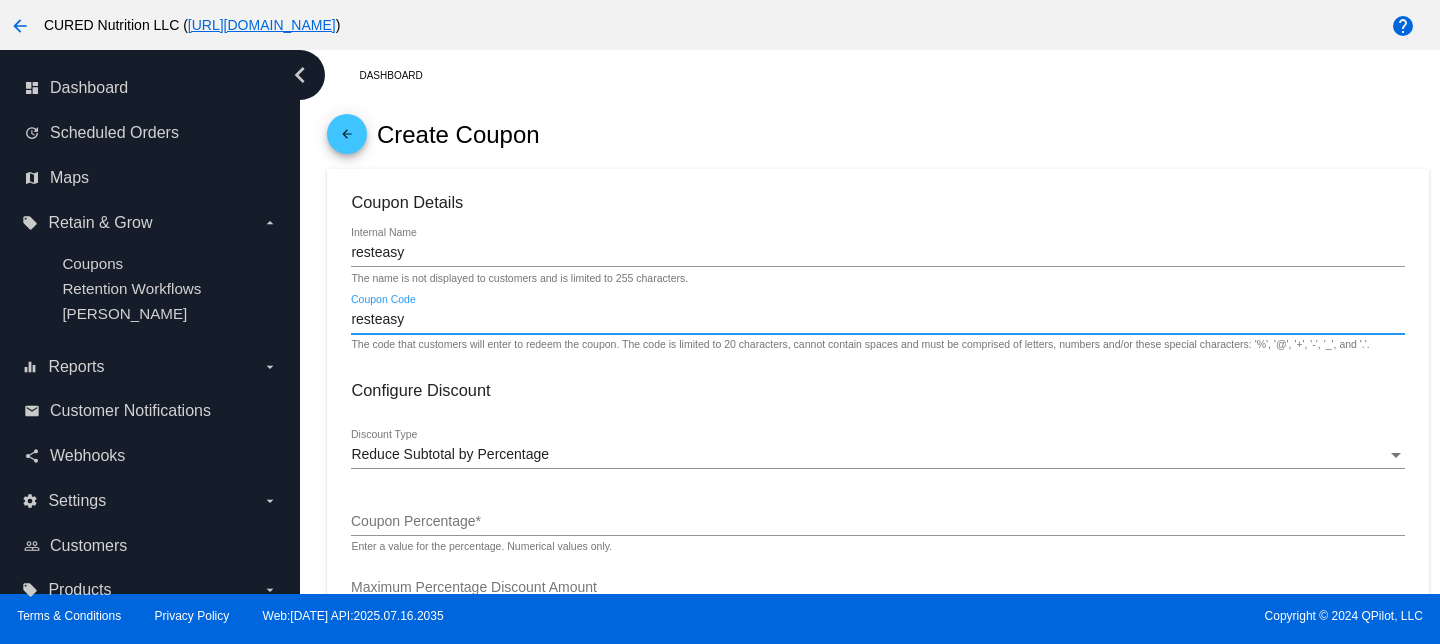 type on "resteasy" 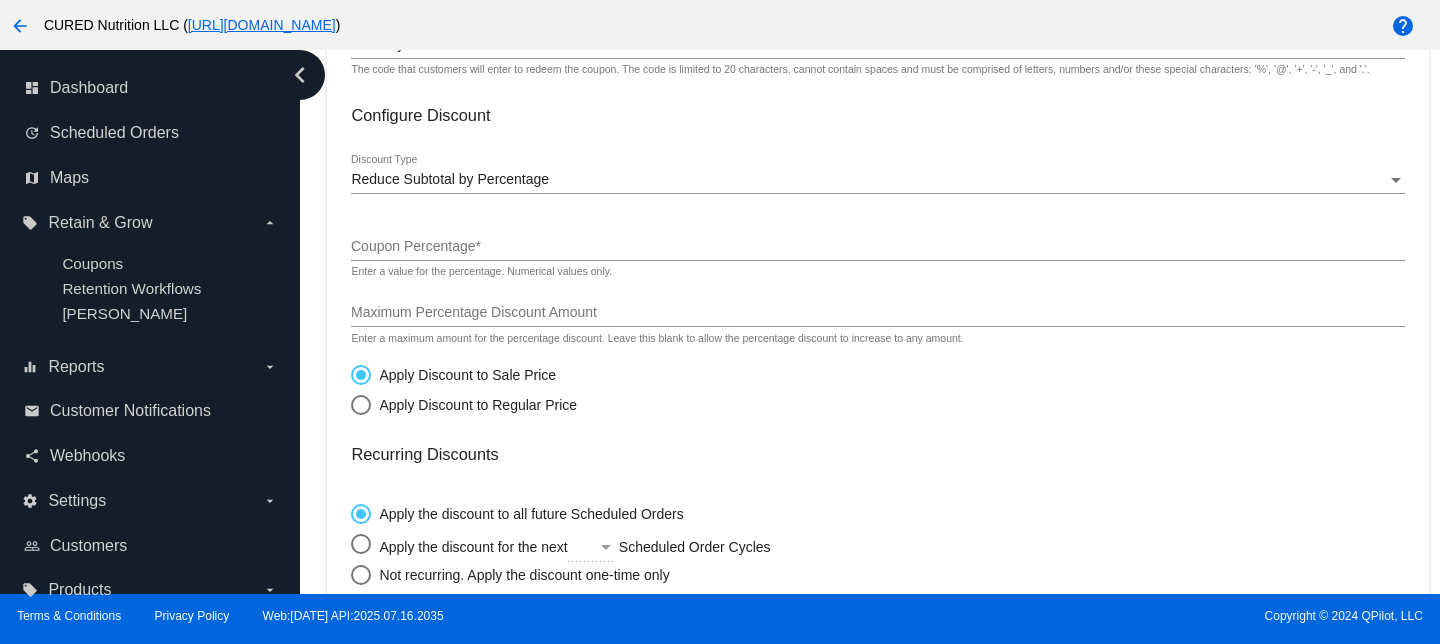 scroll, scrollTop: 276, scrollLeft: 0, axis: vertical 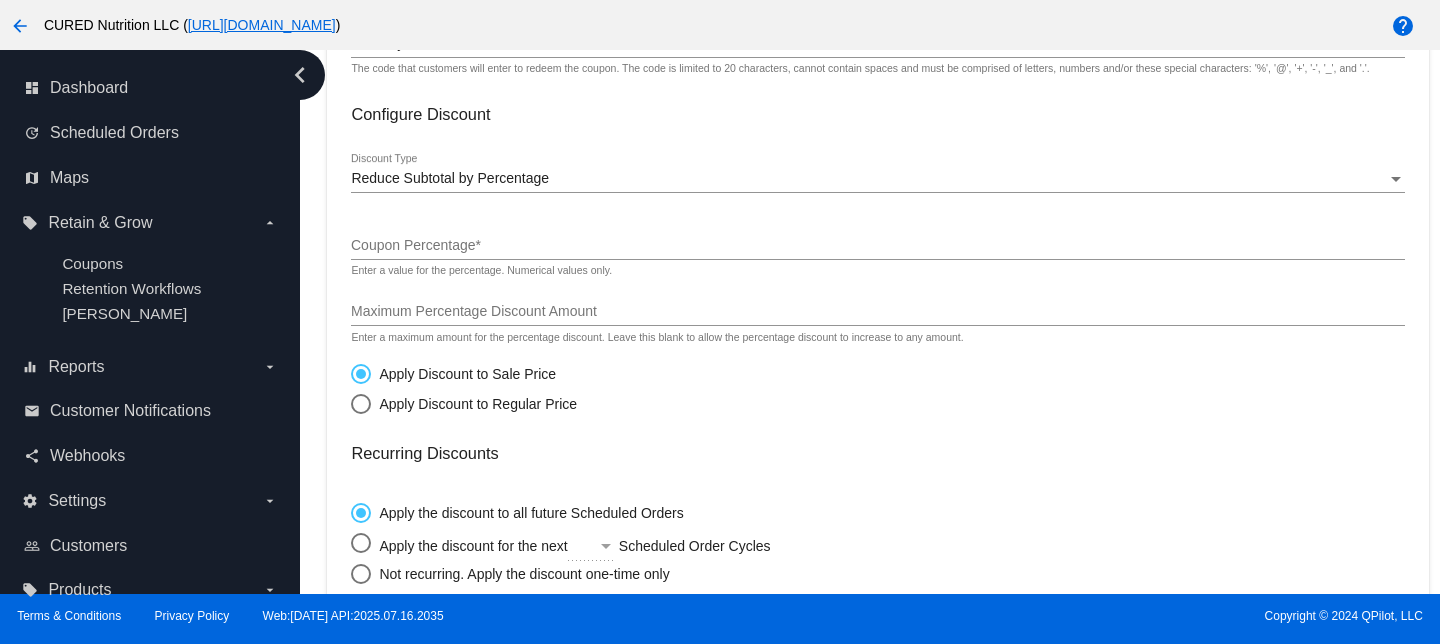 click on "Coupon Percentage  *" at bounding box center [877, 246] 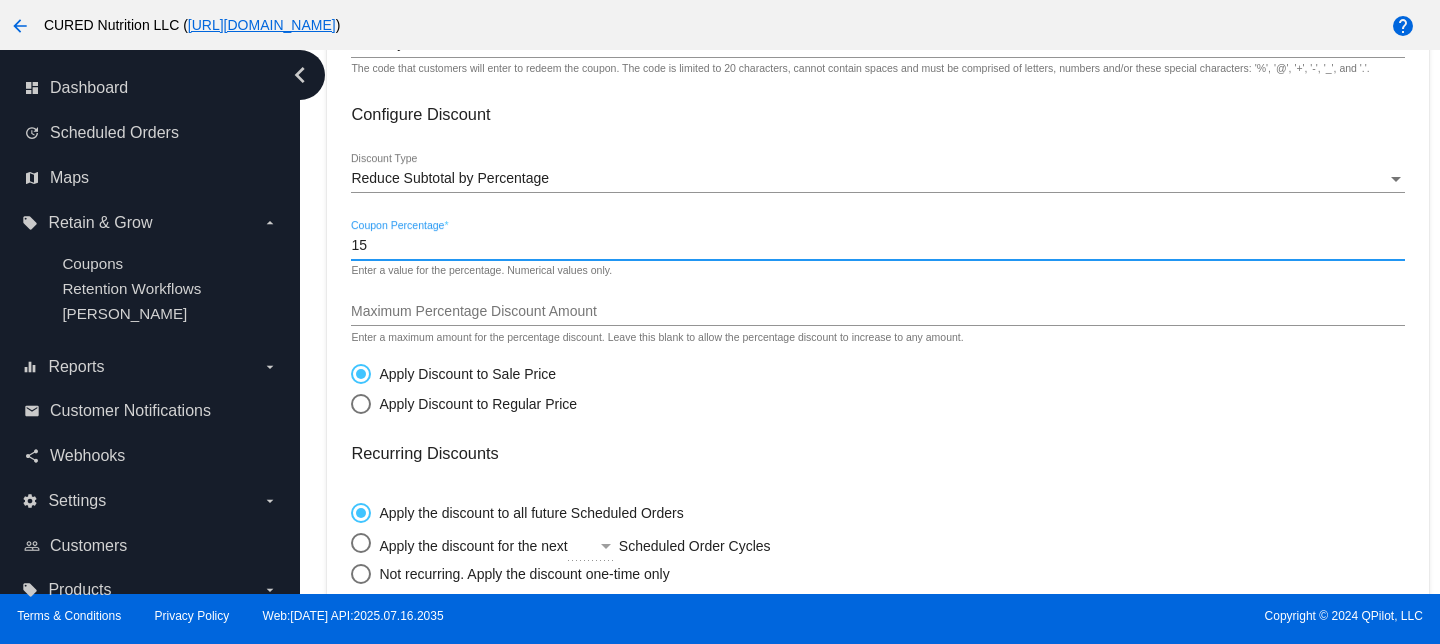 type on "15" 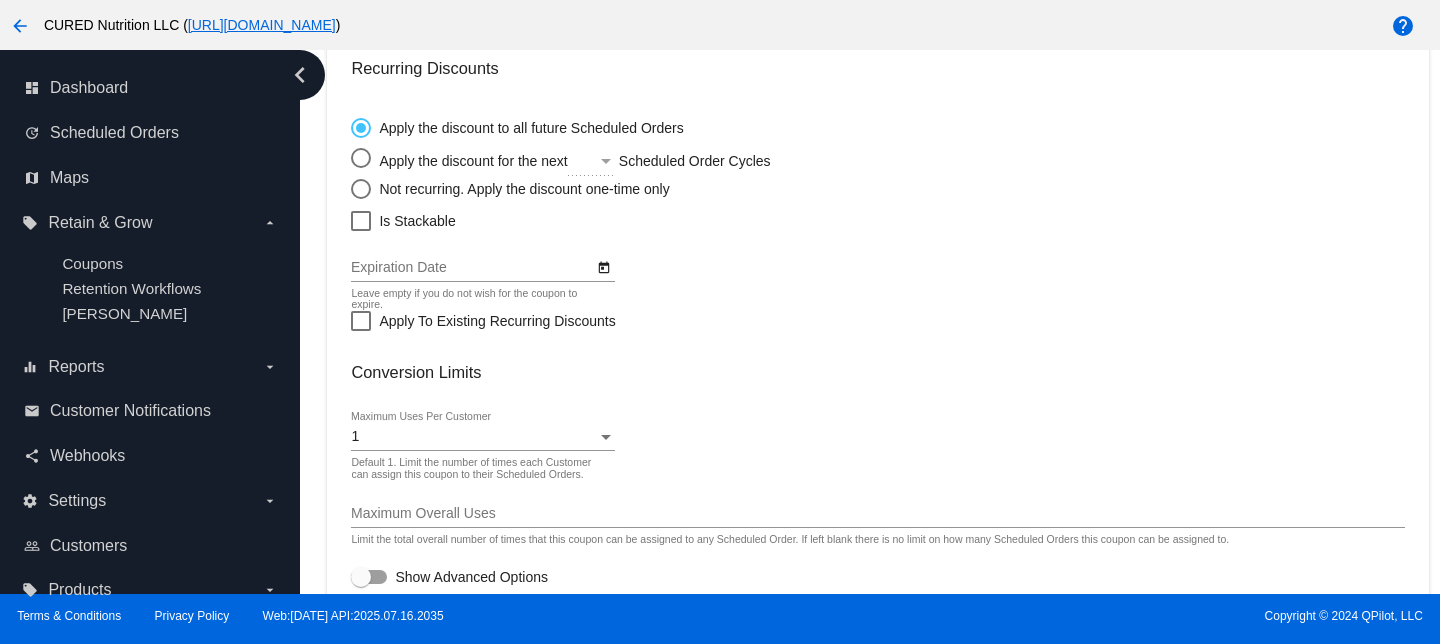 scroll, scrollTop: 741, scrollLeft: 0, axis: vertical 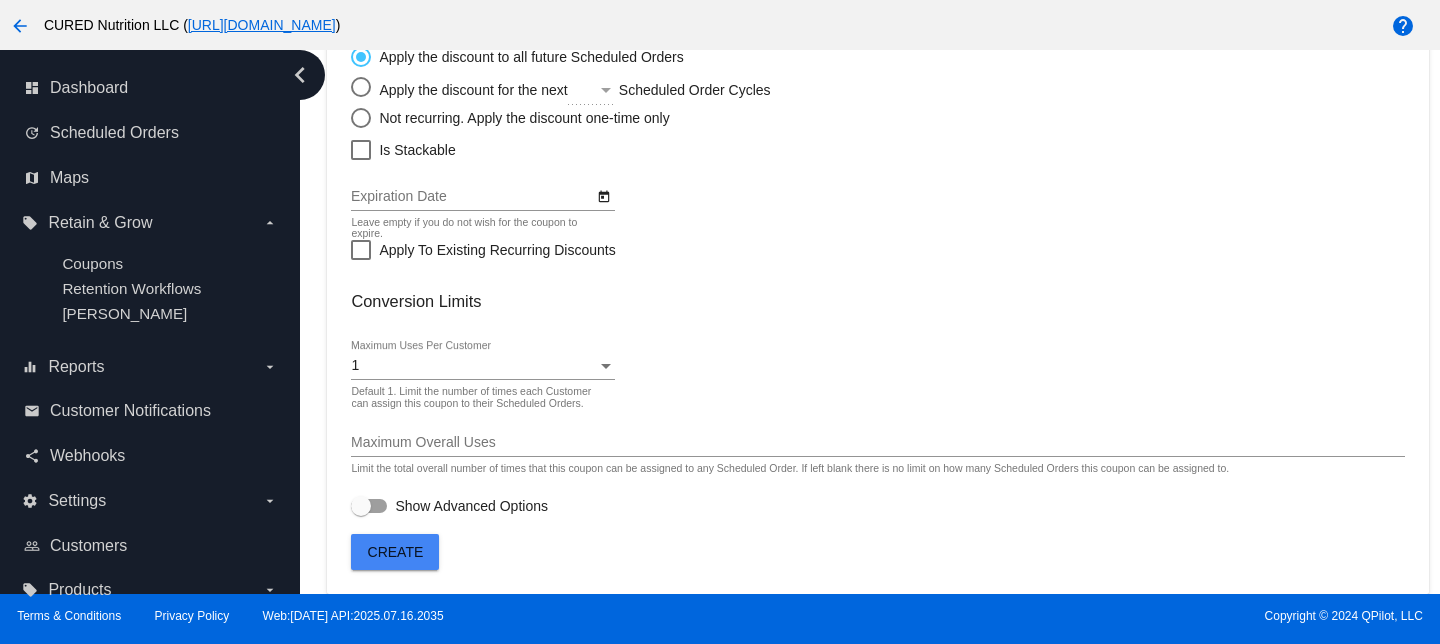 click on "1
Maximum Uses Per Customer" 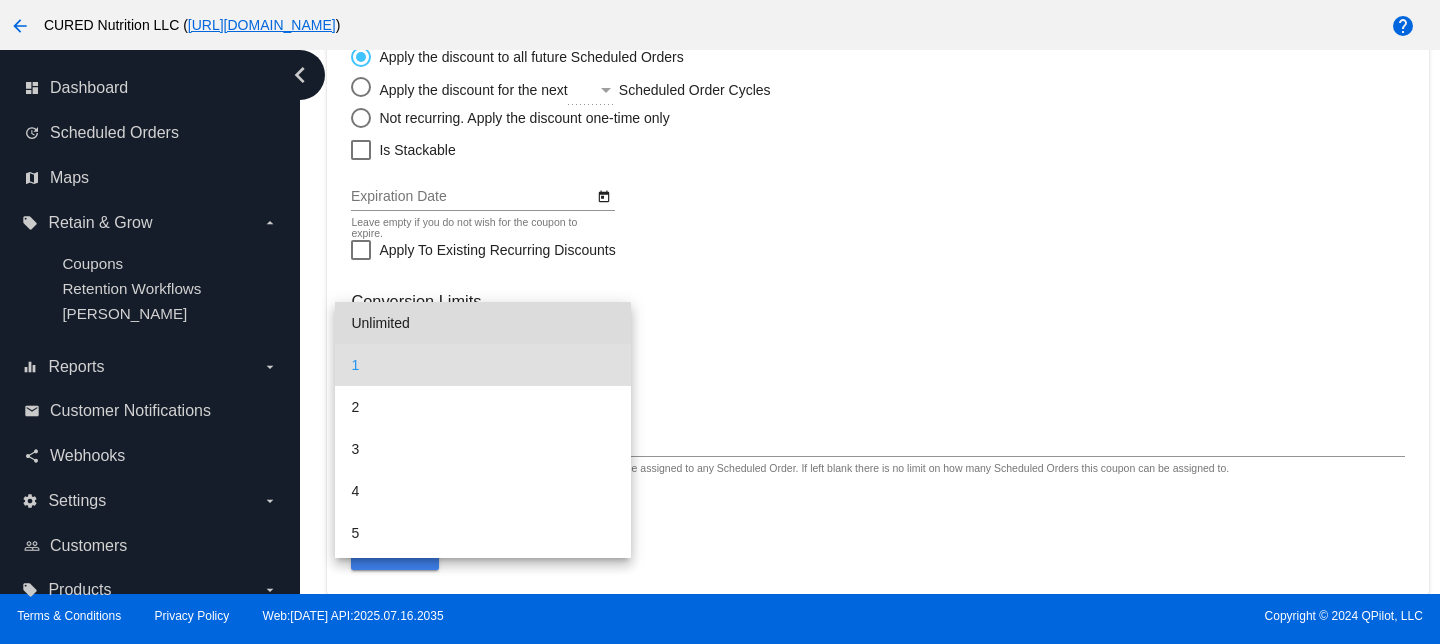 click on "Unlimited" at bounding box center (482, 323) 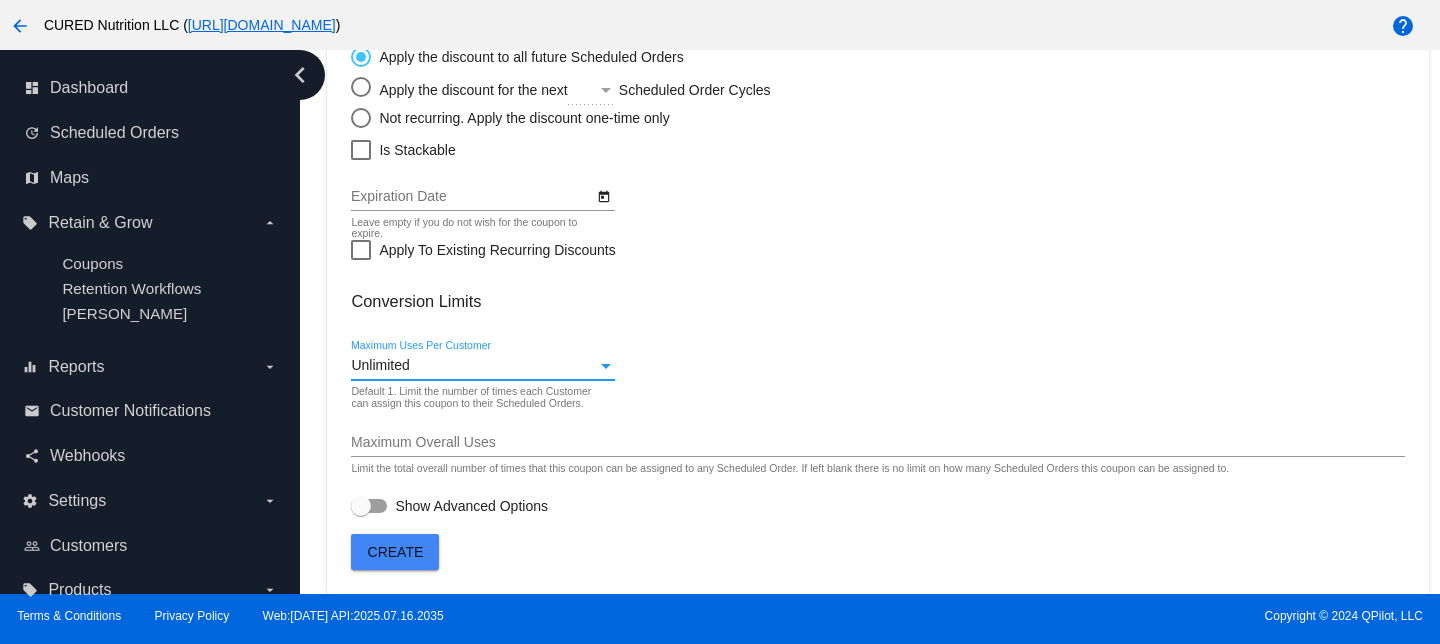 click on "Create" 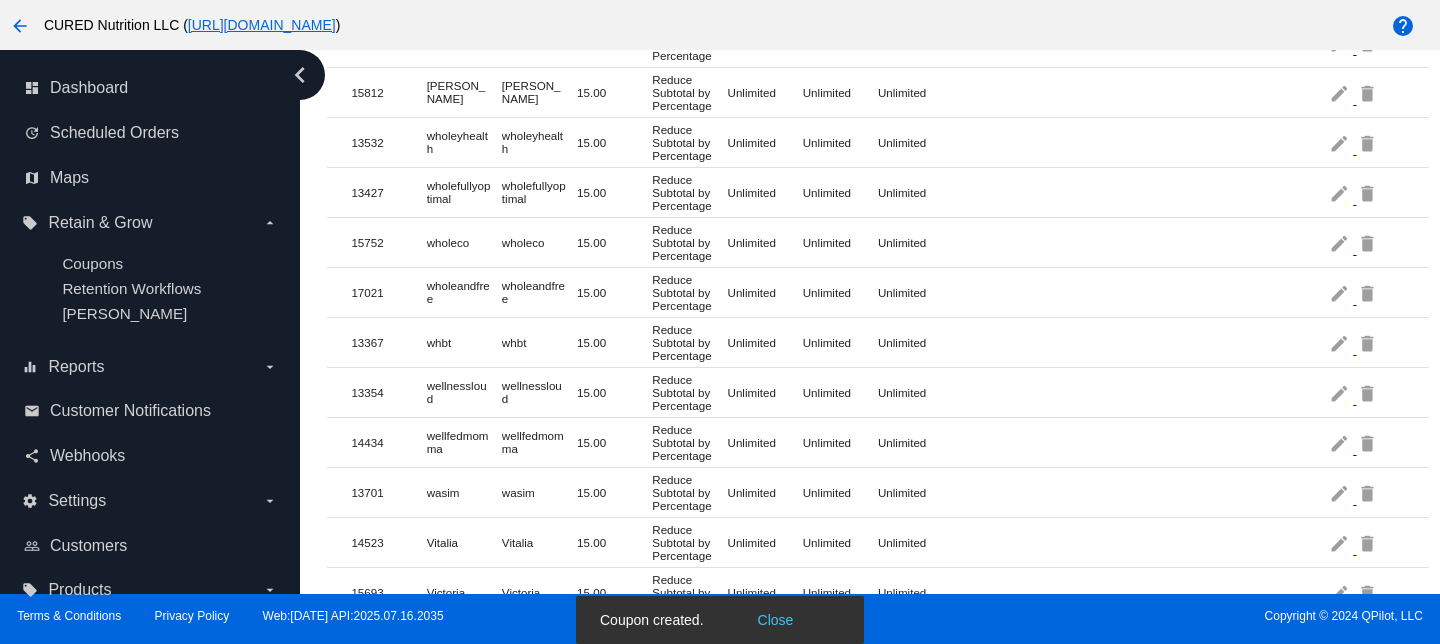 scroll, scrollTop: 0, scrollLeft: 0, axis: both 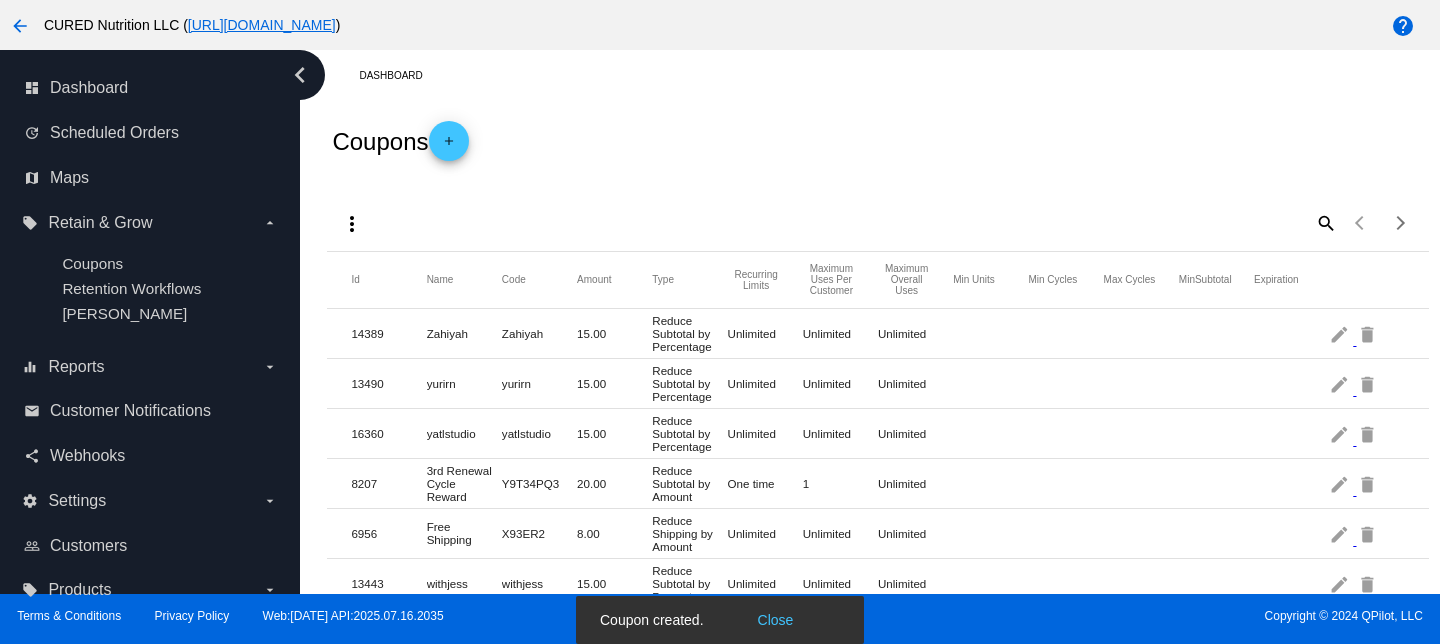 click on "add" 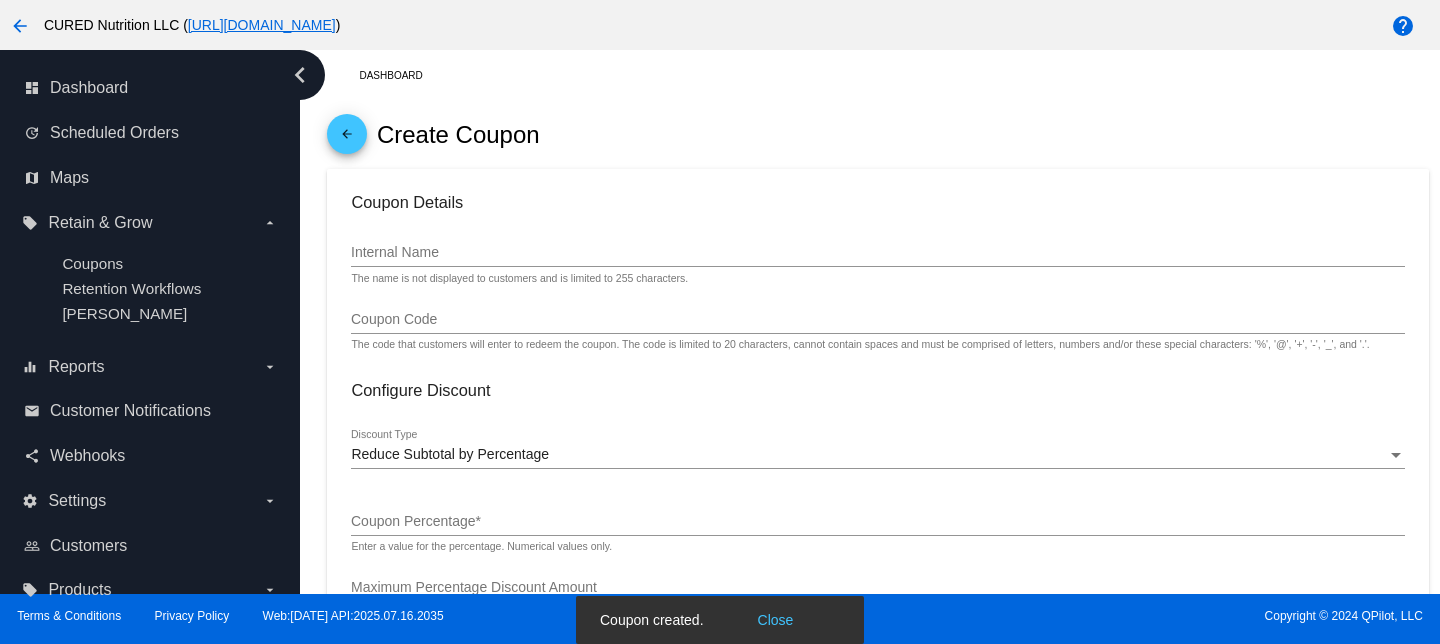 click on "Coupon Details
Internal Name The name is not displayed to customers and is limited to 255 characters.
Coupon Code The code that customers will enter to redeem the coupon. The code is limited to 20 characters, cannot contain spaces and must be comprised of letters, numbers and/or these special characters: '%',
'@', '+', '-', '_', and '.'.
Configure Discount
Reduce Subtotal by Percentage
Discount Type
Coupon Percentage  * Enter a value for the percentage. Numerical values only.
Maximum Percentage Discount Amount Enter a maximum amount for the percentage discount. Leave this blank to allow the percentage discount to increase to any amount.
Apply Discount to Sale
Price
Apply Discount to Regular
Price" 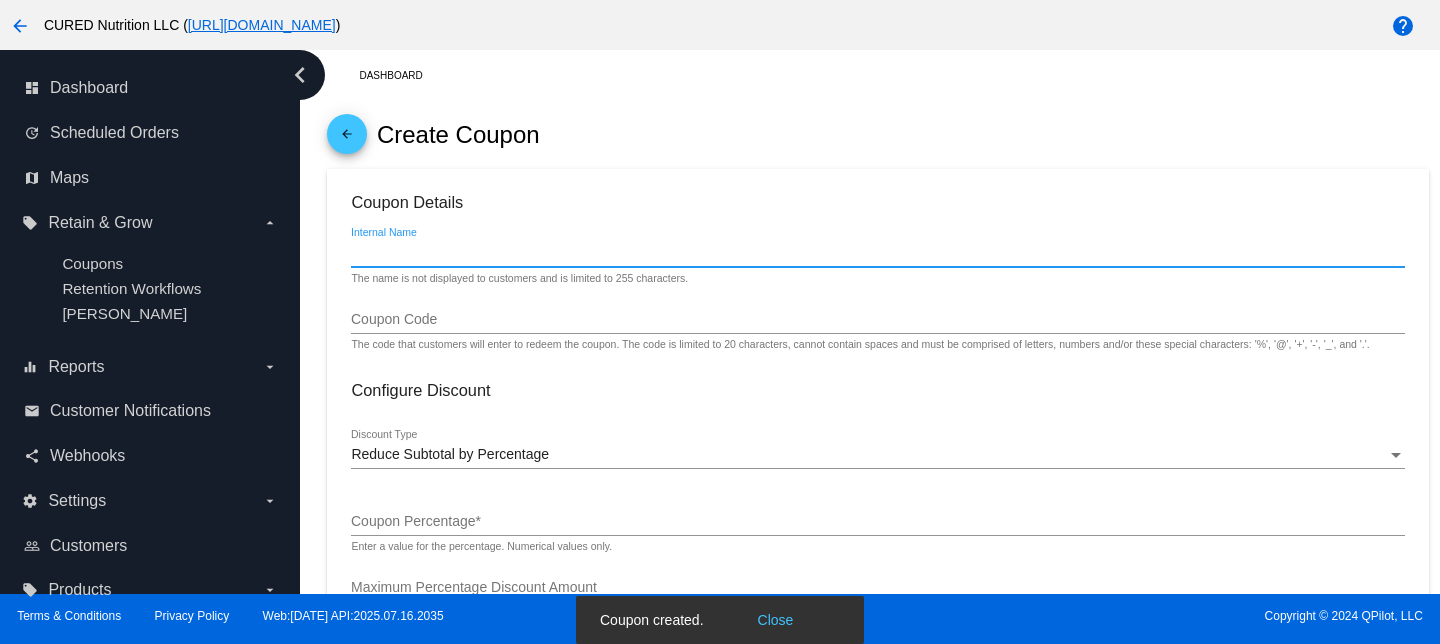 click on "Internal Name" at bounding box center (877, 253) 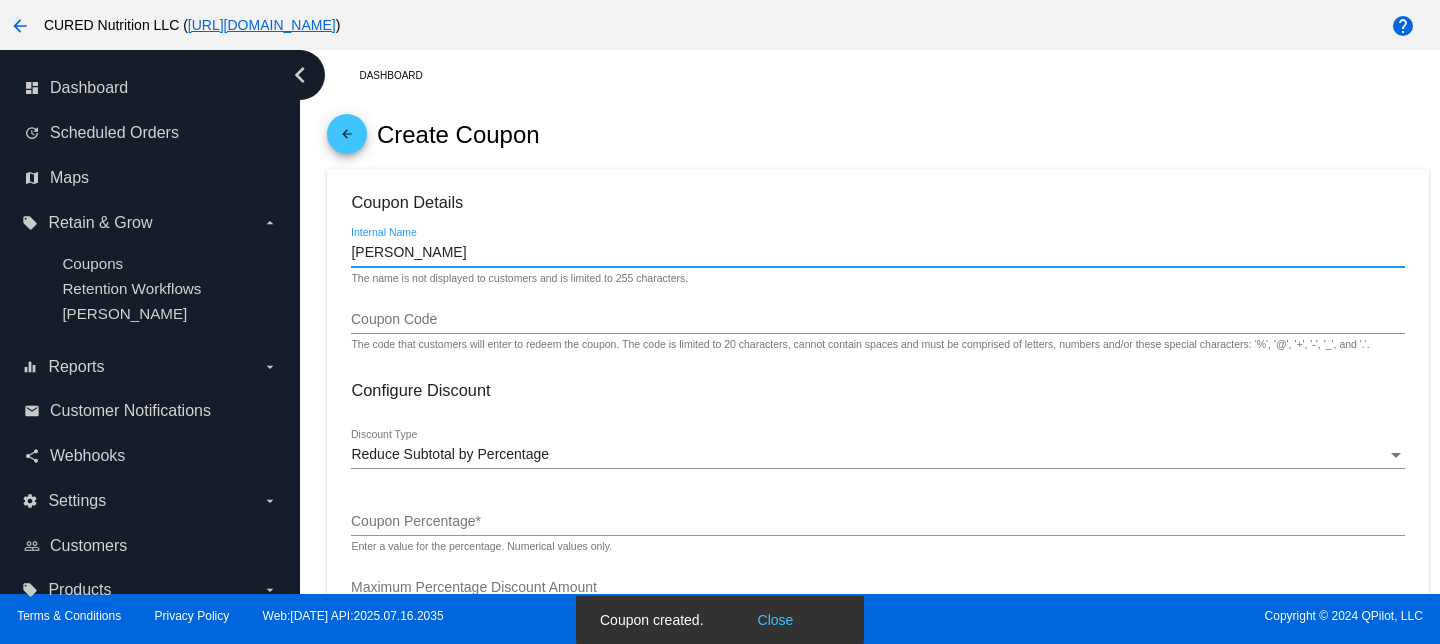 type on "[PERSON_NAME]" 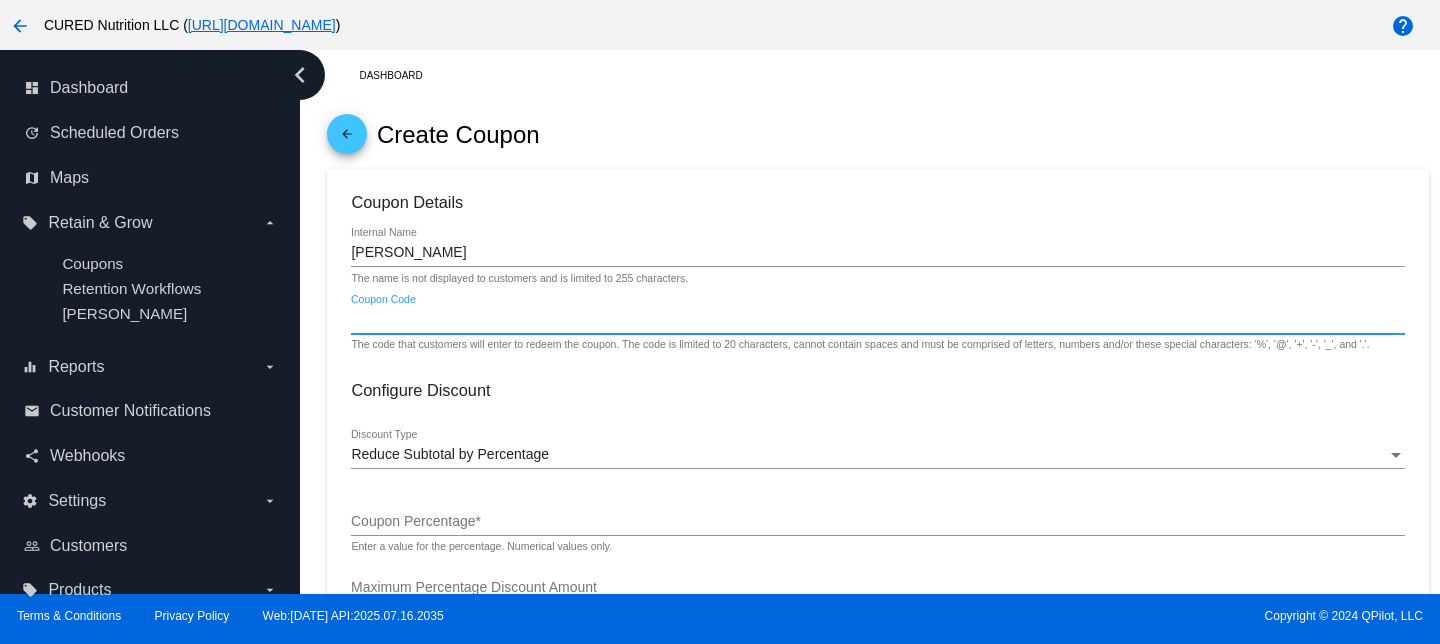 paste on "[PERSON_NAME]" 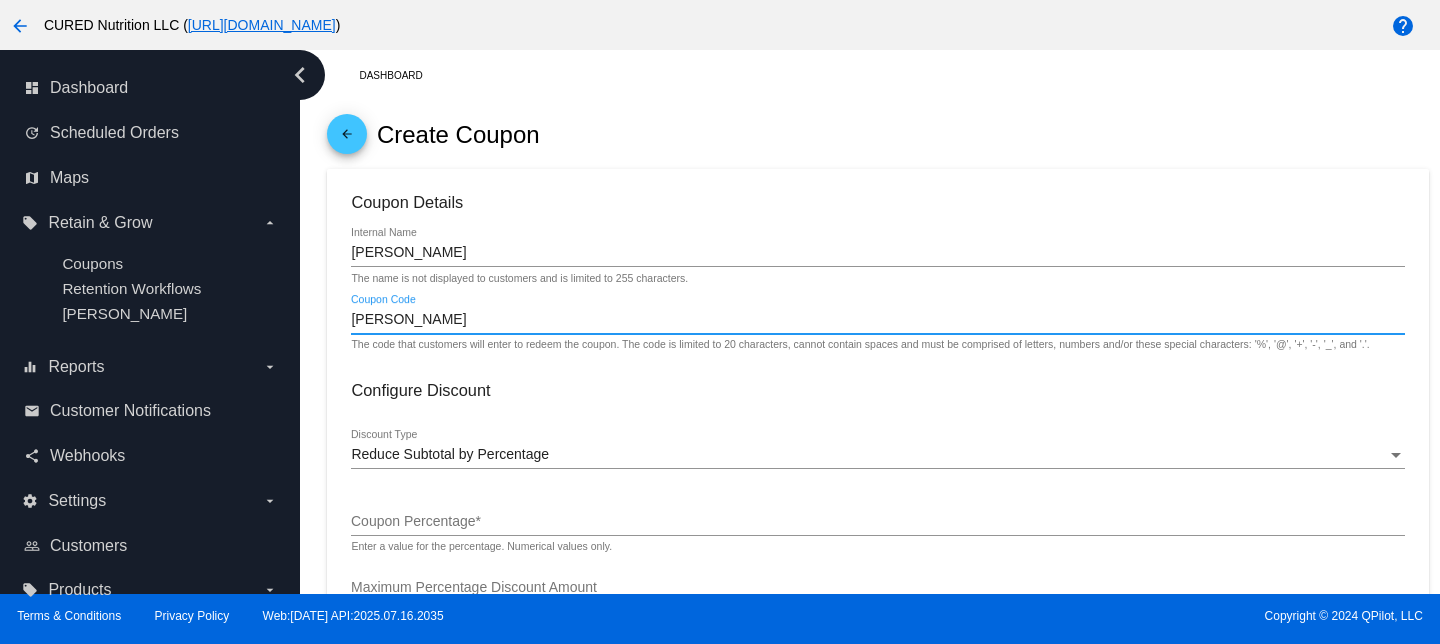 type on "[PERSON_NAME]" 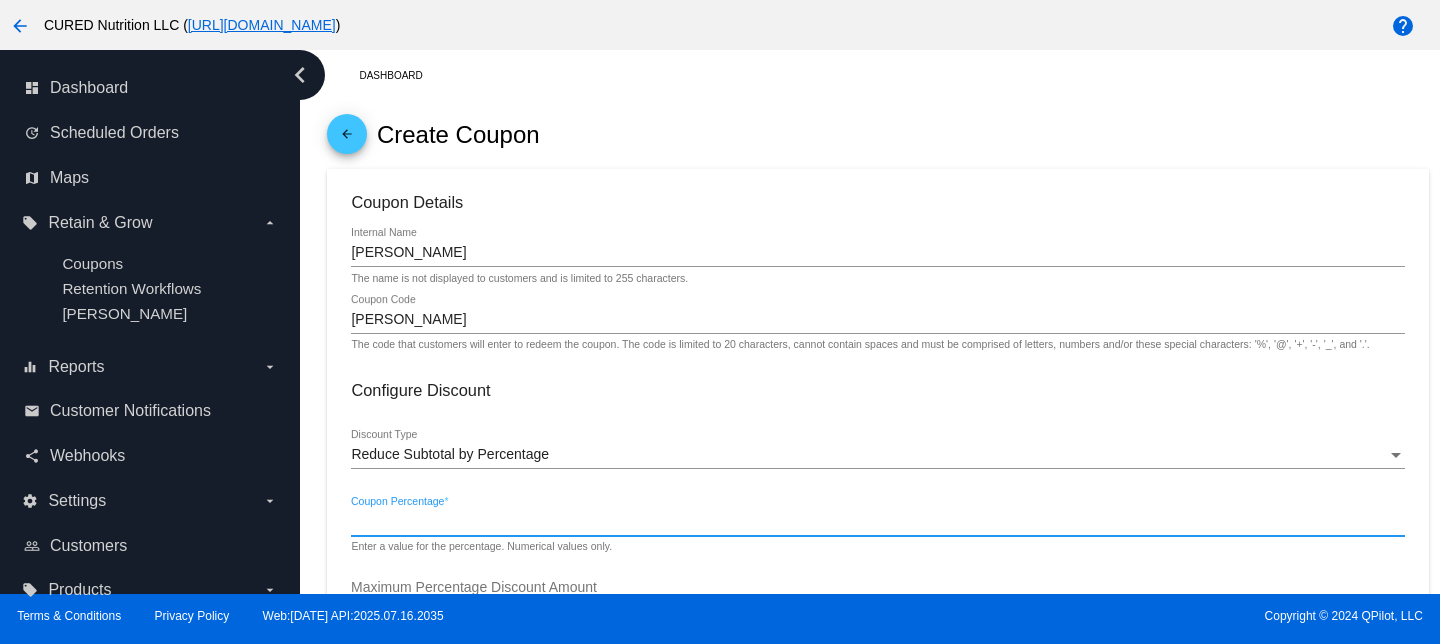 click on "Coupon Percentage  *" at bounding box center (877, 522) 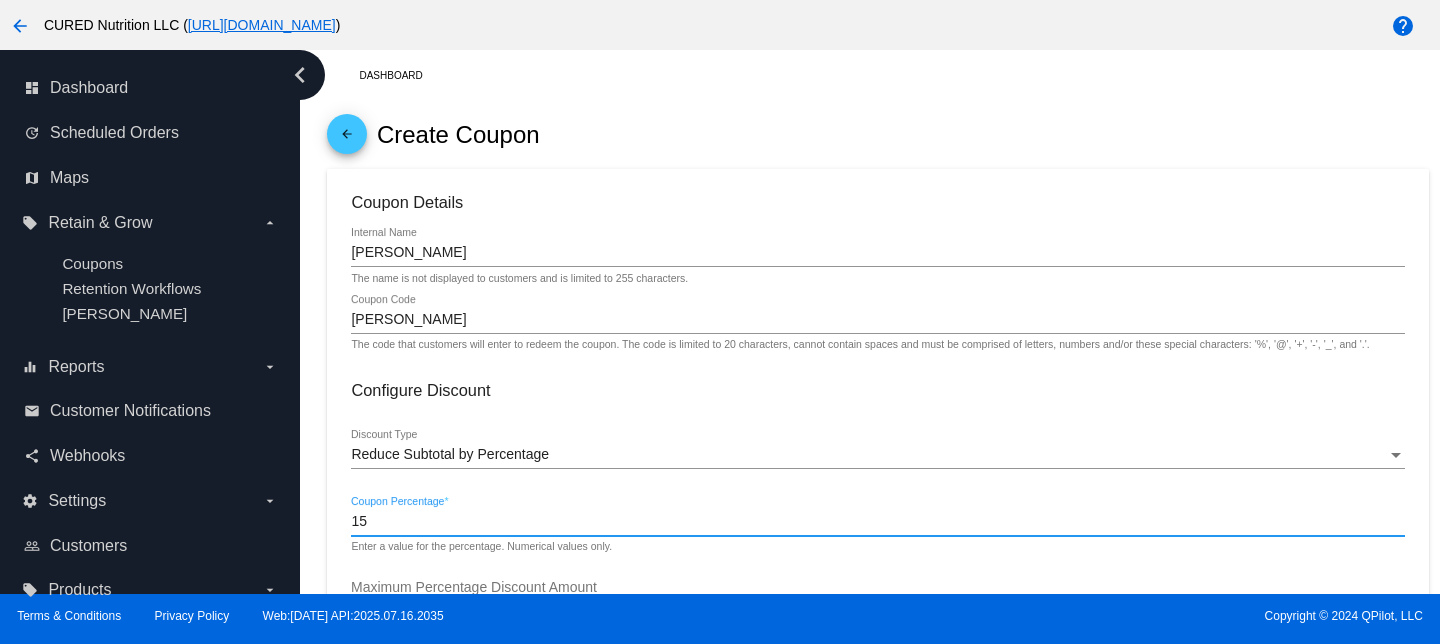 type on "15" 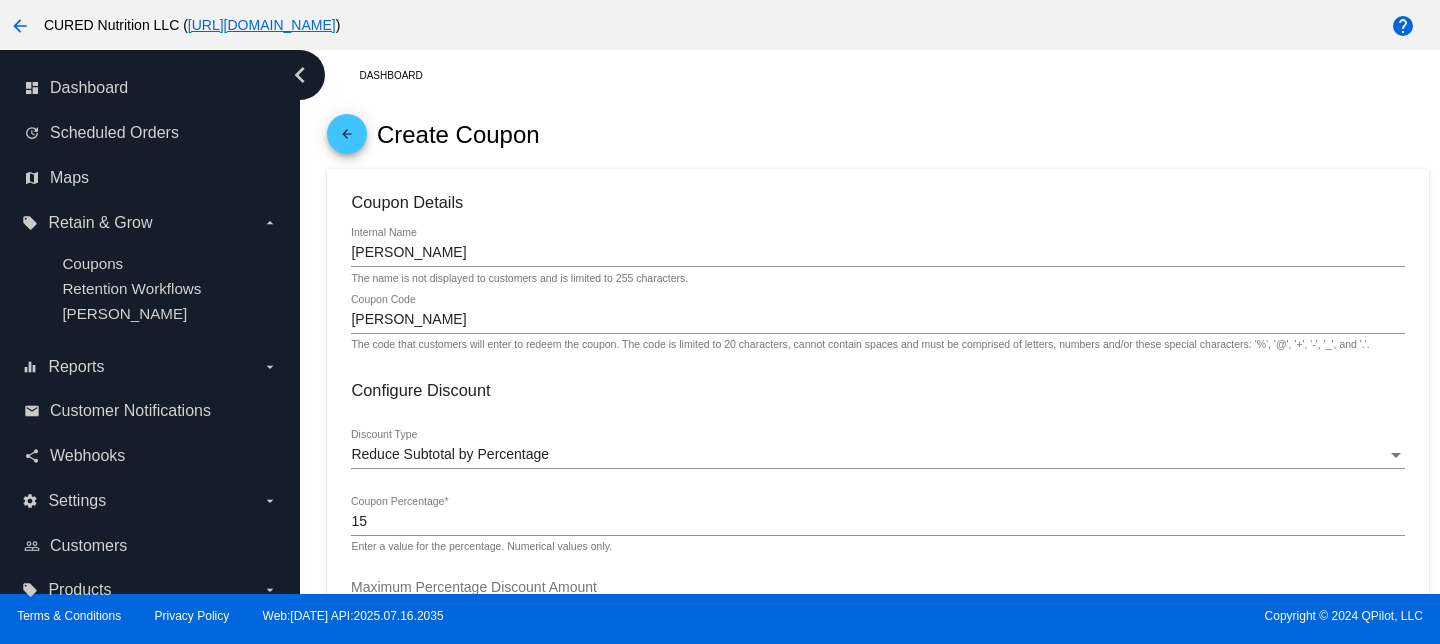 click on "Dashboard
arrow_back
Create Coupon
Coupon Details
[PERSON_NAME]
Internal Name The name is not displayed to customers and is limited to 255 characters.
[PERSON_NAME]
Coupon Code The code that customers will enter to redeem the coupon. The code is limited to 20 characters, cannot contain spaces and must be comprised of letters, numbers and/or these special characters: '%',
'@', '+', '-', '_', and '.'.
Configure Discount
Reduce Subtotal by Percentage
Discount Type
15
Coupon Percentage  * Enter a value for the percentage. Numerical values only.
Maximum Percentage Discount Amount Enter a maximum amount for the percentage discount. Leave this blank to allow the percentage discount to increase to any amount." at bounding box center (878, 688) 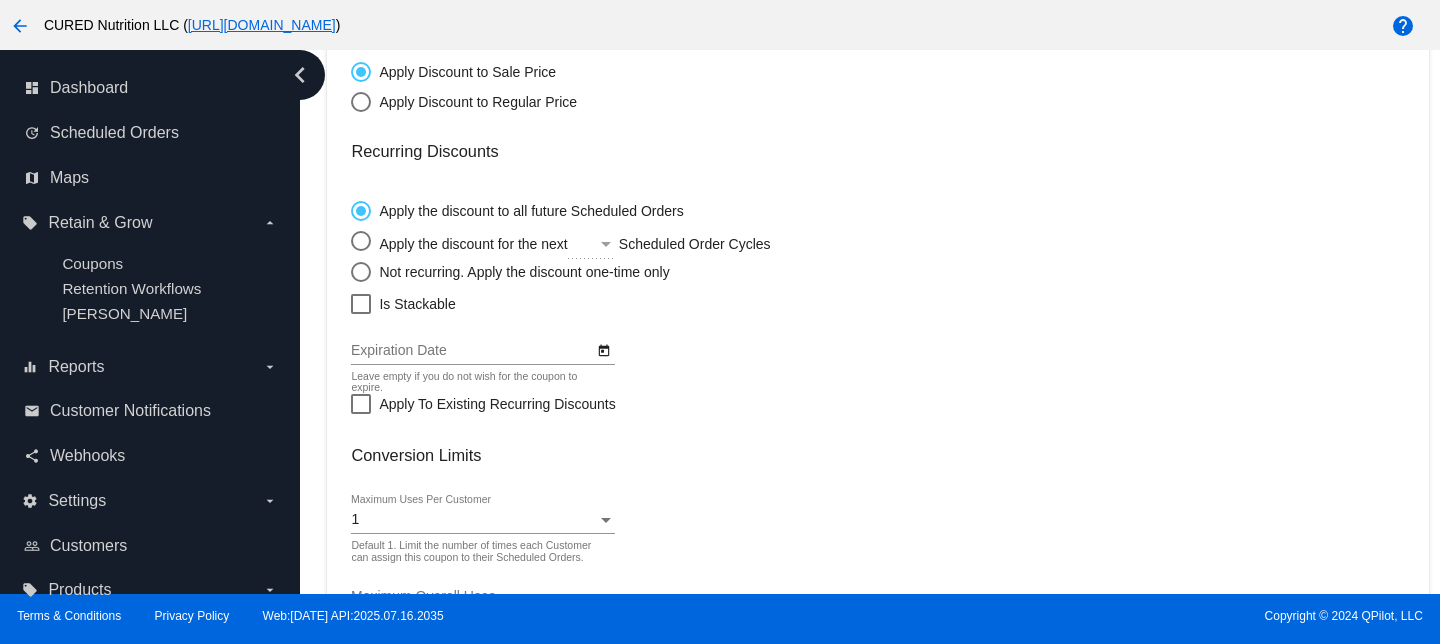 scroll, scrollTop: 634, scrollLeft: 0, axis: vertical 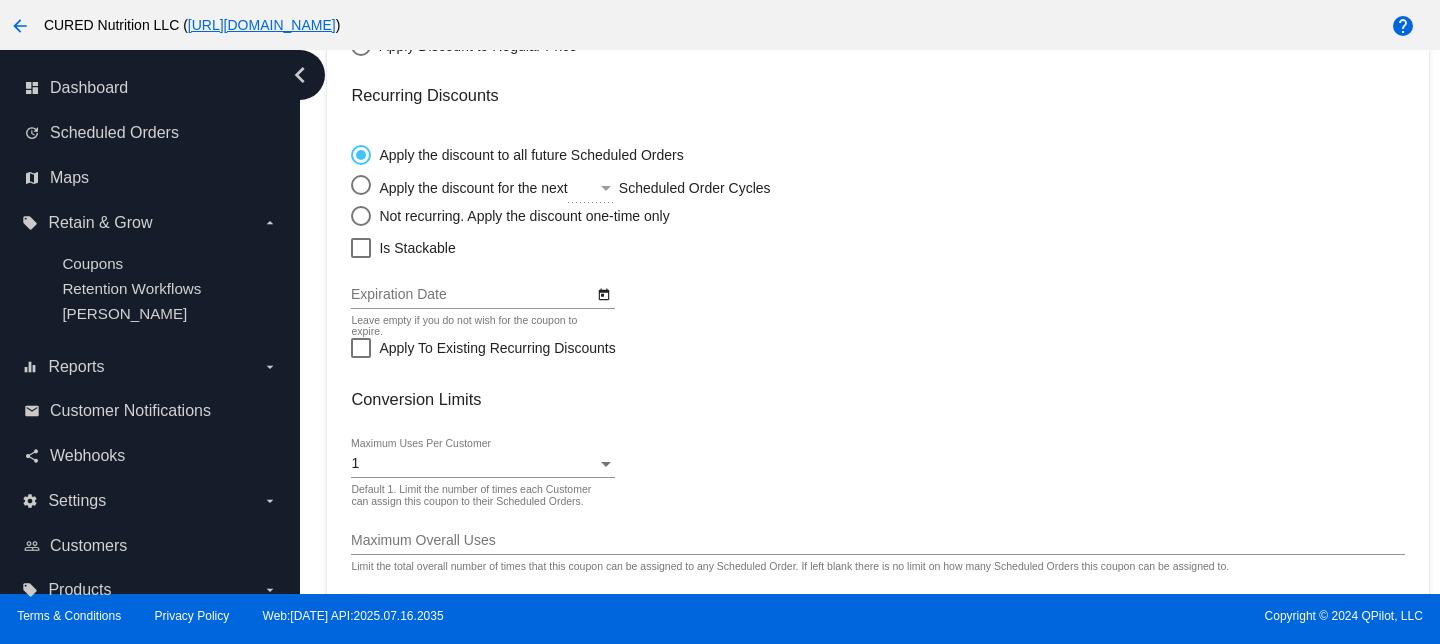 click on "1" at bounding box center [473, 464] 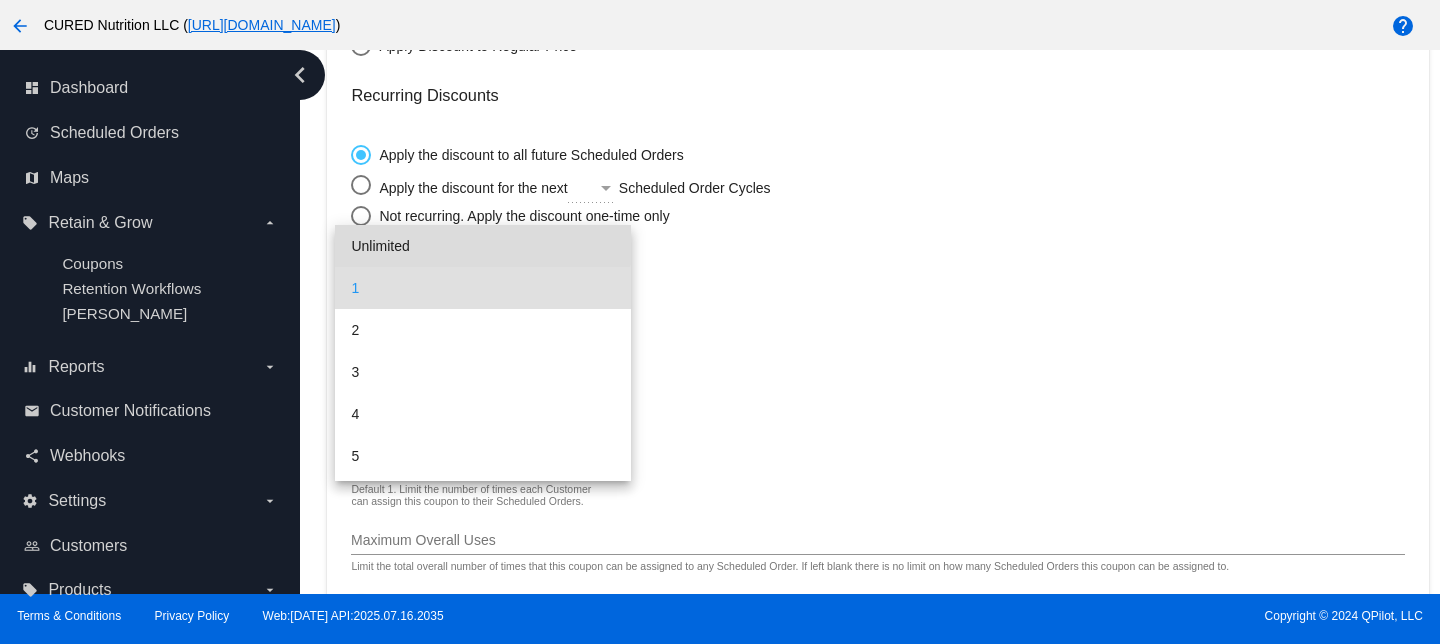 click on "Unlimited" at bounding box center (482, 246) 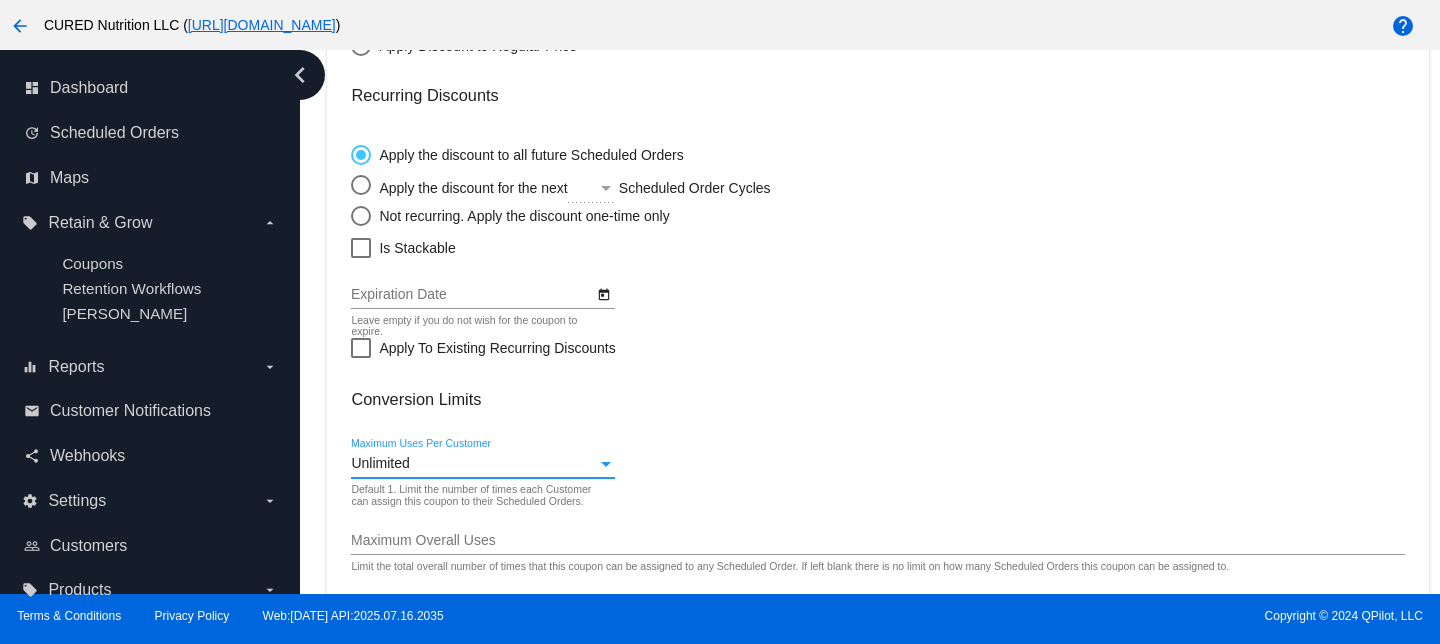 scroll, scrollTop: 741, scrollLeft: 0, axis: vertical 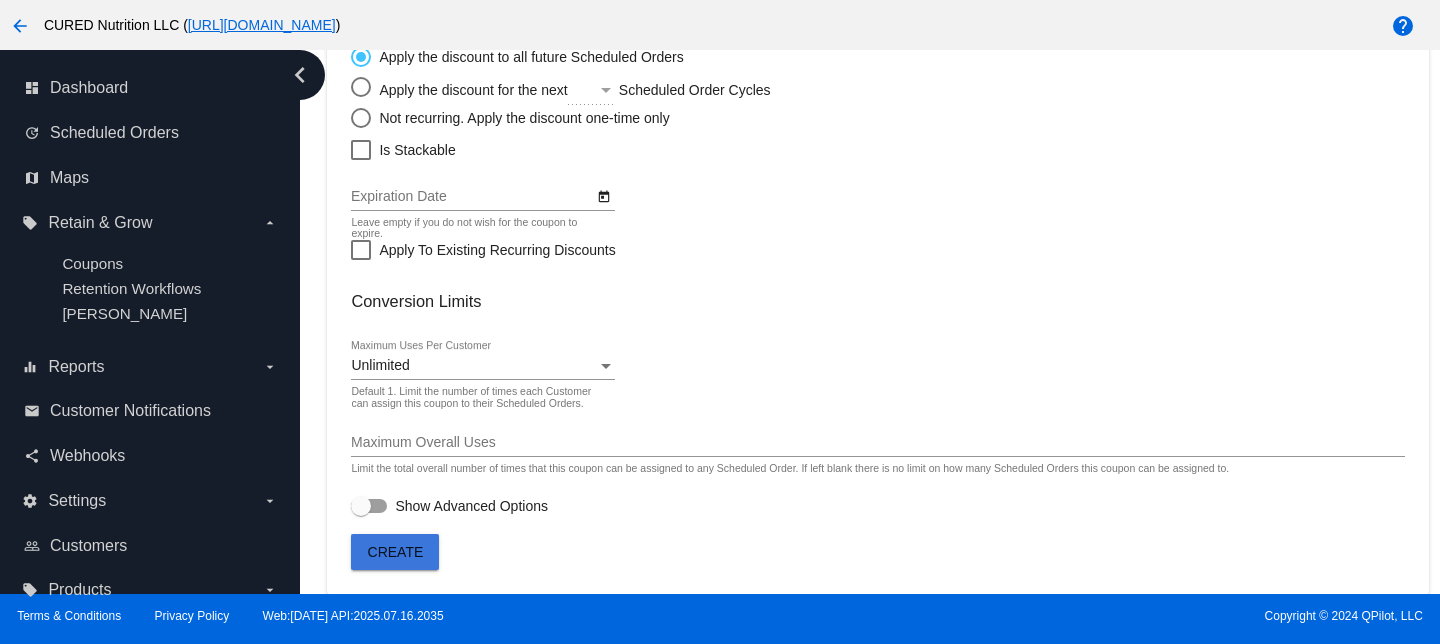click on "Create" 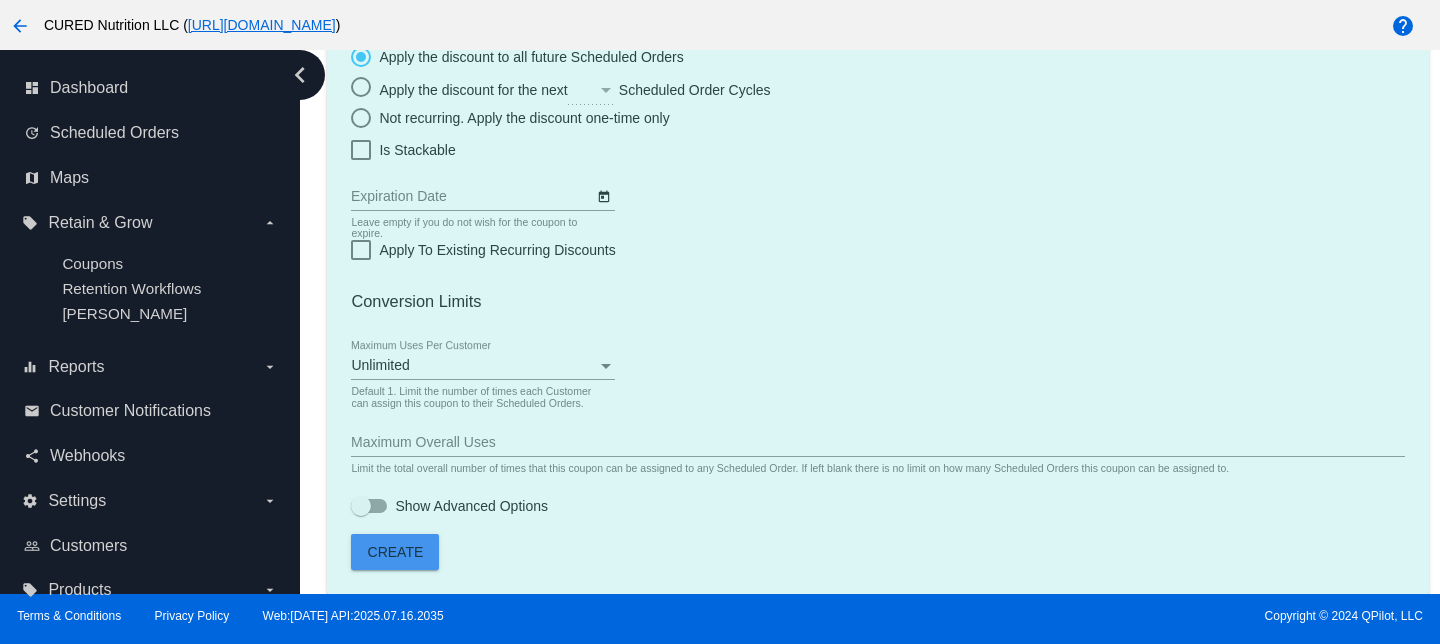 scroll, scrollTop: 0, scrollLeft: 0, axis: both 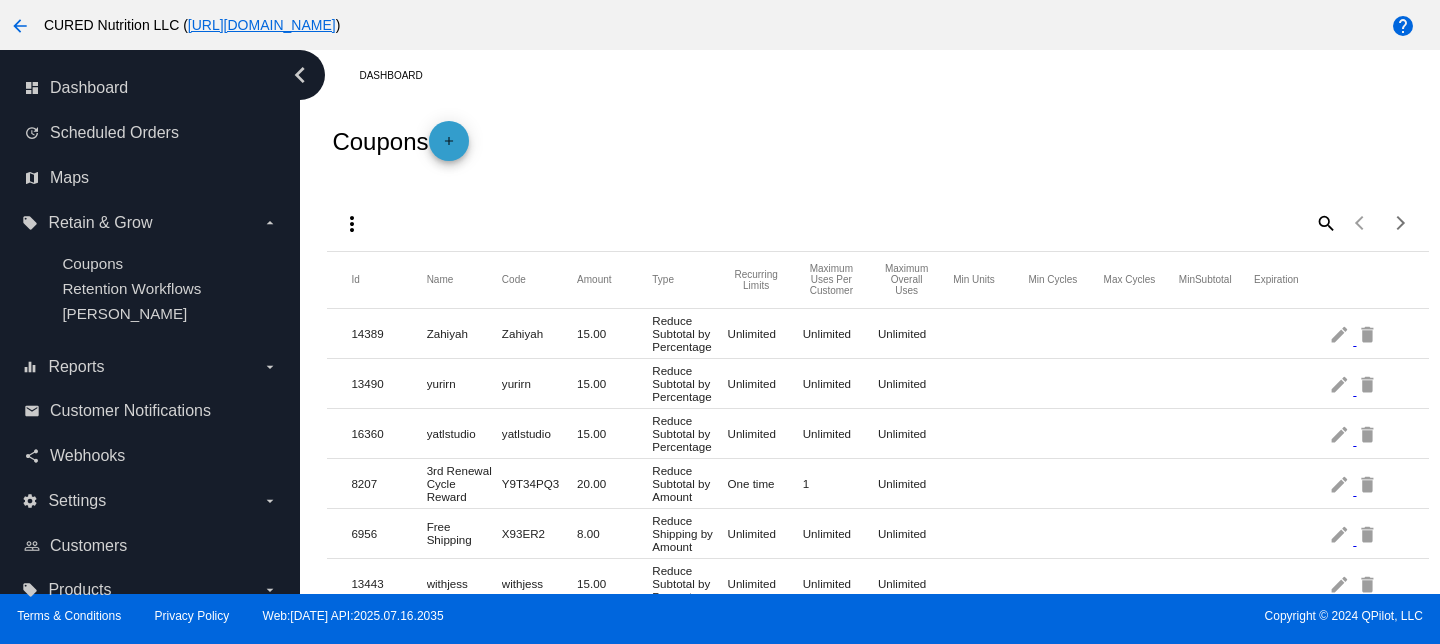 click on "add" 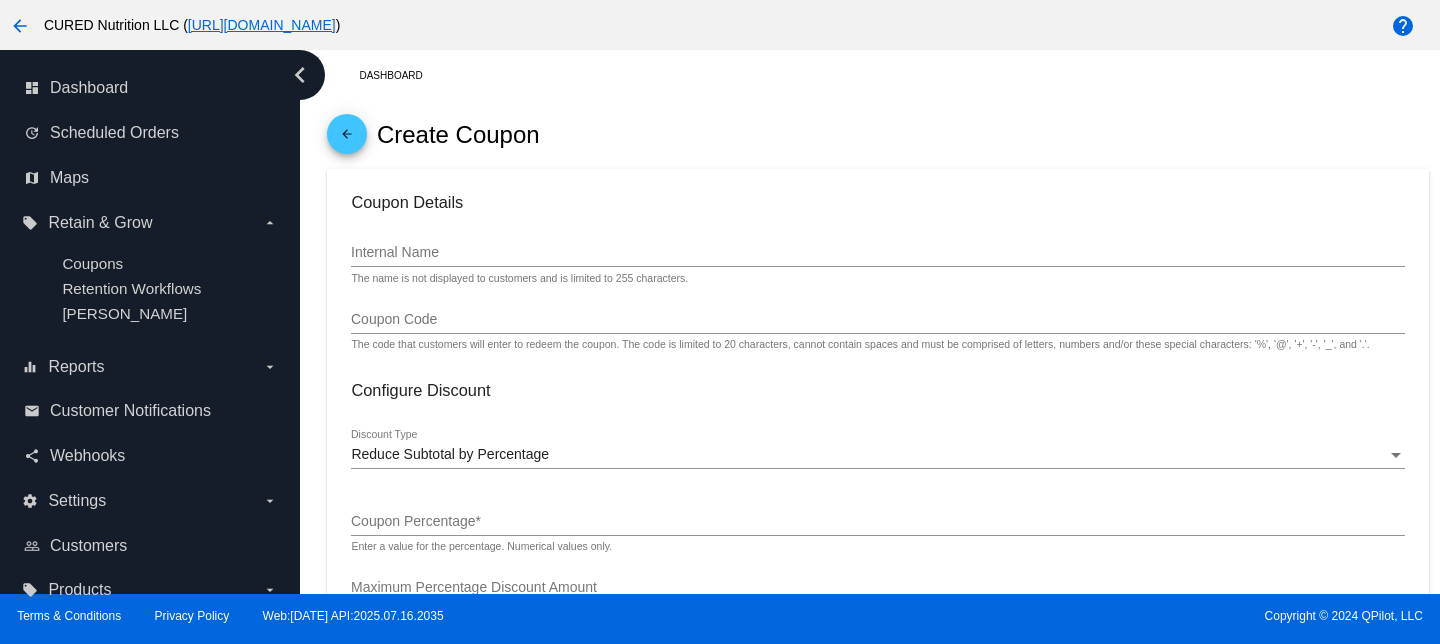 click on "Internal Name" at bounding box center (877, 253) 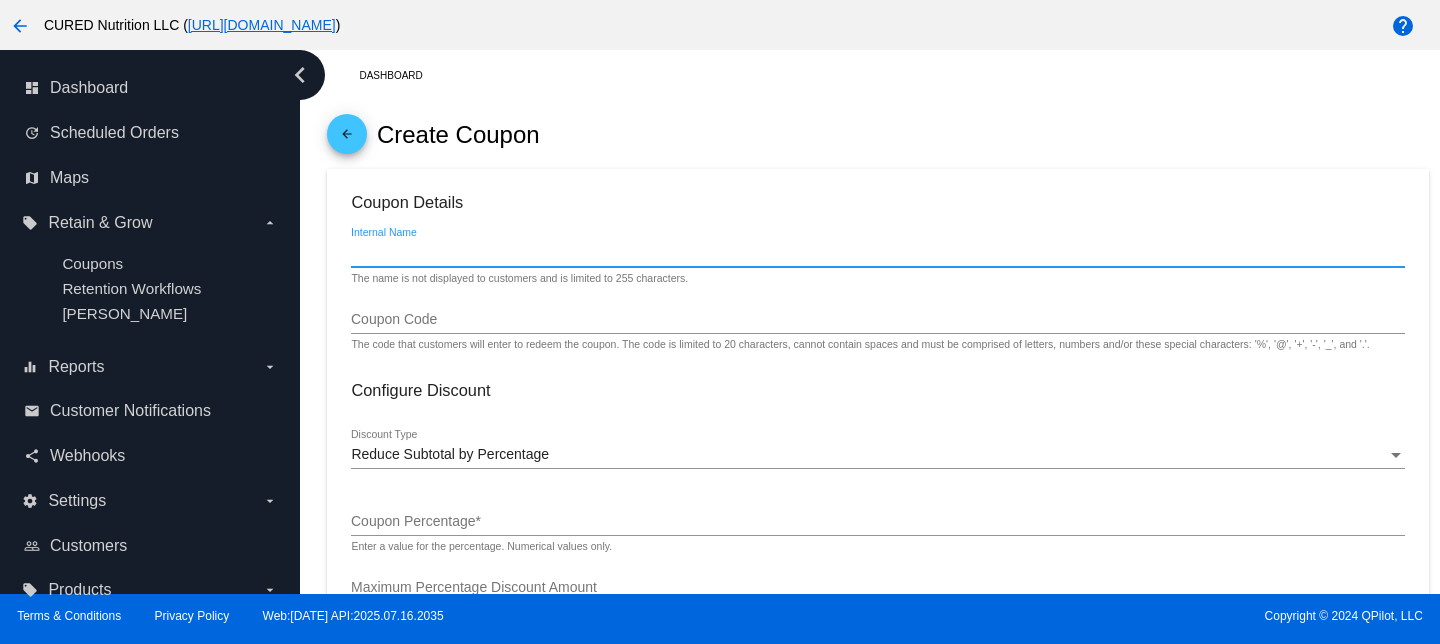 paste on "coachshannan" 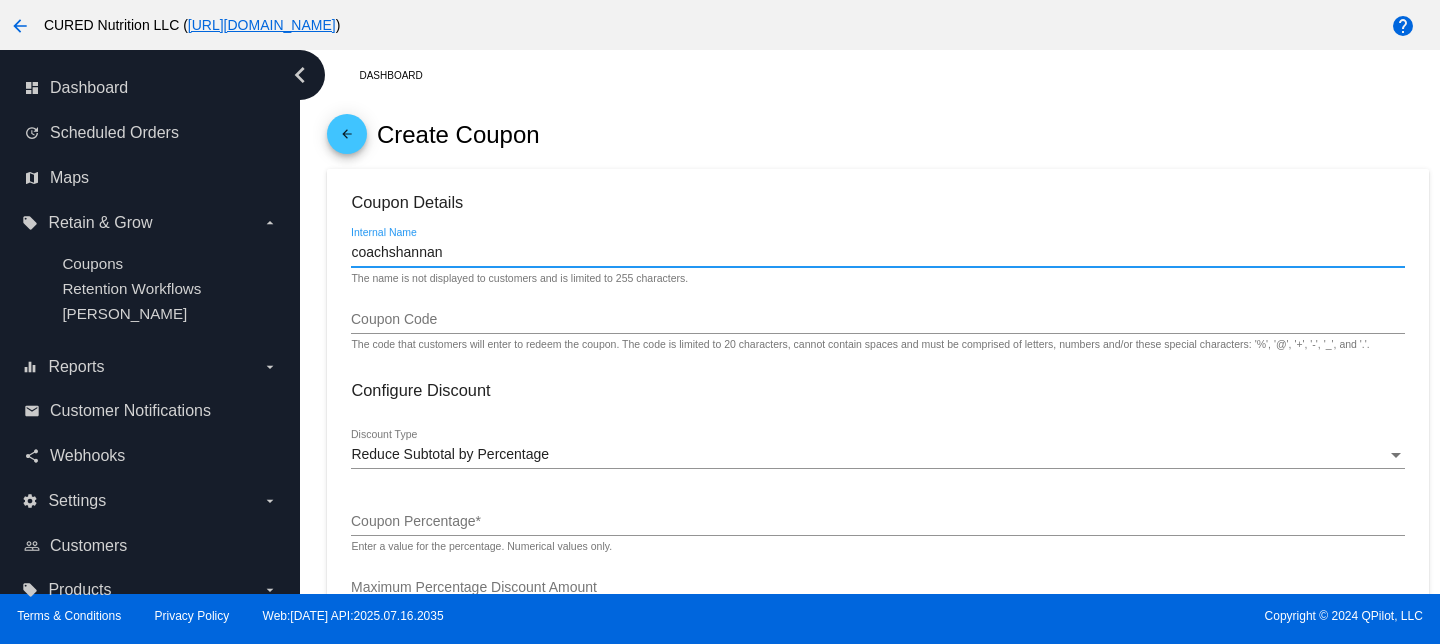 type on "coachshannan" 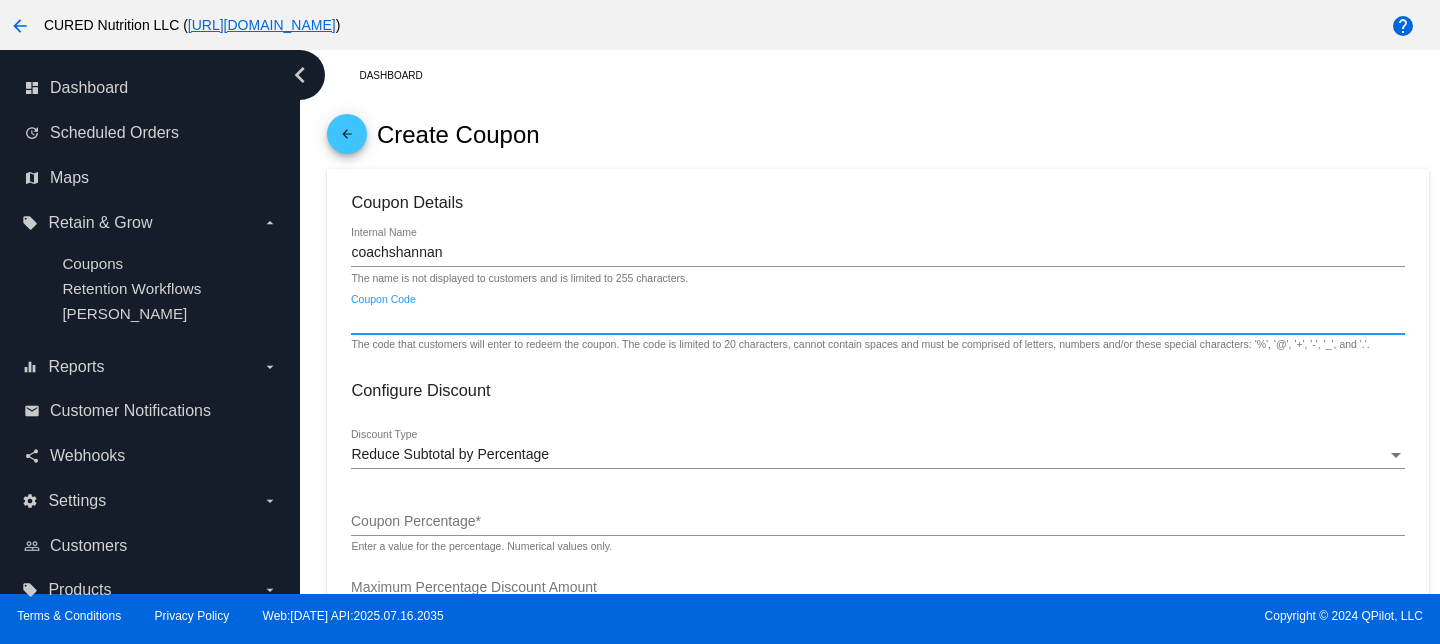 paste on "coachshannan" 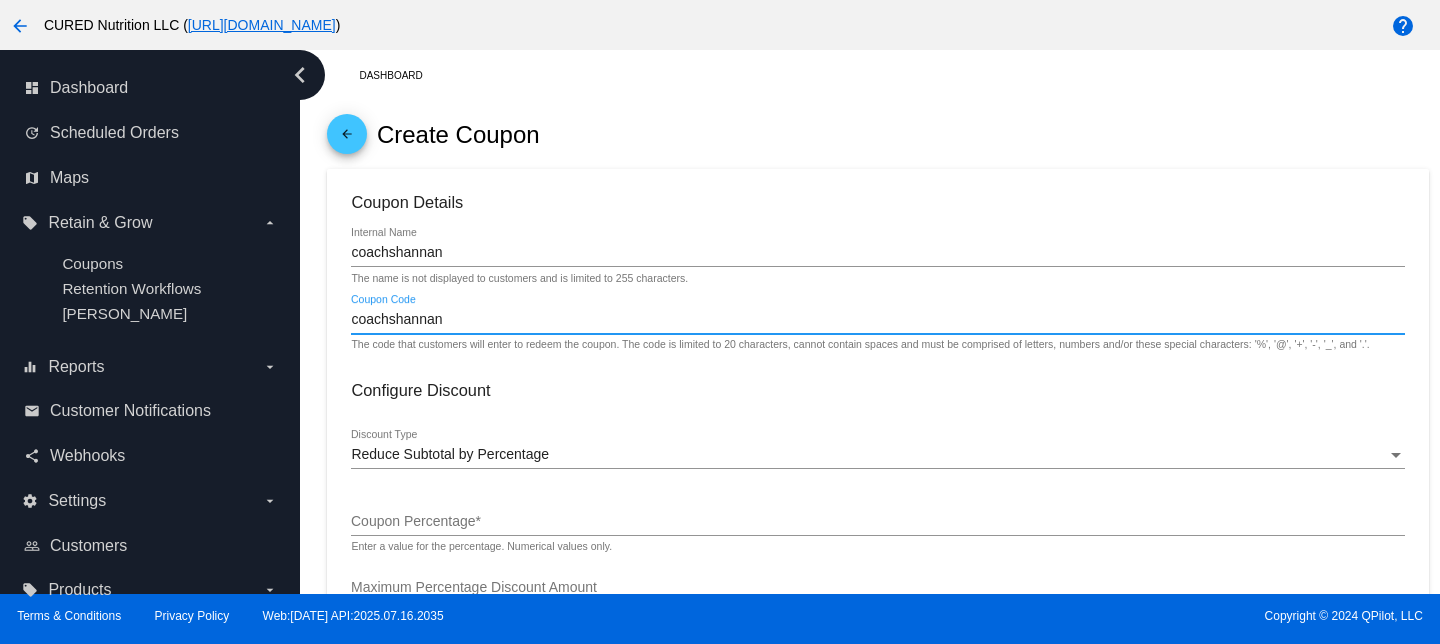type on "coachshannan" 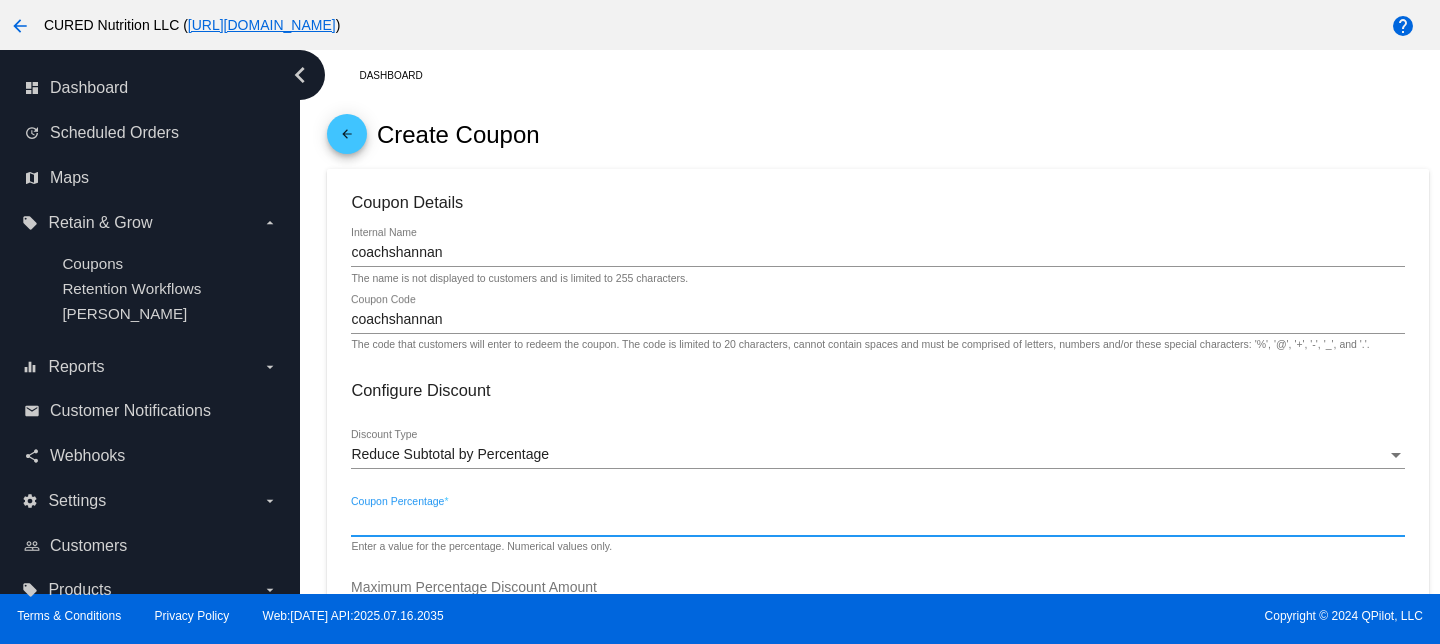 click on "Coupon Percentage  *" at bounding box center [877, 522] 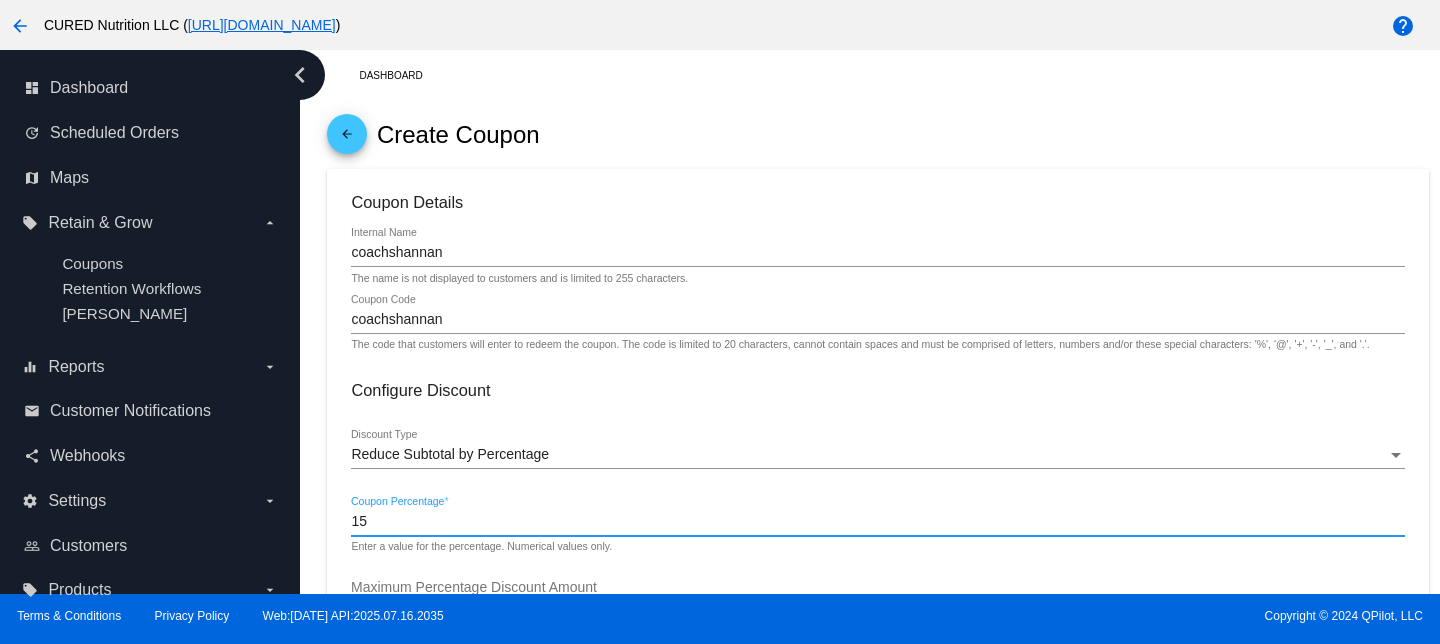 type on "15" 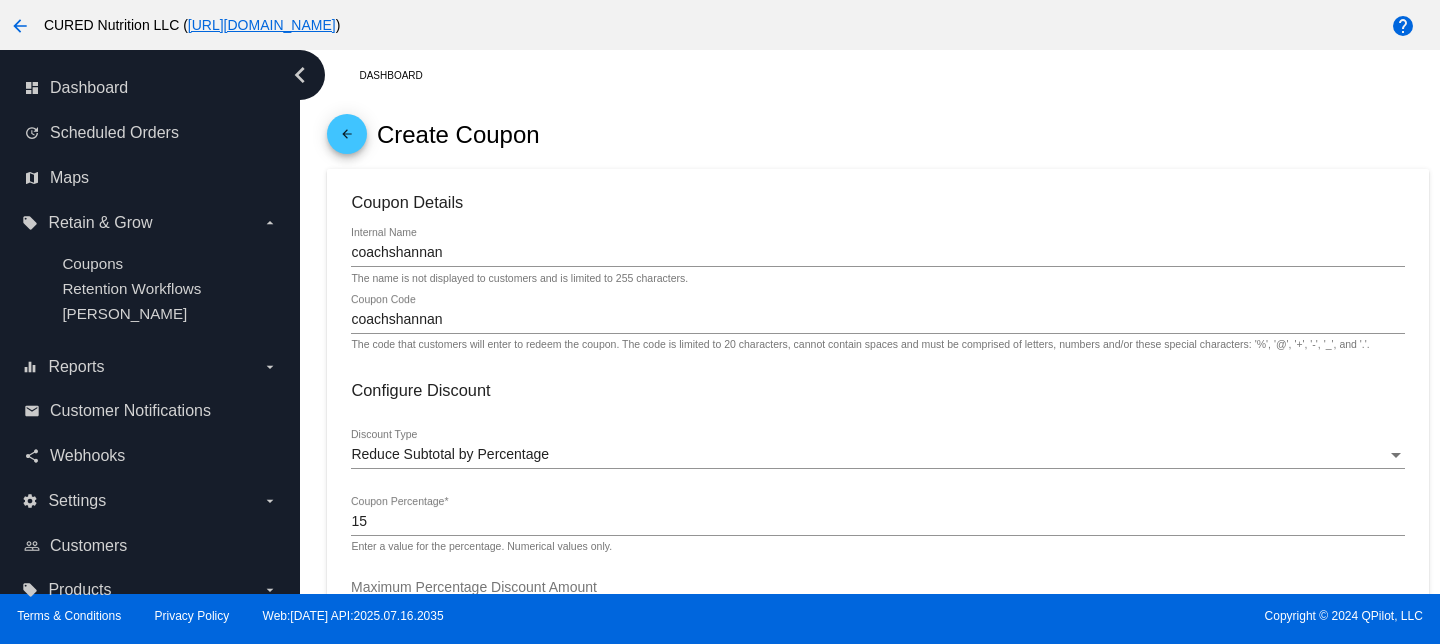 click on "Coupon Details
coachshannan
Internal Name The name is not displayed to customers and is limited to 255 characters.
coachshannan
Coupon Code The code that customers will enter to redeem the coupon. The code is limited to 20 characters, cannot contain spaces and must be comprised of letters, numbers and/or these special characters: '%',
'@', '+', '-', '_', and '.'.
Configure Discount
Reduce Subtotal by Percentage
Discount Type
15
Coupon Percentage  * Enter a value for the percentage. Numerical values only.
Maximum Percentage Discount Amount Enter a maximum amount for the percentage discount. Leave this blank to allow the percentage discount to increase to any amount.
Apply Discount to Sale
Price
Apply Discount to Regular
Price 1" 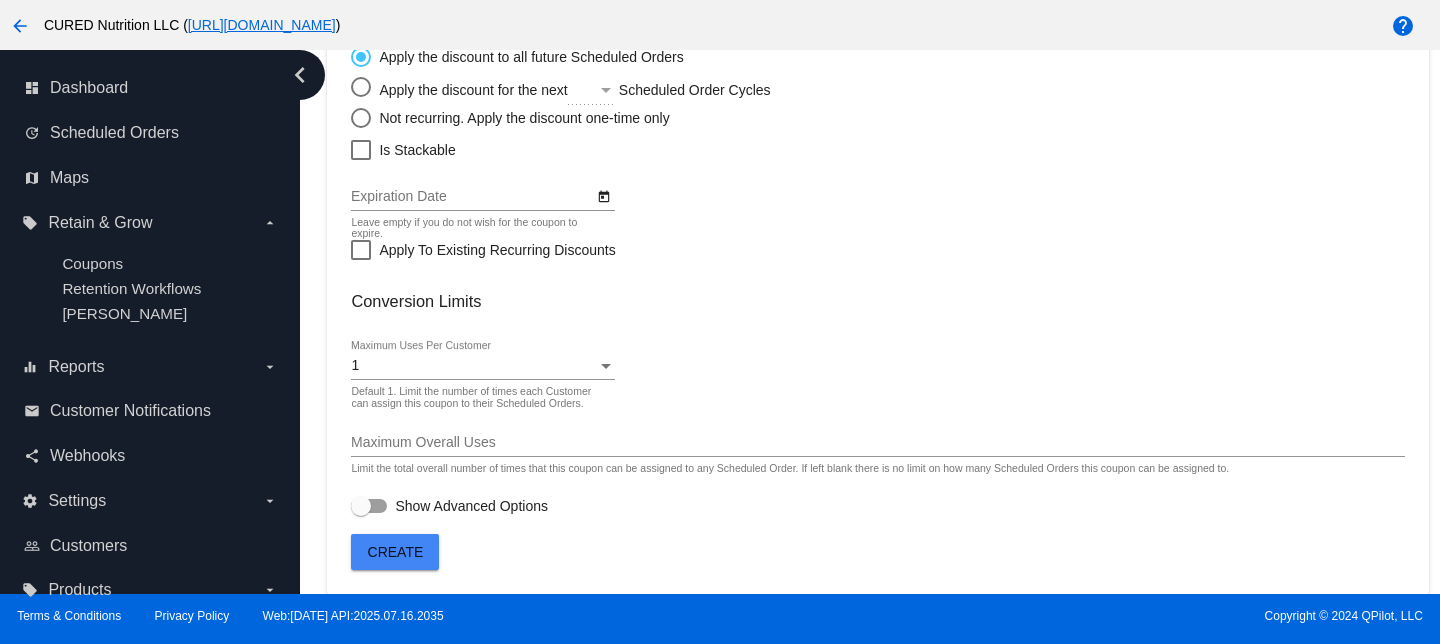 click on "1" at bounding box center (473, 366) 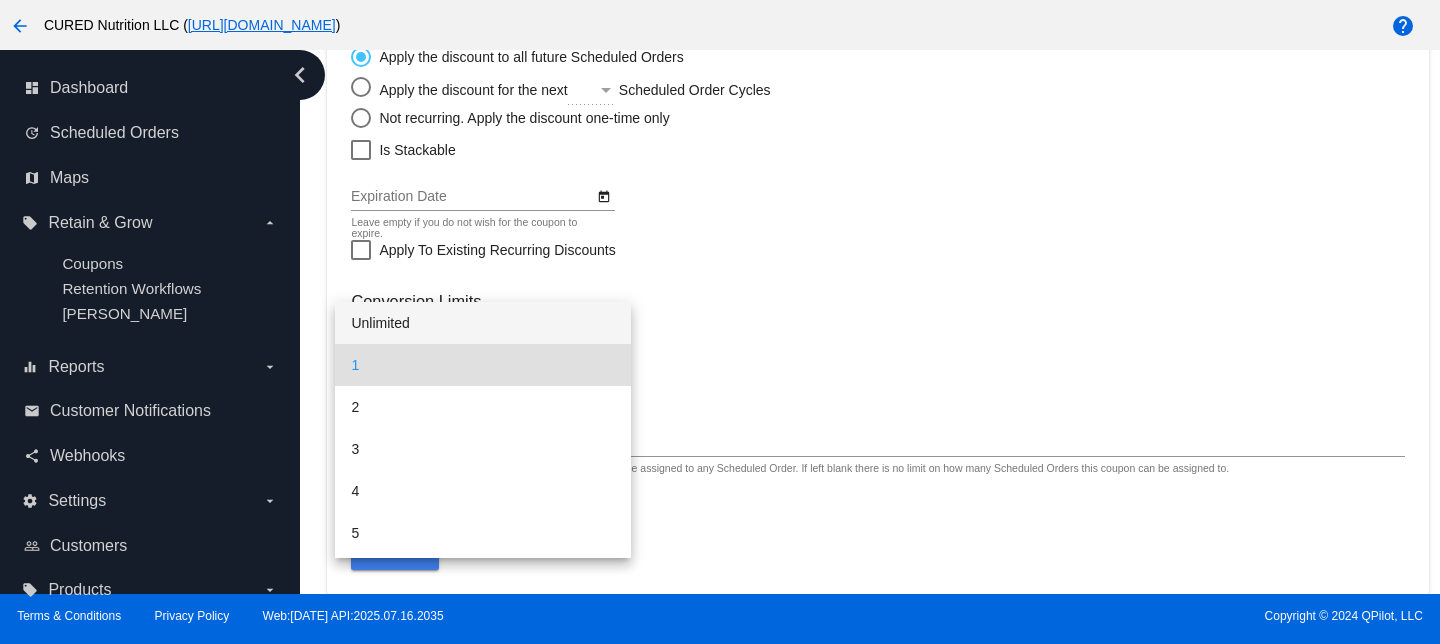 click on "Unlimited" at bounding box center [482, 323] 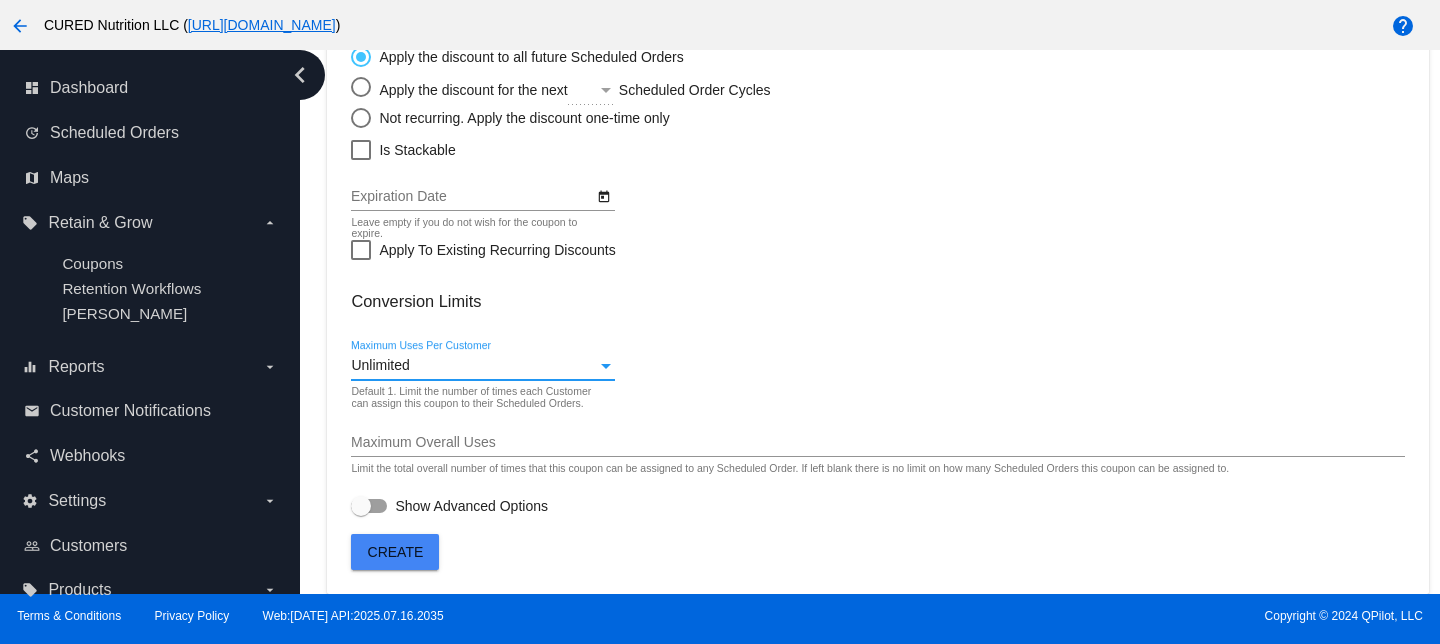 click on "Coupon Details
coachshannan
Internal Name The name is not displayed to customers and is limited to 255 characters.
coachshannan
Coupon Code The code that customers will enter to redeem the coupon. The code is limited to 20 characters, cannot contain spaces and must be comprised of letters, numbers and/or these special characters: '%',
'@', '+', '-', '_', and '.'.
Configure Discount
Reduce Subtotal by Percentage
Discount Type
15
Coupon Percentage  * Enter a value for the percentage. Numerical values only.
Maximum Percentage Discount Amount Enter a maximum amount for the percentage discount. Leave this blank to allow the percentage discount to increase to any amount.
Apply Discount to Sale
Price
Apply Discount to Regular
Price" 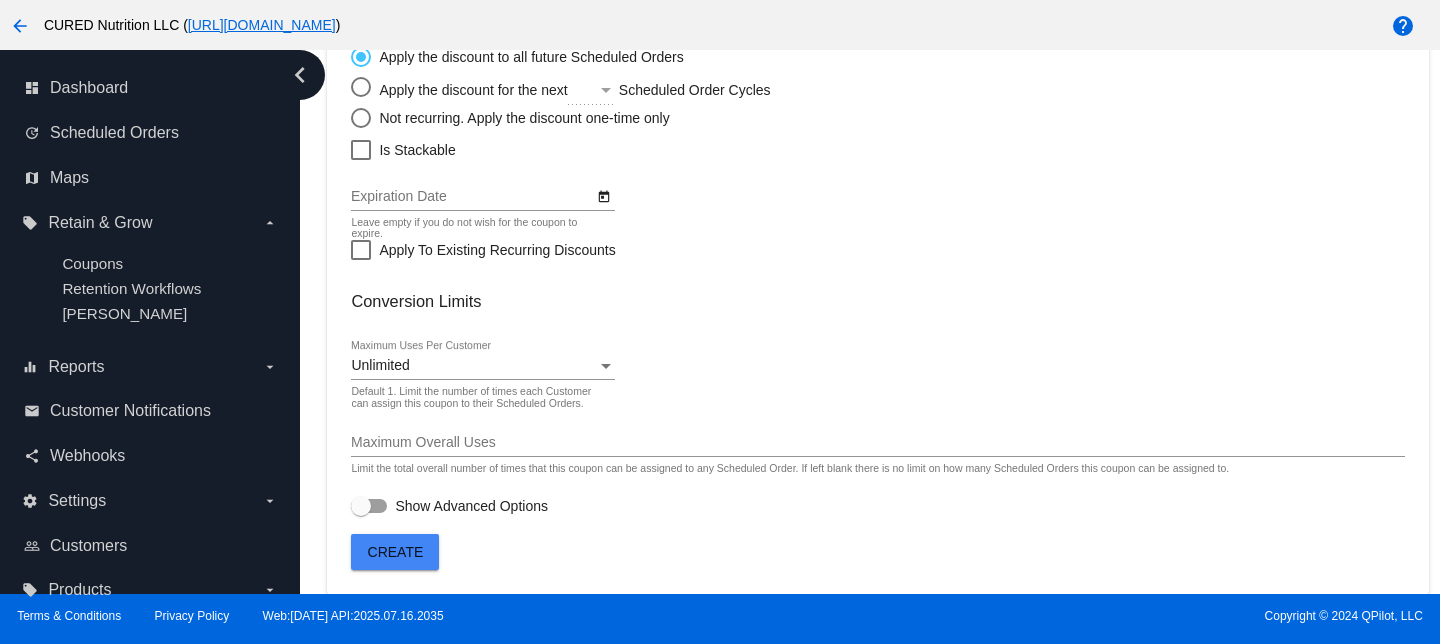 click on "Create" 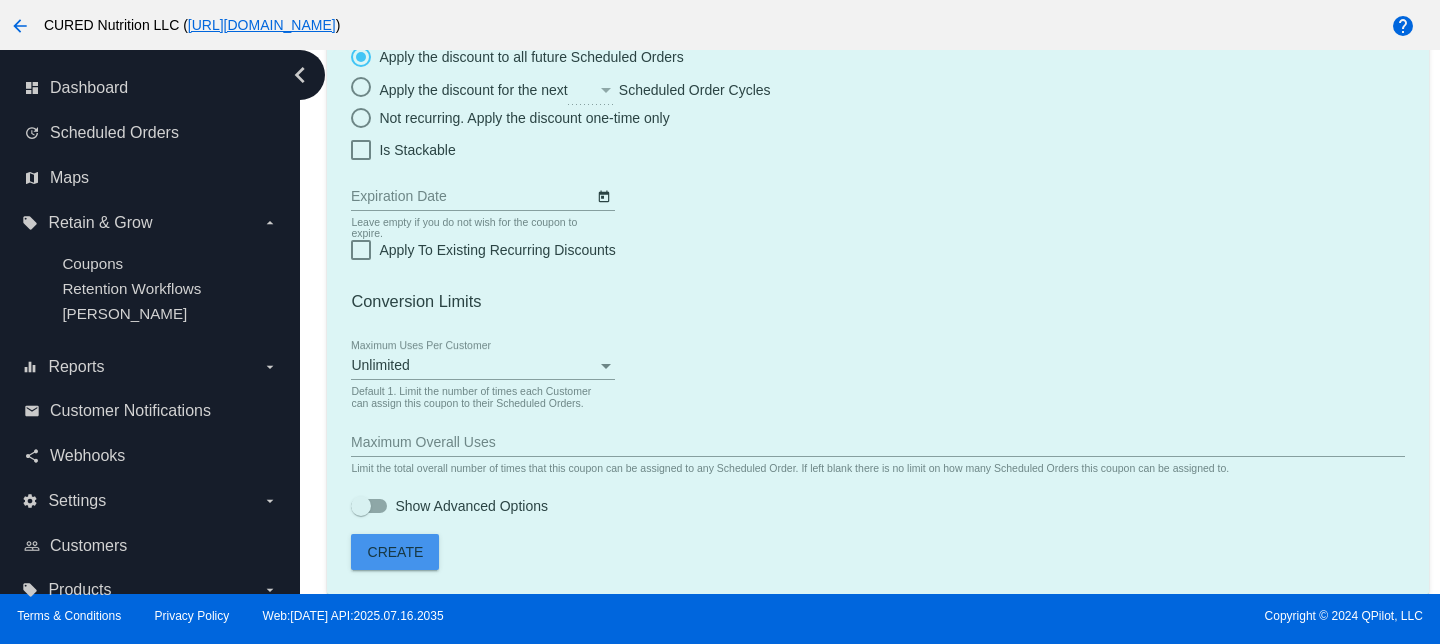 scroll, scrollTop: 0, scrollLeft: 0, axis: both 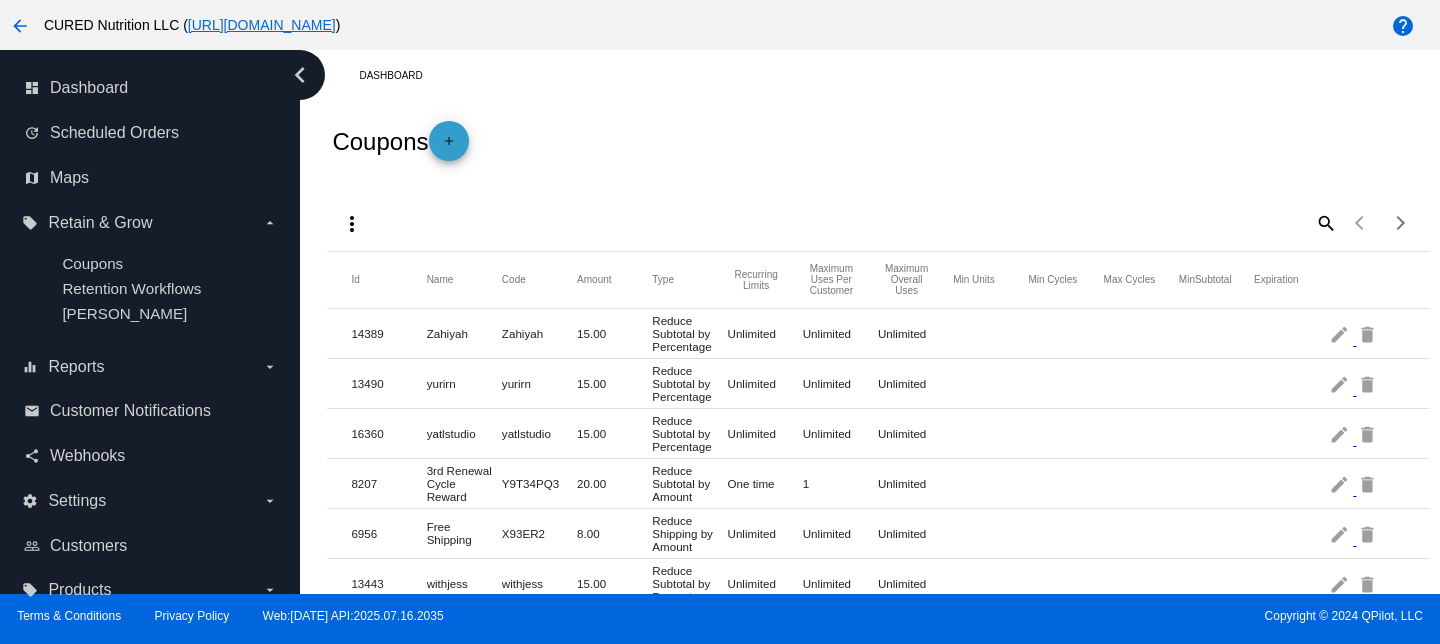 click on "add" 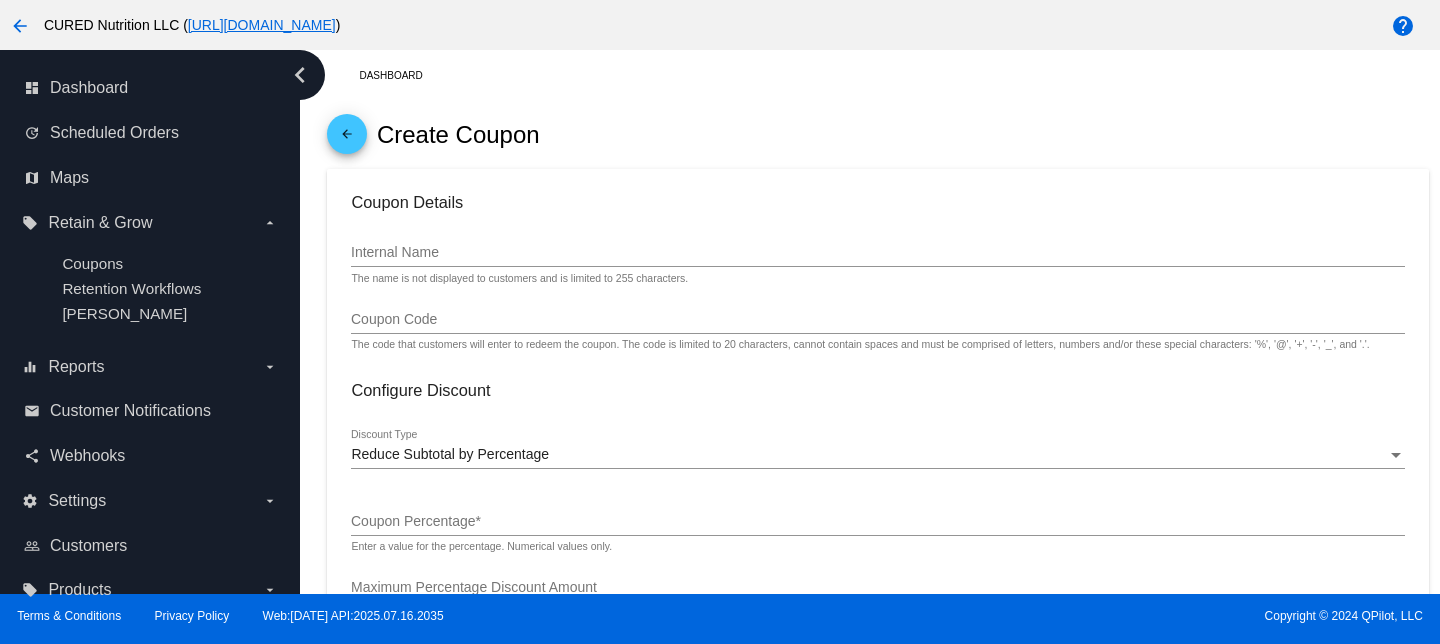 click on "Internal Name" 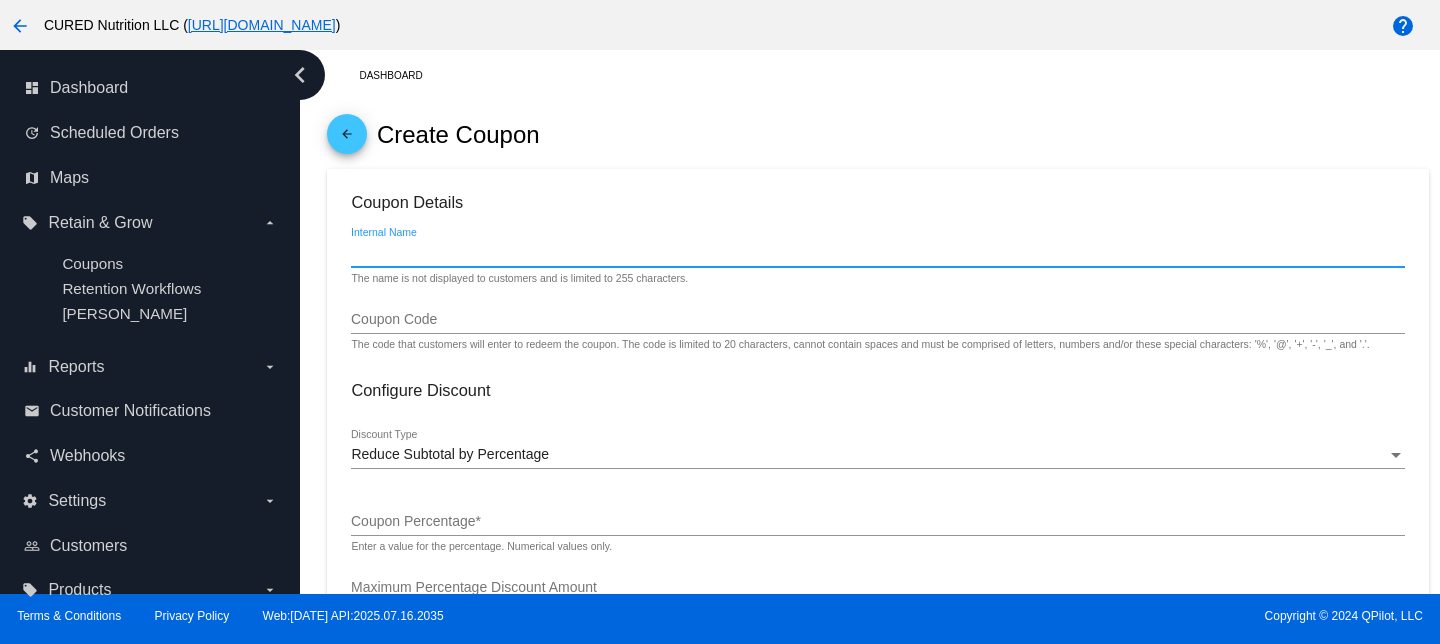paste on "yourhealthybestie" 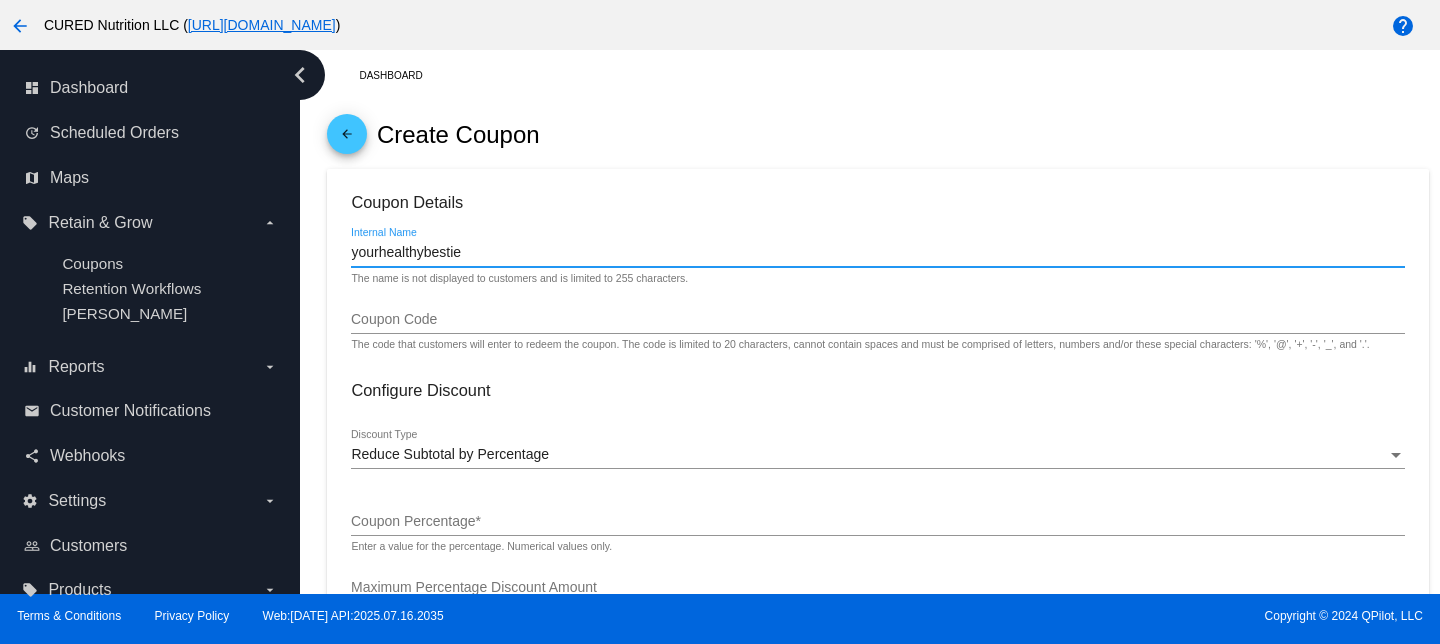 type on "yourhealthybestie" 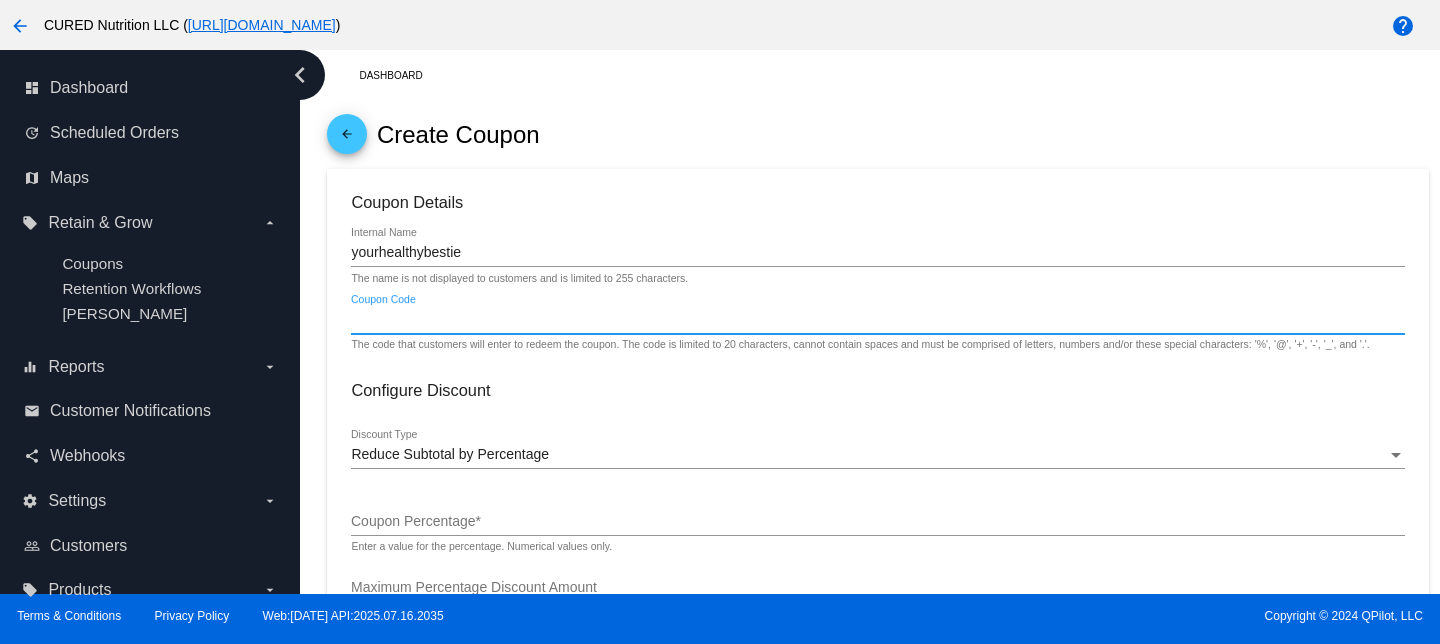paste on "yourhealthybestie" 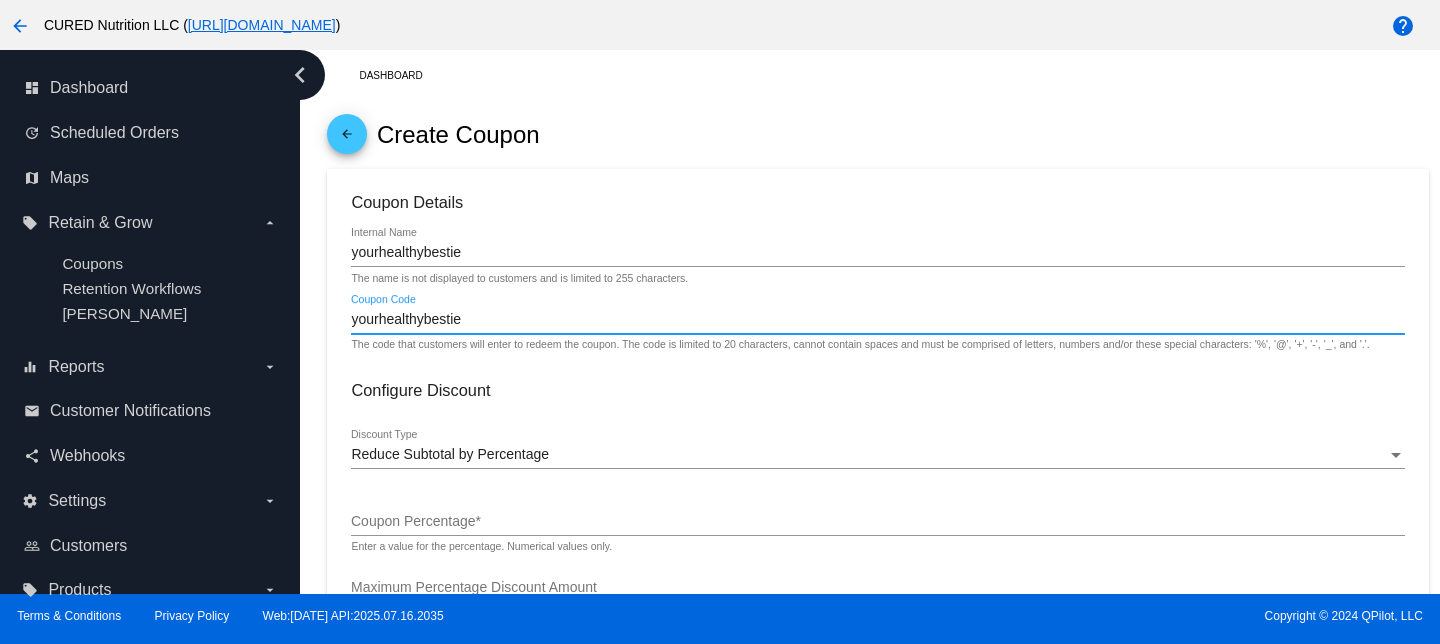 type on "yourhealthybestie" 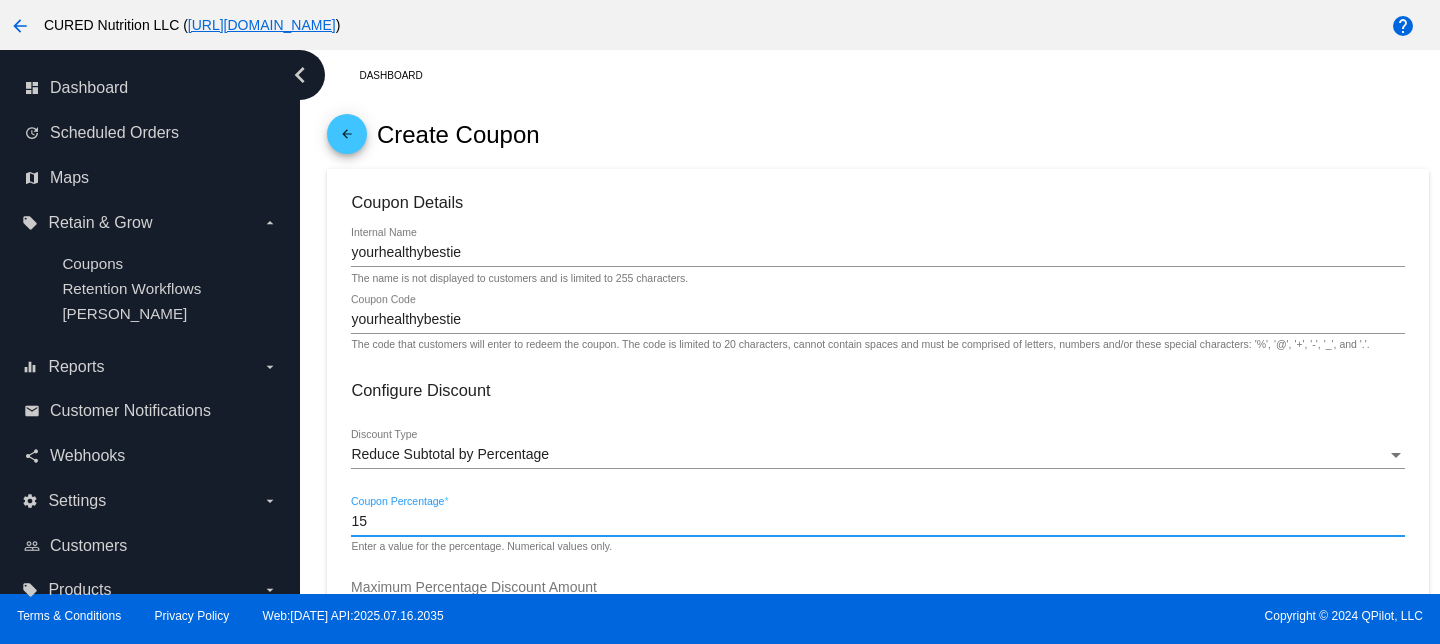 type on "15" 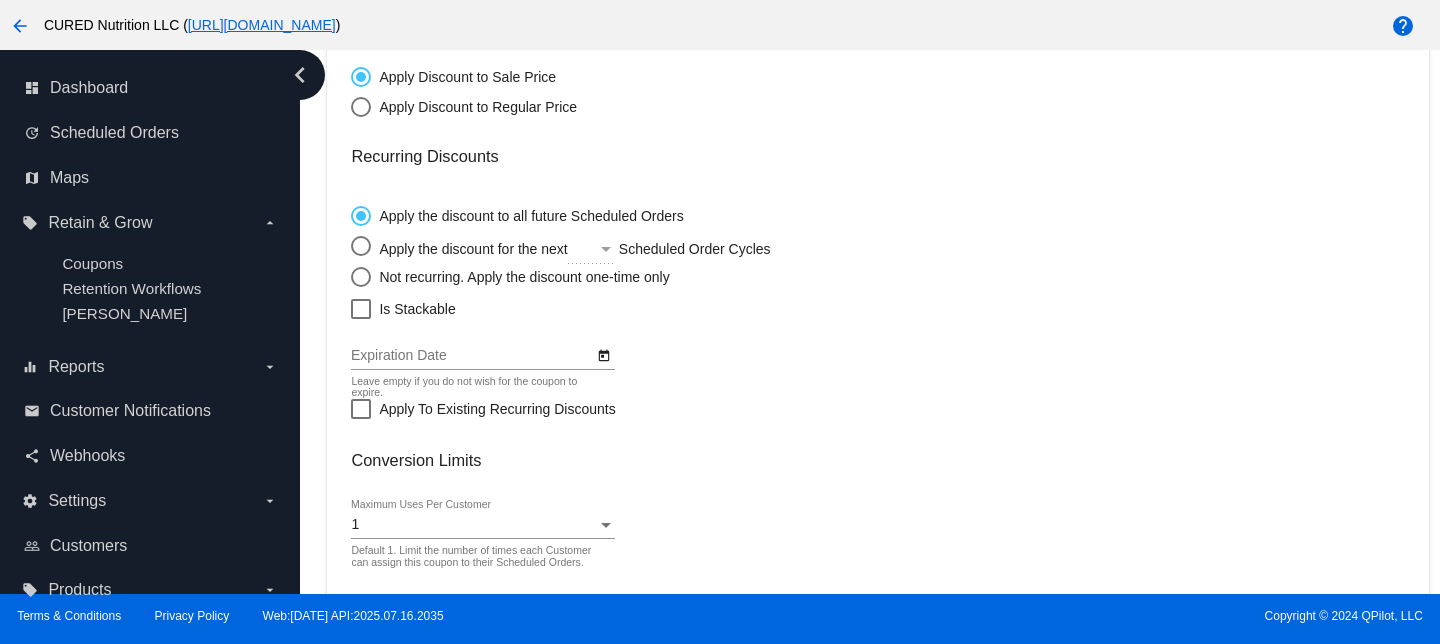 scroll, scrollTop: 741, scrollLeft: 0, axis: vertical 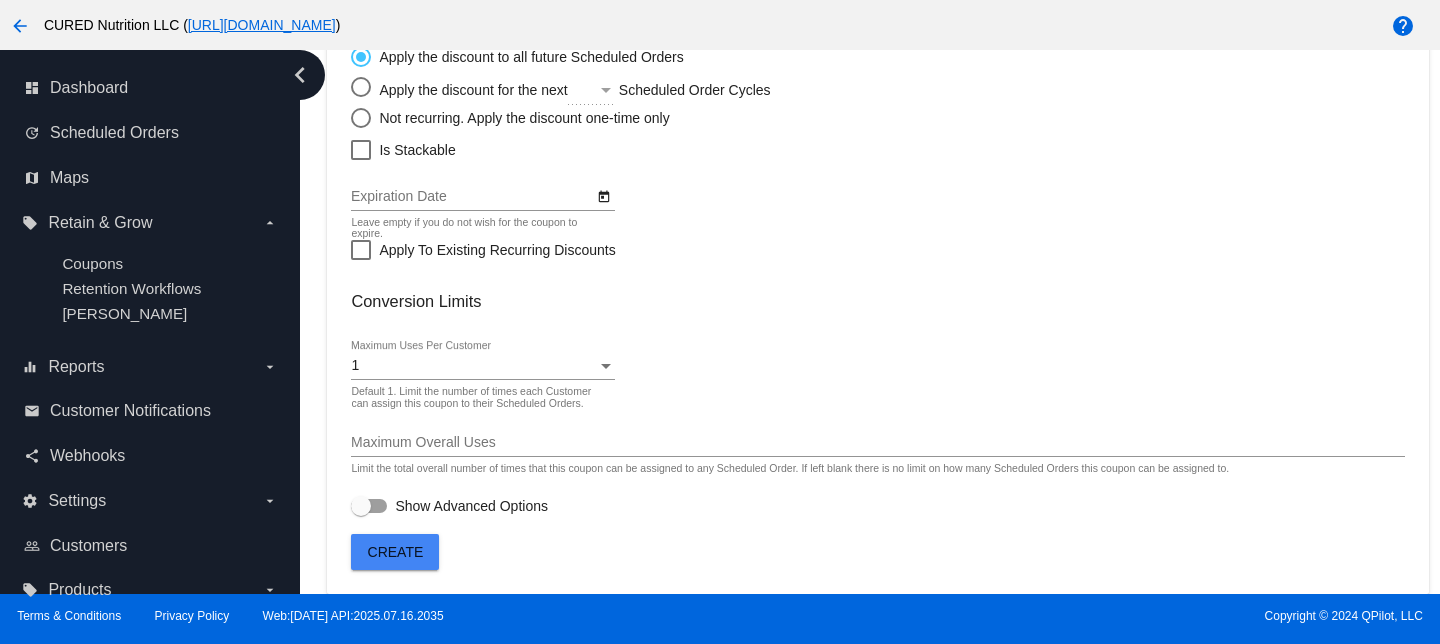 click on "1" at bounding box center (473, 366) 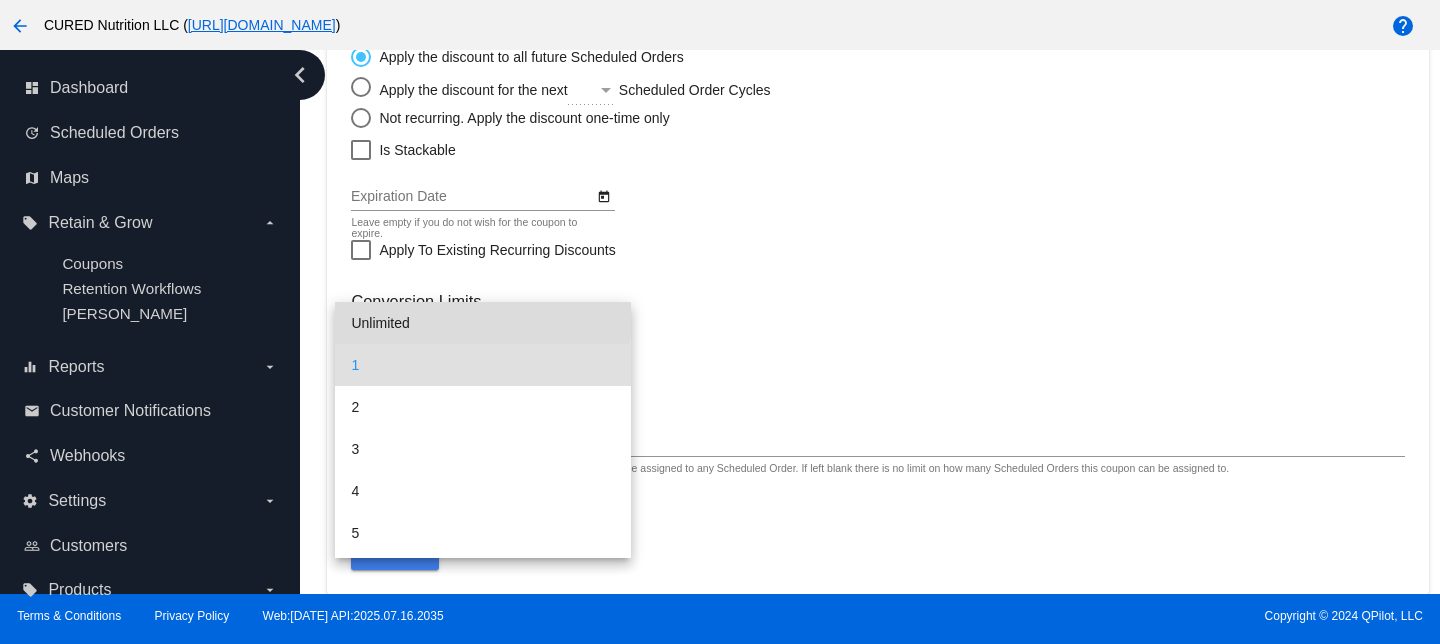 click on "Unlimited" at bounding box center (482, 323) 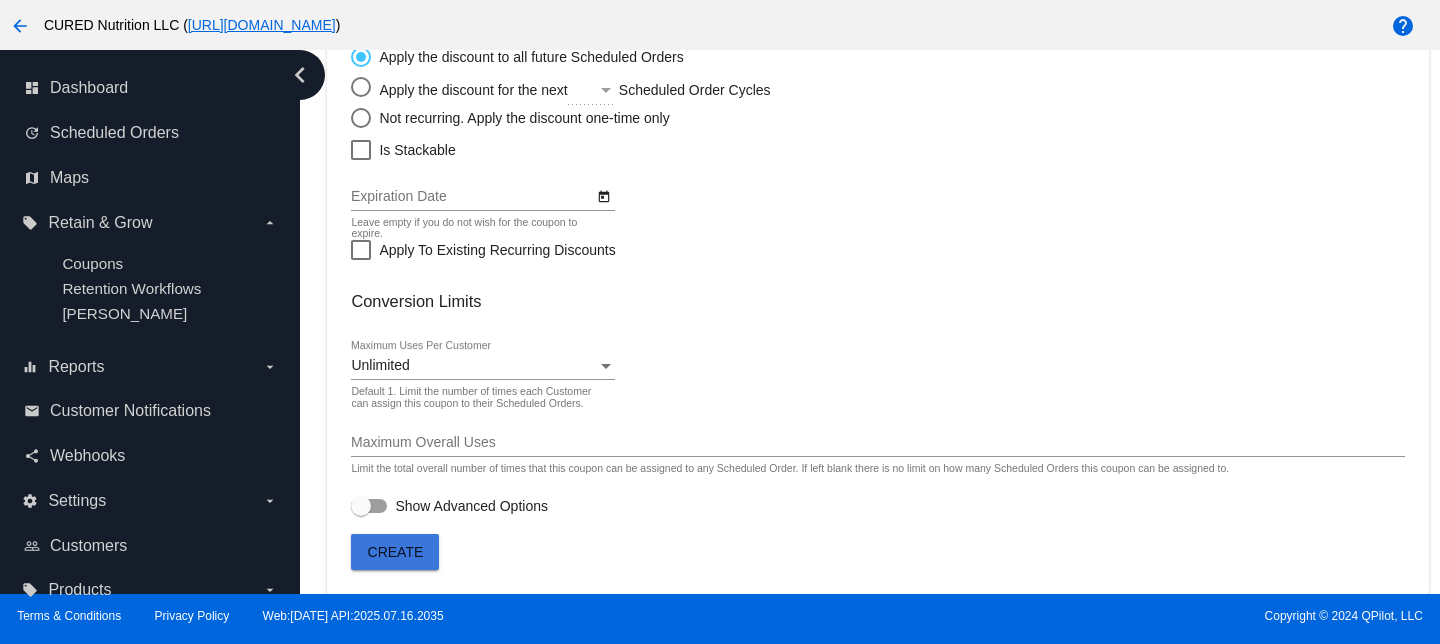 click on "Create" 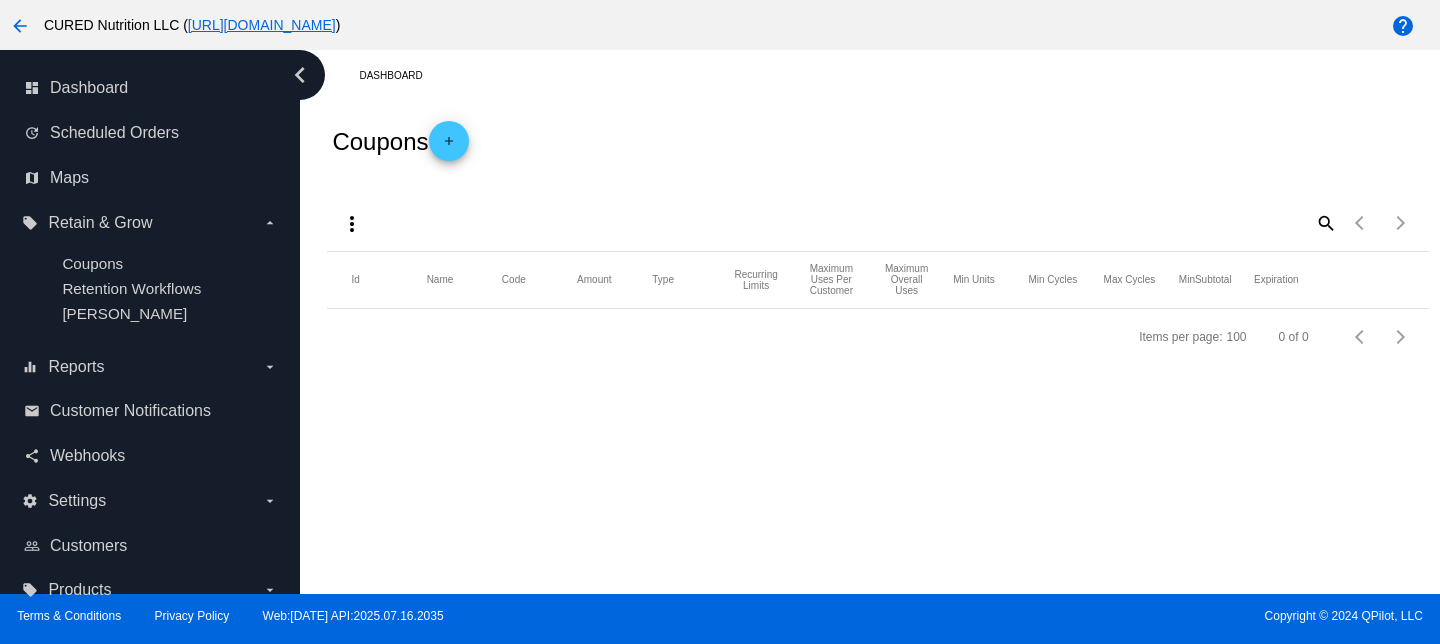 scroll, scrollTop: 0, scrollLeft: 0, axis: both 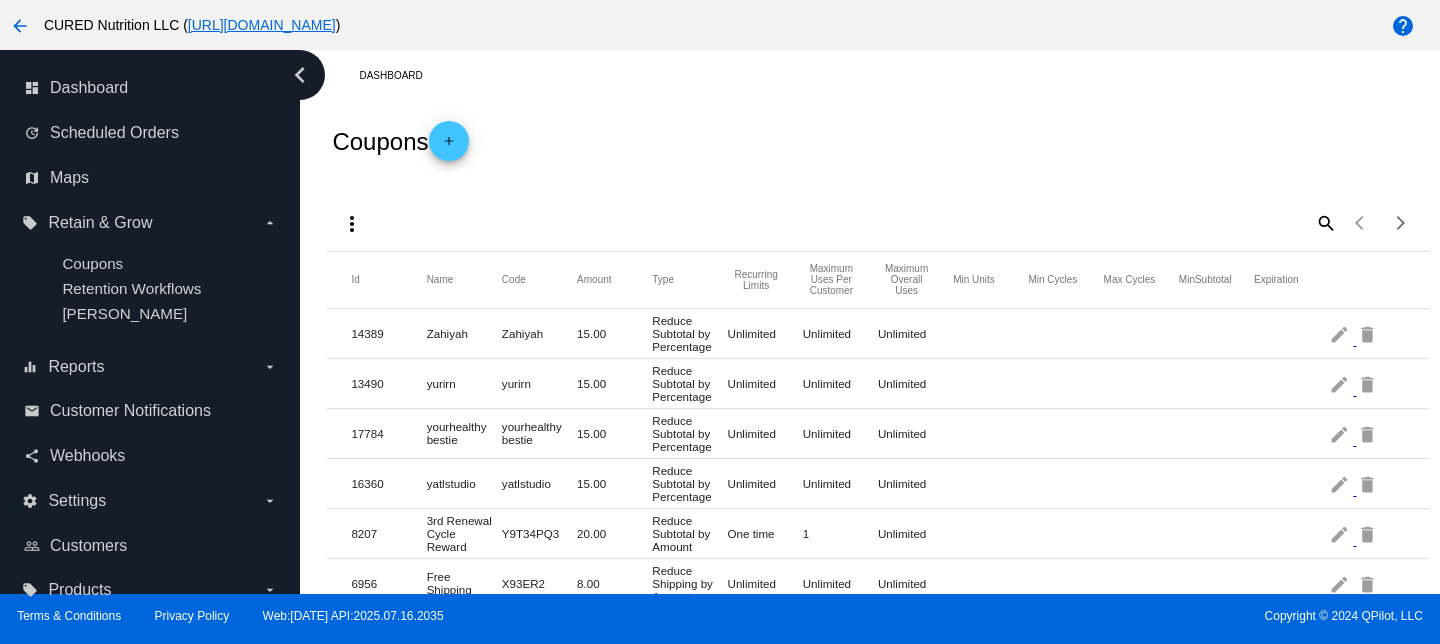 click on "add" 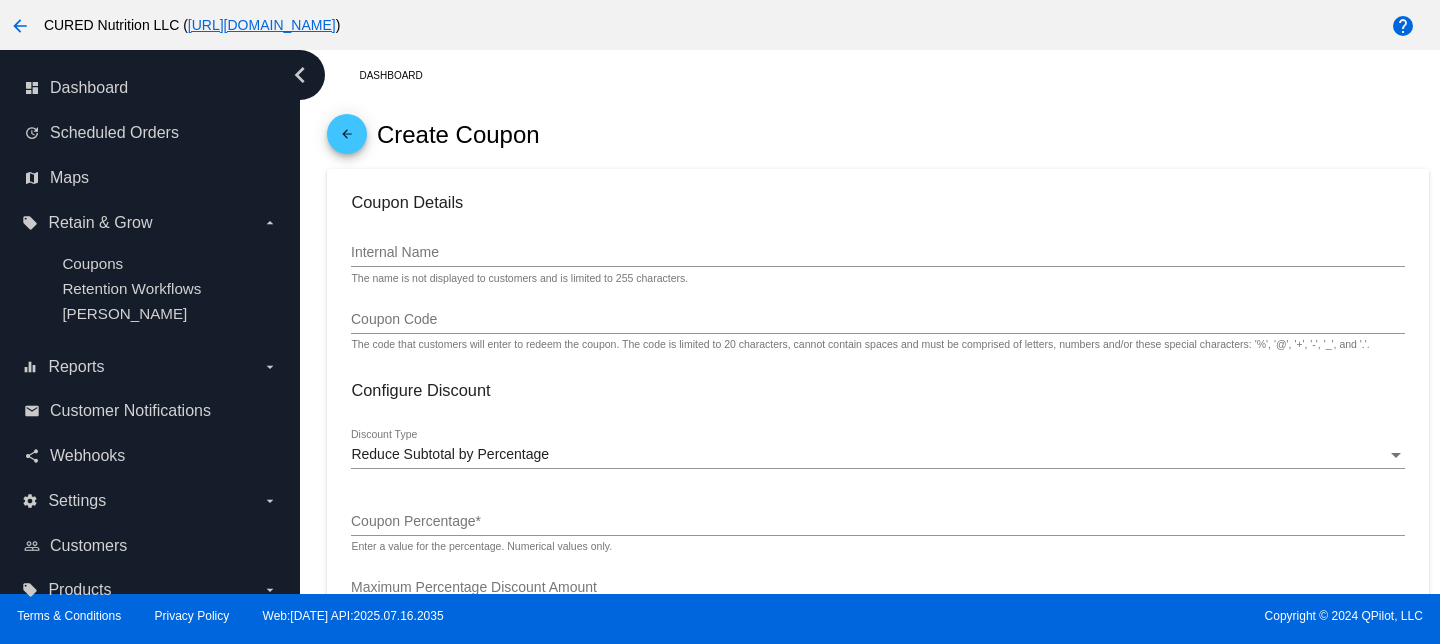 click on "Internal Name" 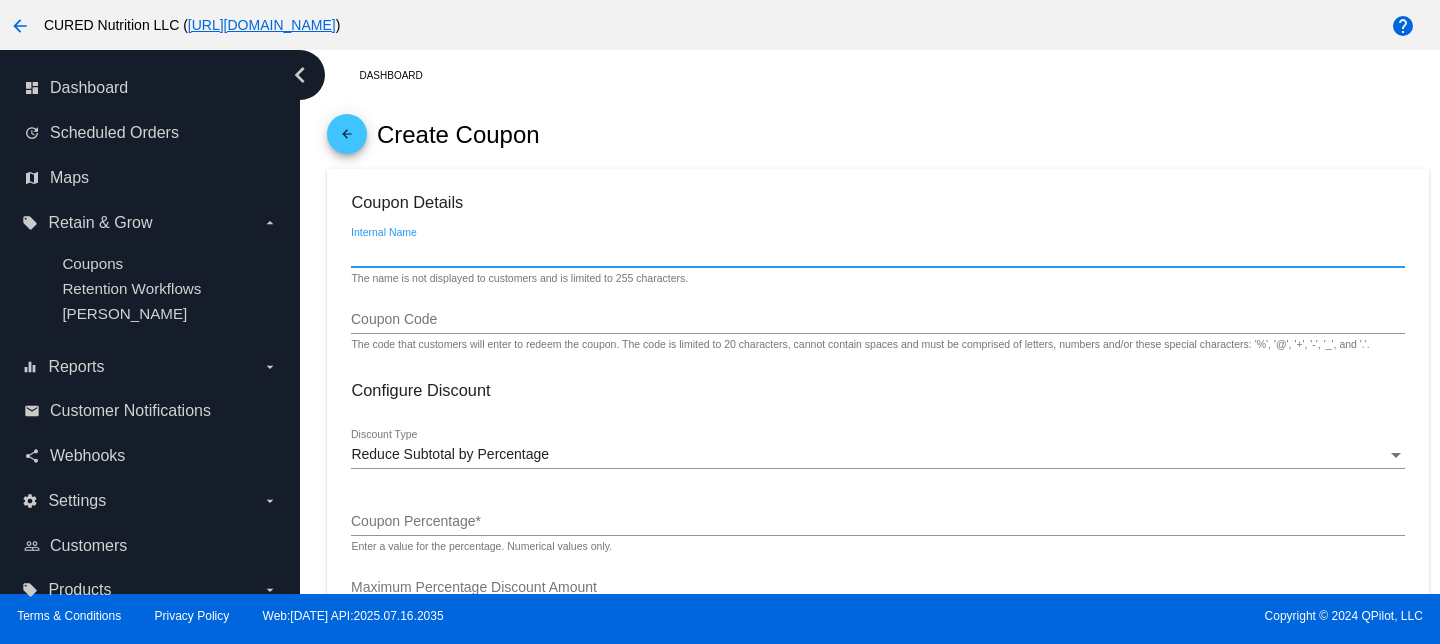 paste on "heyleslievance" 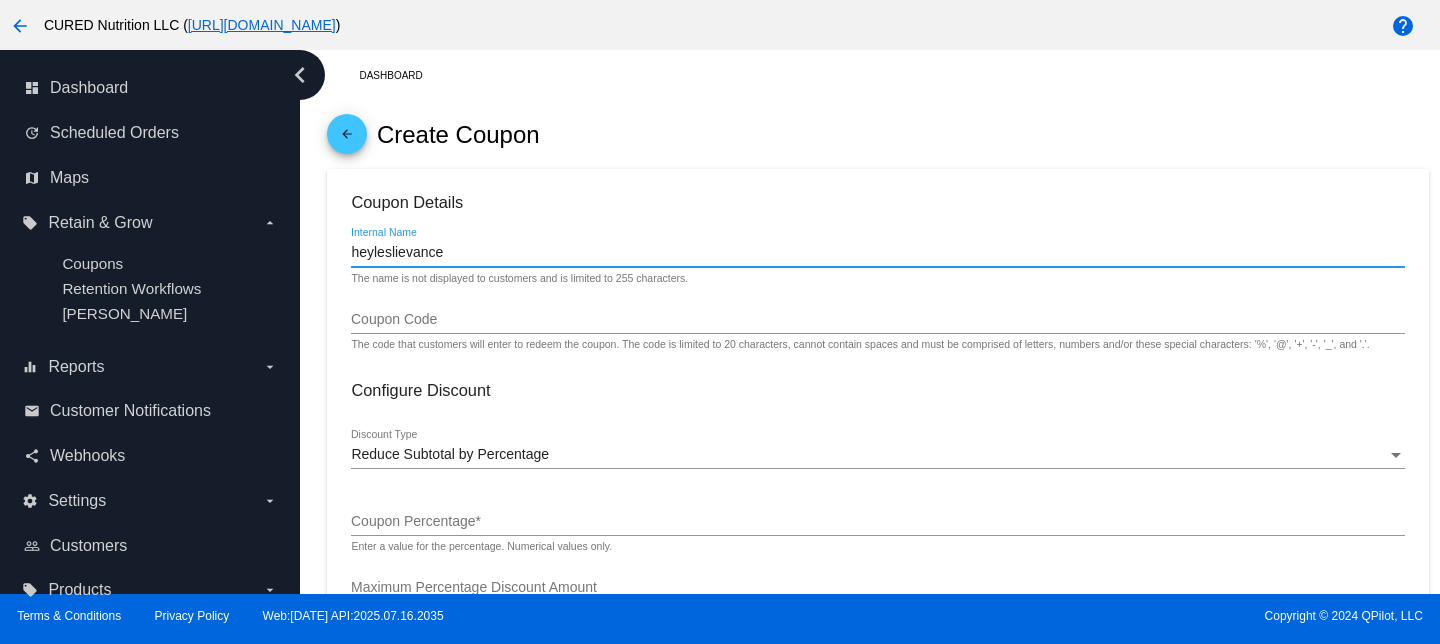 type on "heyleslievance" 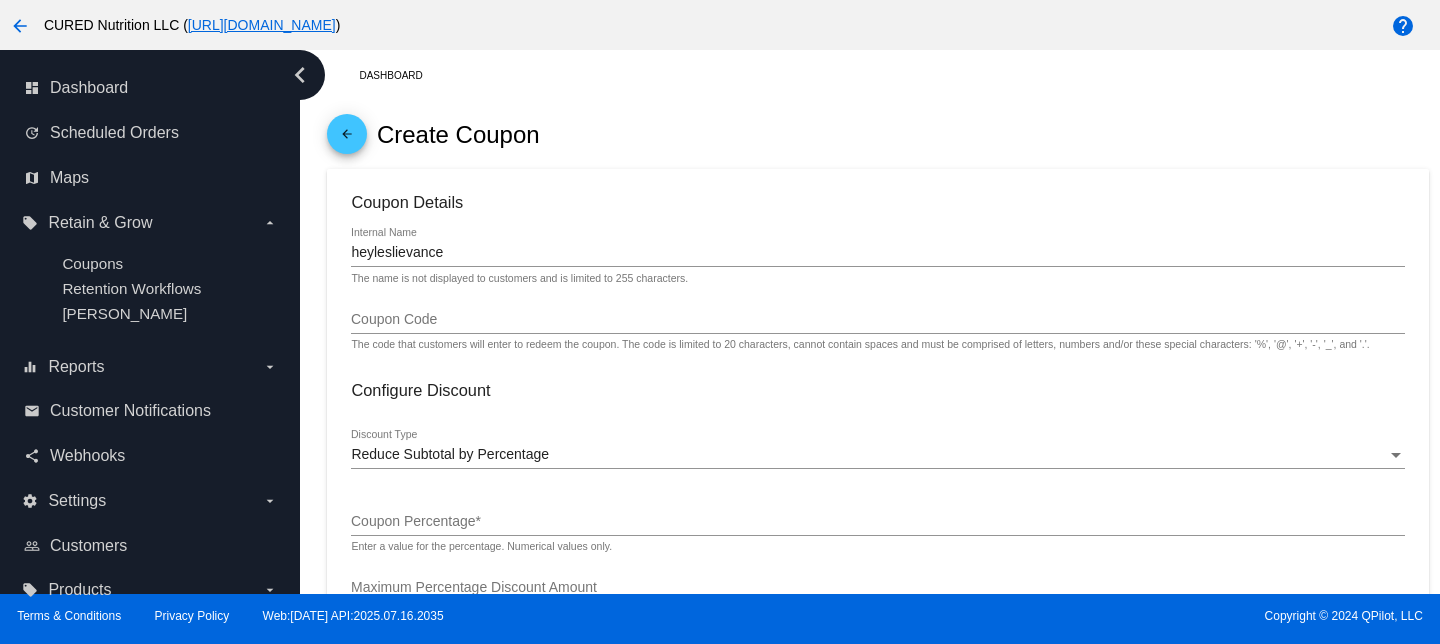click on "Coupon Code" 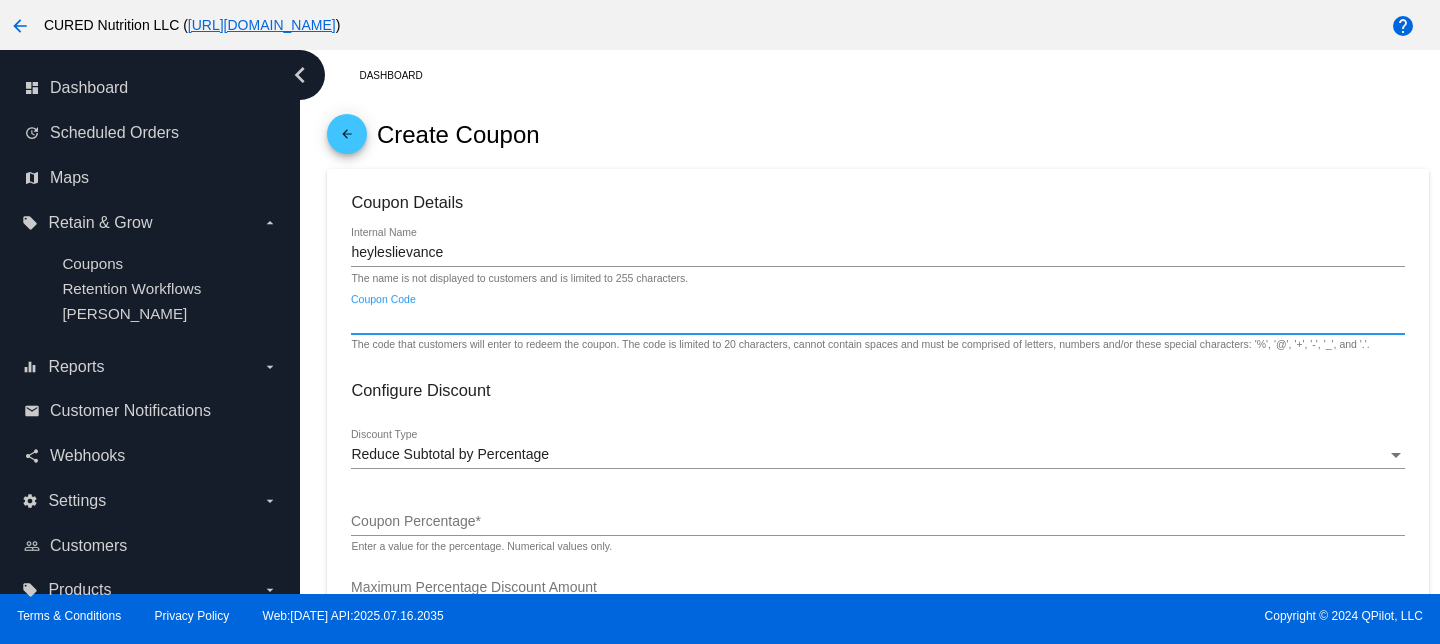 paste on "heyleslievance" 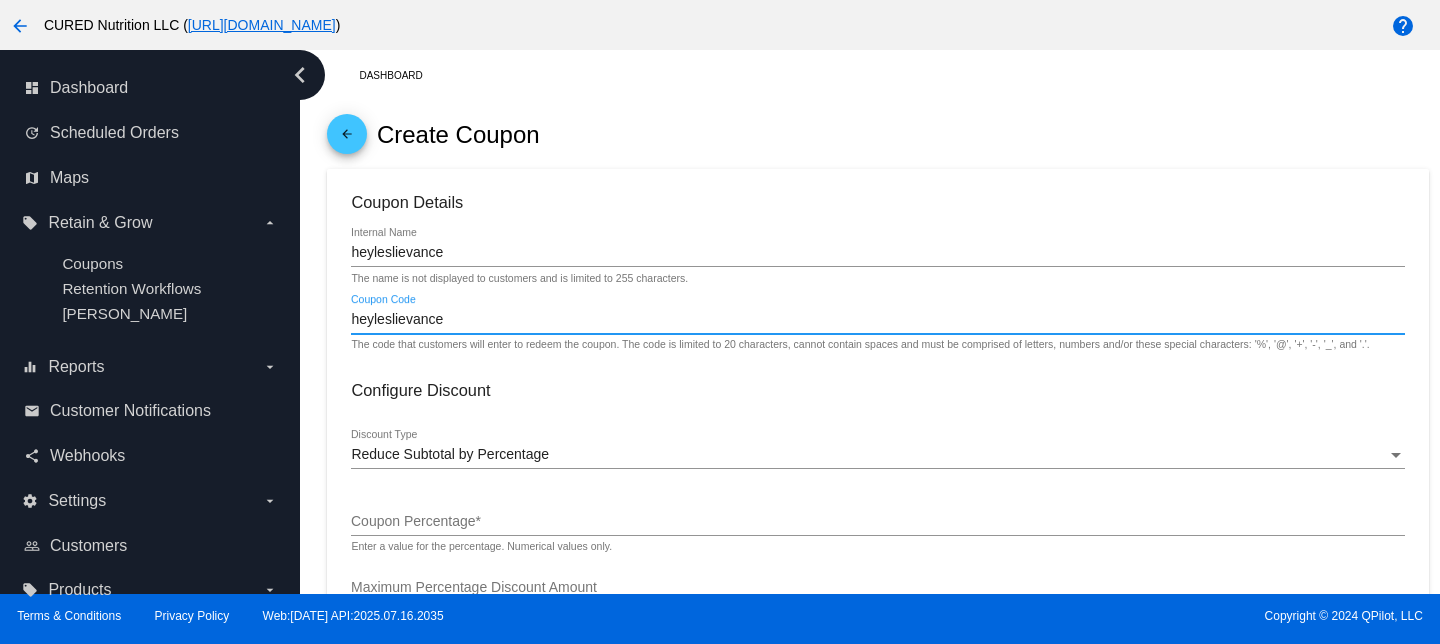 type on "heyleslievance" 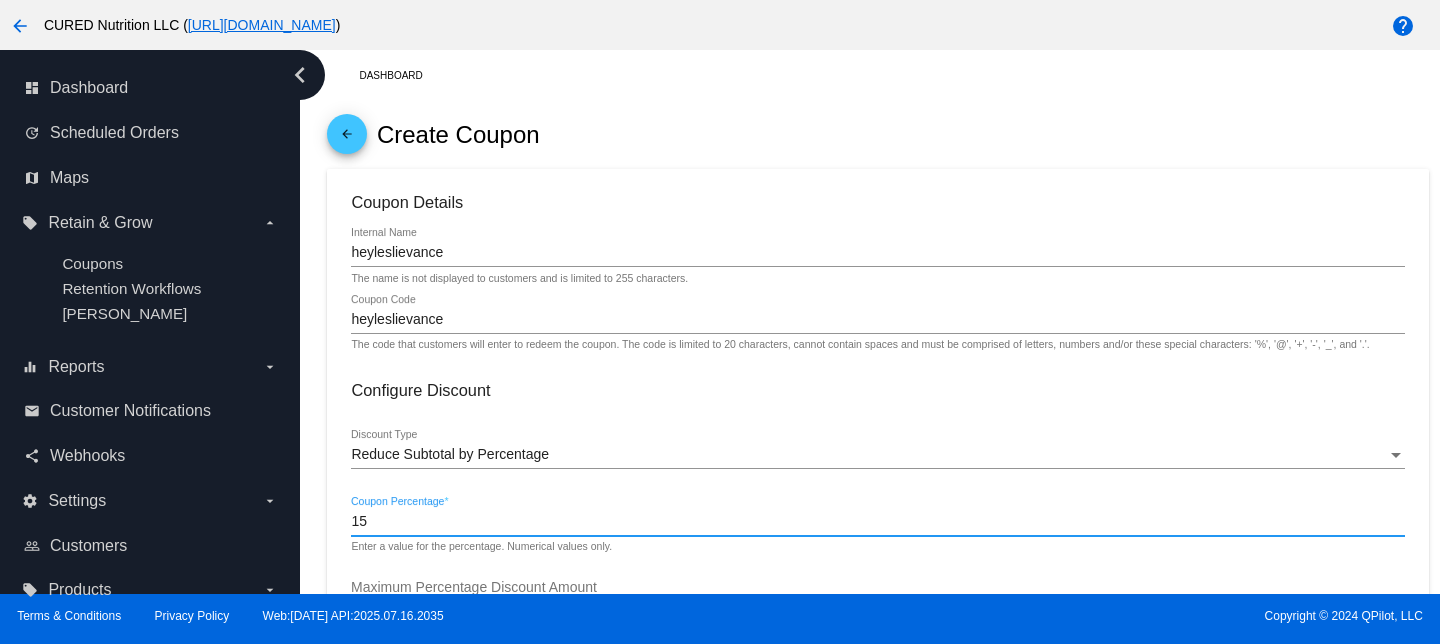 type on "15" 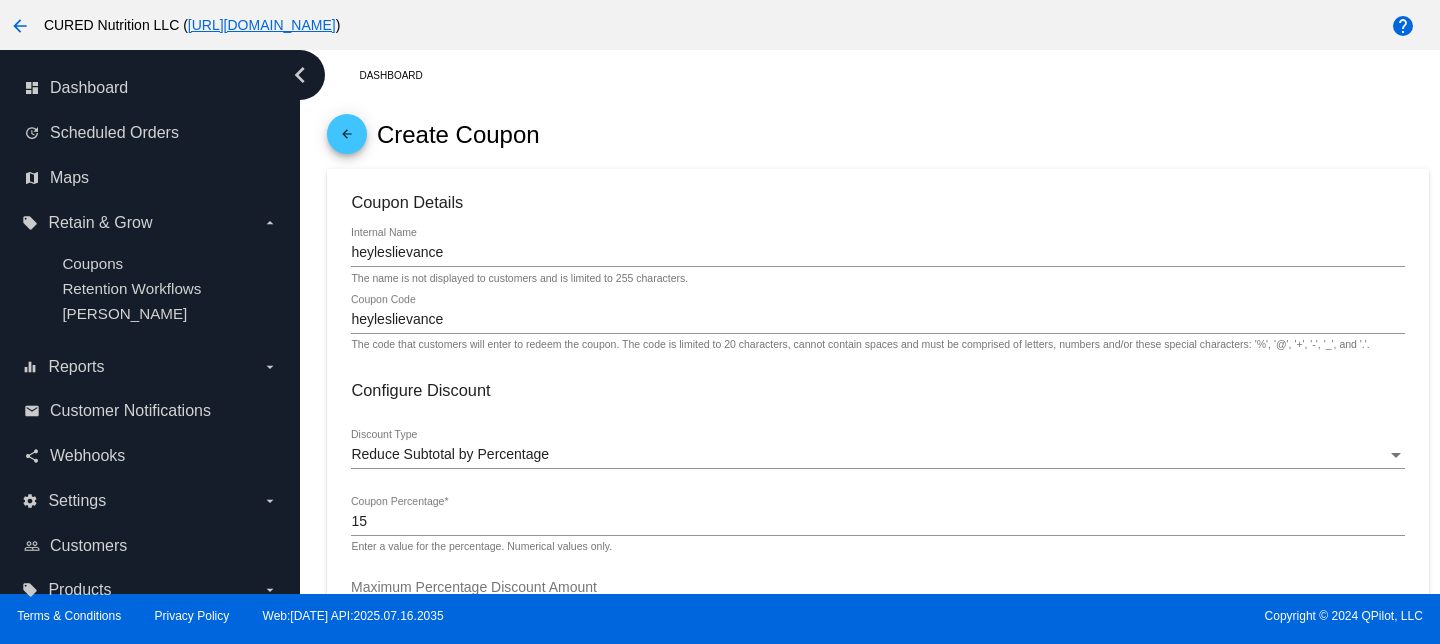click on "Coupon Details
heyleslievance
Internal Name The name is not displayed to customers and is limited to 255 characters.
heyleslievance
Coupon Code The code that customers will enter to redeem the coupon. The code is limited to 20 characters, cannot contain spaces and must be comprised of letters, numbers and/or these special characters: '%',
'@', '+', '-', '_', and '.'.
Configure Discount
Reduce Subtotal by Percentage
Discount Type
15
Coupon Percentage  * Enter a value for the percentage. Numerical values only.
Maximum Percentage Discount Amount Enter a maximum amount for the percentage discount. Leave this blank to allow the percentage discount to increase to any amount.
Apply Discount to Sale
Price" 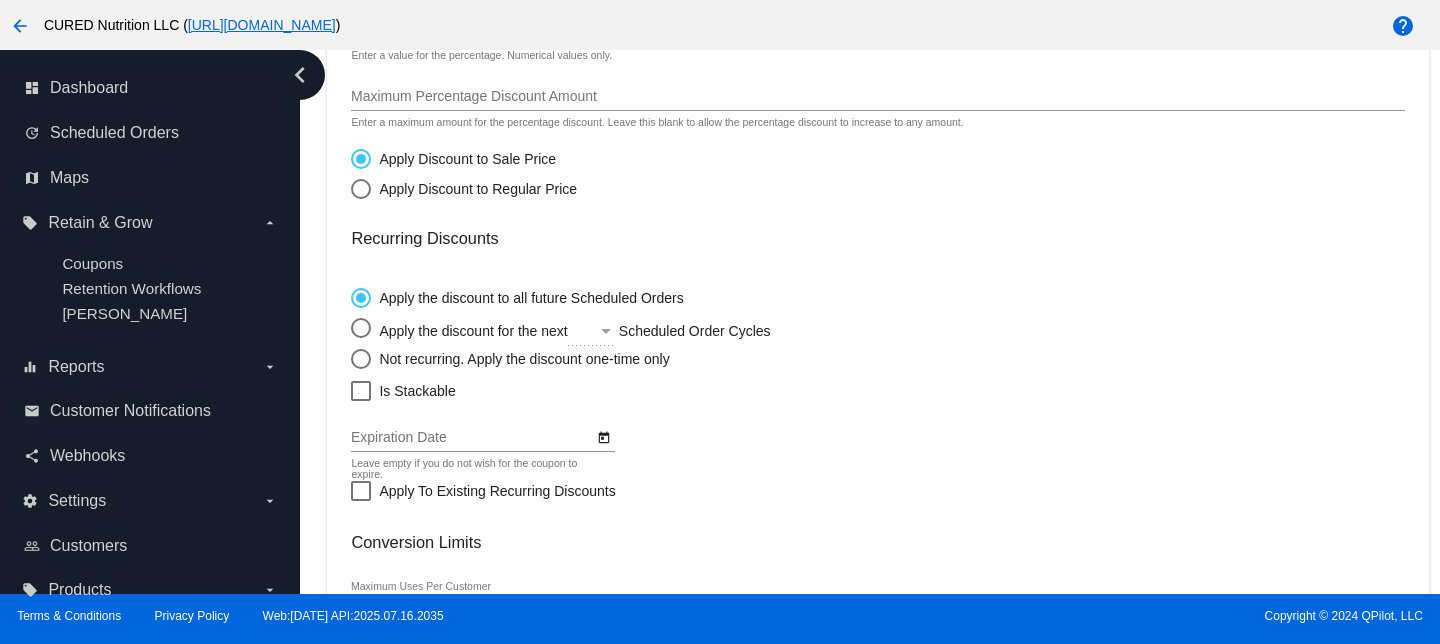 scroll, scrollTop: 741, scrollLeft: 0, axis: vertical 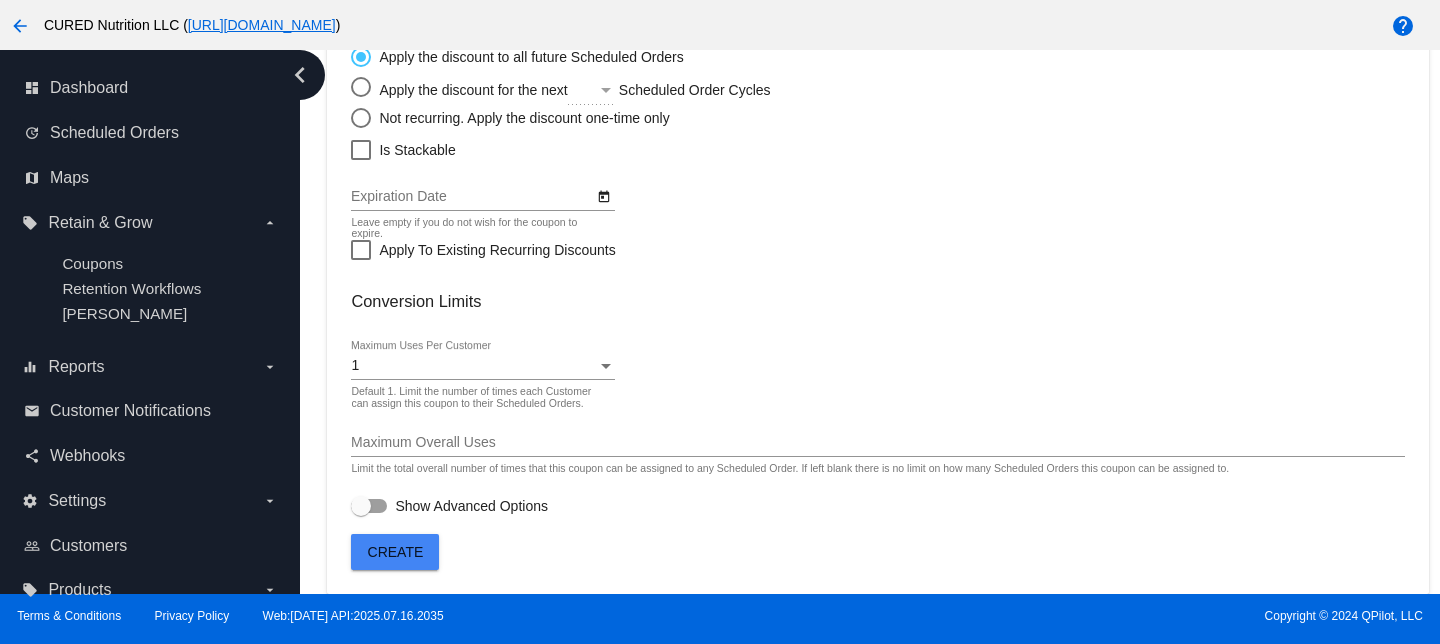 click on "1
Maximum Uses Per Customer Default 1. Limit the number of times each Customer can assign this coupon to their Scheduled Orders." 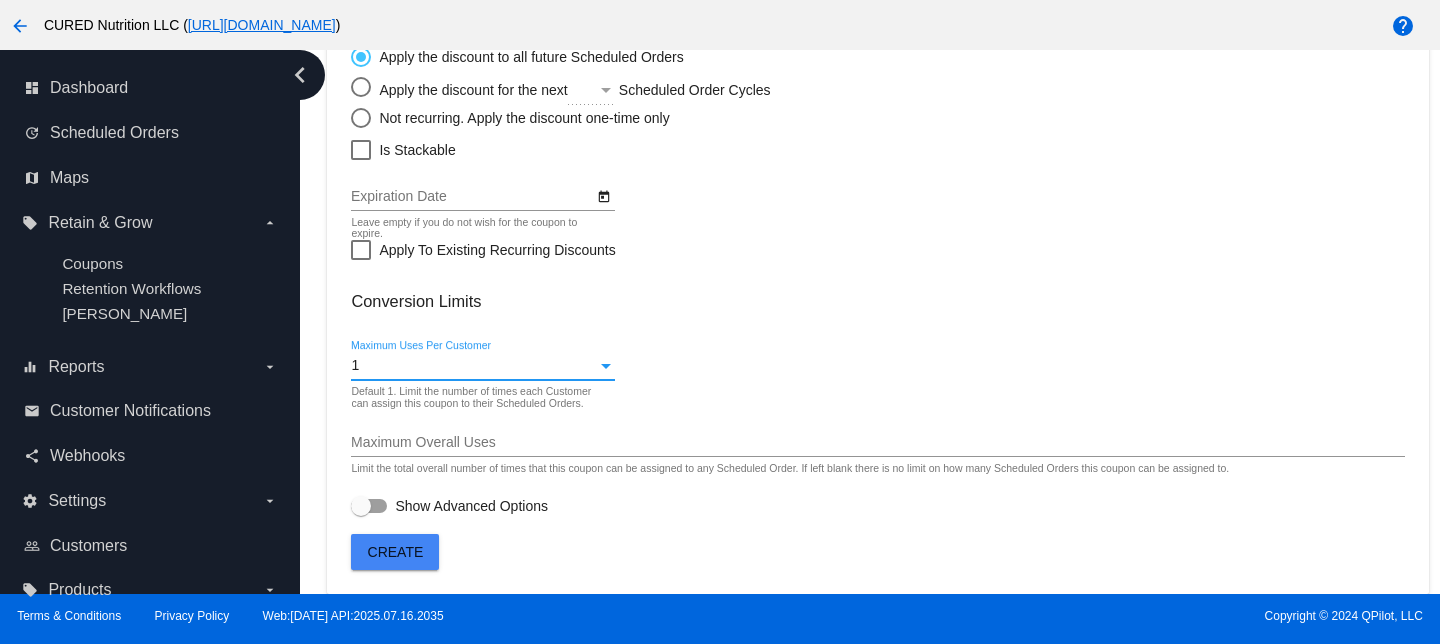 click on "1" at bounding box center (473, 366) 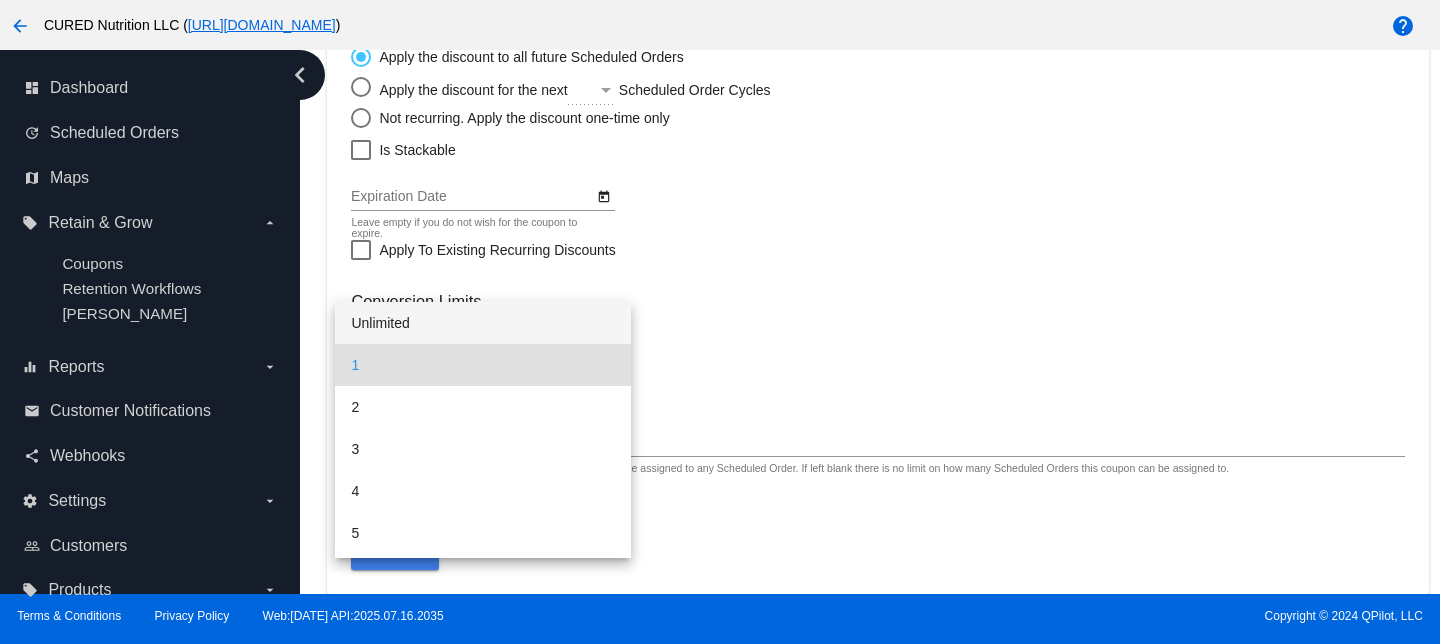 click on "Unlimited" at bounding box center (482, 323) 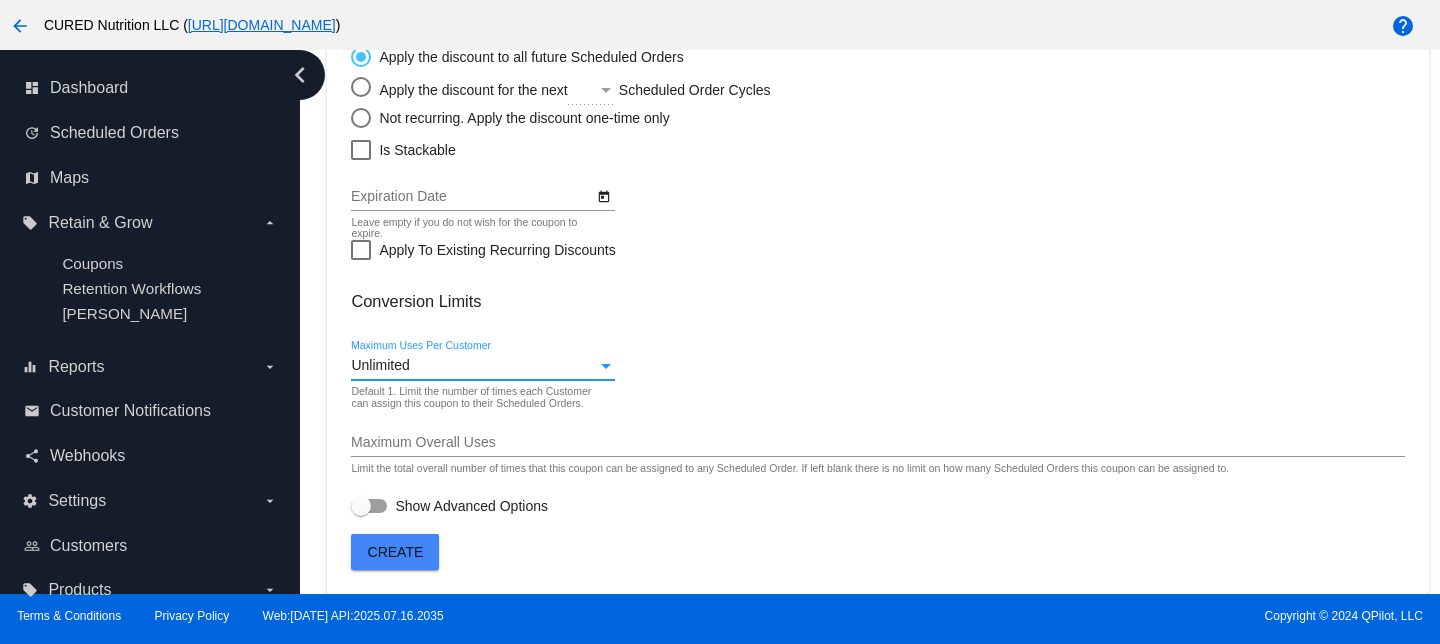 click on "Create" 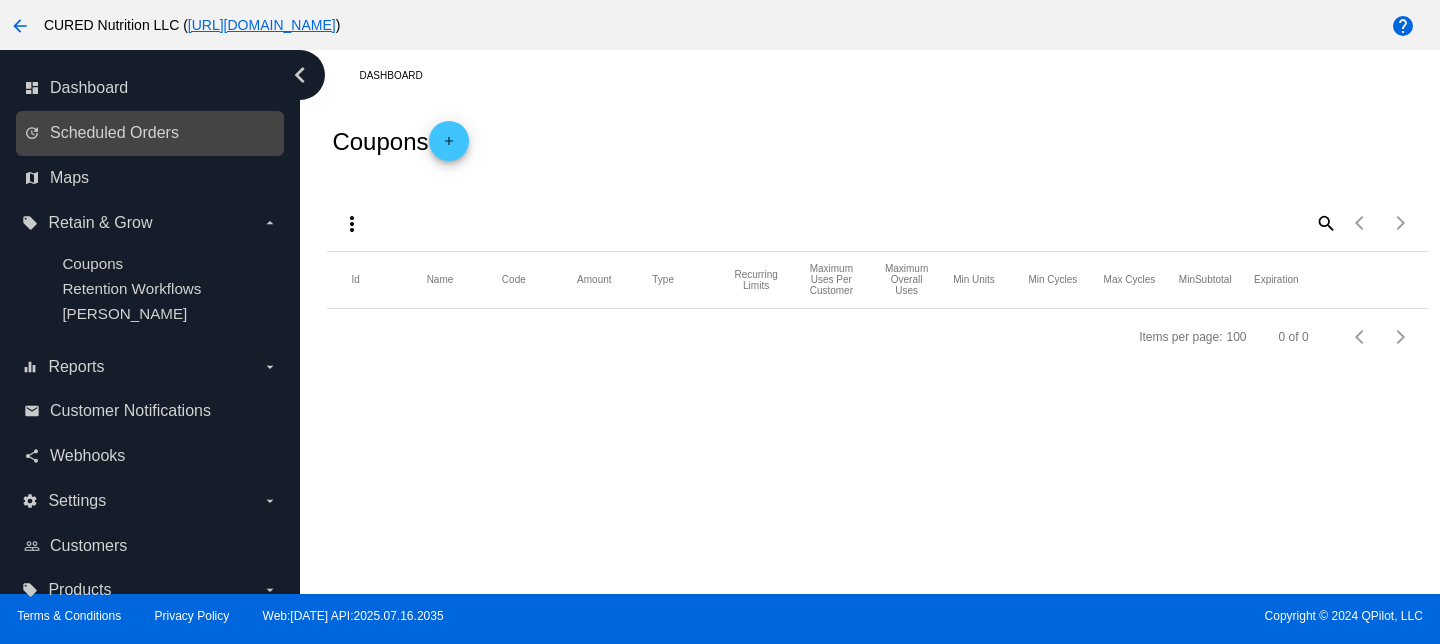 scroll, scrollTop: 0, scrollLeft: 0, axis: both 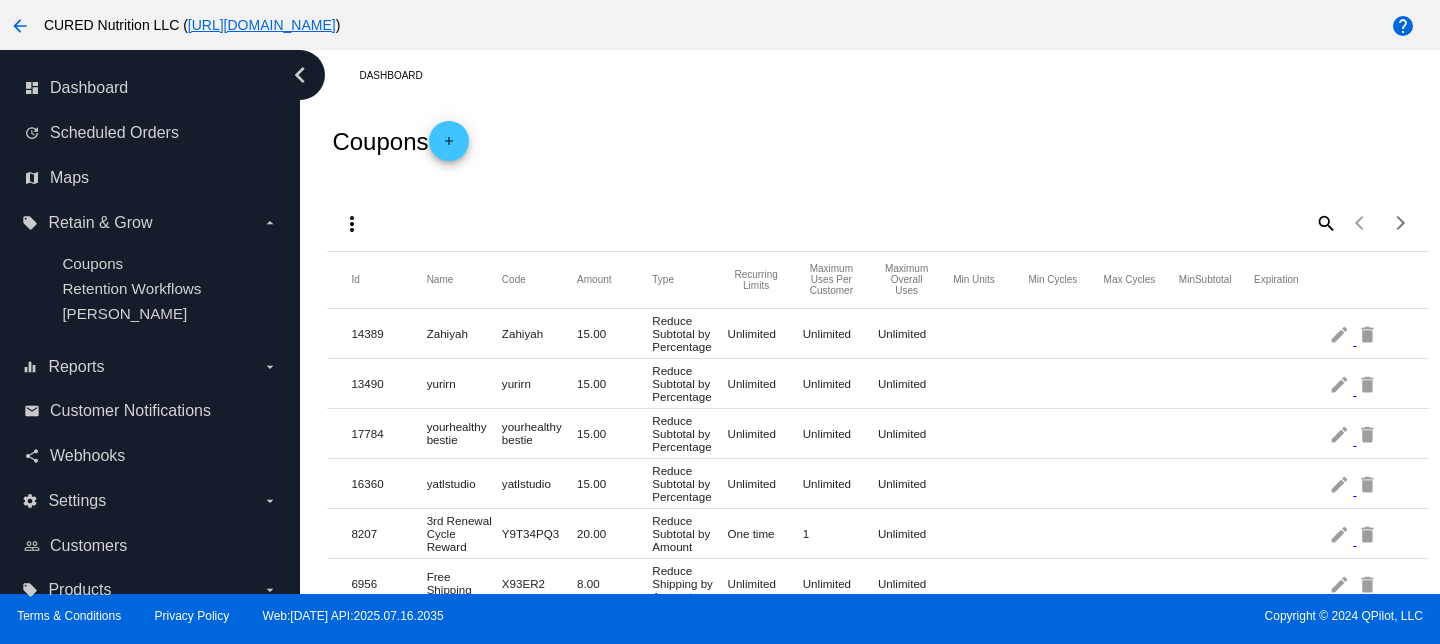 click on "add" 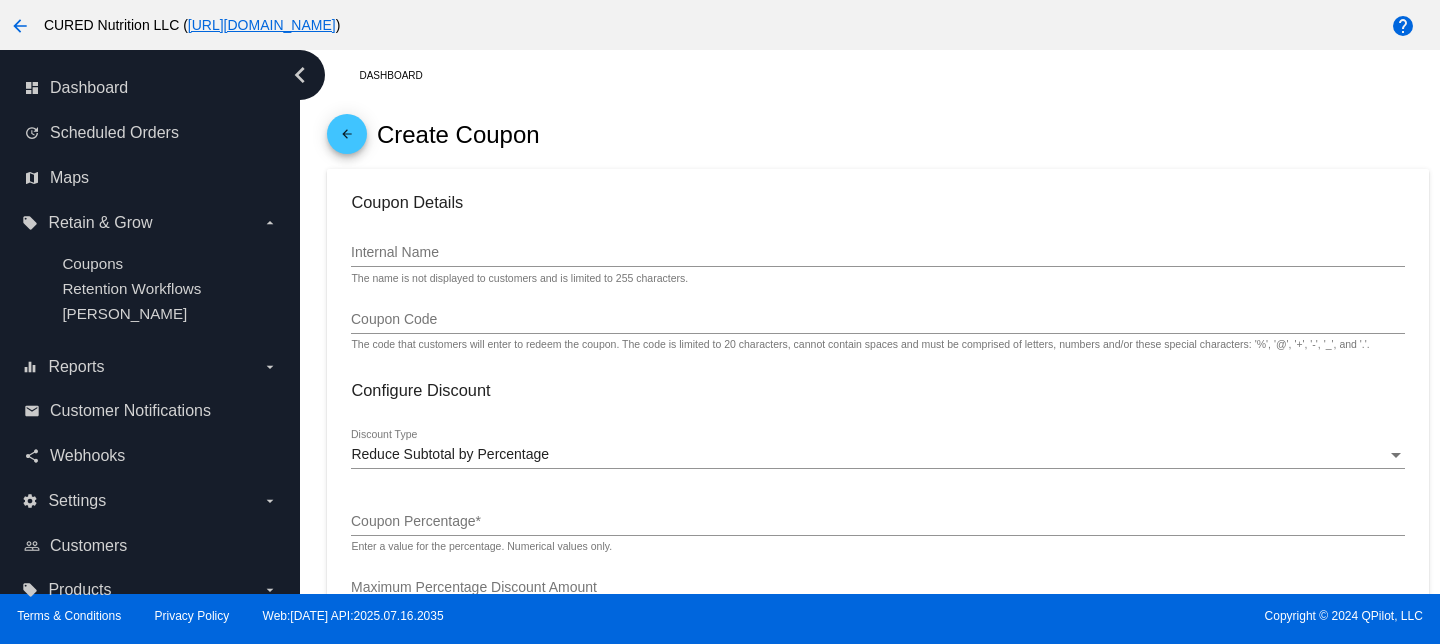 click on "Internal Name" at bounding box center (877, 253) 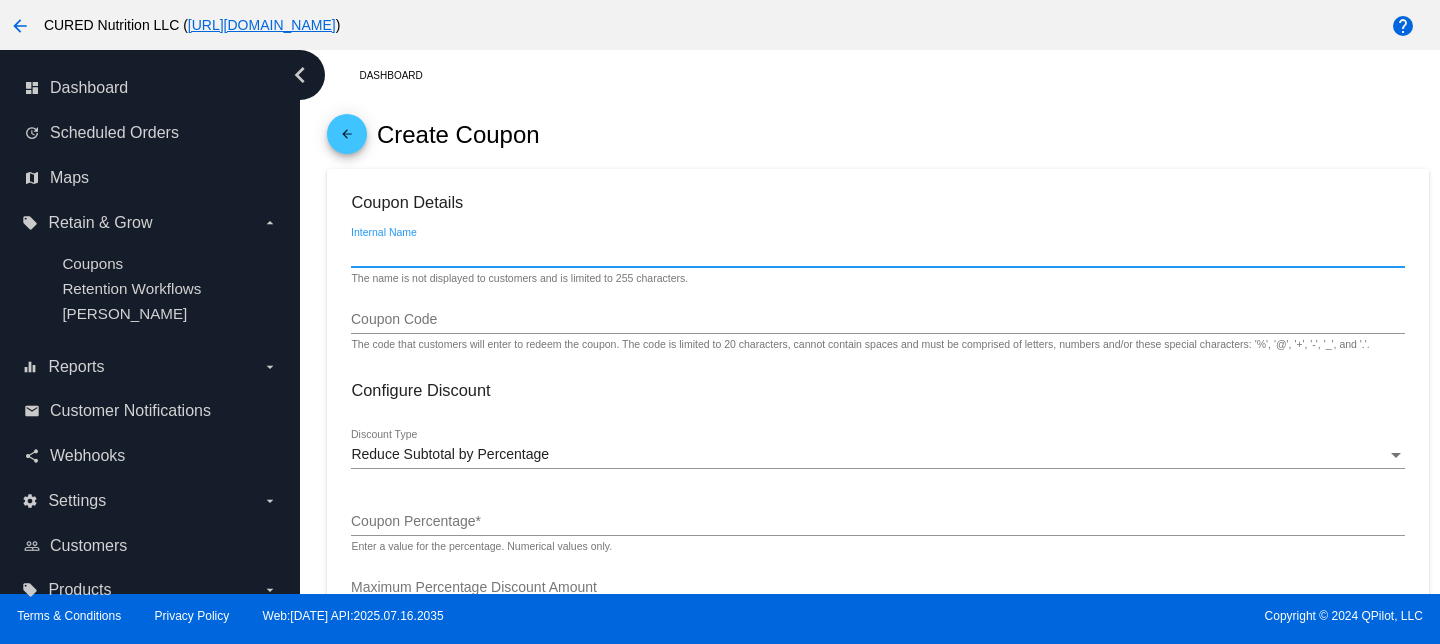 paste on "heyleslievance" 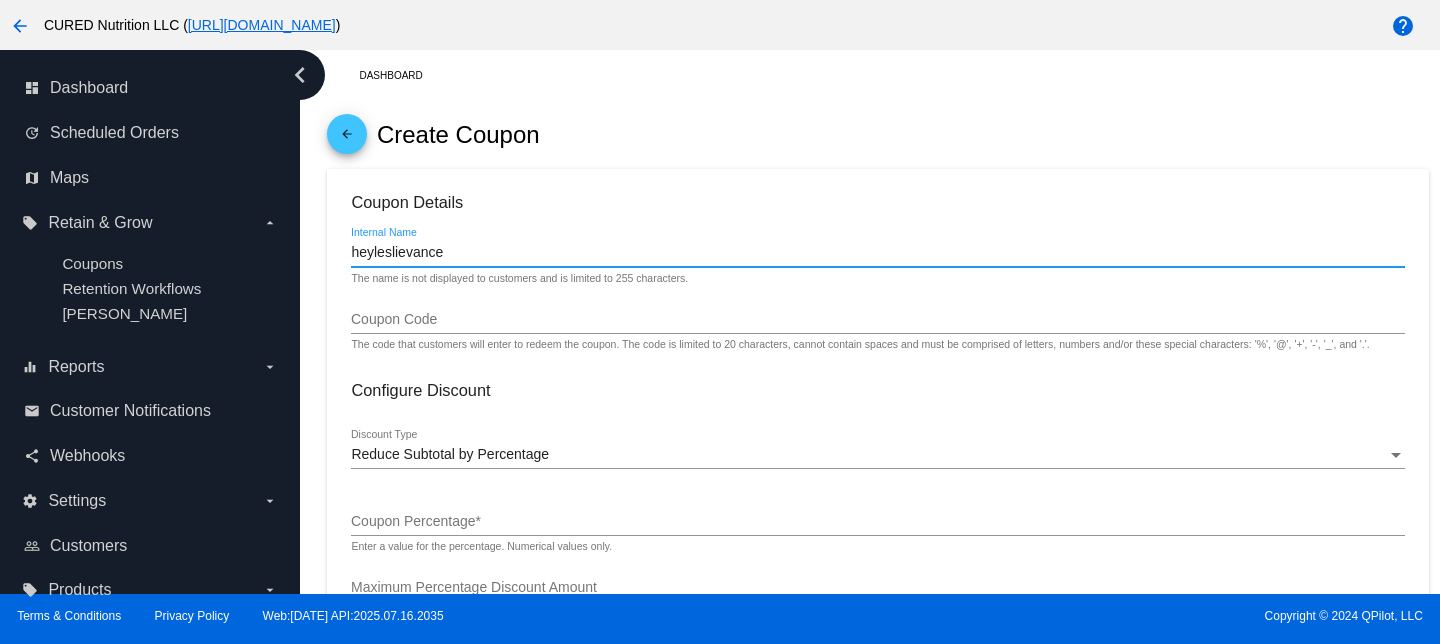 type on "heyleslievance" 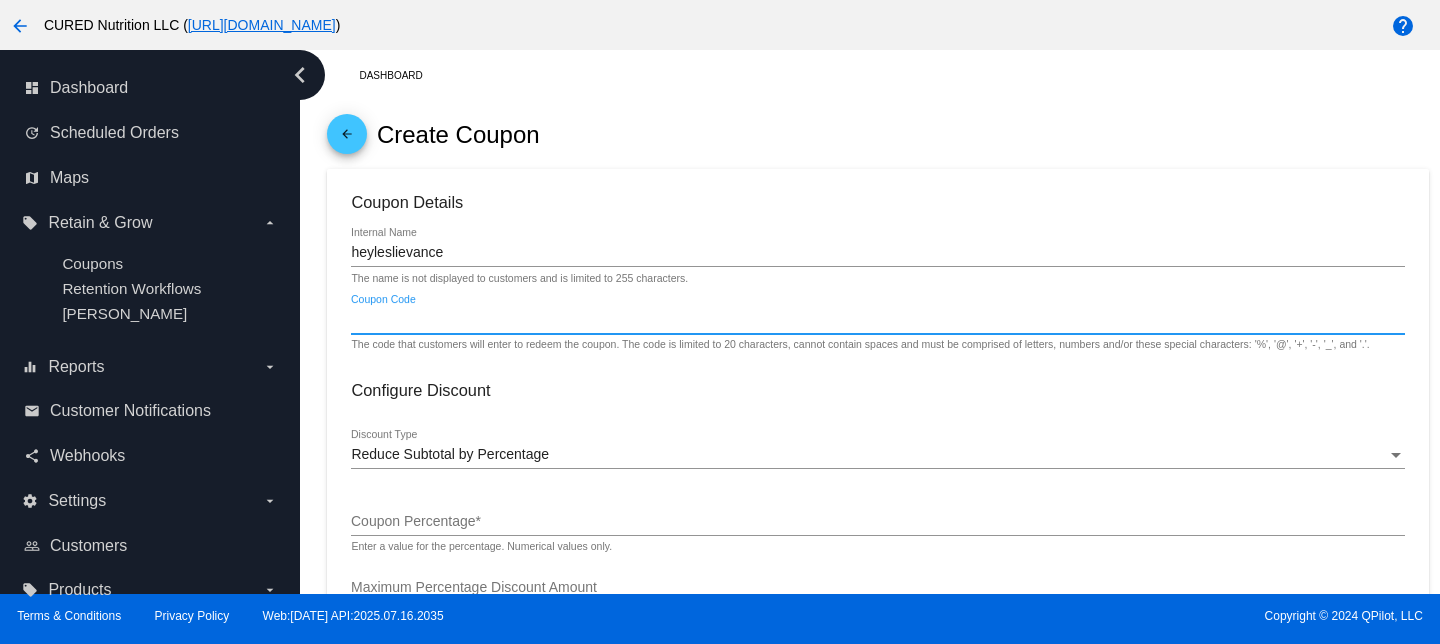 paste on "heyleslievance" 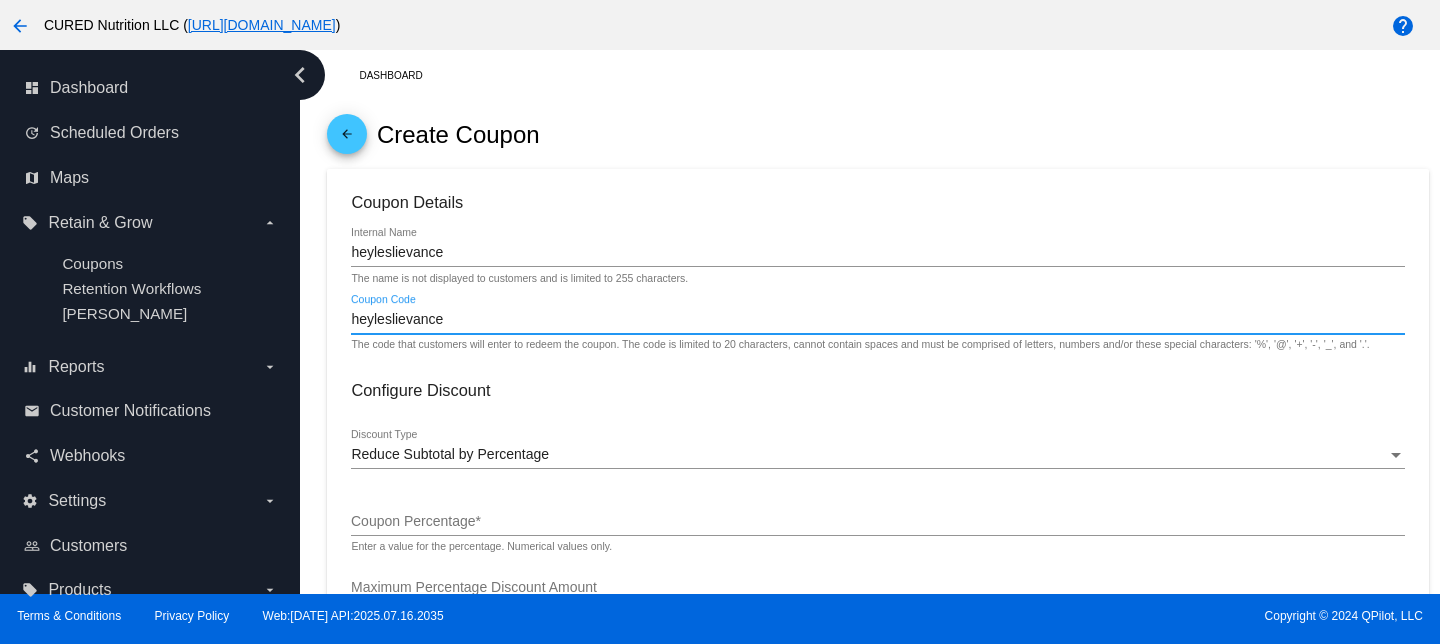 type on "heyleslievance" 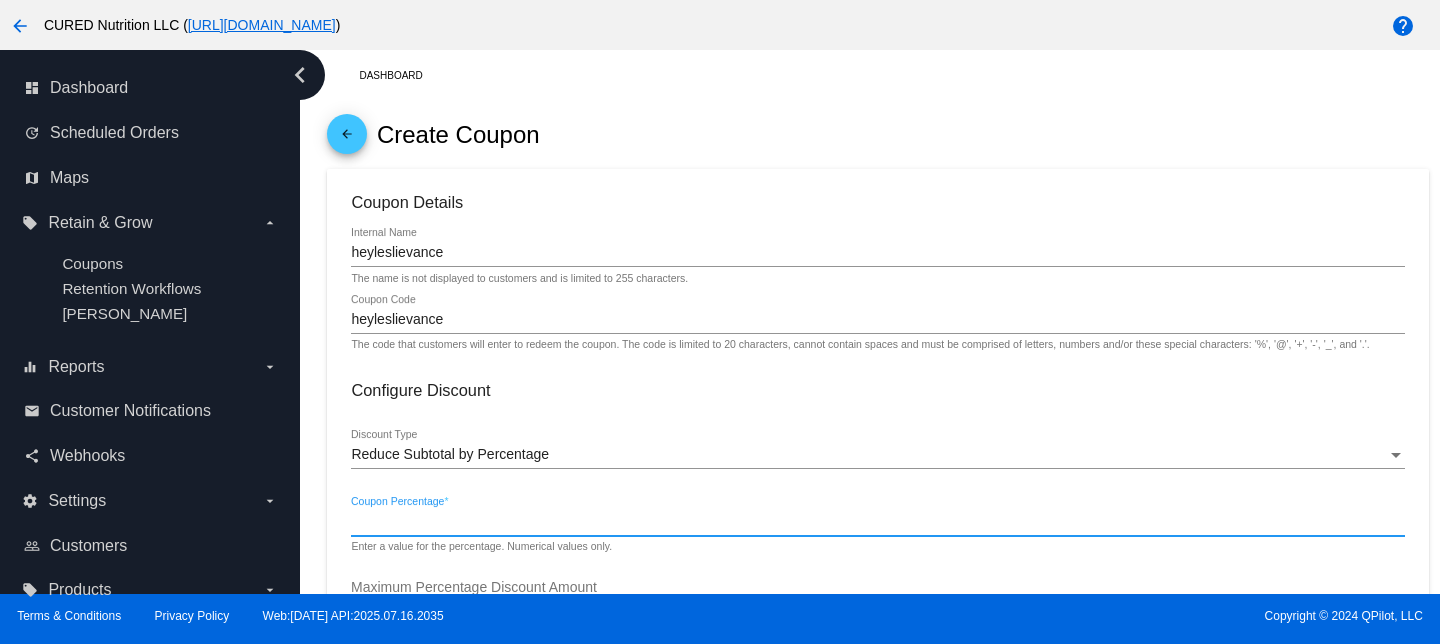 click on "Coupon Percentage  *" at bounding box center (877, 522) 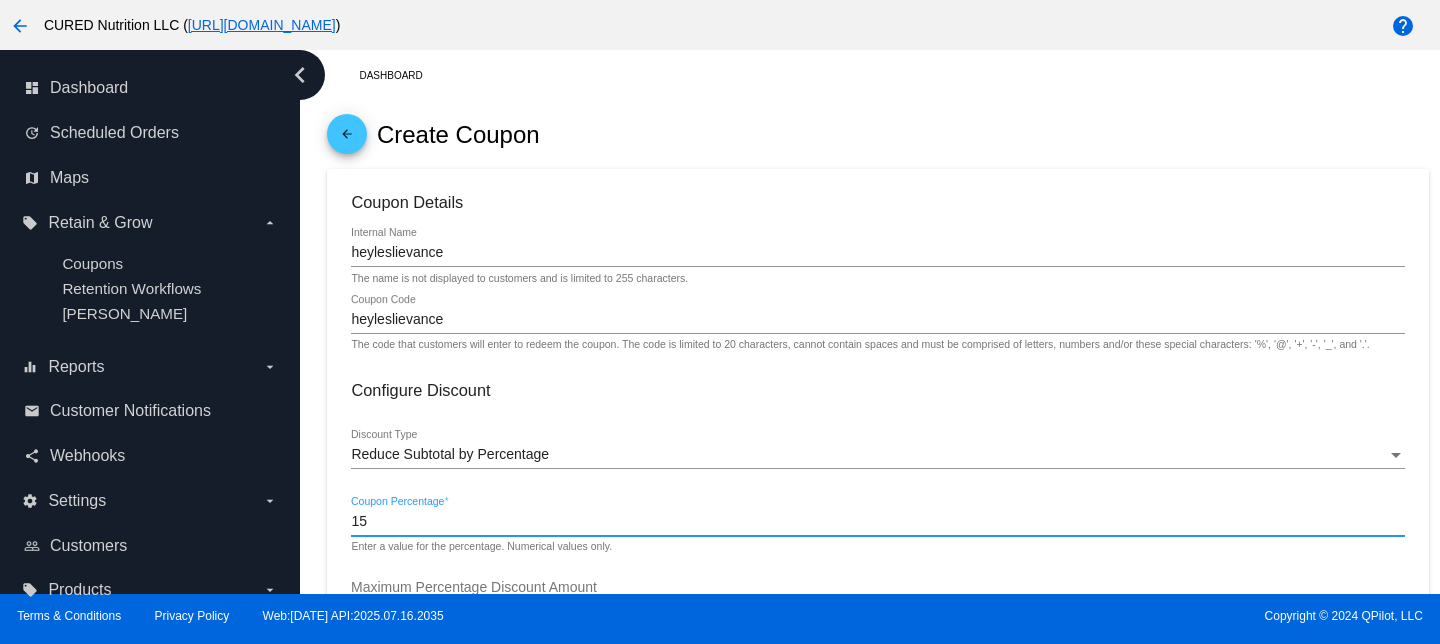 type on "15" 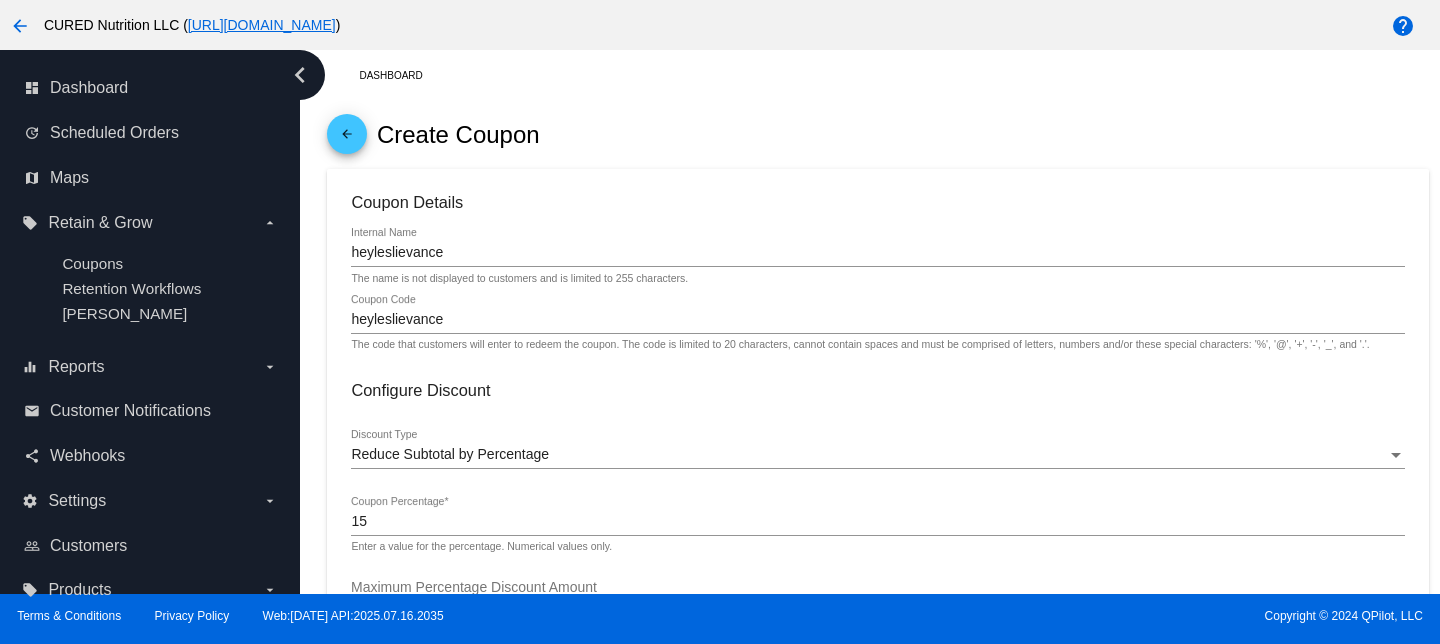 click on "Coupon Details
heyleslievance
Internal Name The name is not displayed to customers and is limited to 255 characters.
heyleslievance
Coupon Code The code that customers will enter to redeem the coupon. The code is limited to 20 characters, cannot contain spaces and must be comprised of letters, numbers and/or these special characters: '%',
'@', '+', '-', '_', and '.'.
Configure Discount
Reduce Subtotal by Percentage
Discount Type
15
Coupon Percentage  * Enter a value for the percentage. Numerical values only.
Maximum Percentage Discount Amount Enter a maximum amount for the percentage discount. Leave this blank to allow the percentage discount to increase to any amount.
Apply Discount to Sale
Price" 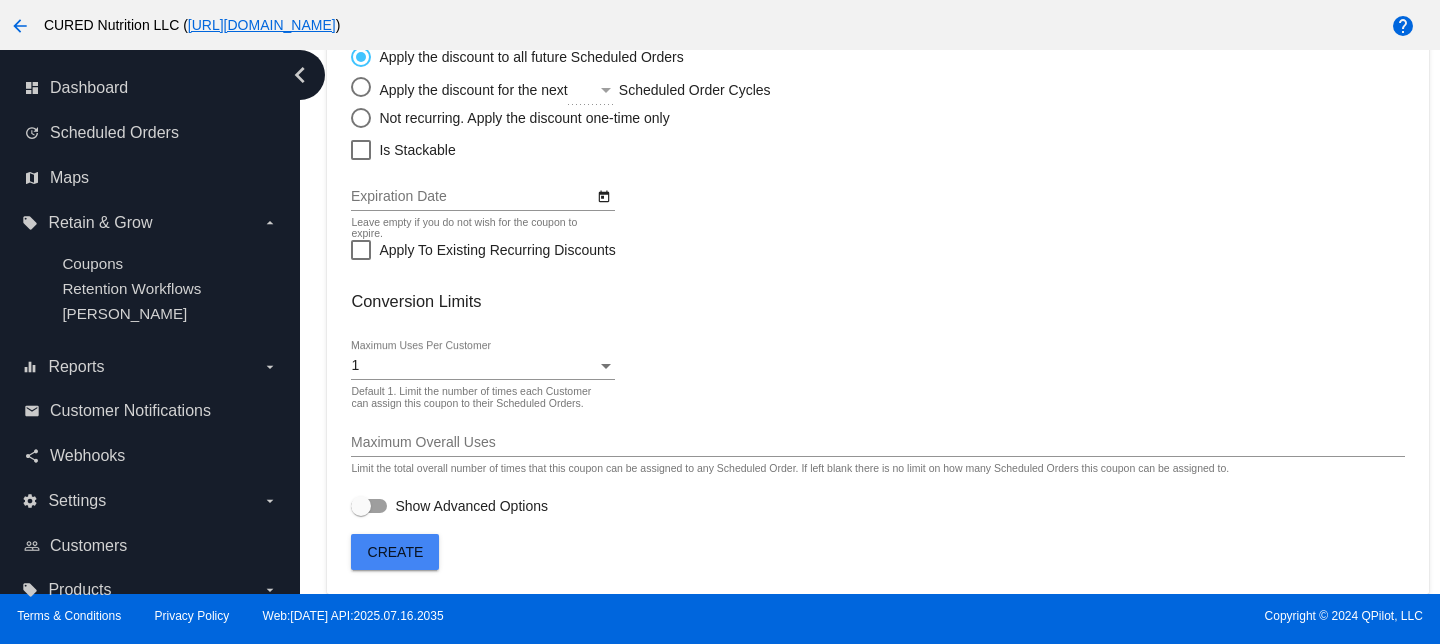 click on "1
Maximum Uses Per Customer Default 1. Limit the number of times each Customer can assign this coupon to their Scheduled Orders." 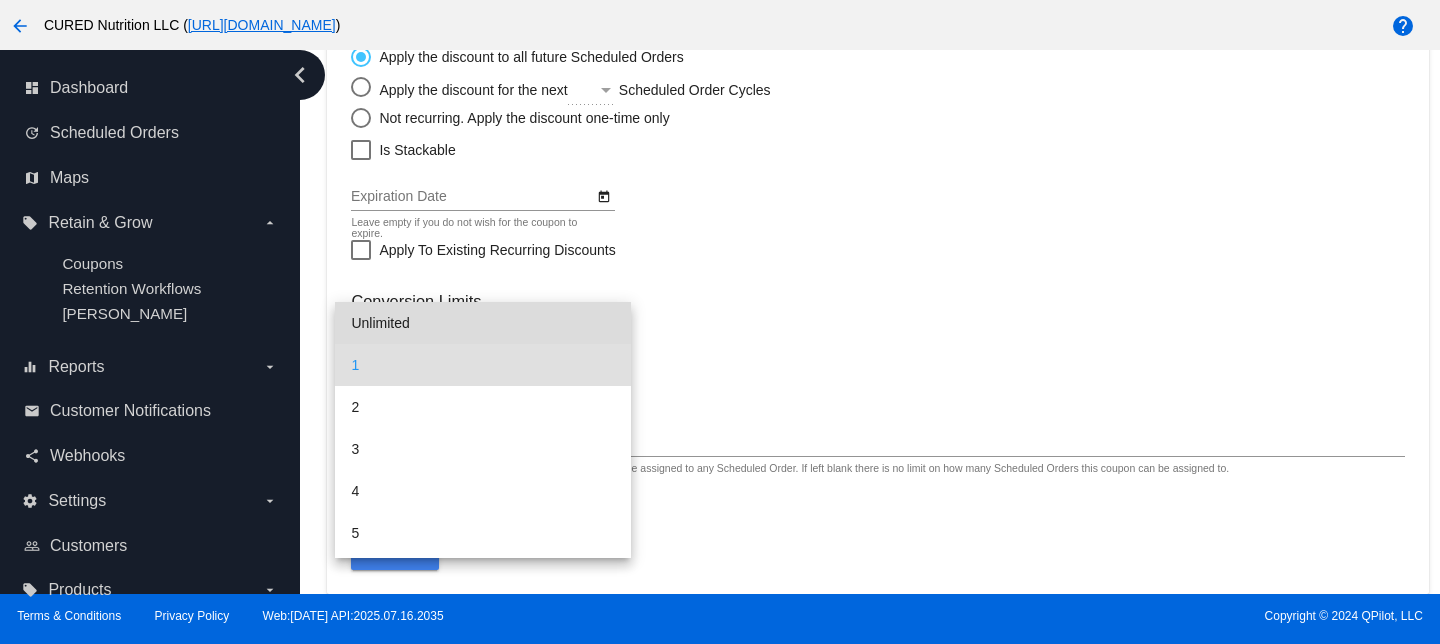 click on "Unlimited" at bounding box center [482, 323] 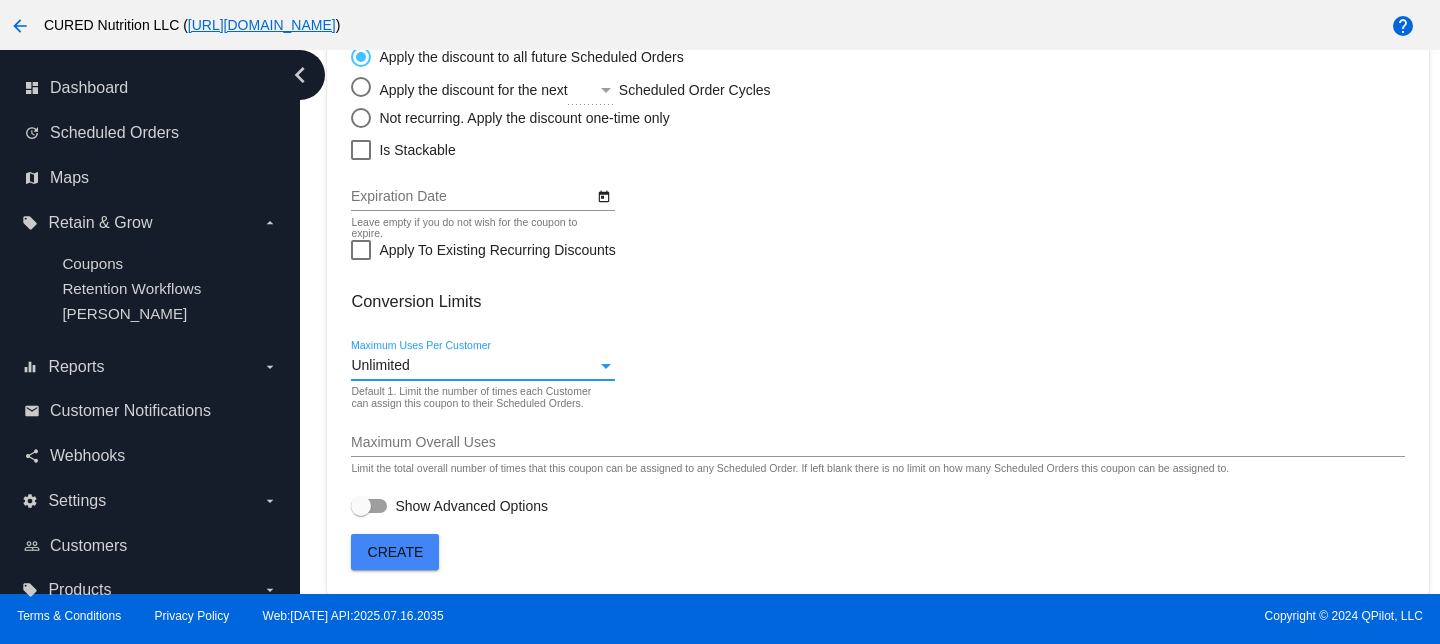click on "Create" 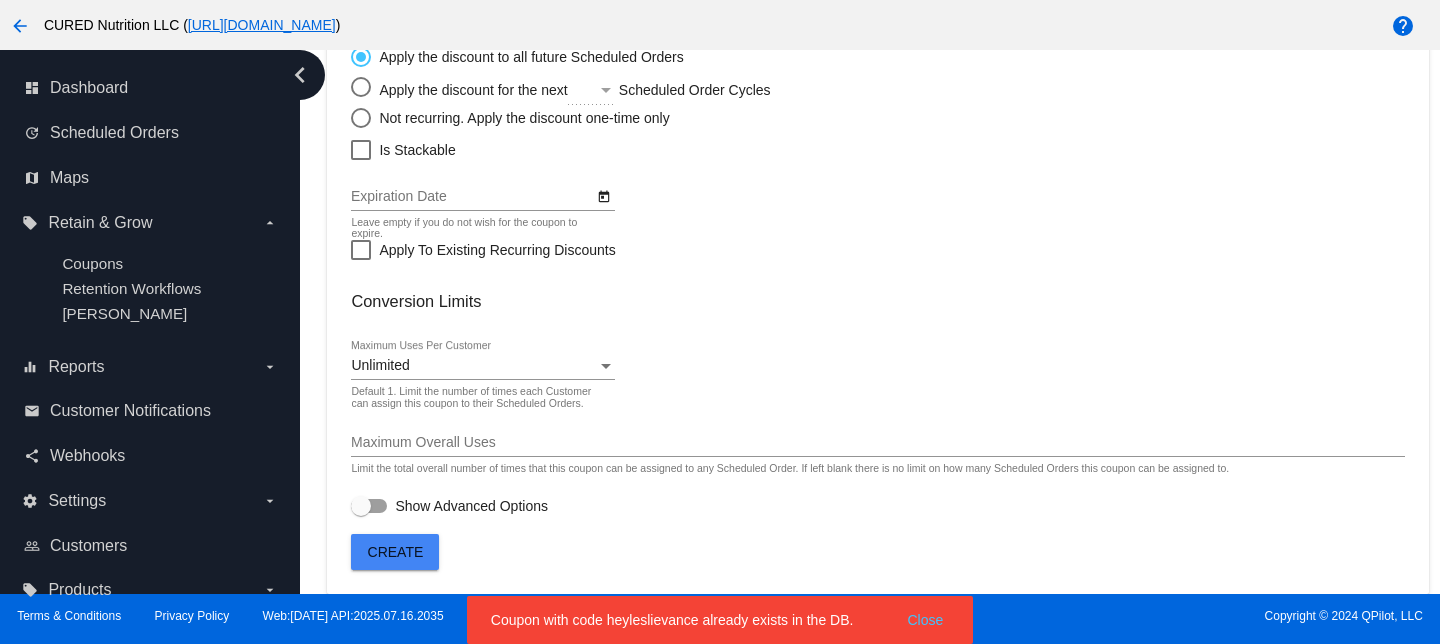 scroll, scrollTop: 0, scrollLeft: 0, axis: both 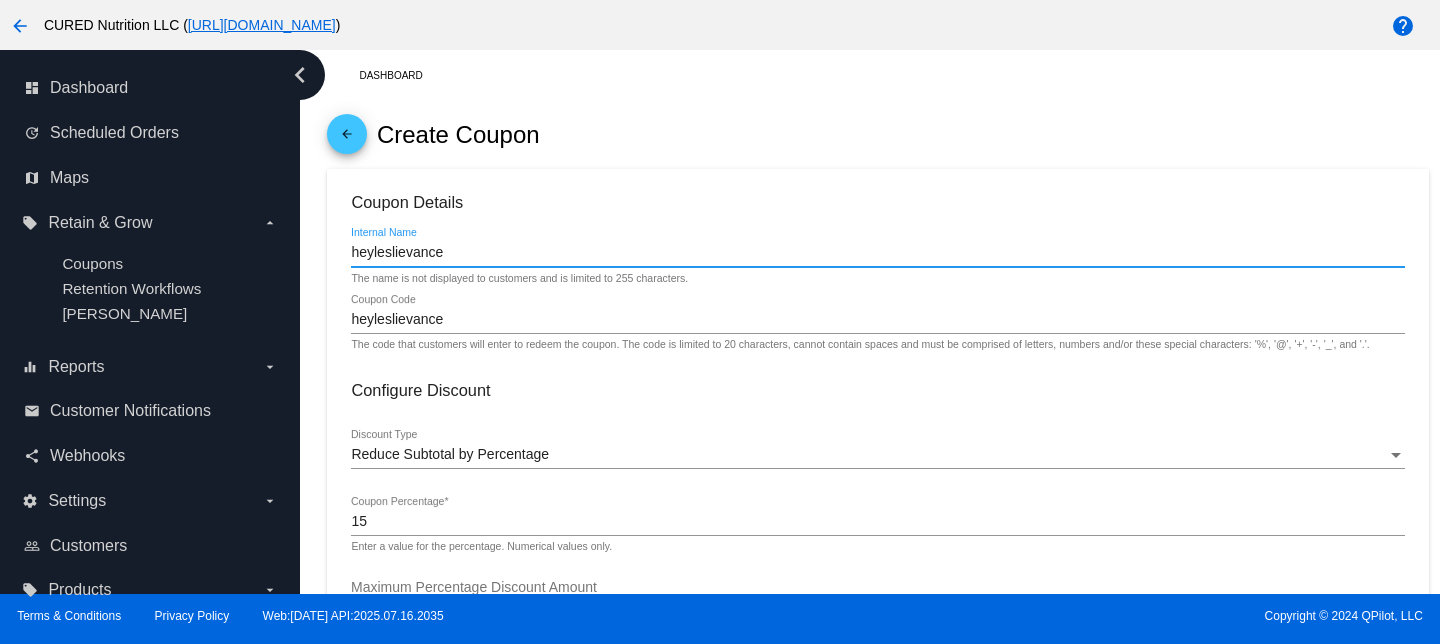 click on "heyleslievance" at bounding box center (877, 253) 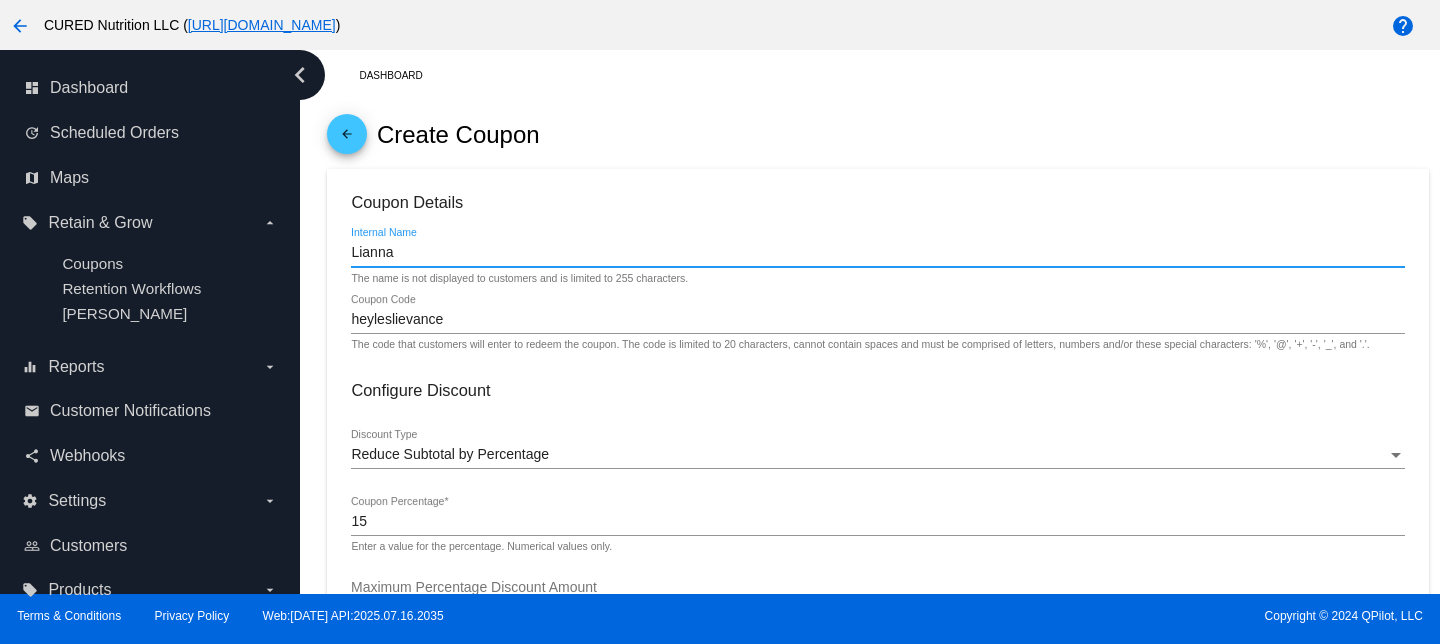 type on "Lianna" 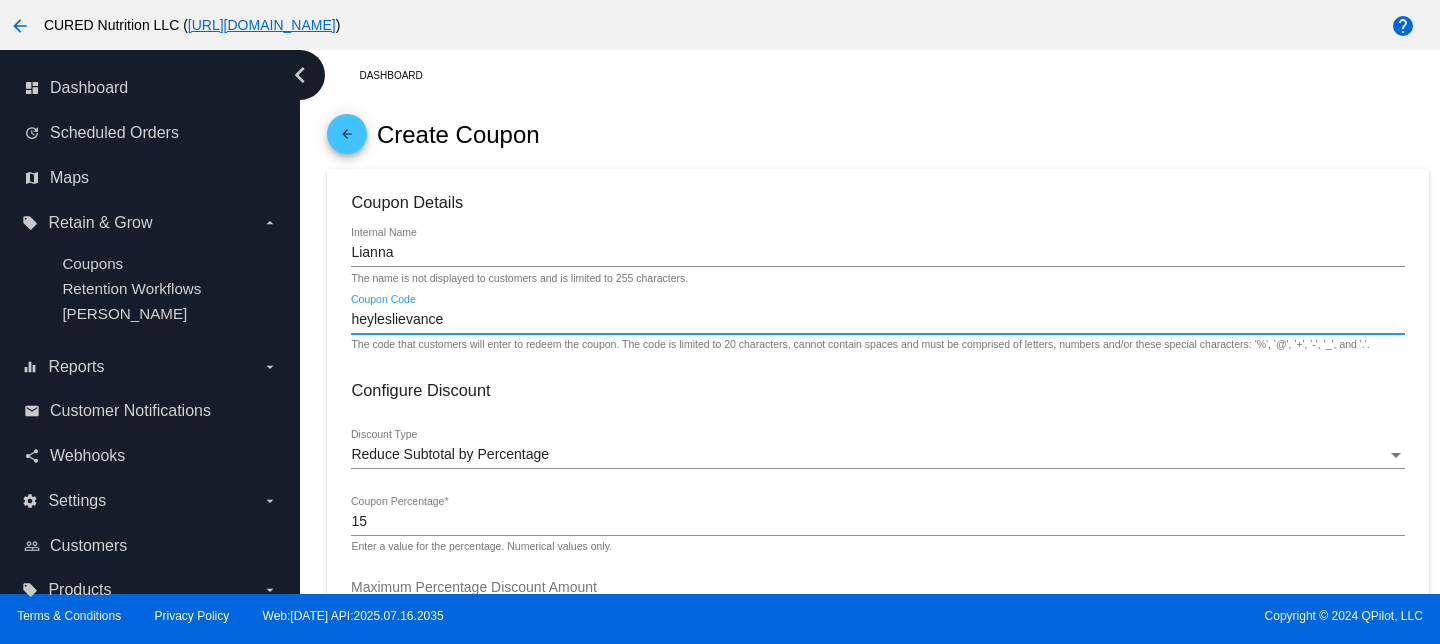 click on "heyleslievance" at bounding box center [877, 320] 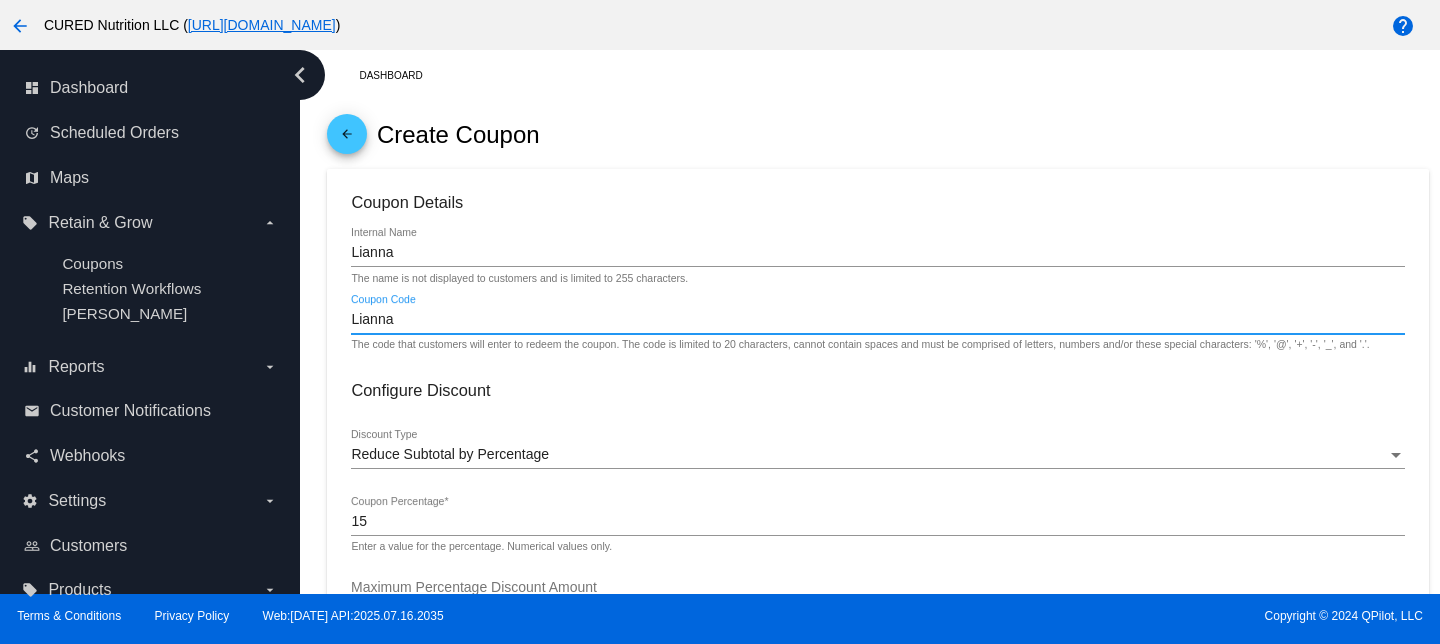type on "Lianna" 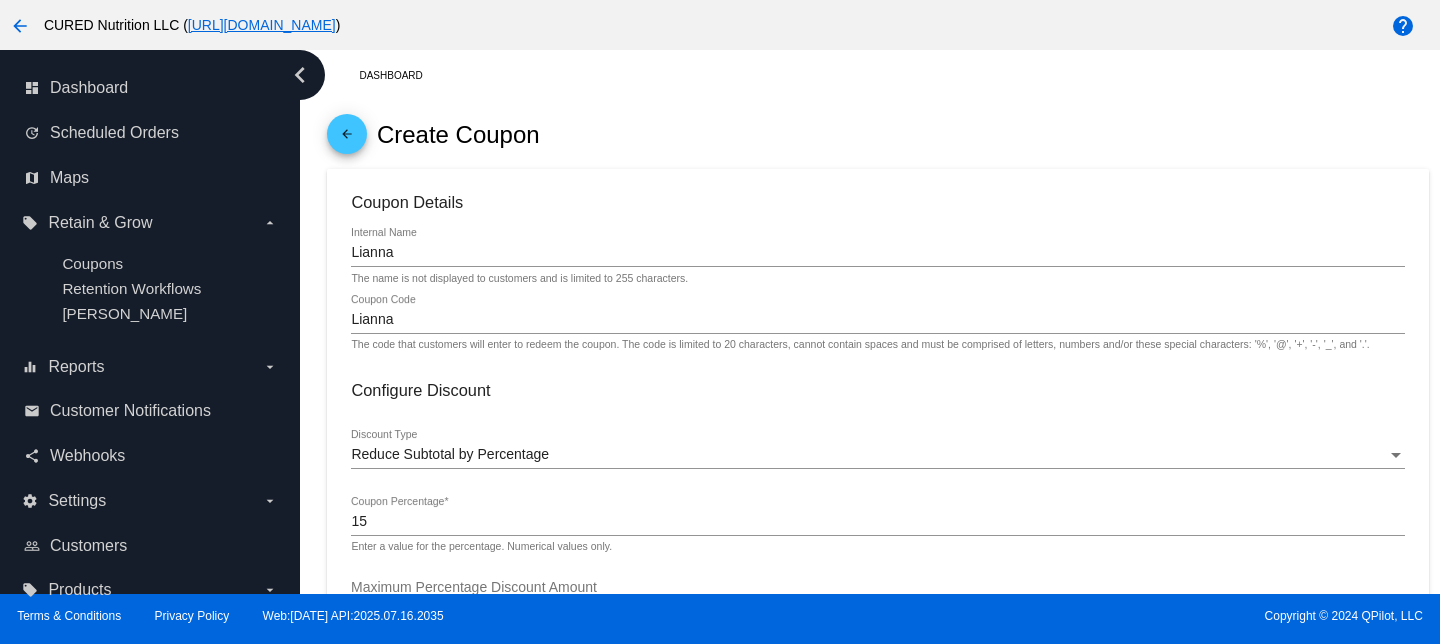 click on "Coupon Details
Lianna
Internal Name The name is not displayed to customers and is limited to 255 characters.
Lianna
Coupon Code The code that customers will enter to redeem the coupon. The code is limited to 20 characters, cannot contain spaces and must be comprised of letters, numbers and/or these special characters: '%',
'@', '+', '-', '_', and '.'.
Configure Discount
Reduce Subtotal by Percentage
Discount Type
15
Coupon Percentage  * Enter a value for the percentage. Numerical values only.
Maximum Percentage Discount Amount Enter a maximum amount for the percentage discount. Leave this blank to allow the percentage discount to increase to any amount.
Apply Discount to Sale
Price
Apply Discount to Regular
Price" 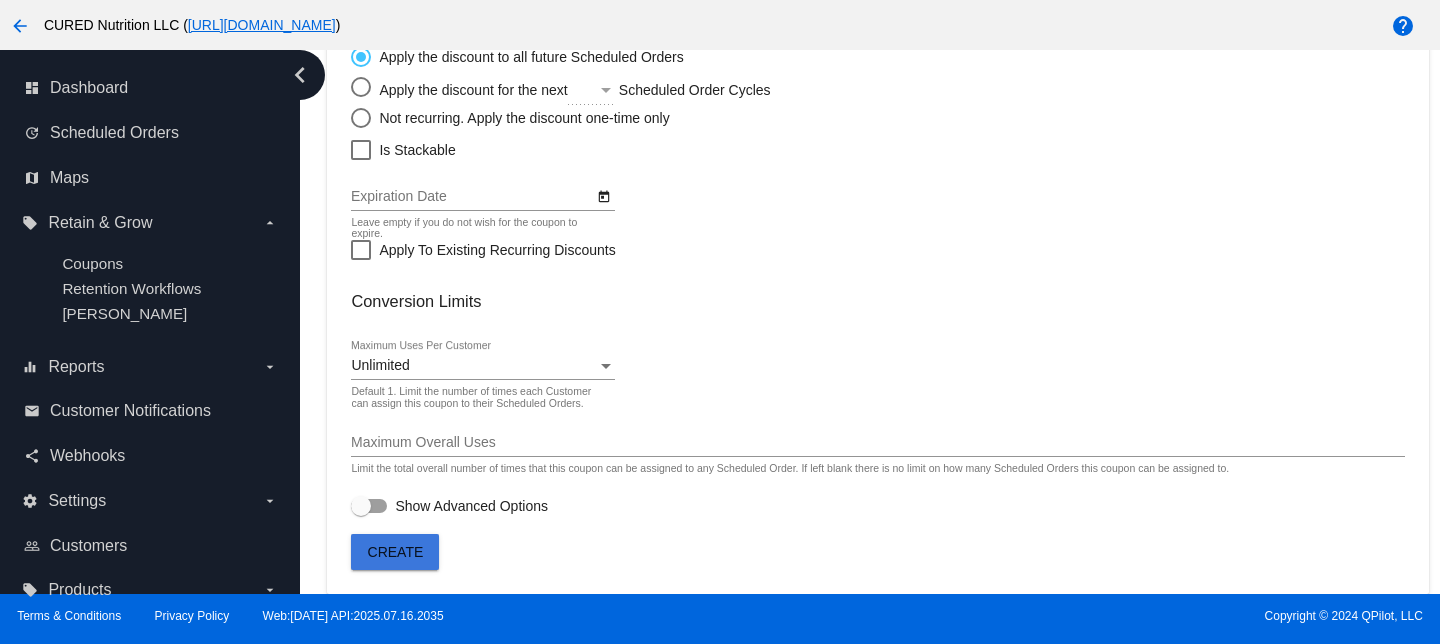 click on "Create" 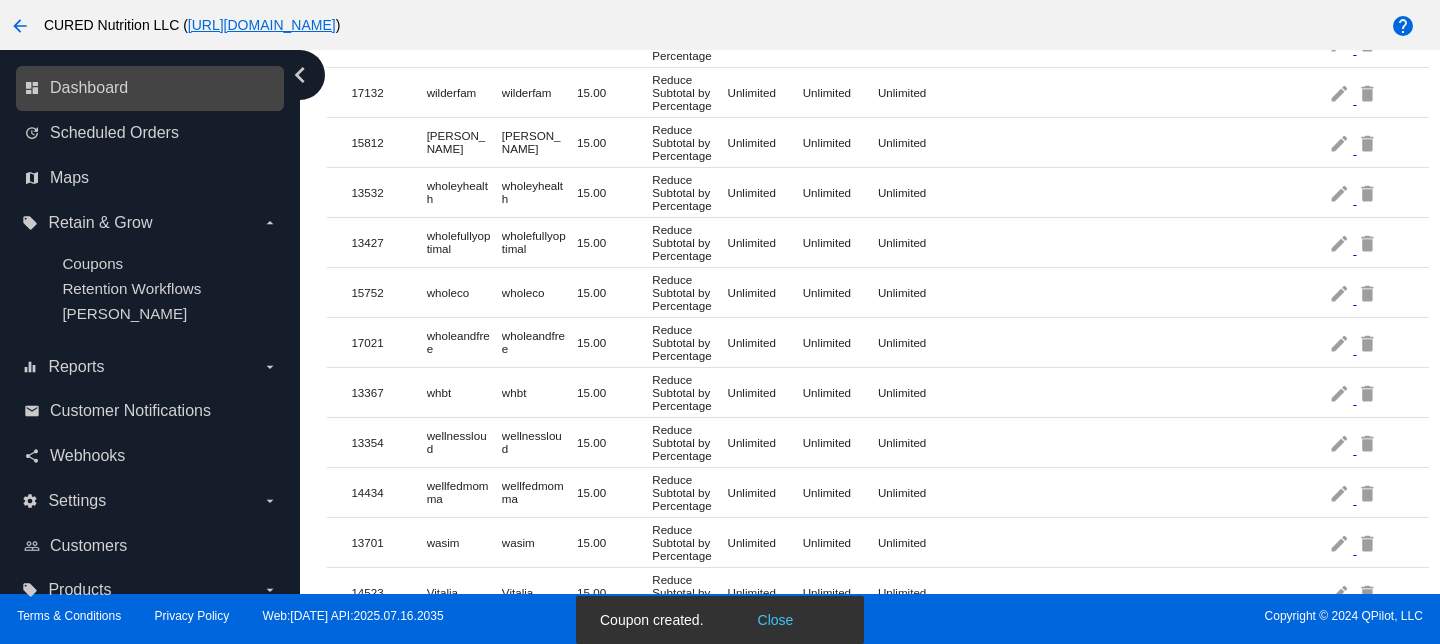 scroll, scrollTop: 0, scrollLeft: 0, axis: both 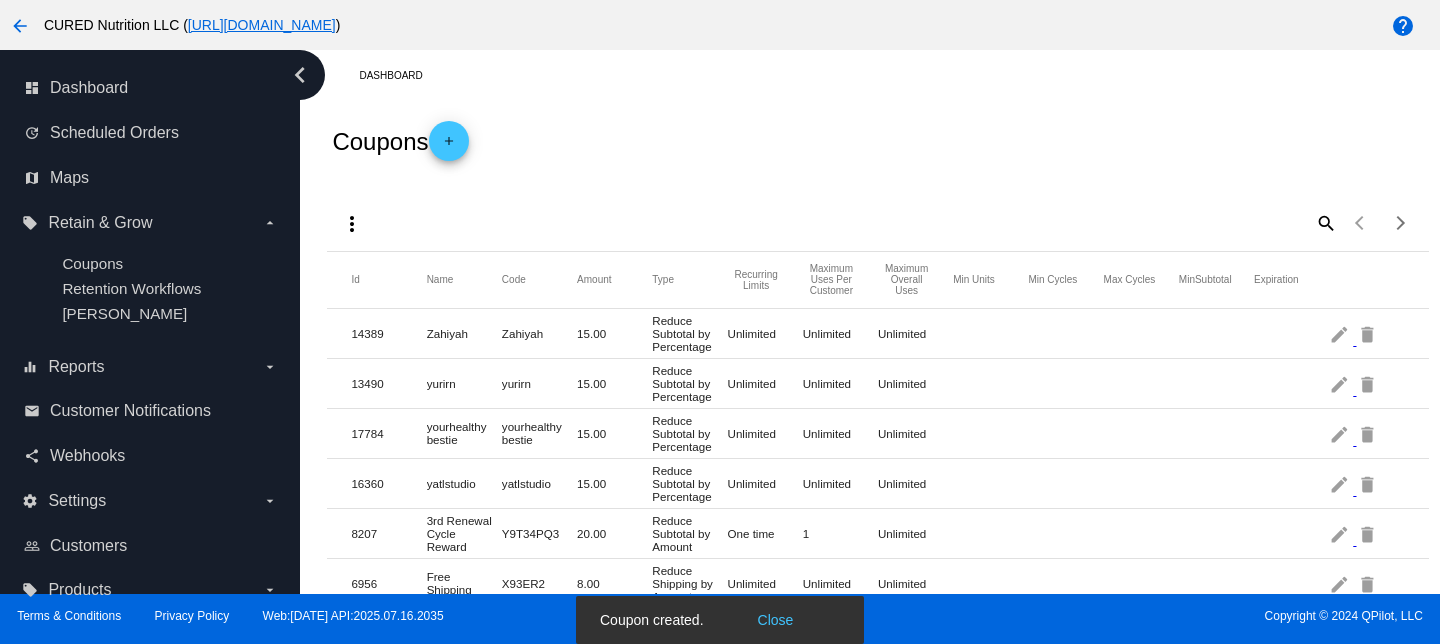 click on "add" 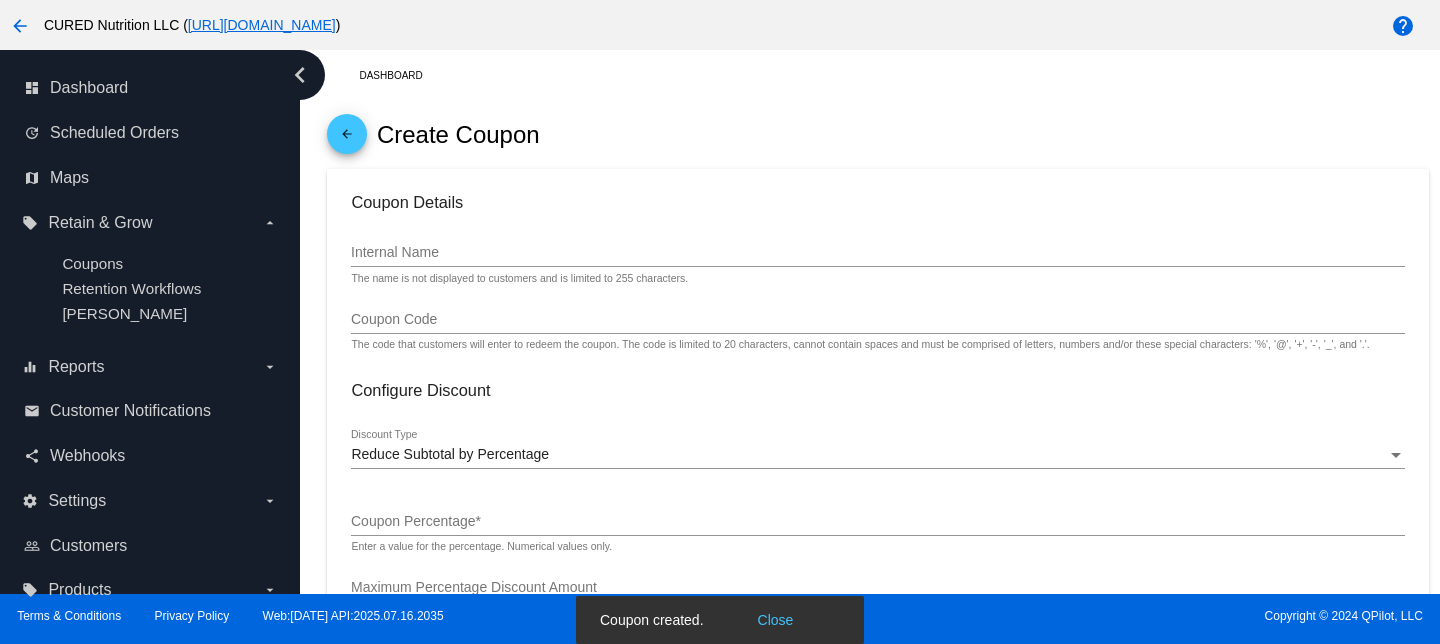 click on "Internal Name" at bounding box center (877, 253) 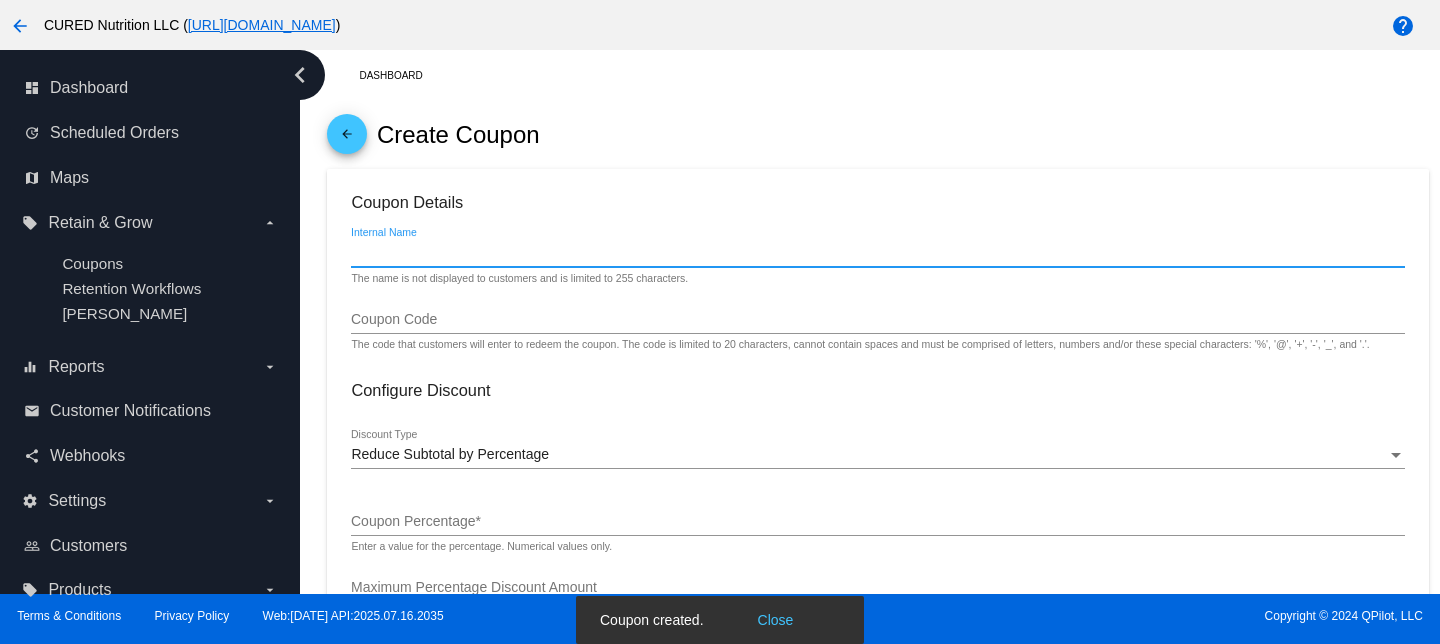 paste on "fitnessmaggie" 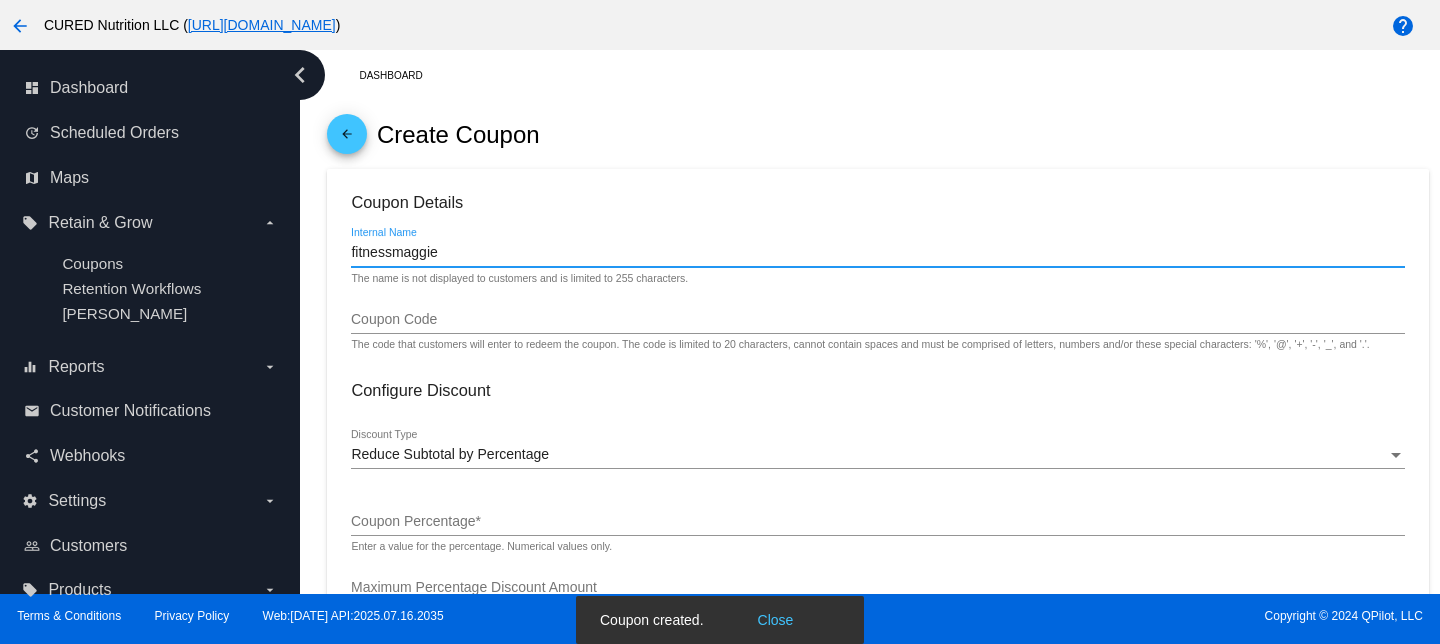 type on "fitnessmaggie" 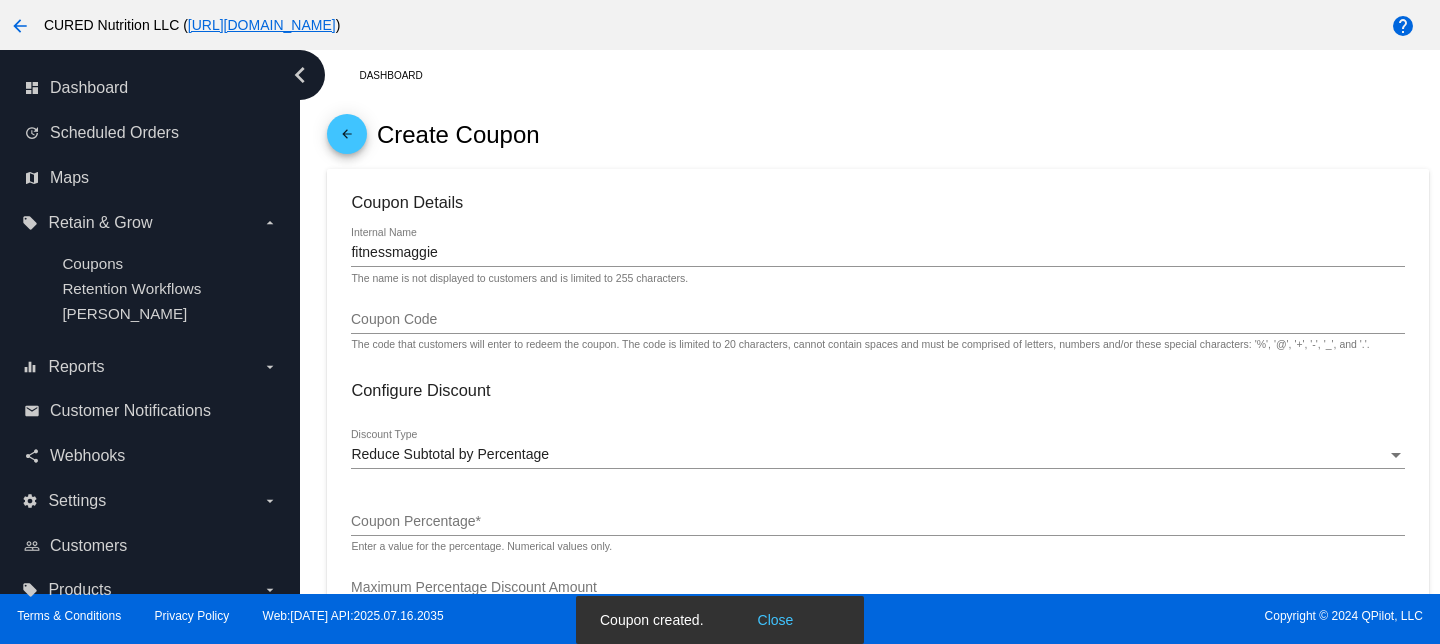 click on "Coupon Code" 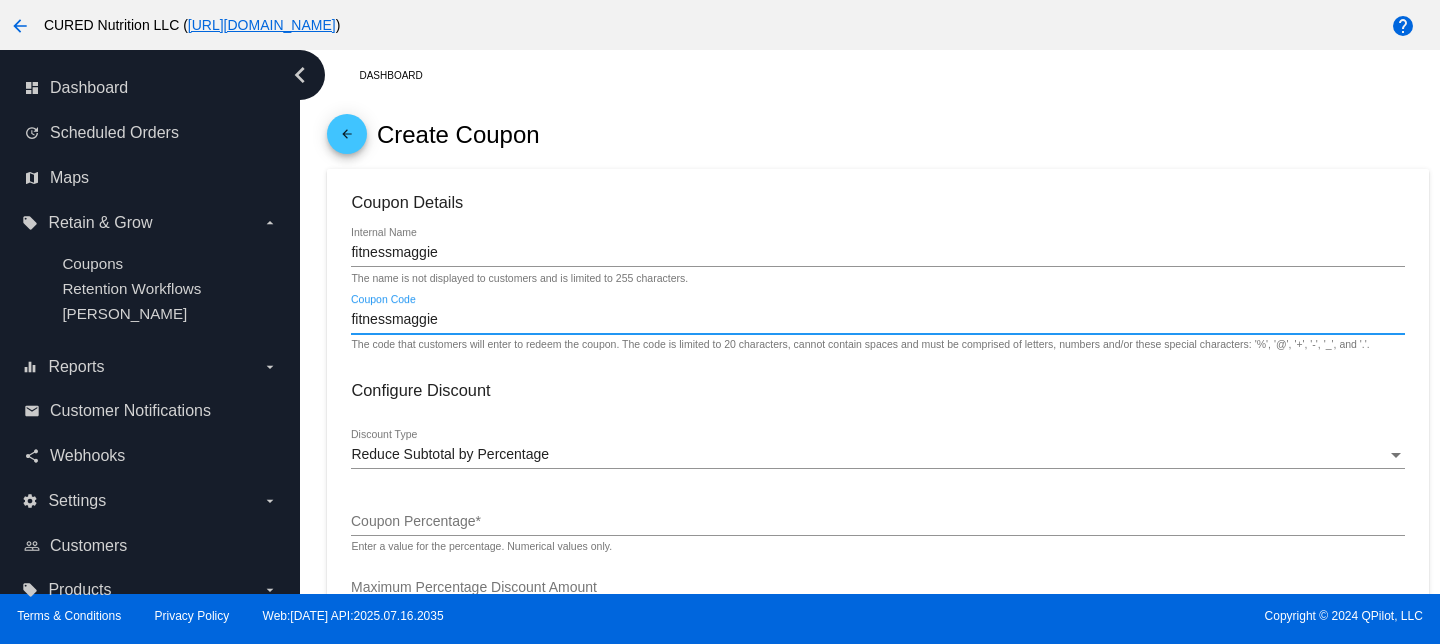 type on "fitnessmaggie" 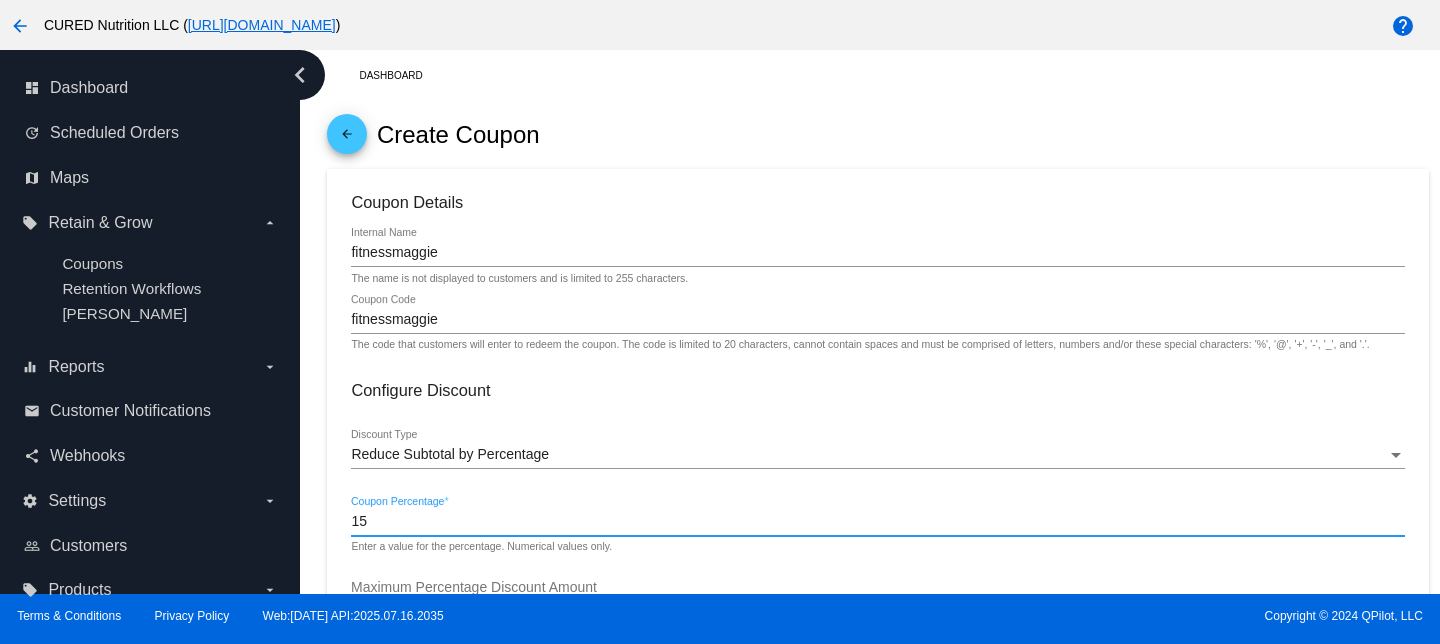 type on "15" 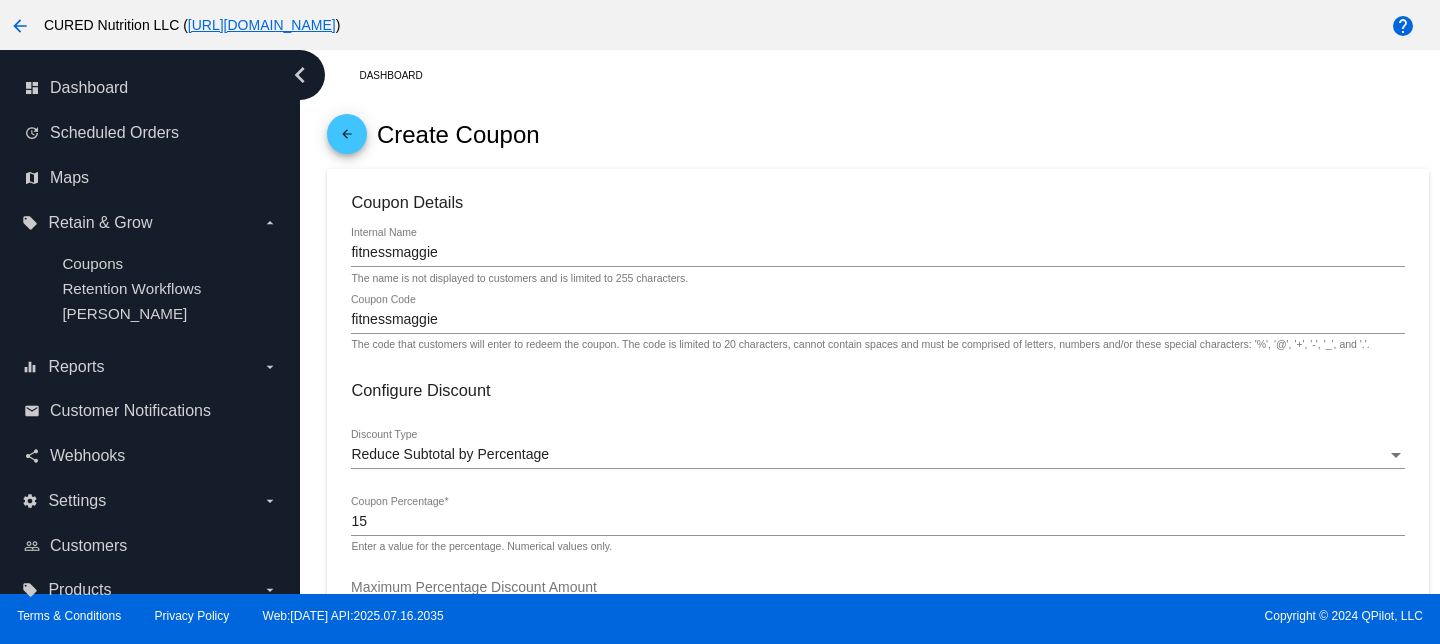 click on "Coupon Details
fitnessmaggie
Internal Name The name is not displayed to customers and is limited to 255 characters.
fitnessmaggie
Coupon Code The code that customers will enter to redeem the coupon. The code is limited to 20 characters, cannot contain spaces and must be comprised of letters, numbers and/or these special characters: '%',
'@', '+', '-', '_', and '.'.
Configure Discount
Reduce Subtotal by Percentage
Discount Type
15
Coupon Percentage  * Enter a value for the percentage. Numerical values only.
Maximum Percentage Discount Amount Enter a maximum amount for the percentage discount. Leave this blank to allow the percentage discount to increase to any amount.
Apply Discount to Sale
Price
Apply Discount to Regular
Price" 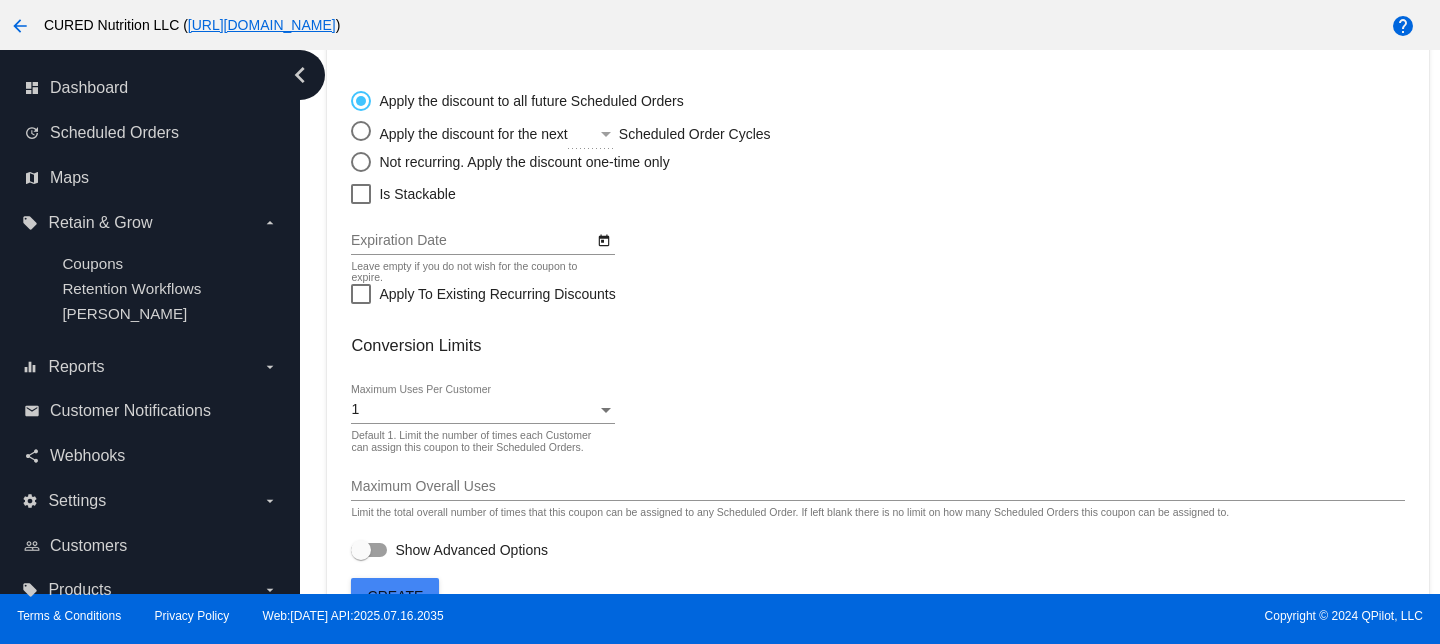 scroll, scrollTop: 741, scrollLeft: 0, axis: vertical 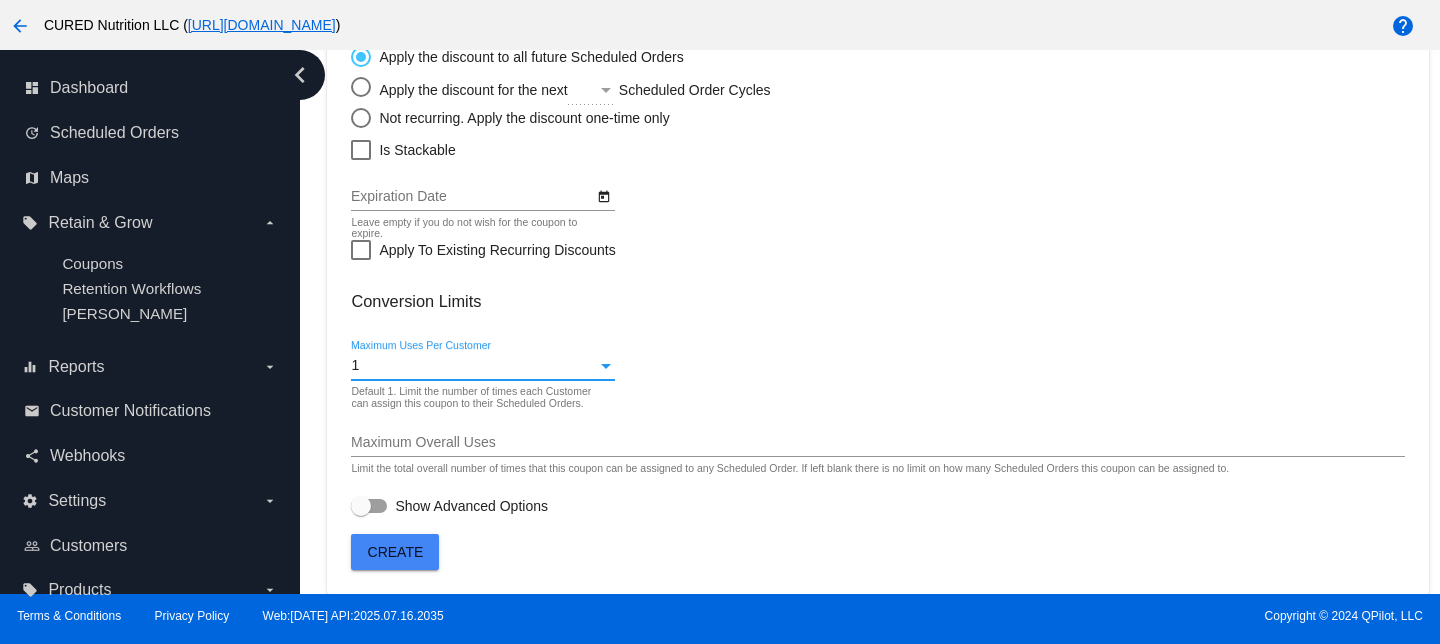 click on "1" at bounding box center (473, 366) 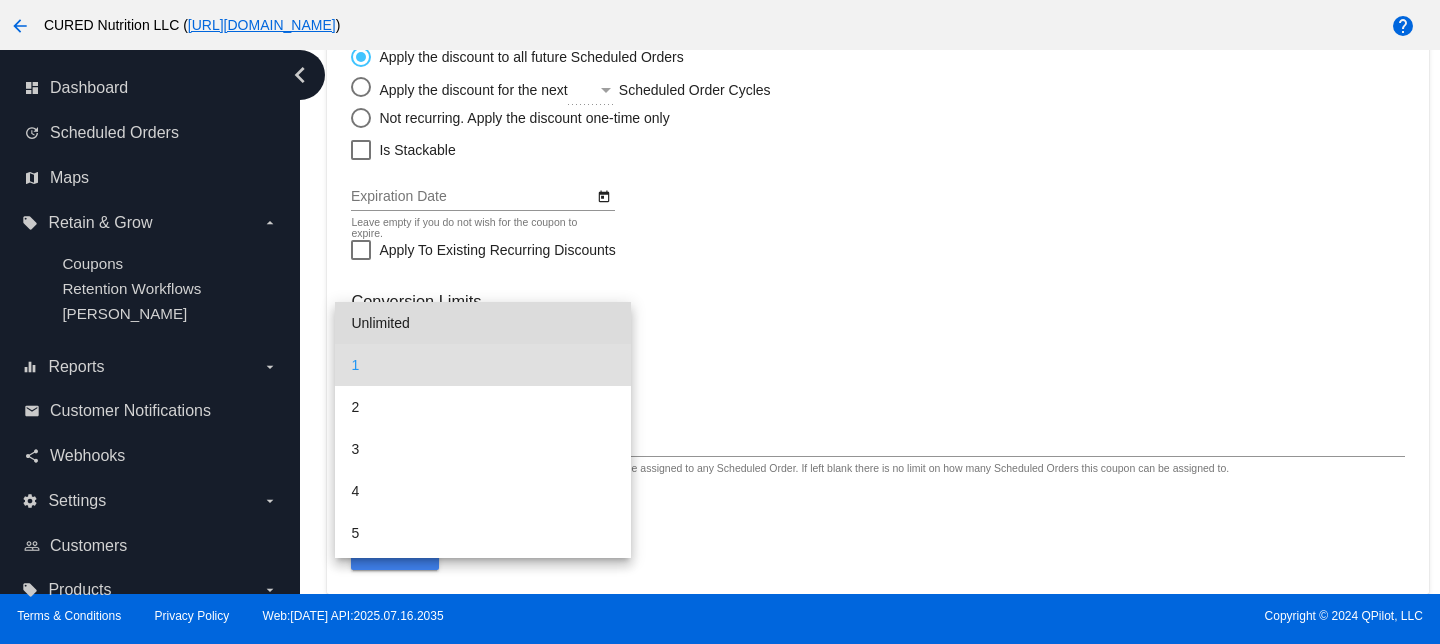 click on "Unlimited" at bounding box center (482, 323) 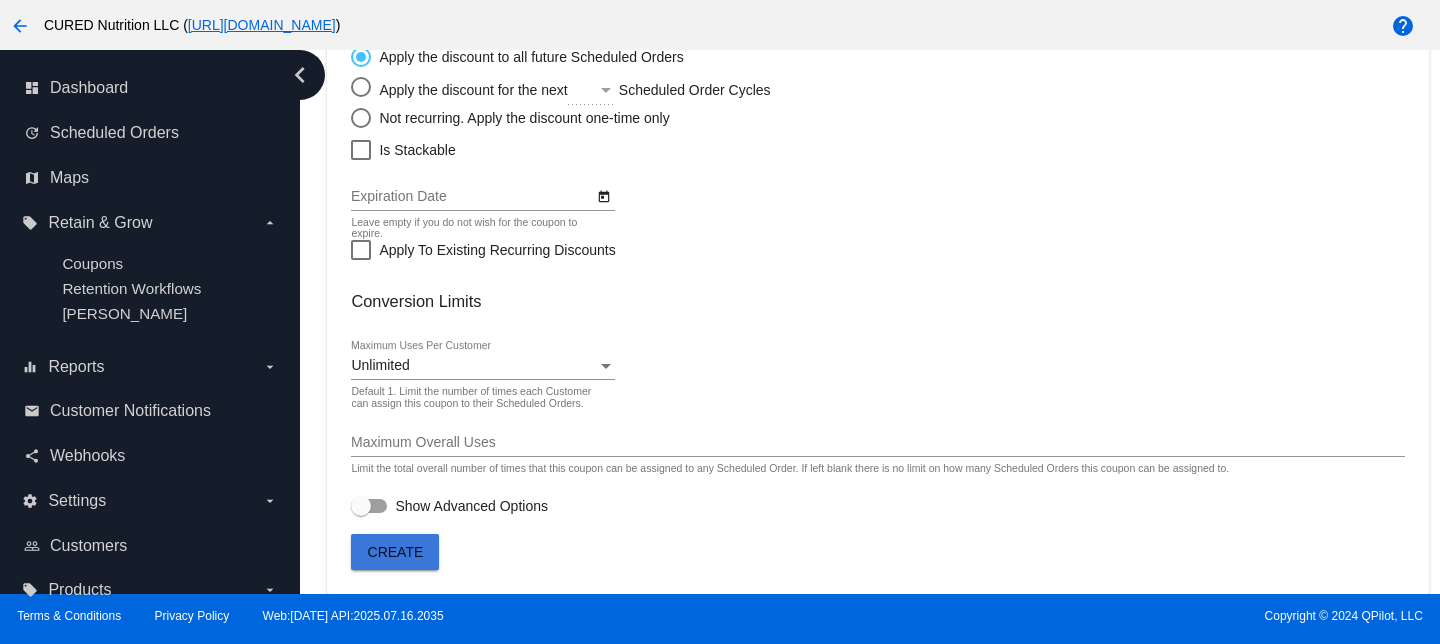 click on "Create" 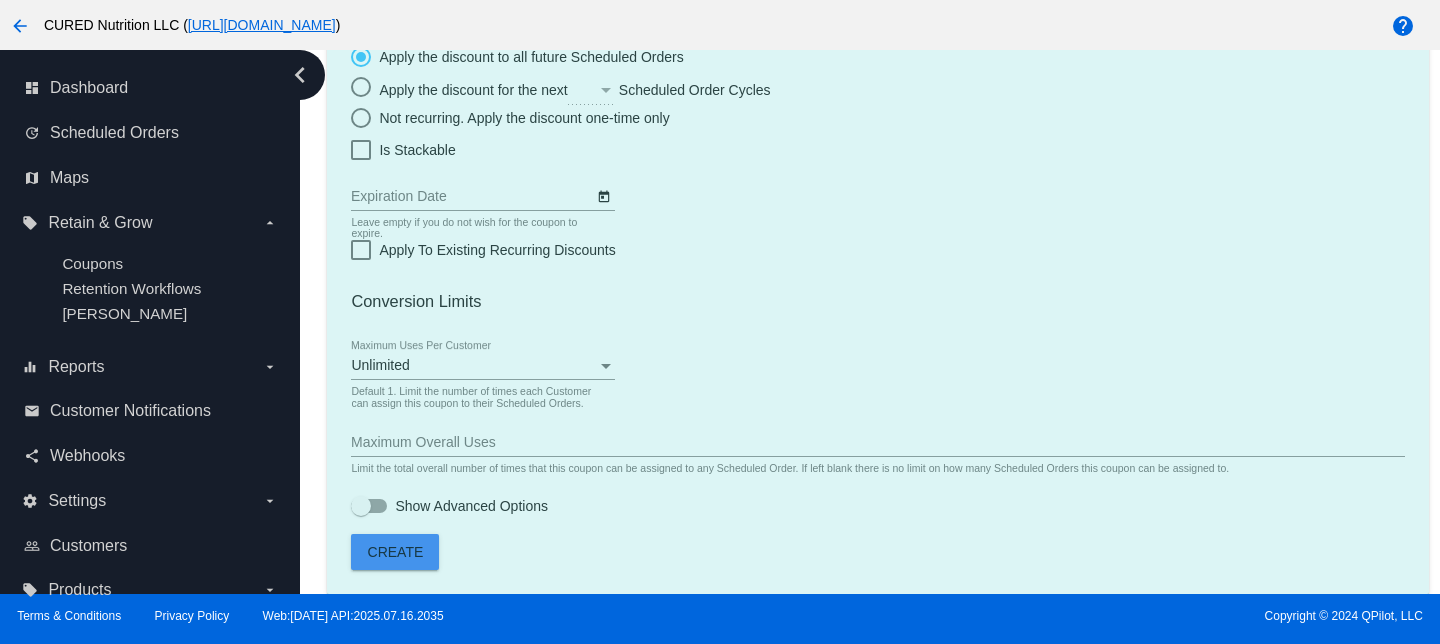 scroll, scrollTop: 0, scrollLeft: 0, axis: both 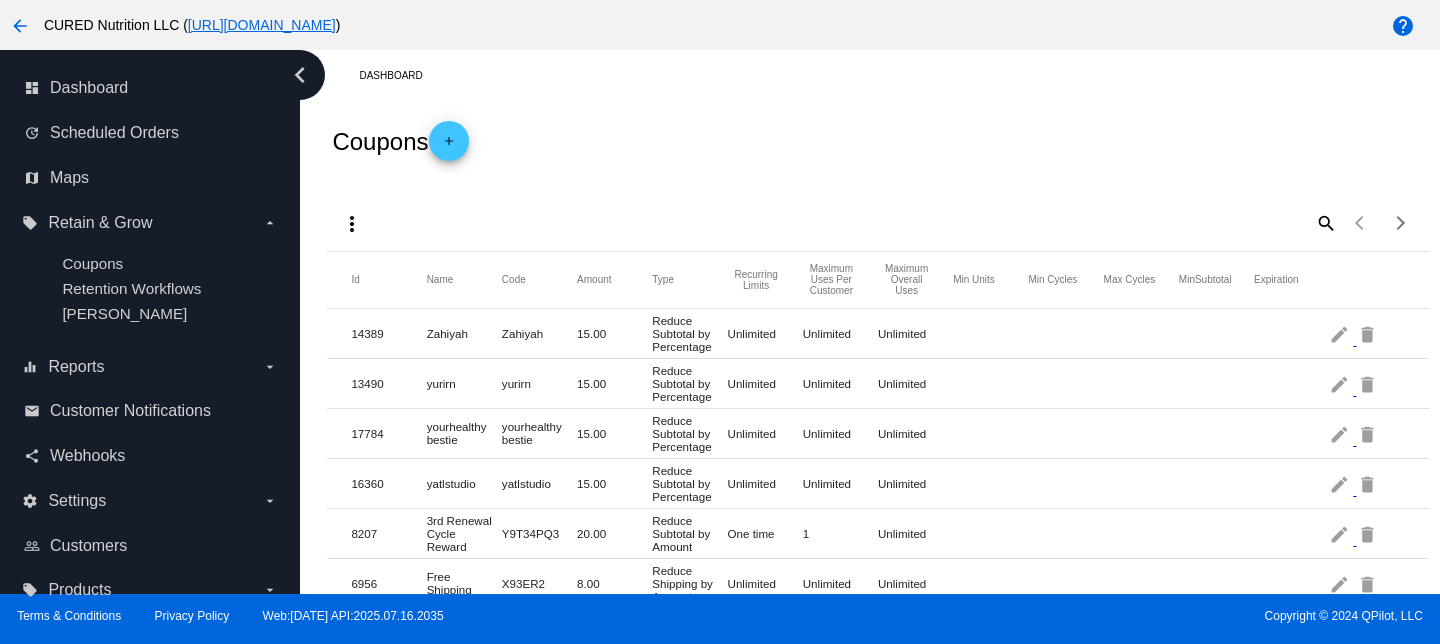click on "add" 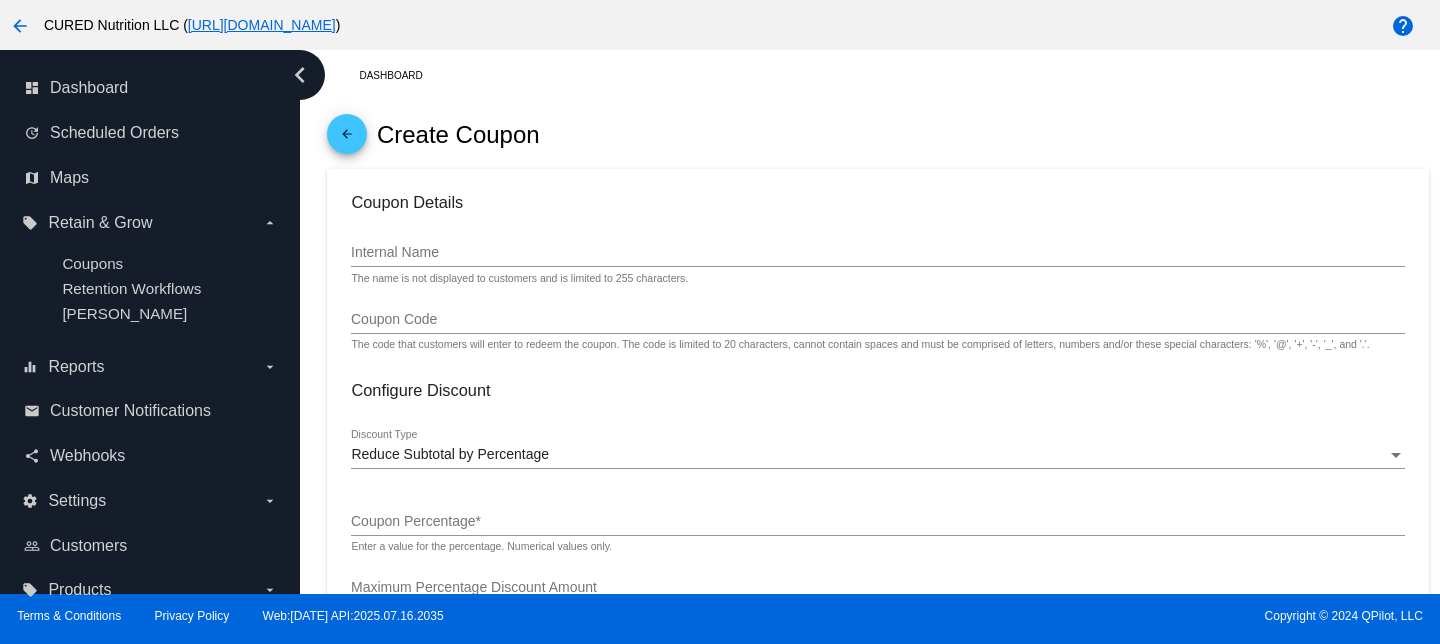 click on "Internal Name" at bounding box center [877, 253] 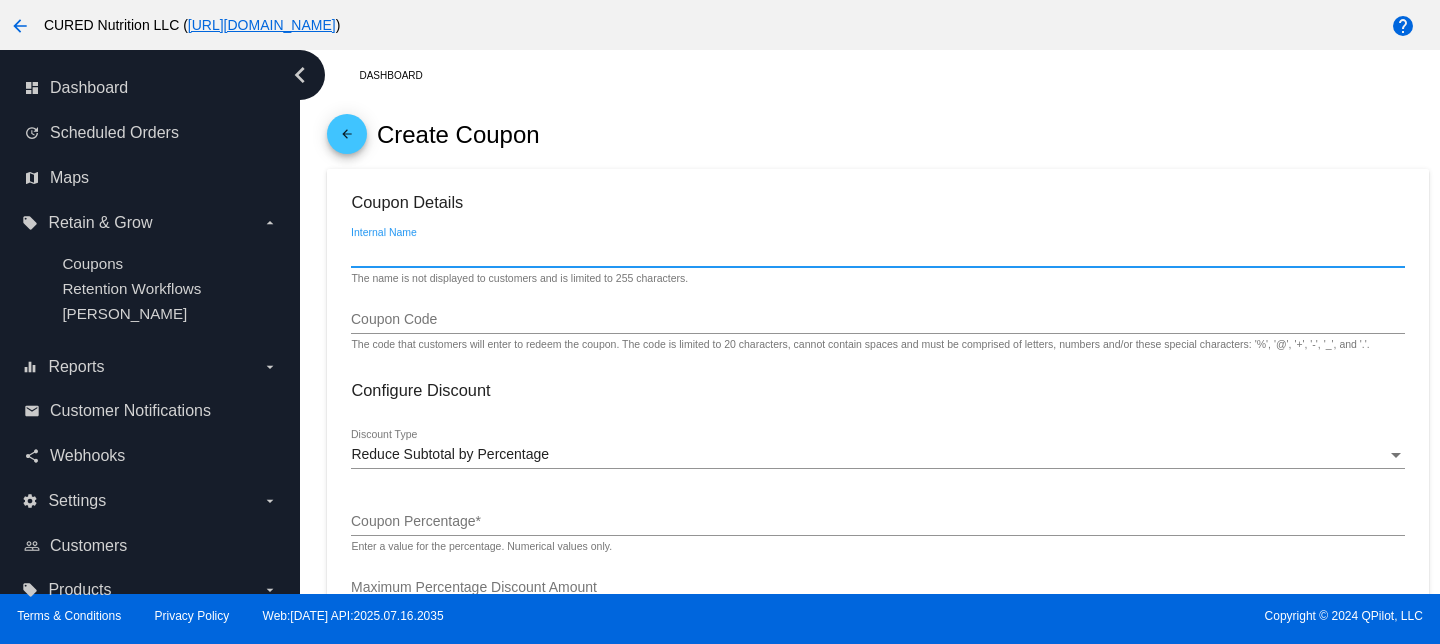paste on "Drtania" 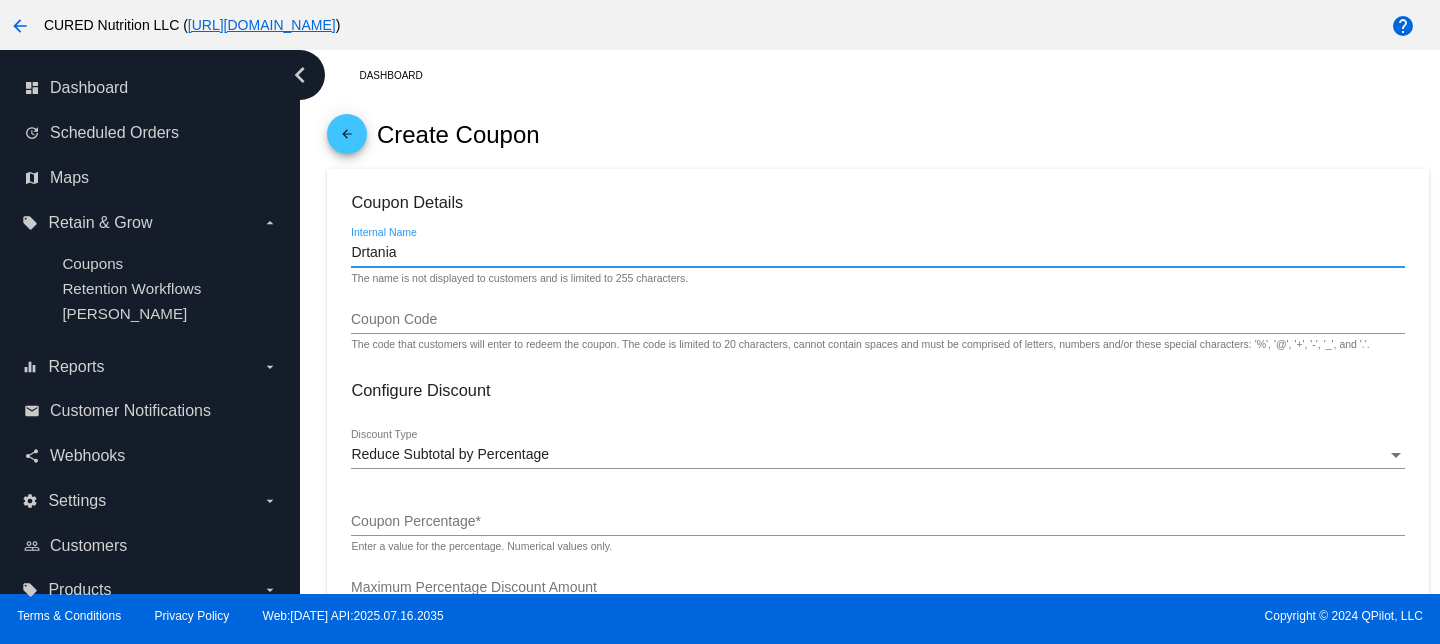 type on "Drtania" 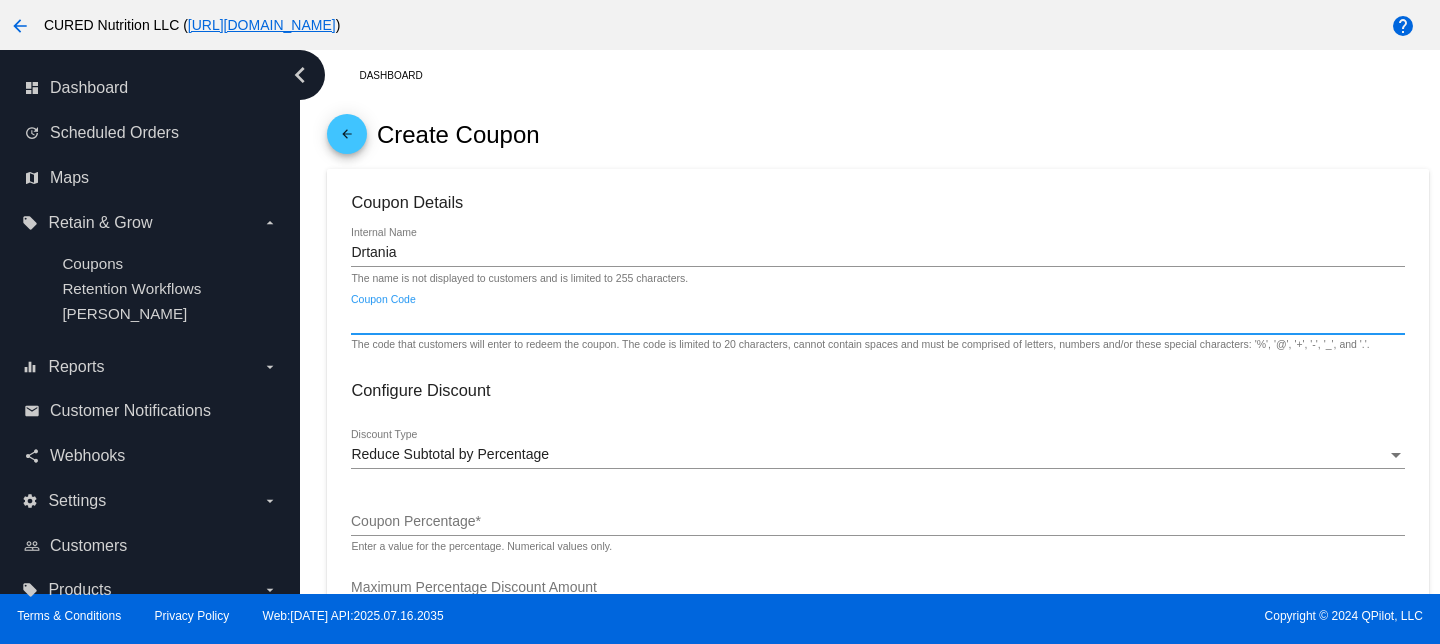 click on "Coupon Code" at bounding box center [877, 320] 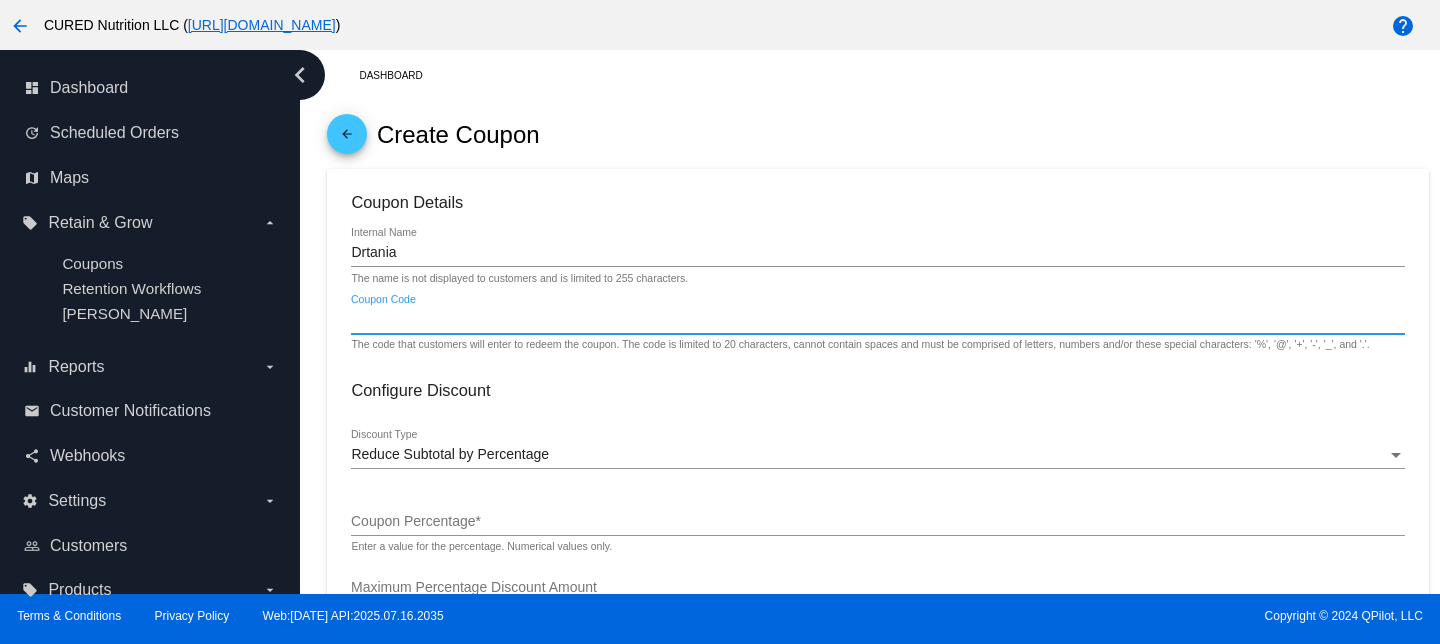 paste on "Drtania" 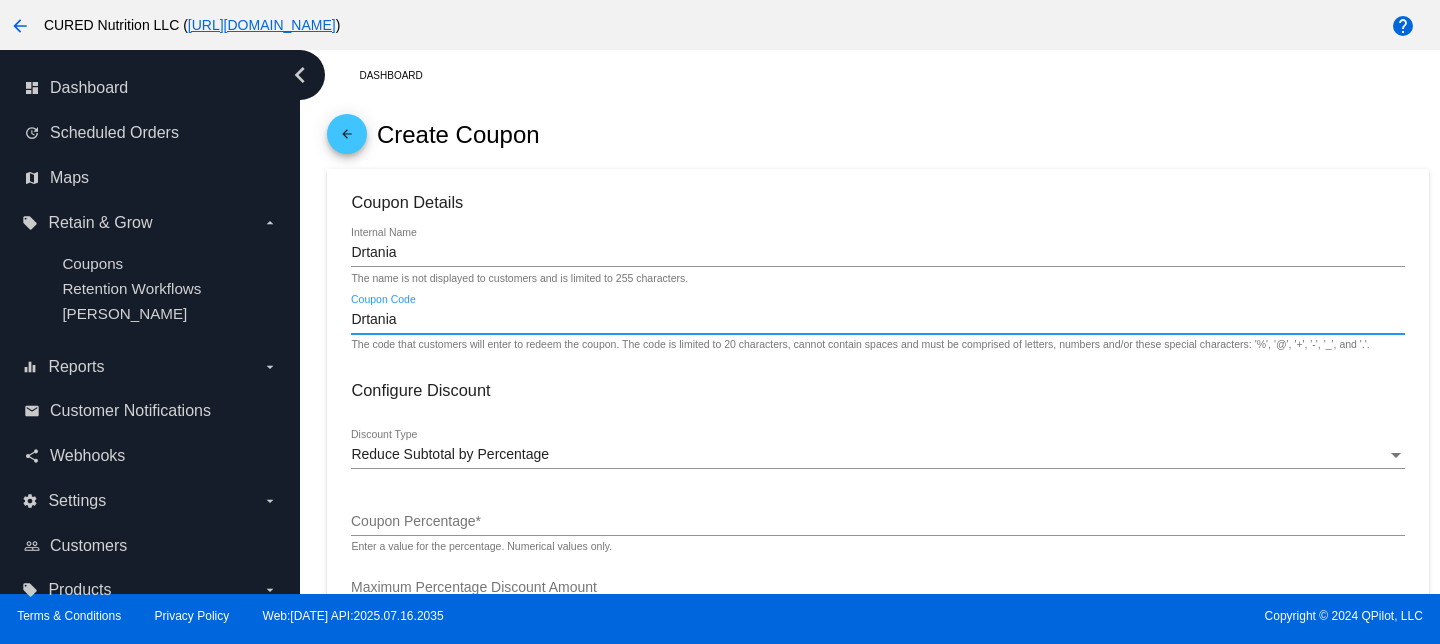 type on "Drtania" 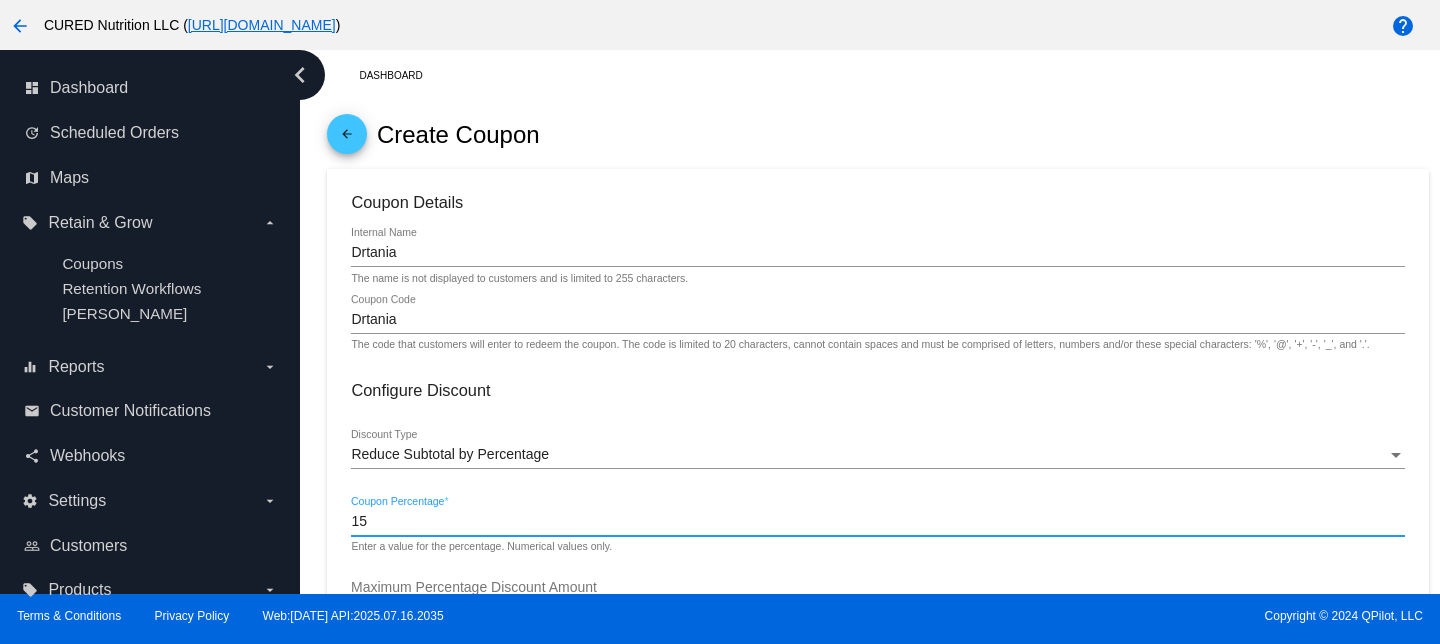 type on "15" 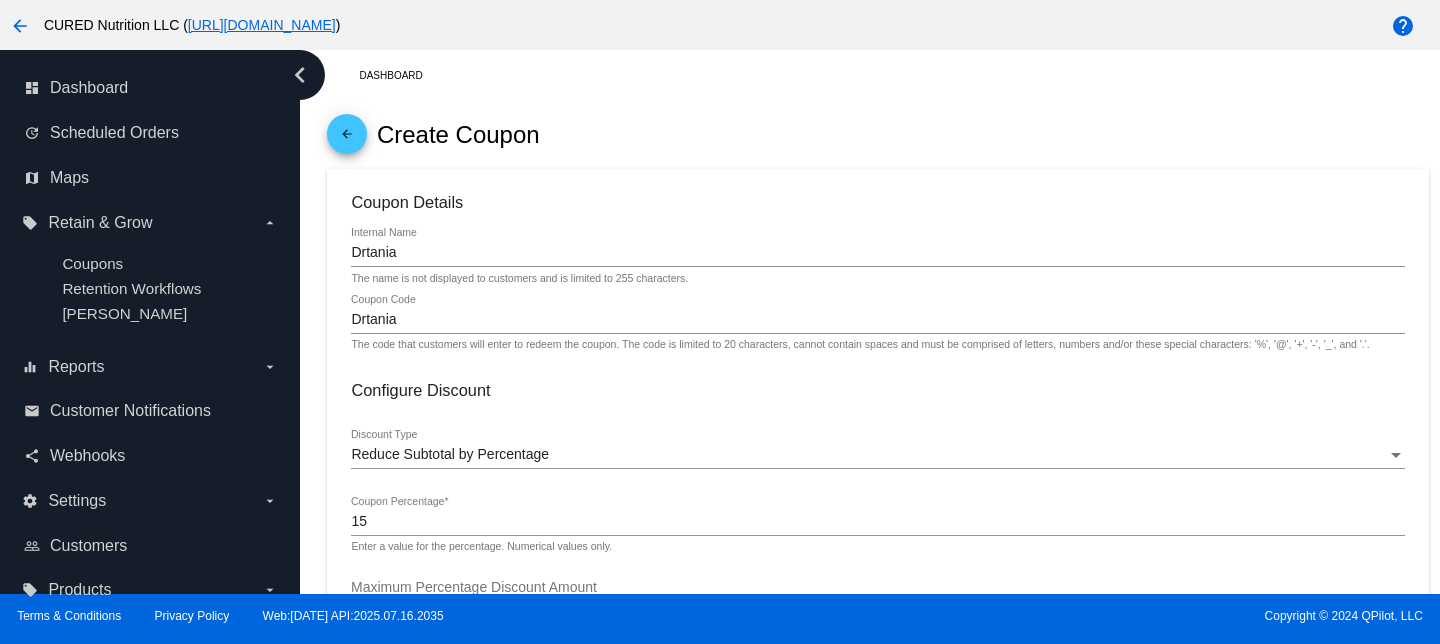 scroll, scrollTop: 741, scrollLeft: 0, axis: vertical 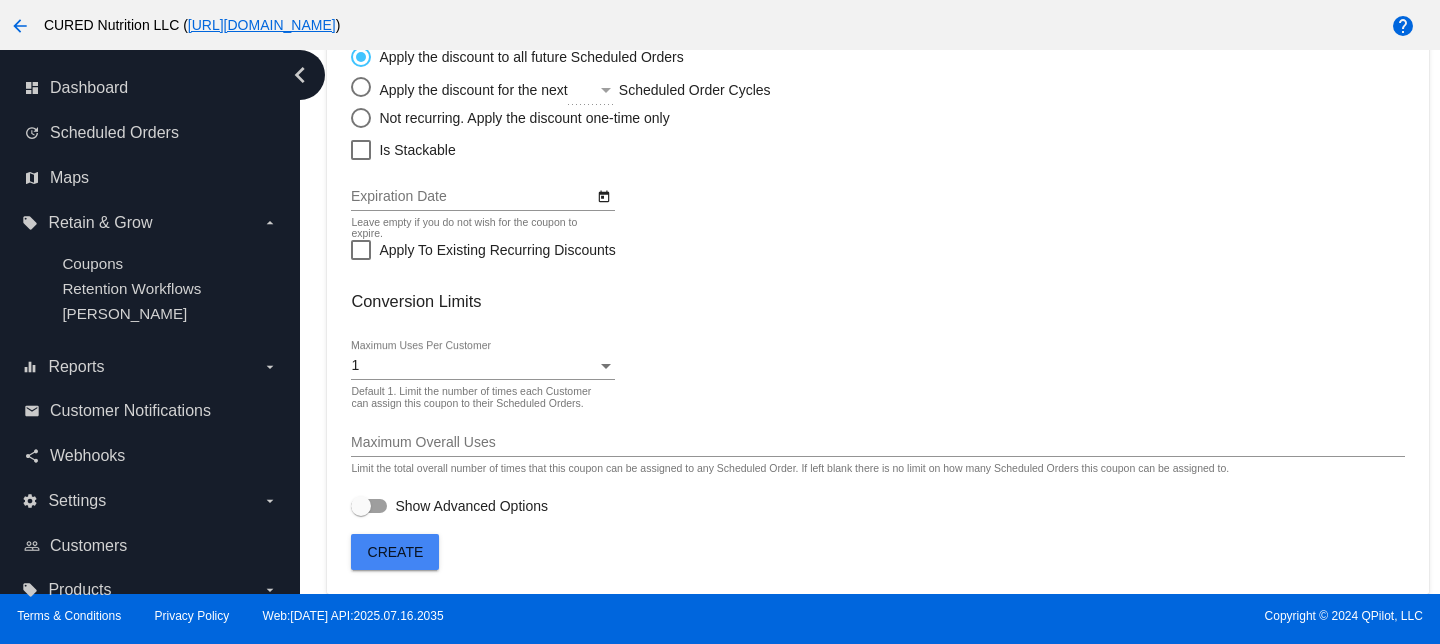 click on "1
Maximum Uses Per Customer" 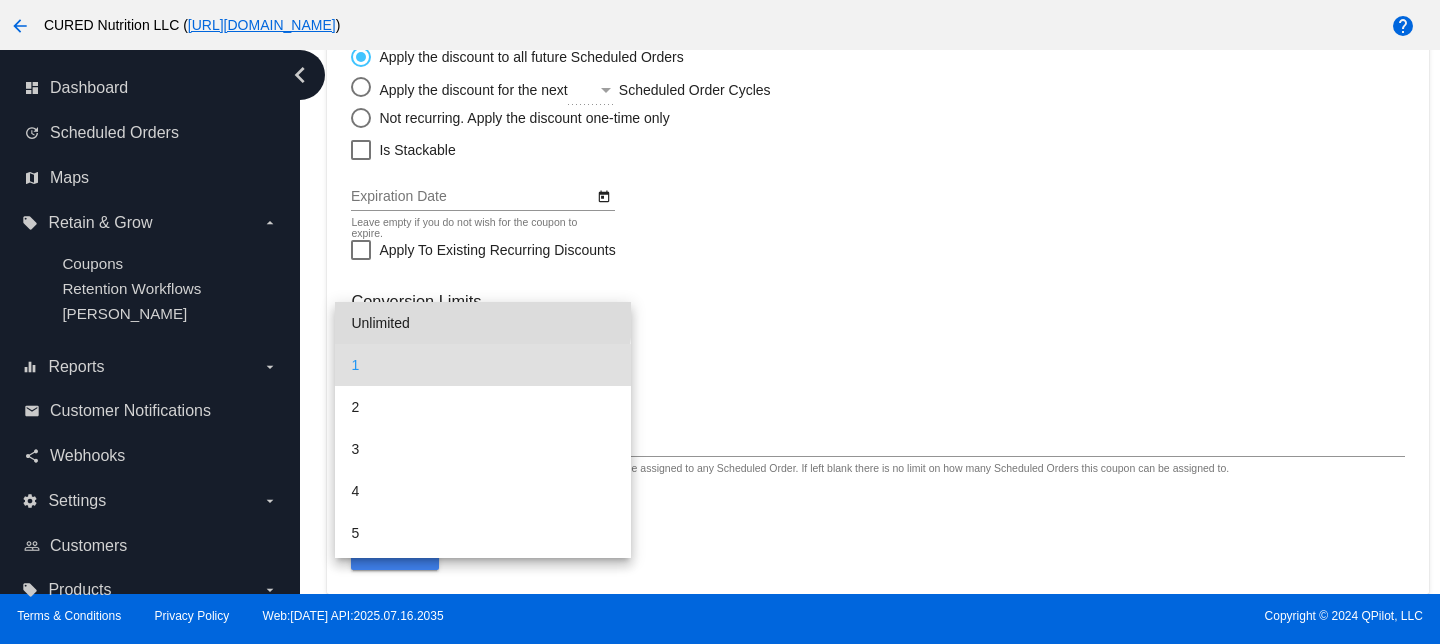 click on "Unlimited" at bounding box center [482, 323] 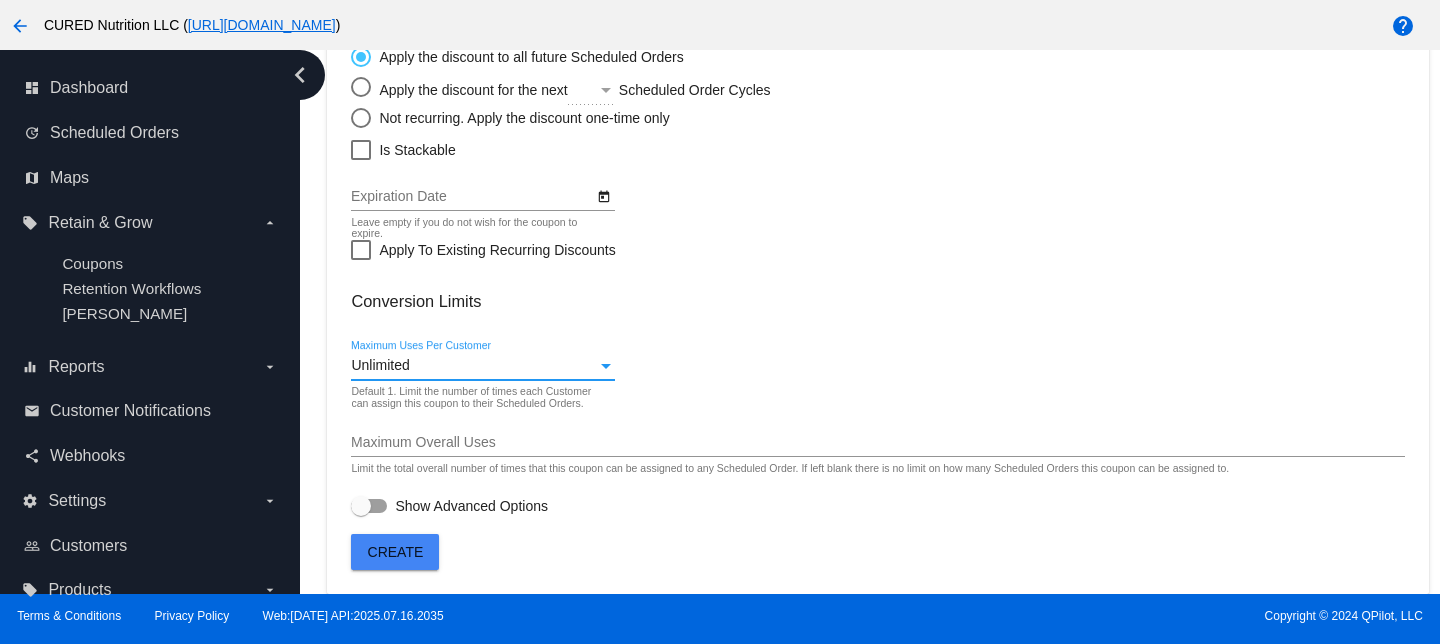 click on "Create" 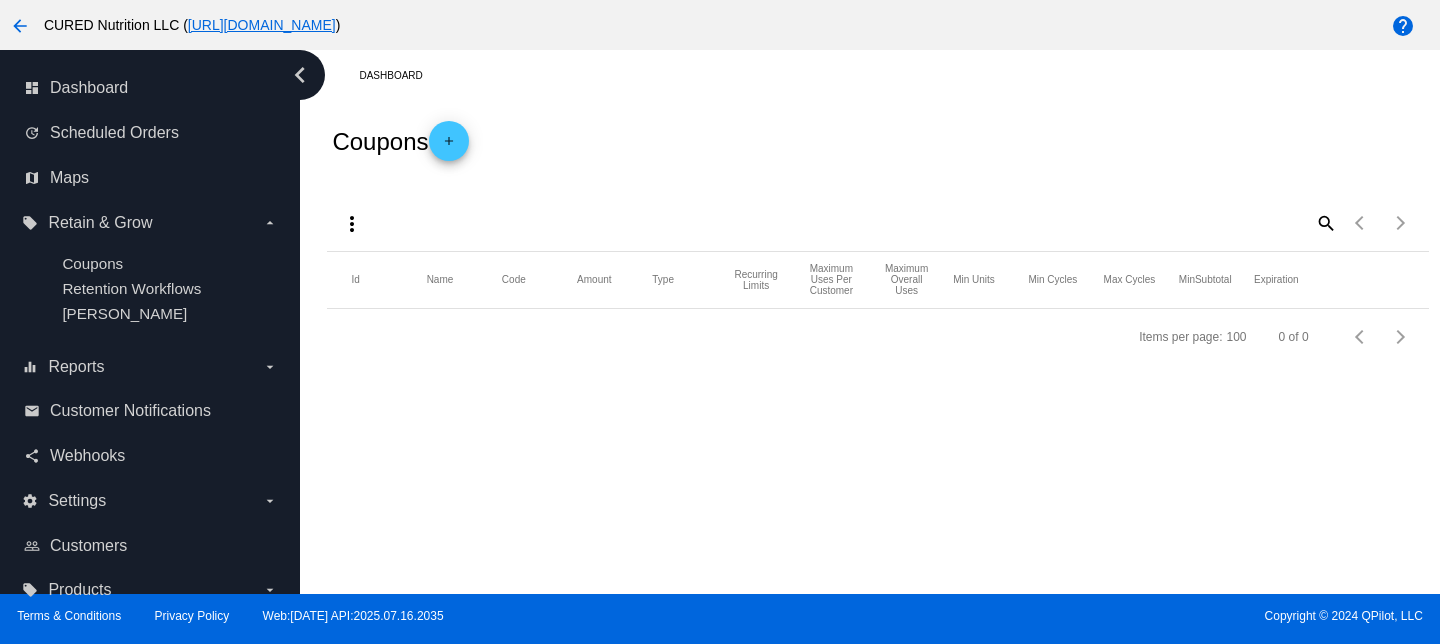 scroll, scrollTop: 0, scrollLeft: 0, axis: both 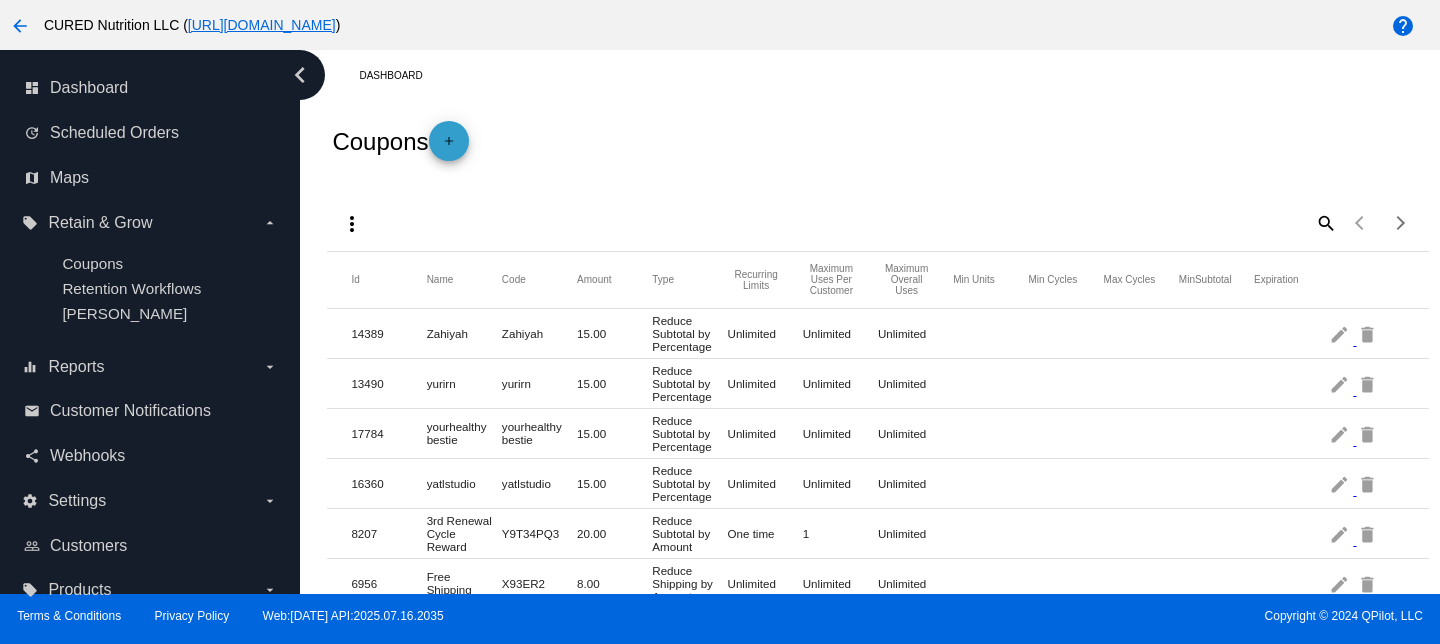 click on "add" 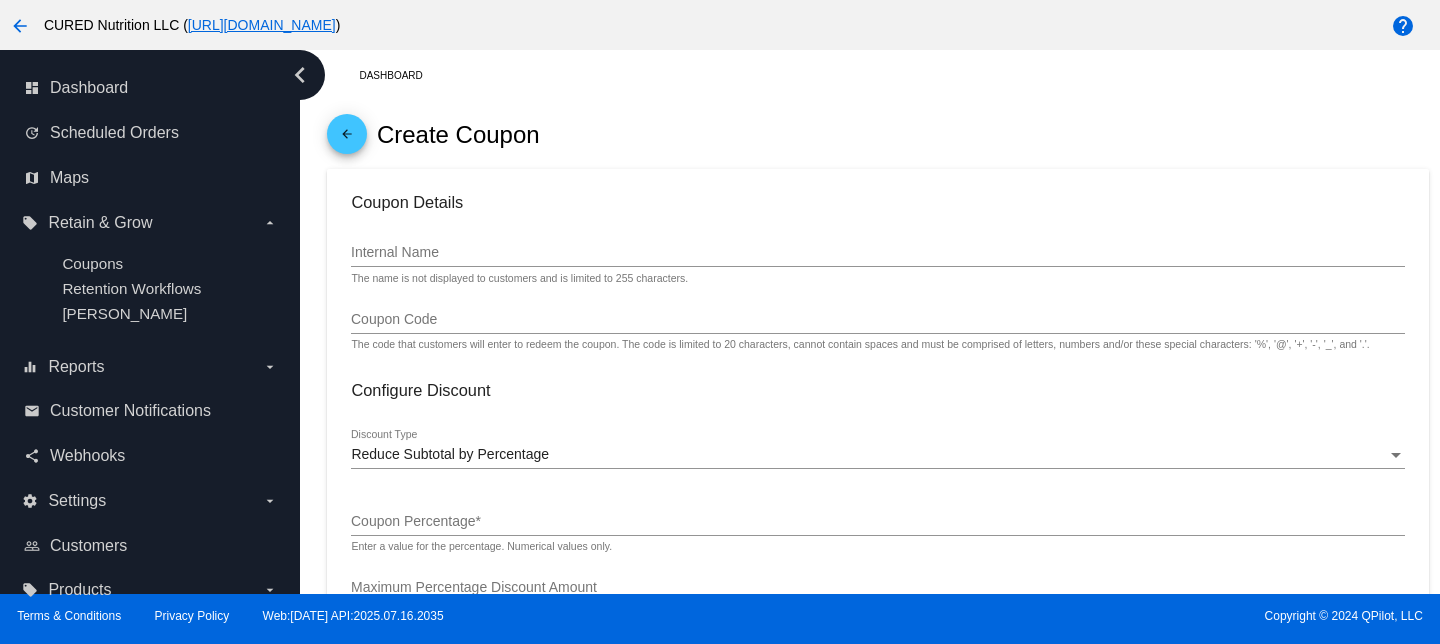 click on "Internal Name" at bounding box center (877, 253) 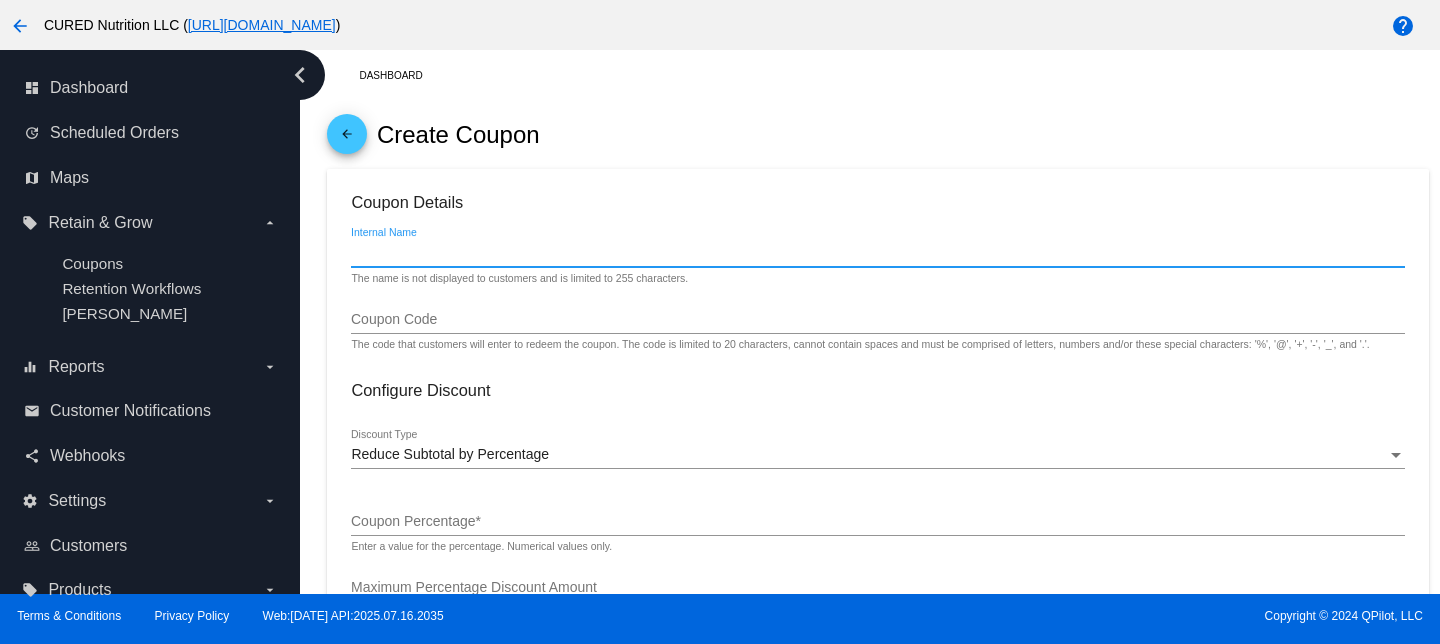 paste on "[PERSON_NAME]" 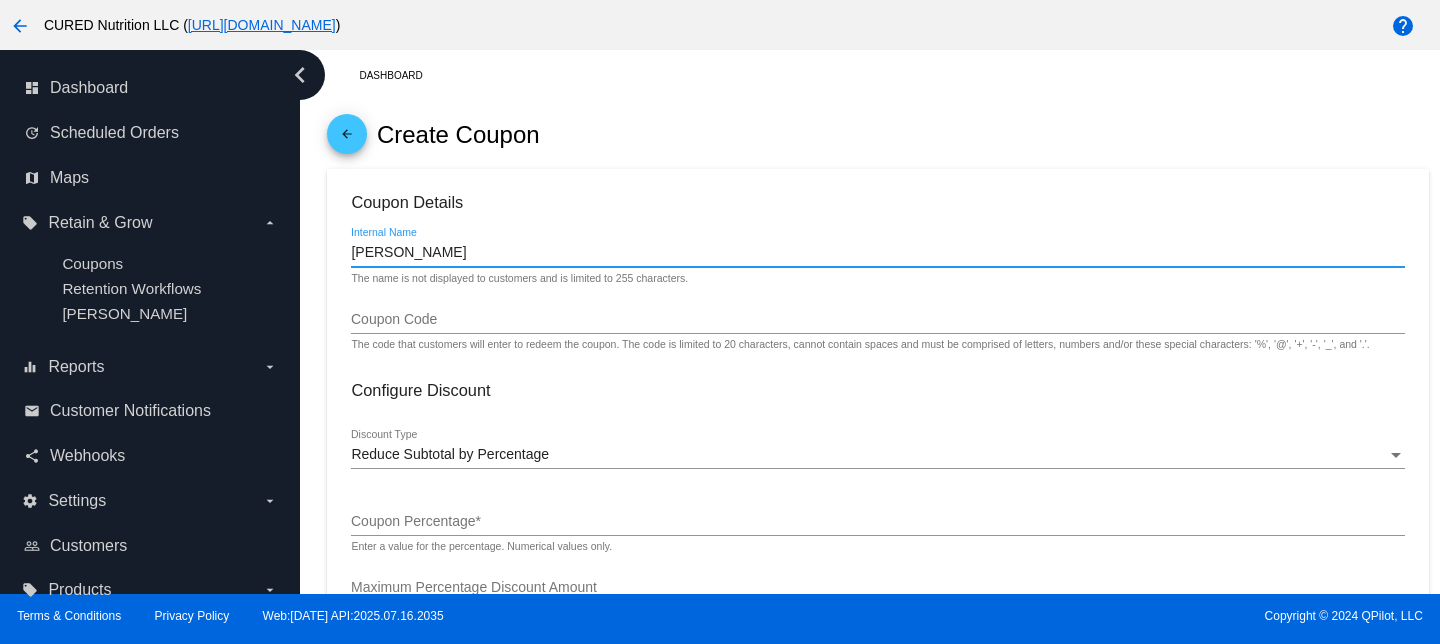 type on "[PERSON_NAME]" 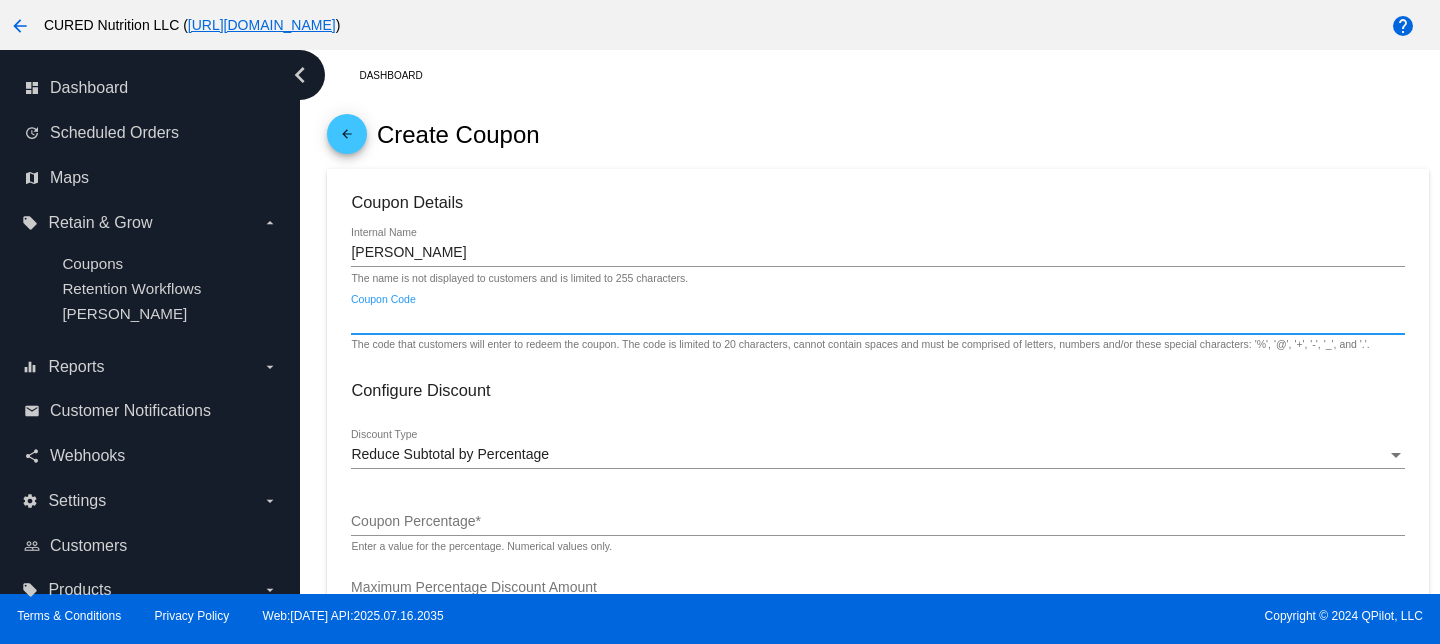 click on "Coupon Code" at bounding box center [877, 320] 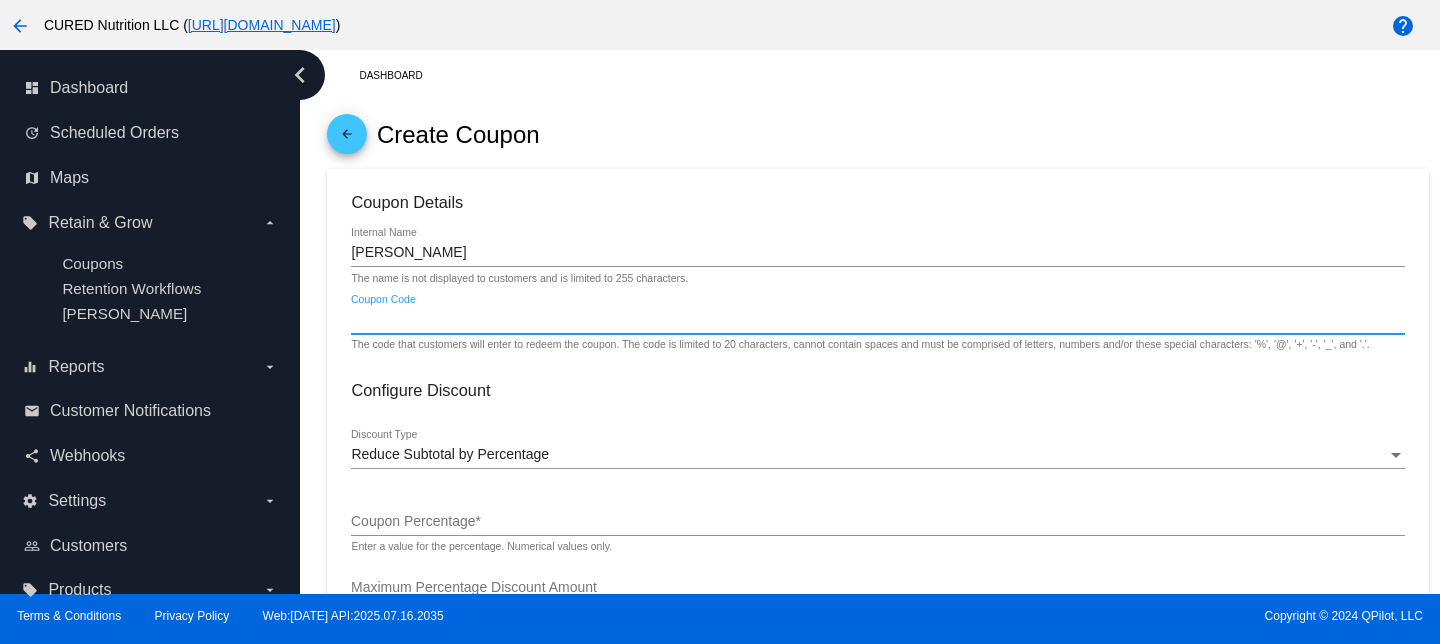 paste on "[PERSON_NAME]" 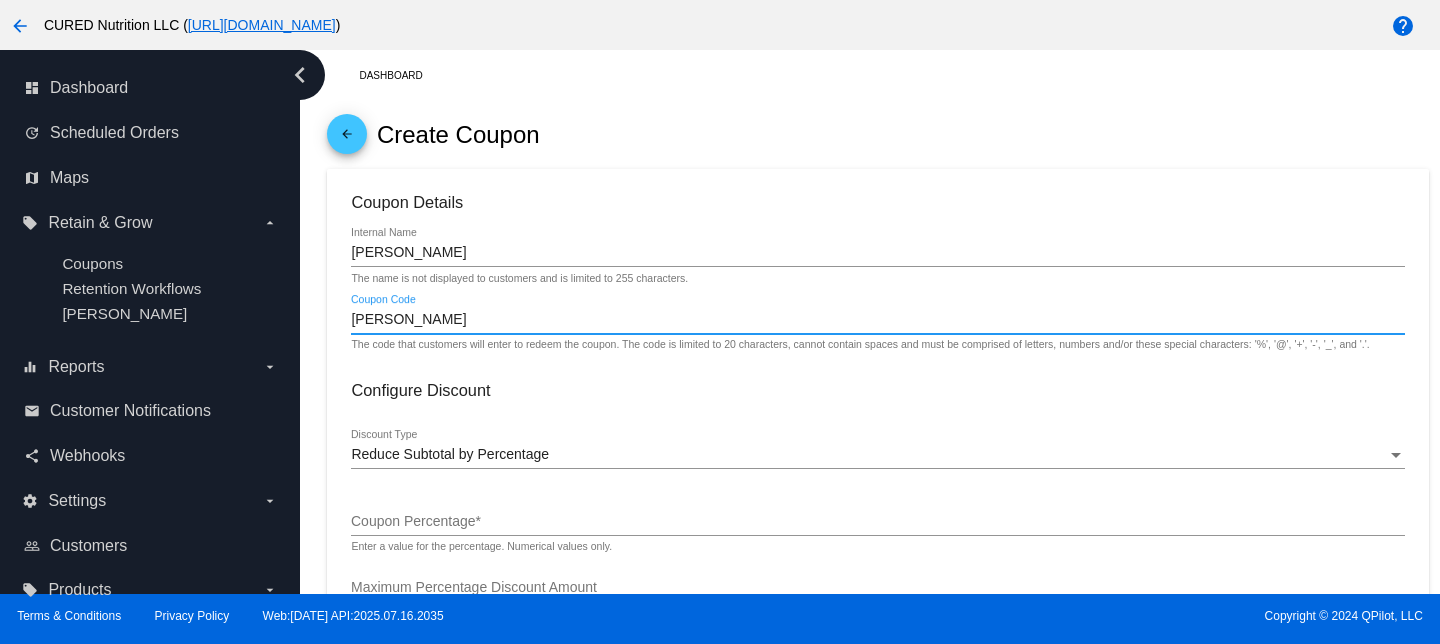 type on "[PERSON_NAME]" 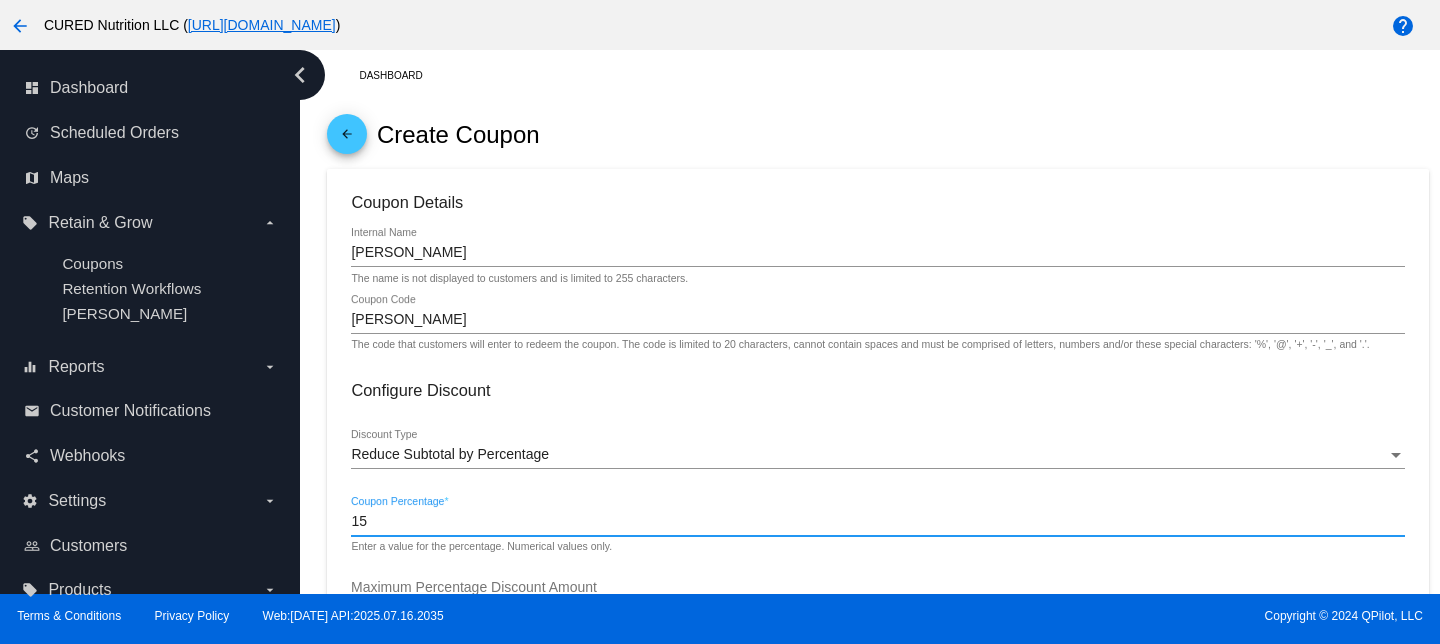 type on "15" 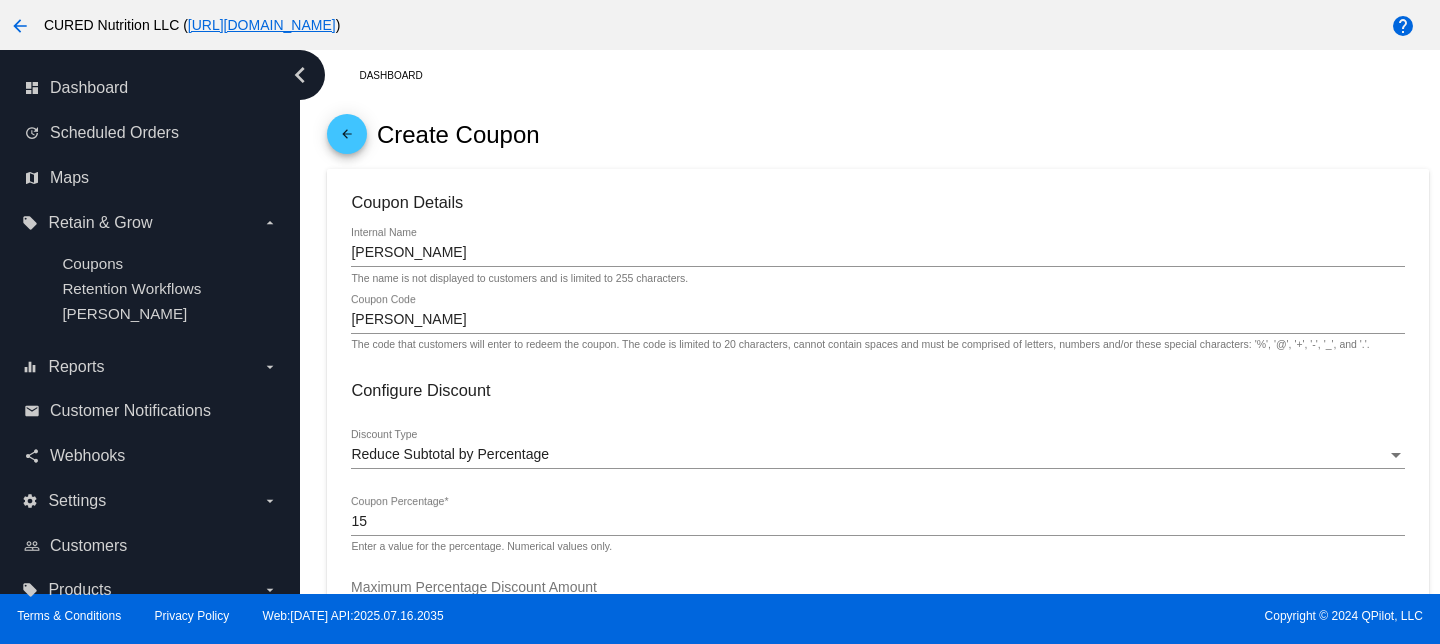 click on "Coupon Details
[PERSON_NAME]
Internal Name The name is not displayed to customers and is limited to 255 characters.
[PERSON_NAME] Code The code that customers will enter to redeem the coupon. The code is limited to 20 characters, cannot contain spaces and must be comprised of letters, numbers and/or these special characters: '%',
'@', '+', '-', '_', and '.'.
Configure Discount
Reduce Subtotal by Percentage
Discount Type
15
Coupon Percentage  * Enter a value for the percentage. Numerical values only.
Maximum Percentage Discount Amount Enter a maximum amount for the percentage discount. Leave this blank to allow the percentage discount to increase to any amount.
Apply Discount to Sale
Price
Apply Discount to Regular
Price" 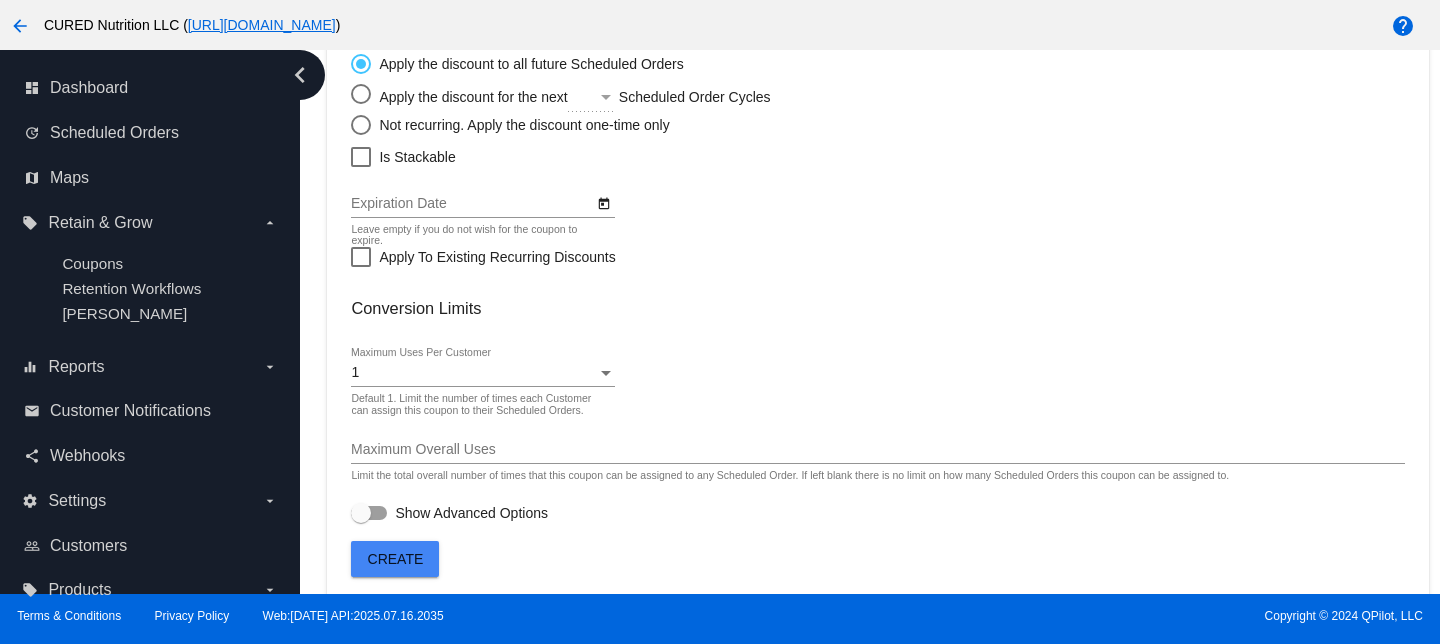 scroll, scrollTop: 741, scrollLeft: 0, axis: vertical 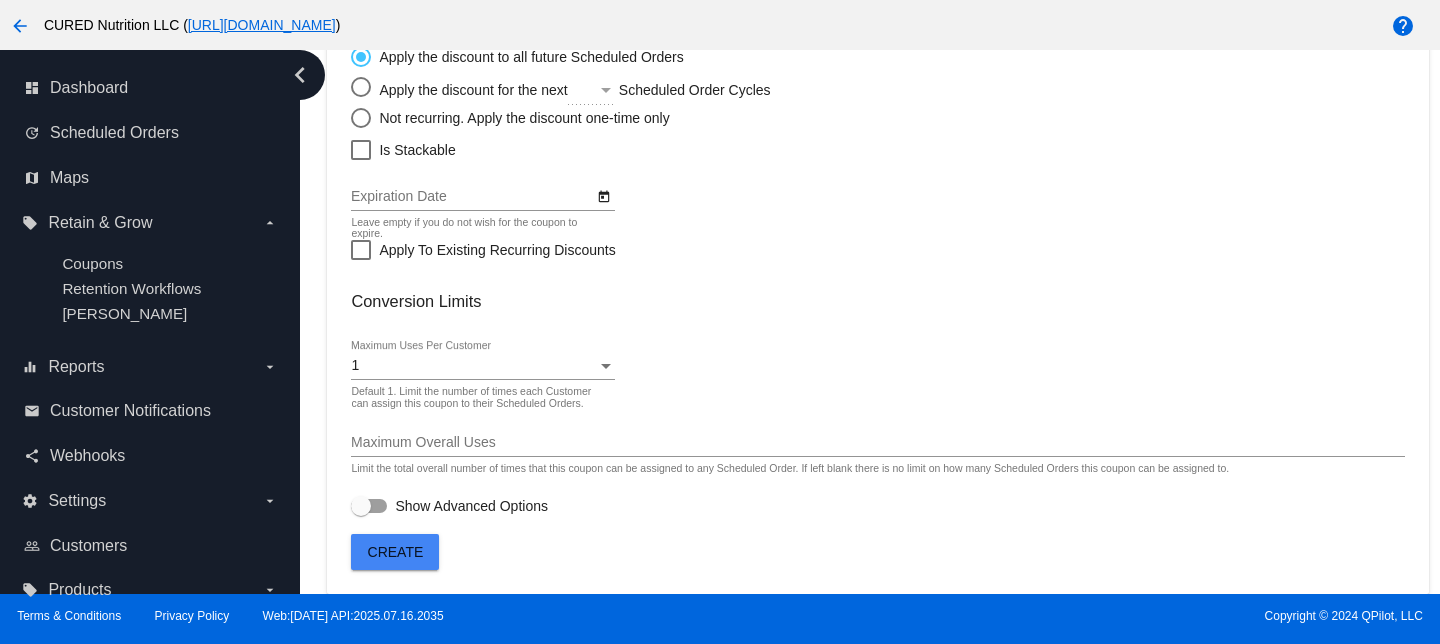 click on "1
Maximum Uses Per Customer" 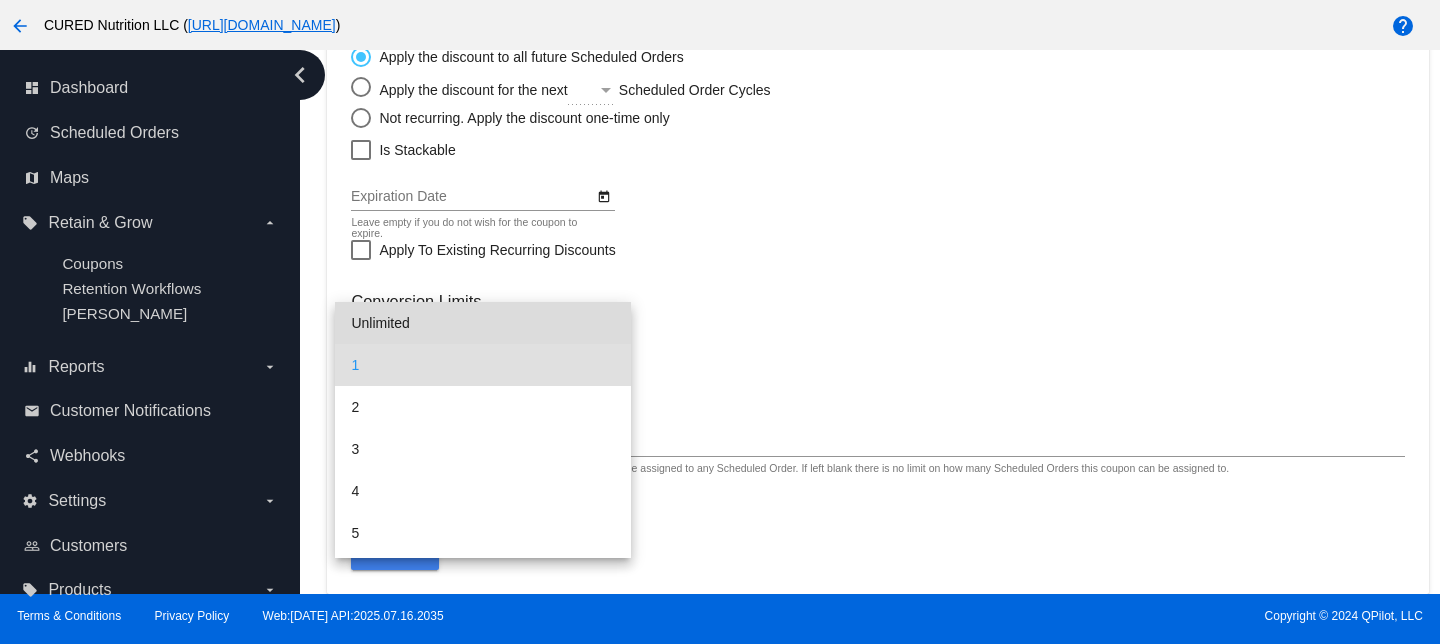 click on "Unlimited" at bounding box center [482, 323] 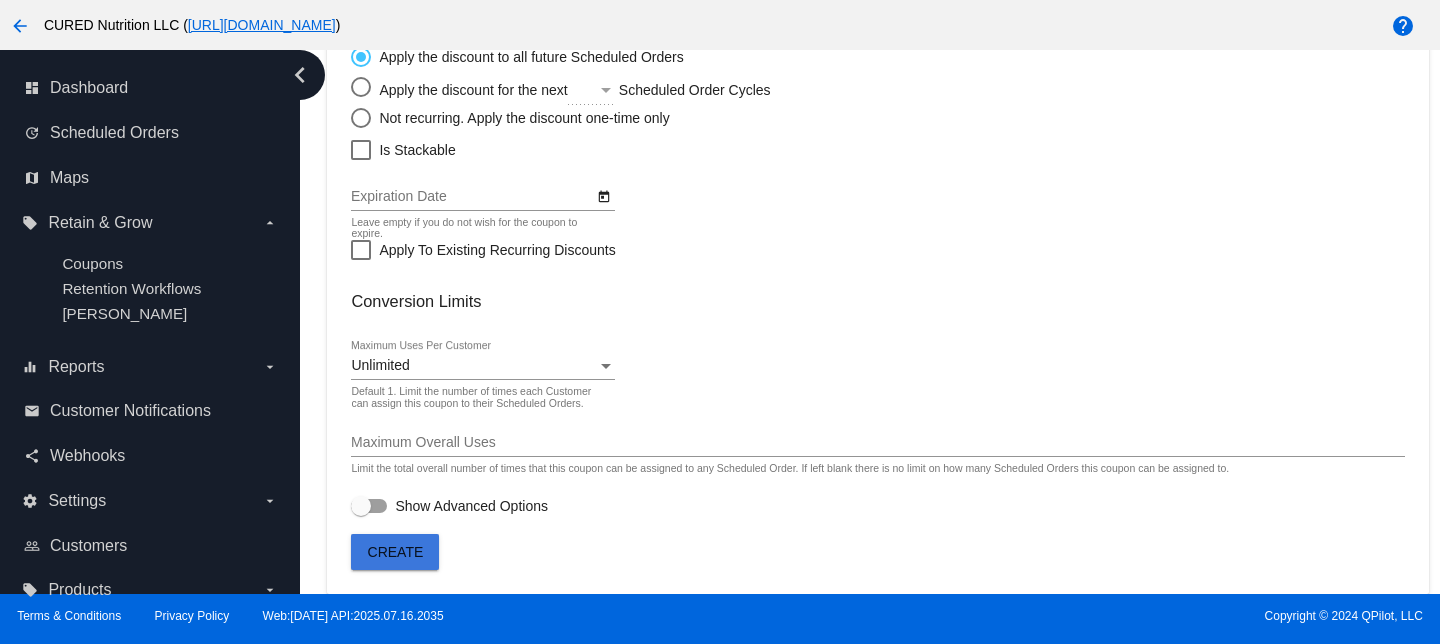 click on "Create" 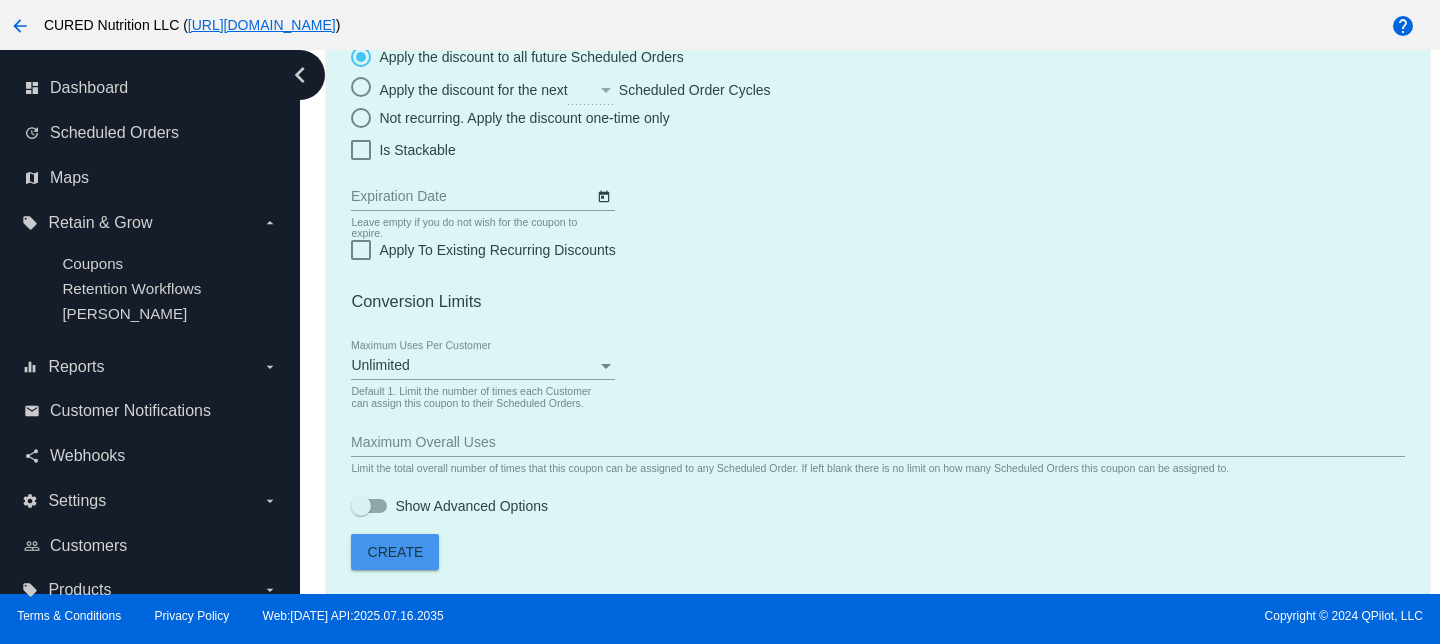 scroll, scrollTop: 0, scrollLeft: 0, axis: both 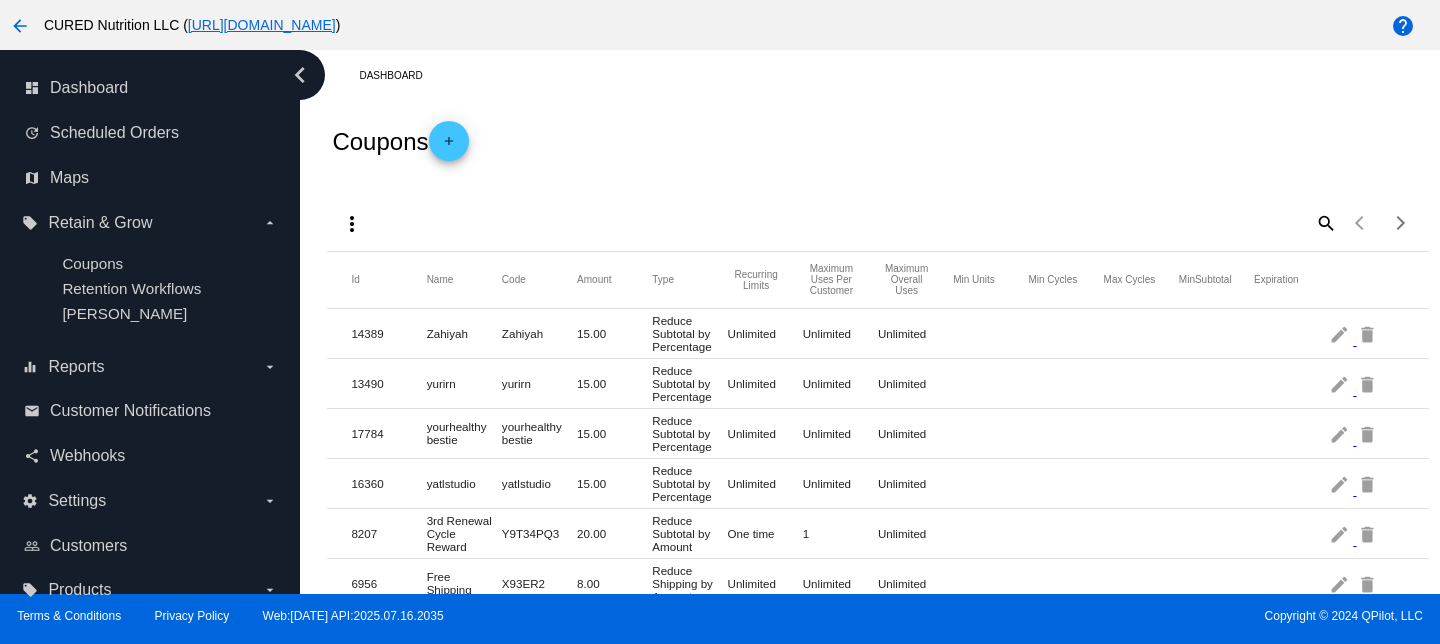 click on "add" 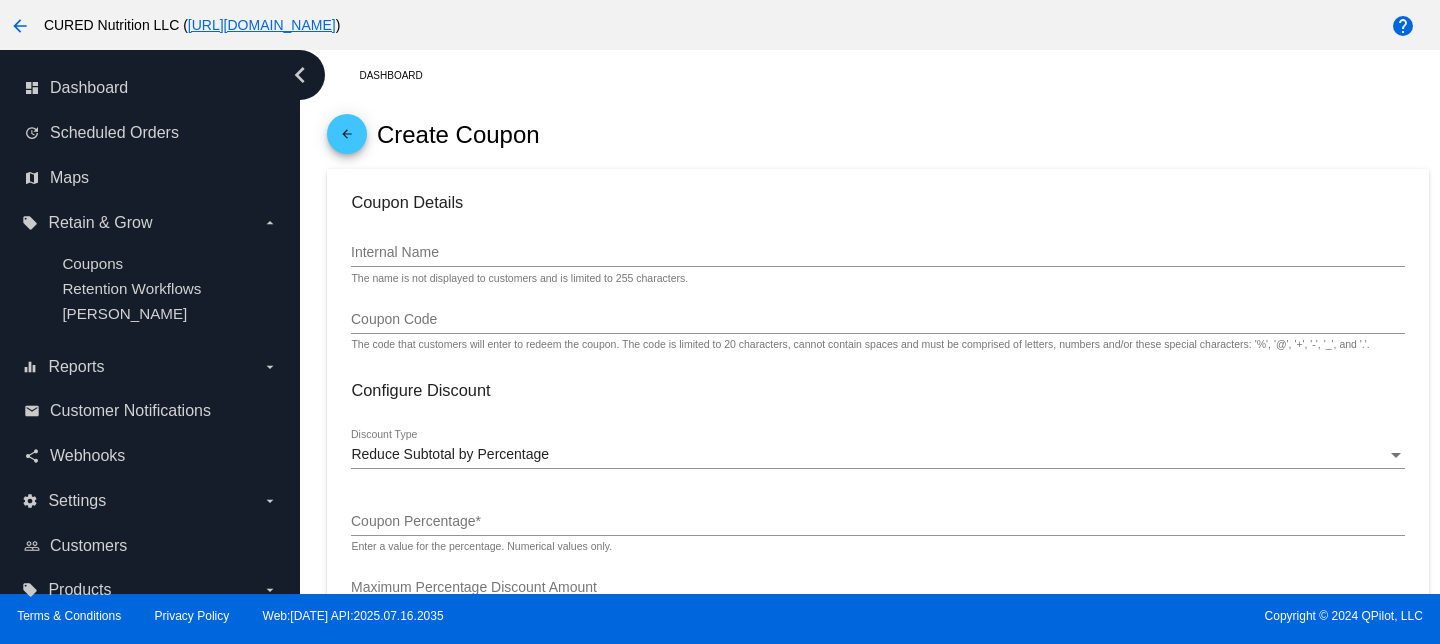 click on "Internal Name" at bounding box center [877, 253] 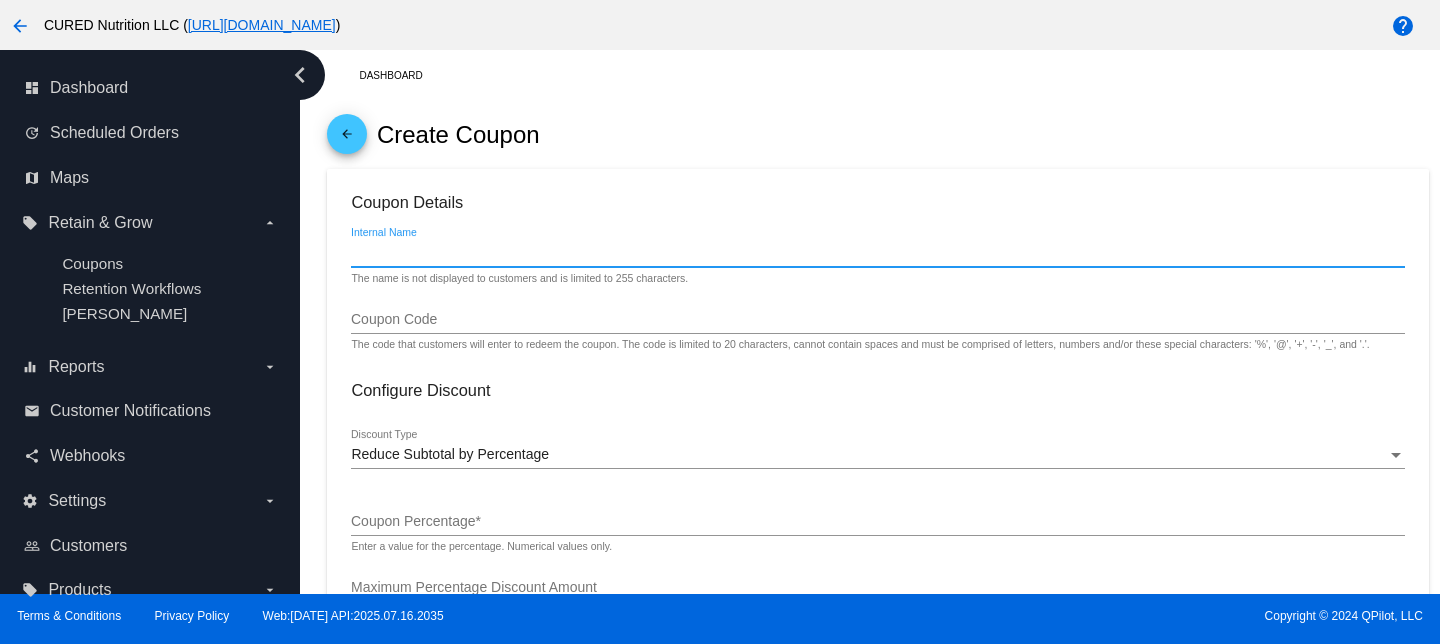 paste on "[PERSON_NAME]" 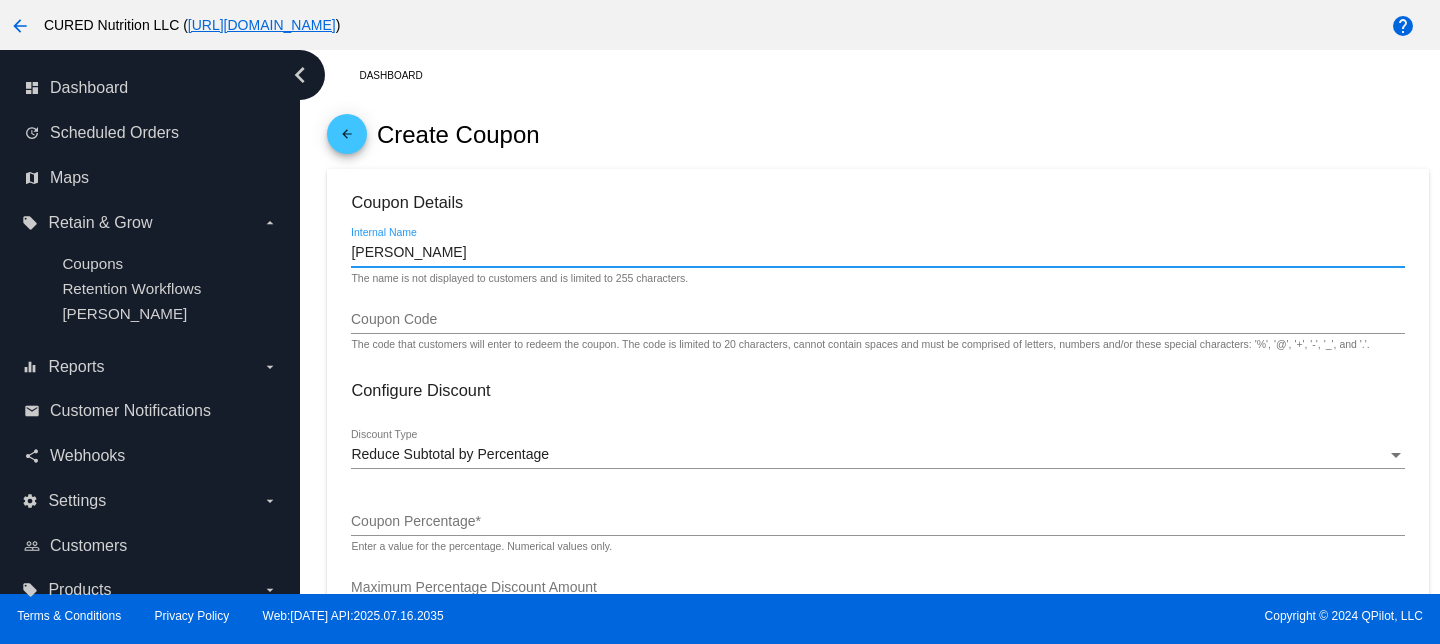 type on "[PERSON_NAME]" 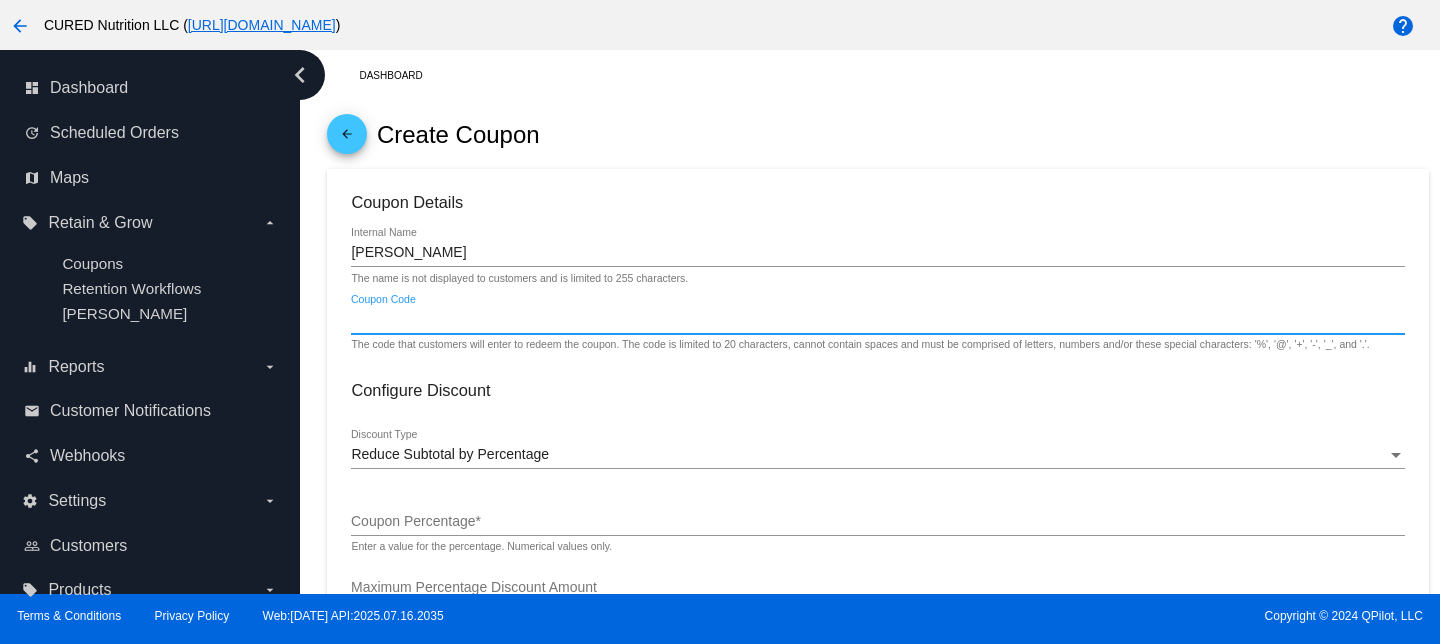 click on "Coupon Code" at bounding box center [877, 320] 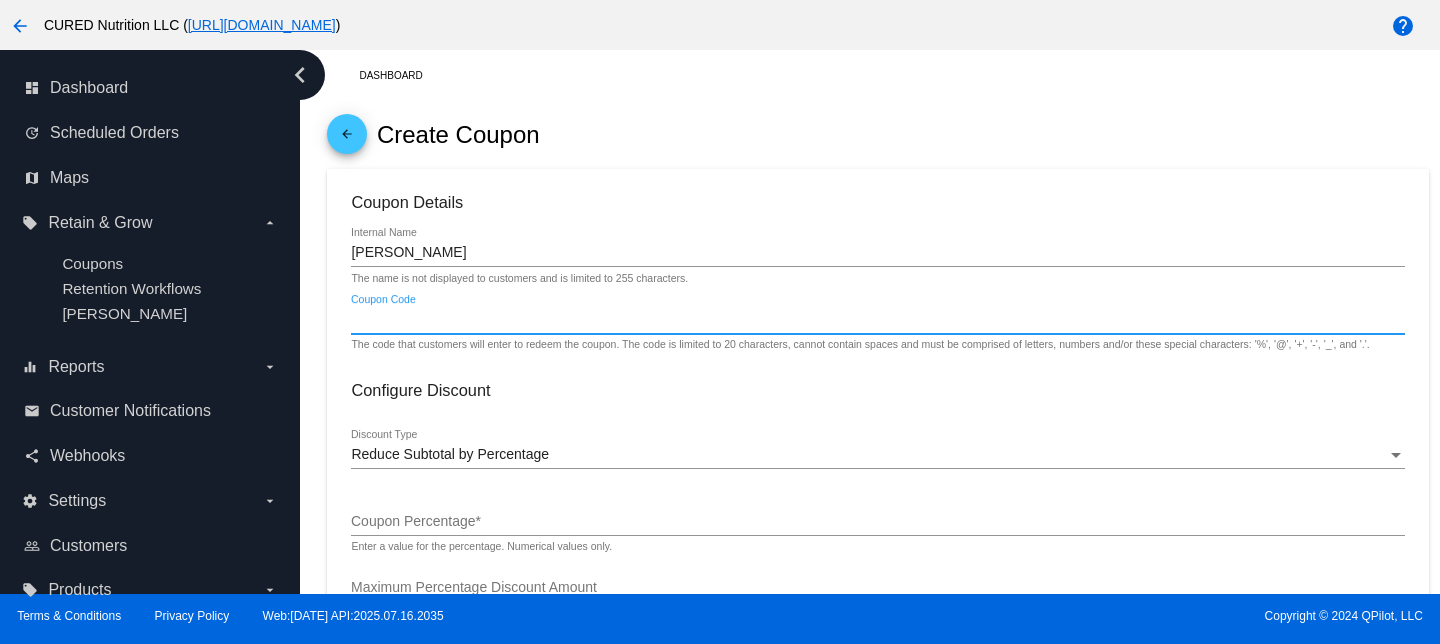 paste on "[PERSON_NAME]" 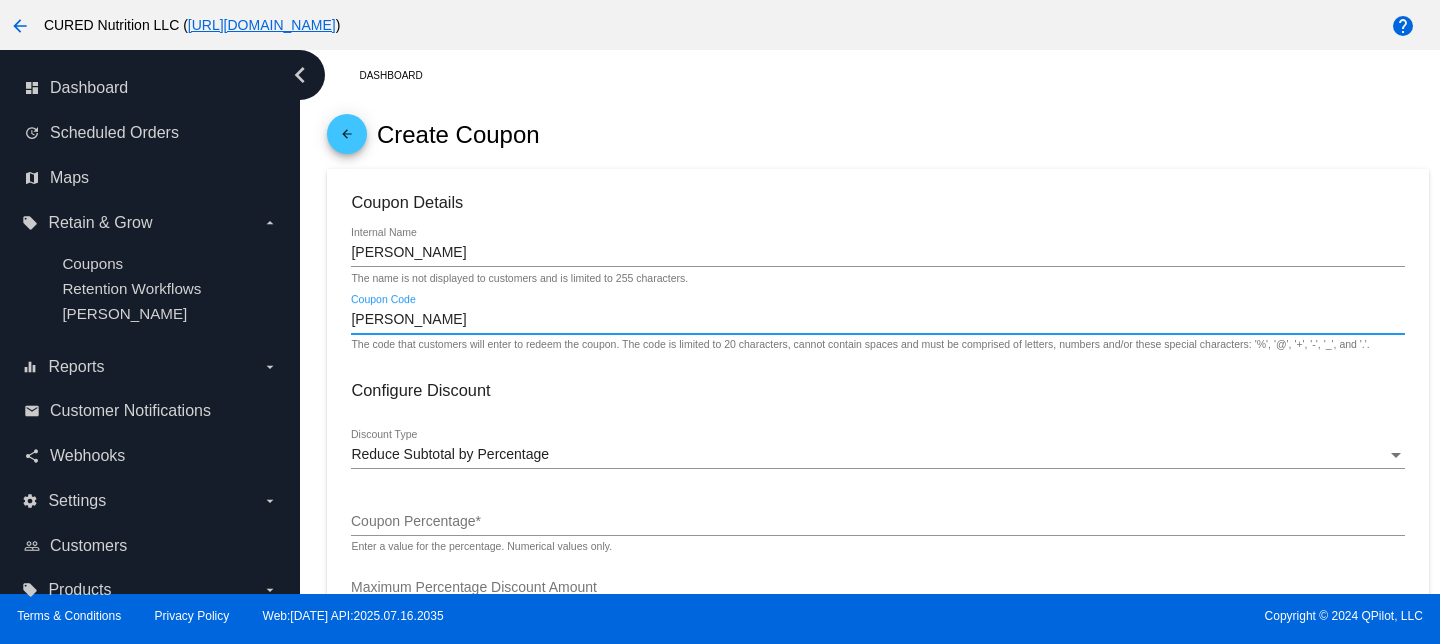 type on "[PERSON_NAME]" 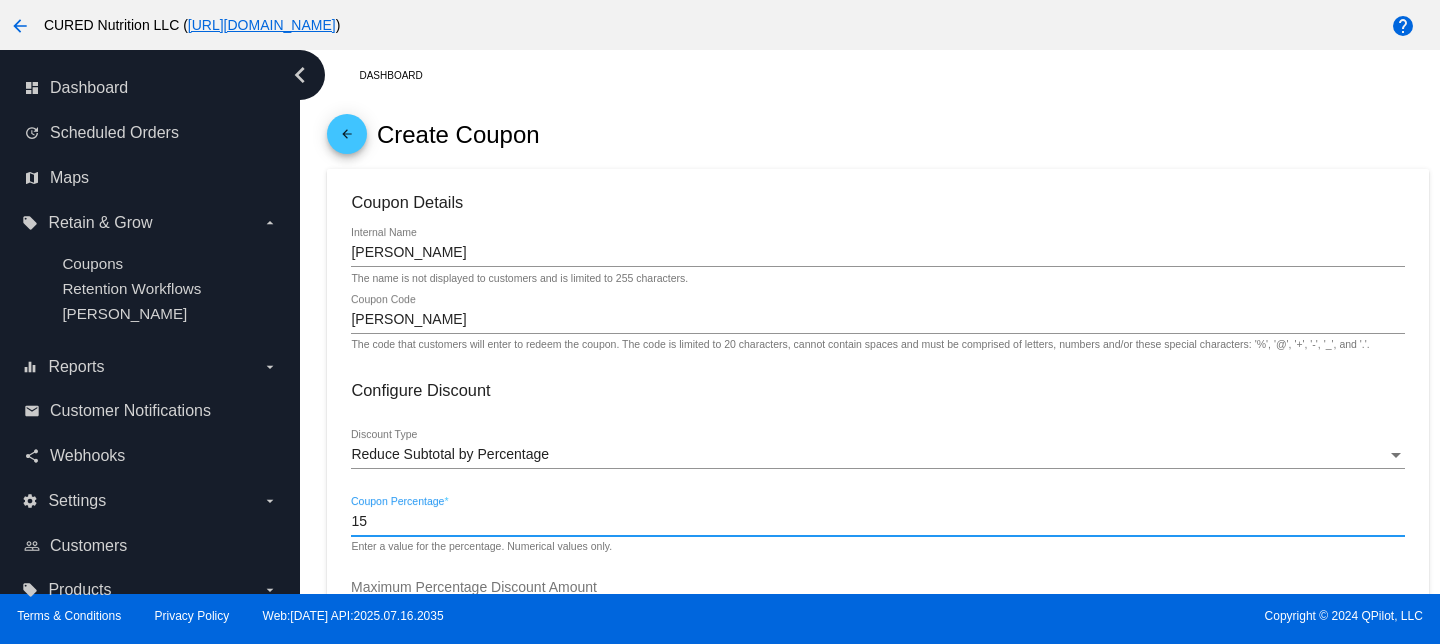 type on "15" 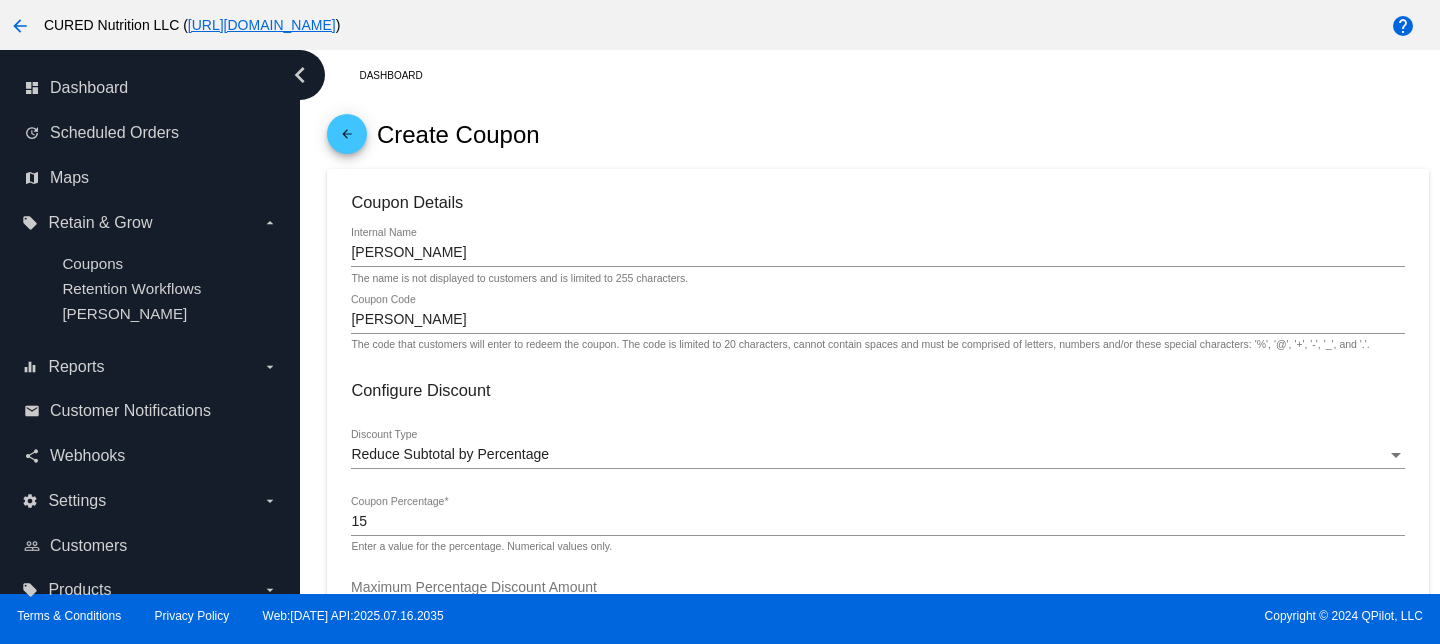 click on "Coupon Details
[PERSON_NAME]
Internal Name The name is not displayed to customers and is limited to 255 characters.
[PERSON_NAME]
Coupon Code The code that customers will enter to redeem the coupon. The code is limited to 20 characters, cannot contain spaces and must be comprised of letters, numbers and/or these special characters: '%',
'@', '+', '-', '_', and '.'.
Configure Discount
Reduce Subtotal by Percentage
Discount Type
15
Coupon Percentage  * Enter a value for the percentage. Numerical values only.
Maximum Percentage Discount Amount Enter a maximum amount for the percentage discount. Leave this blank to allow the percentage discount to increase to any amount.
Apply Discount to Sale
Price
Apply Discount to Regular
Price" 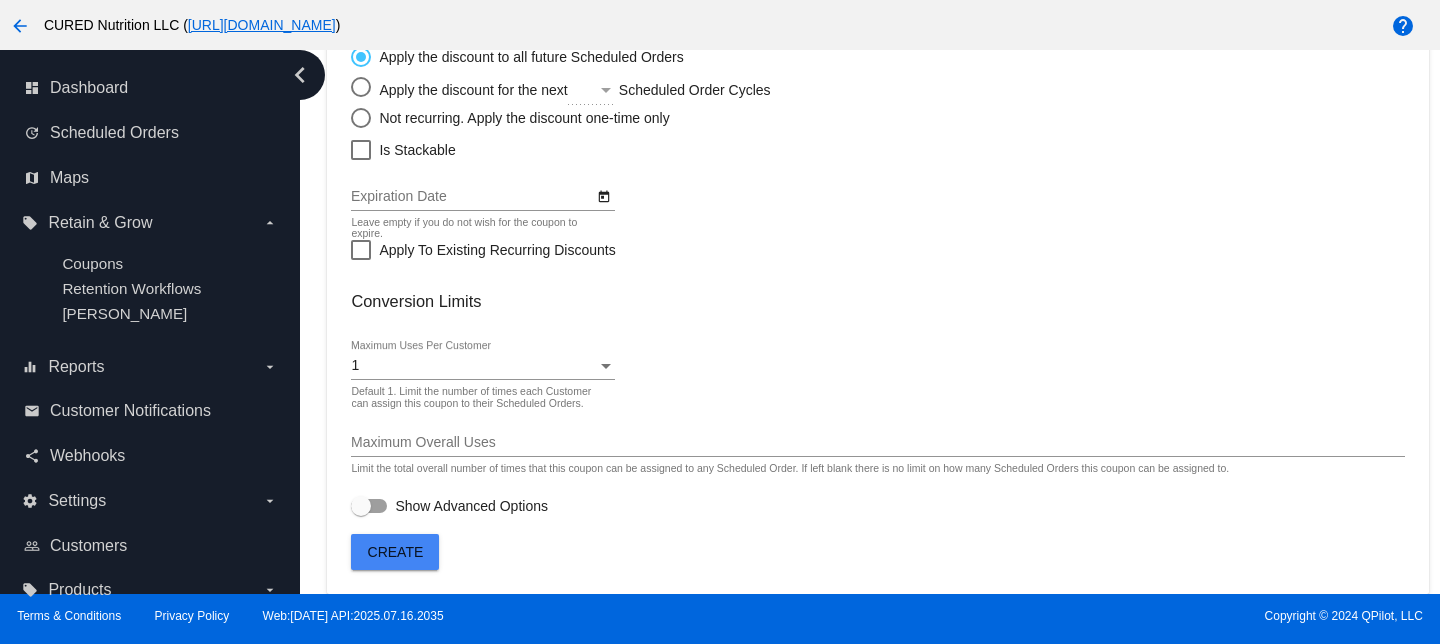 click on "Maximum Overall Uses" at bounding box center [877, 443] 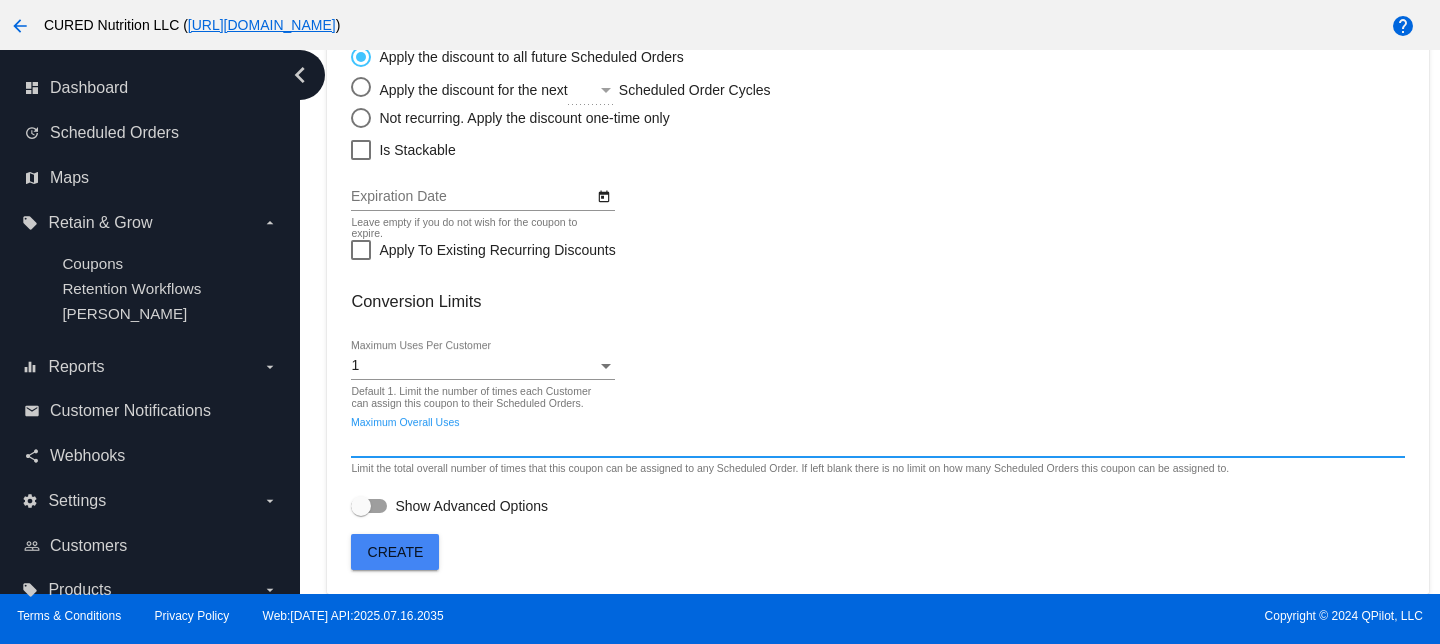click on "1" at bounding box center (473, 366) 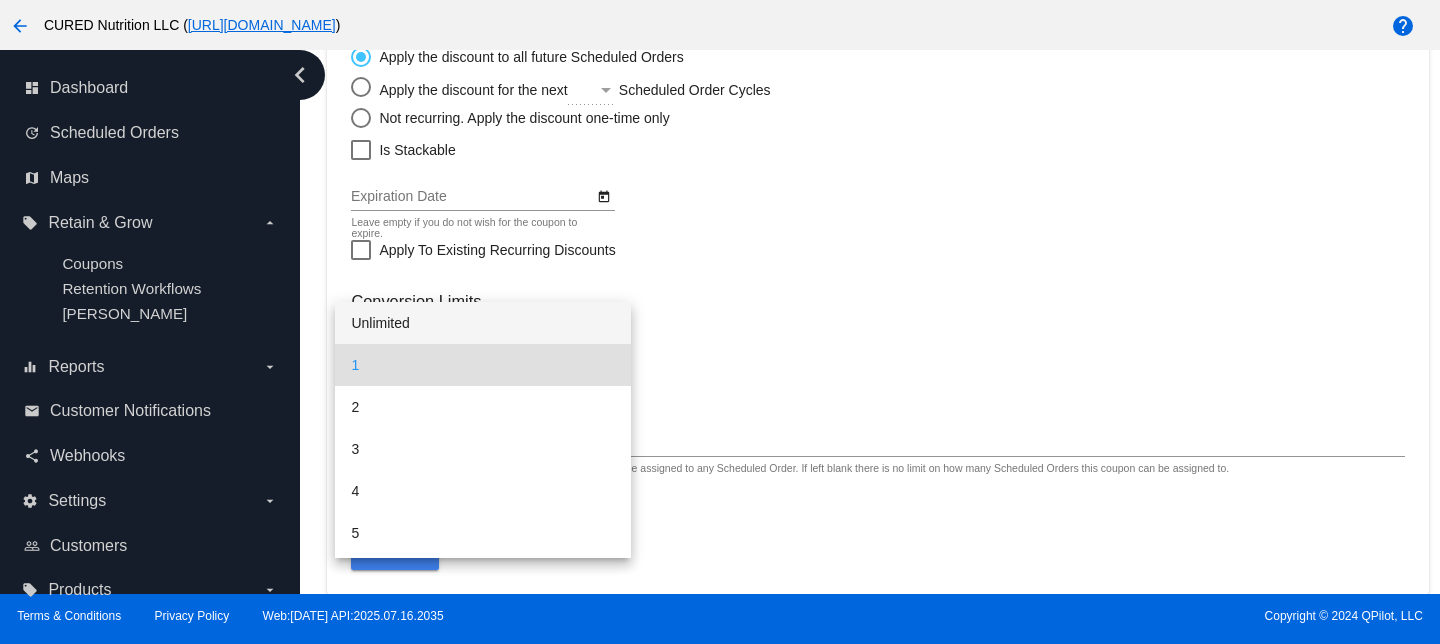 click on "Unlimited" at bounding box center [482, 323] 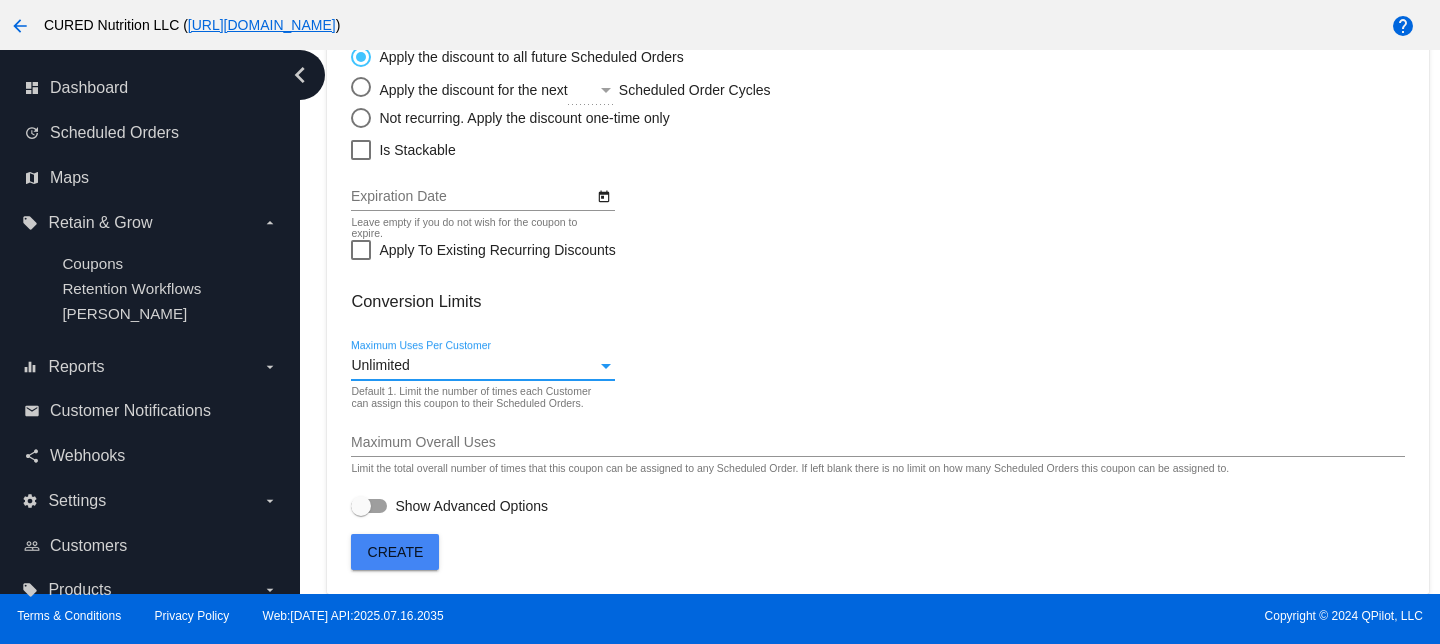 click on "Create" 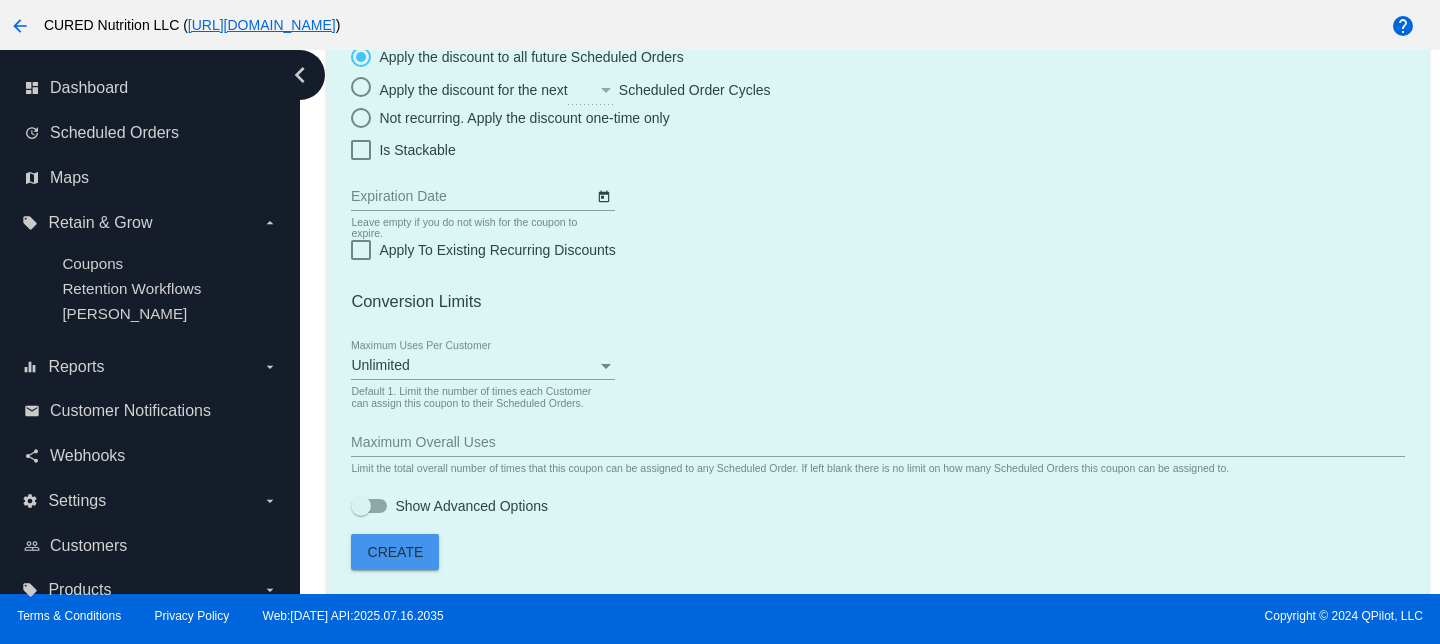 scroll, scrollTop: 0, scrollLeft: 0, axis: both 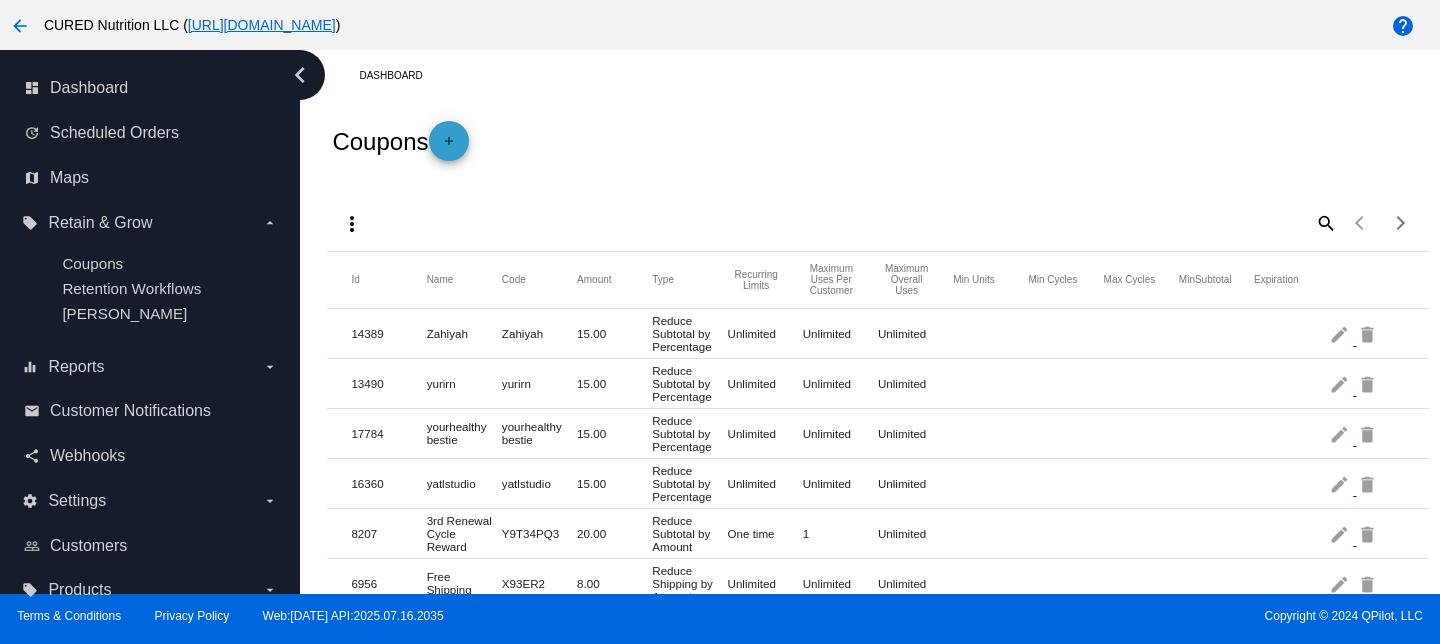 click on "add" 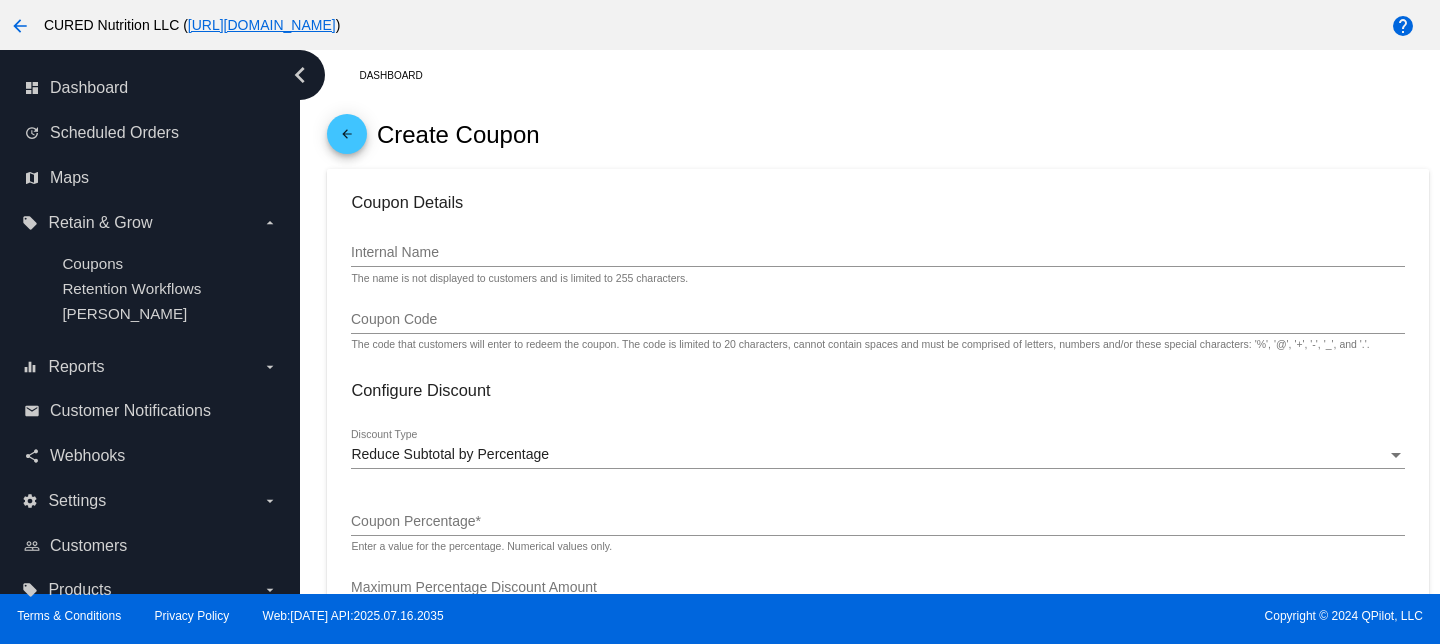 click on "Internal Name" 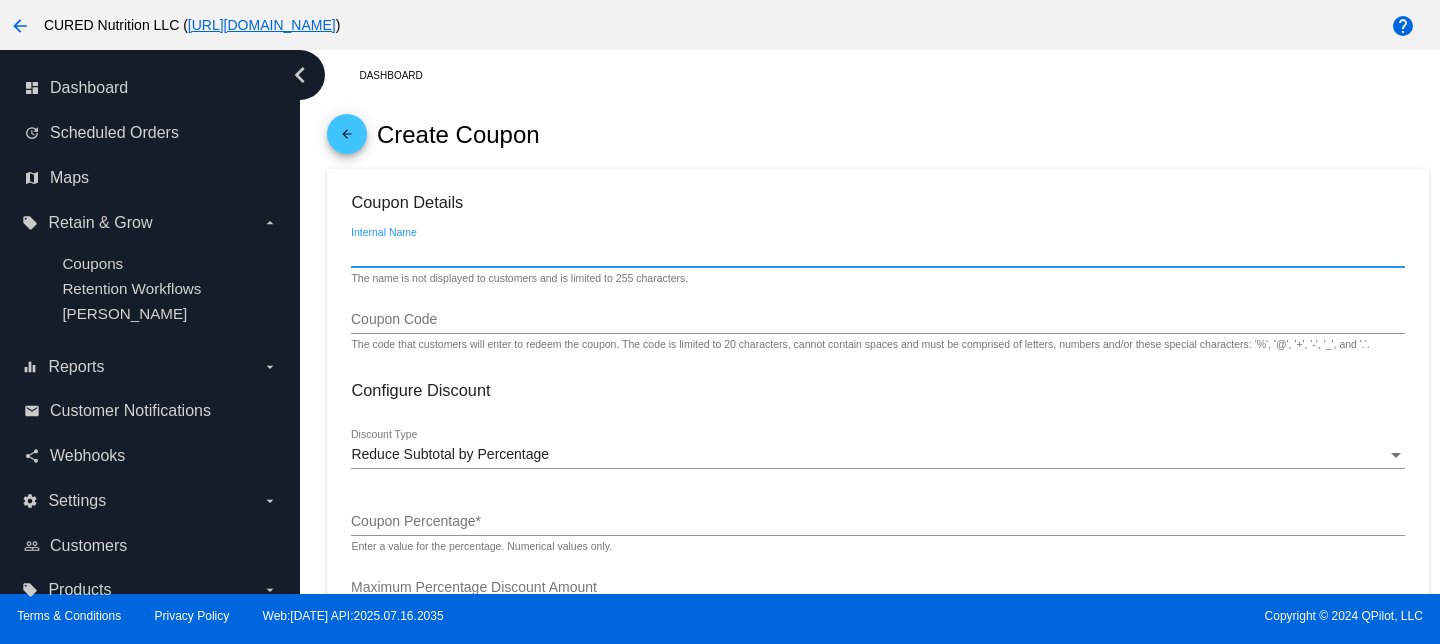 paste on "Kellywadewrites" 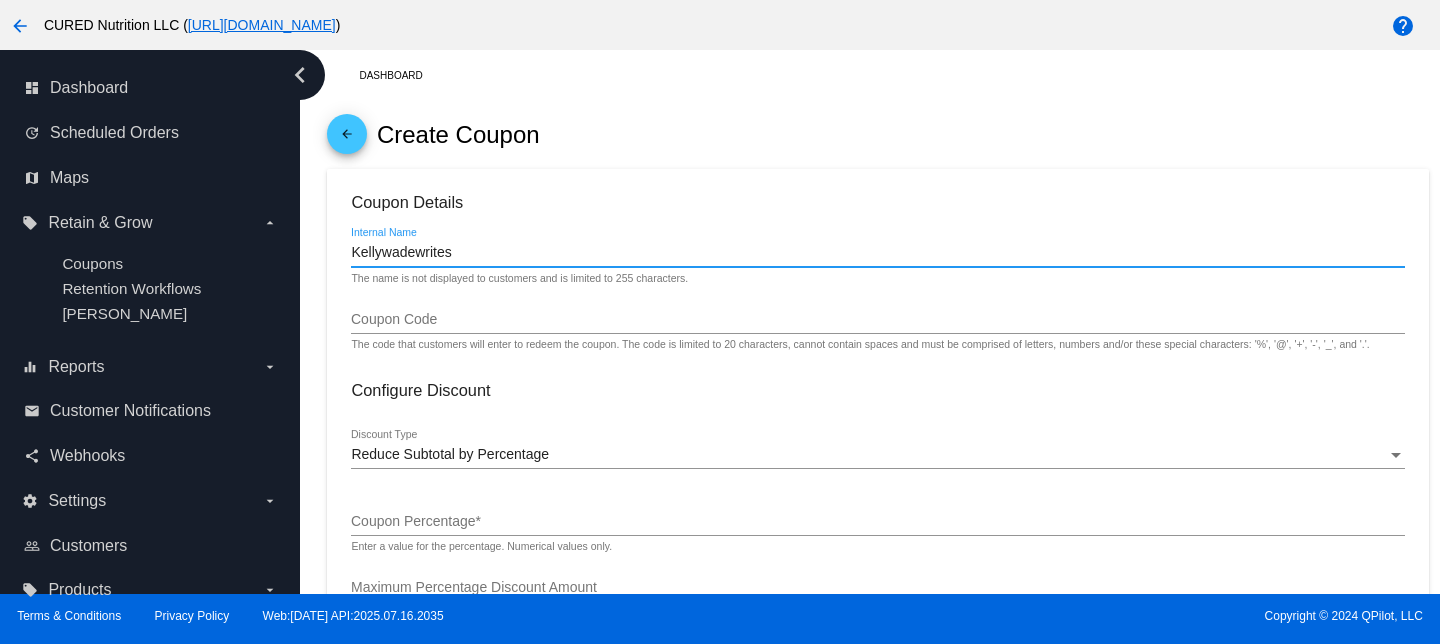 type on "Kellywadewrites" 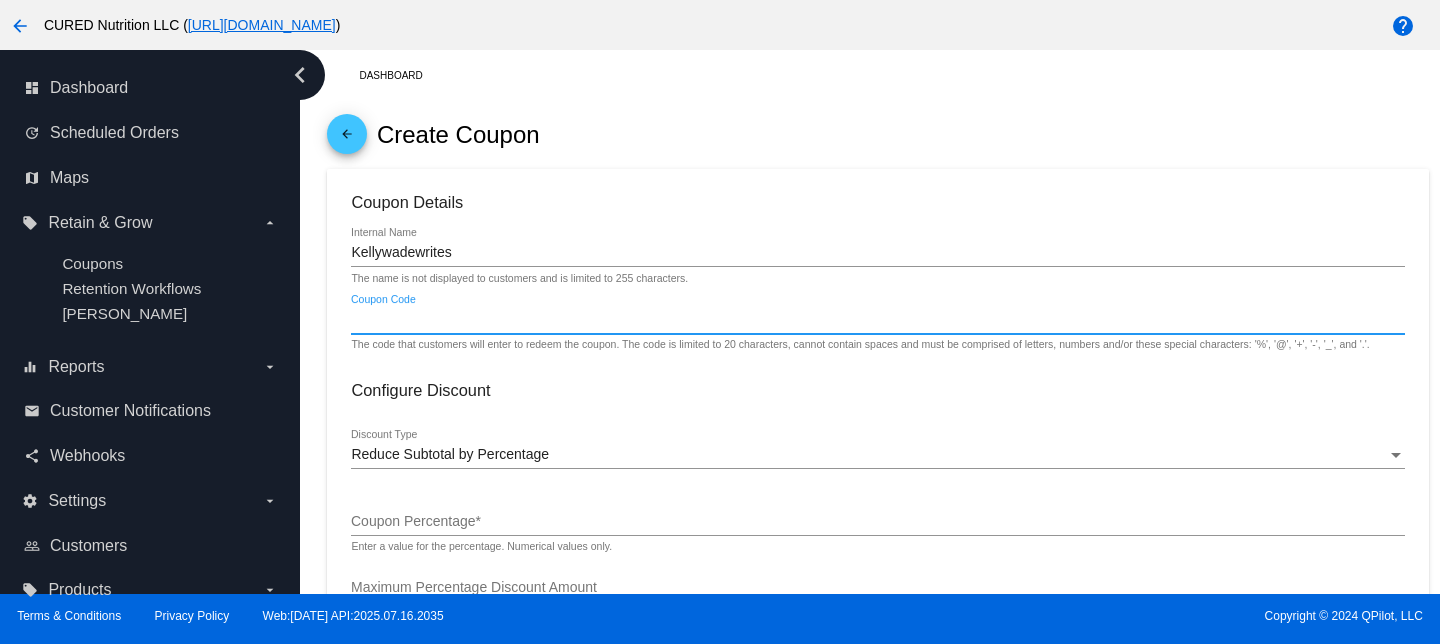 paste on "Kellywadewrites" 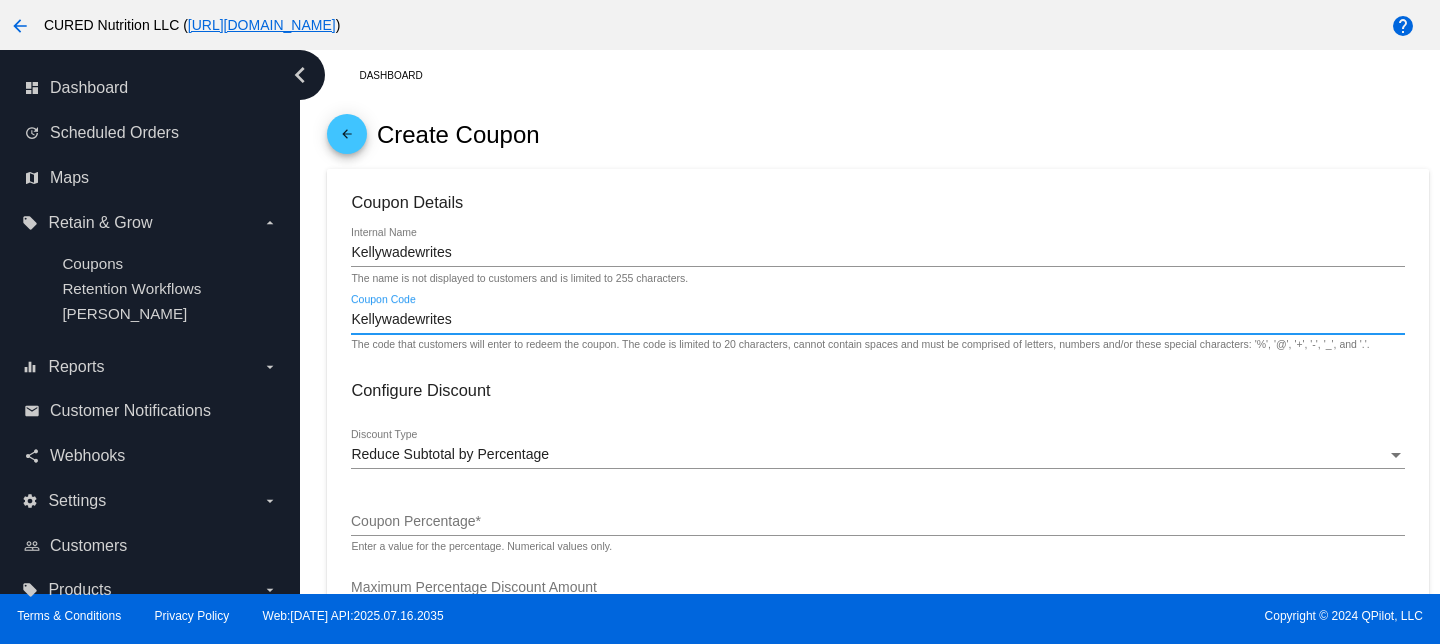 type on "Kellywadewrites" 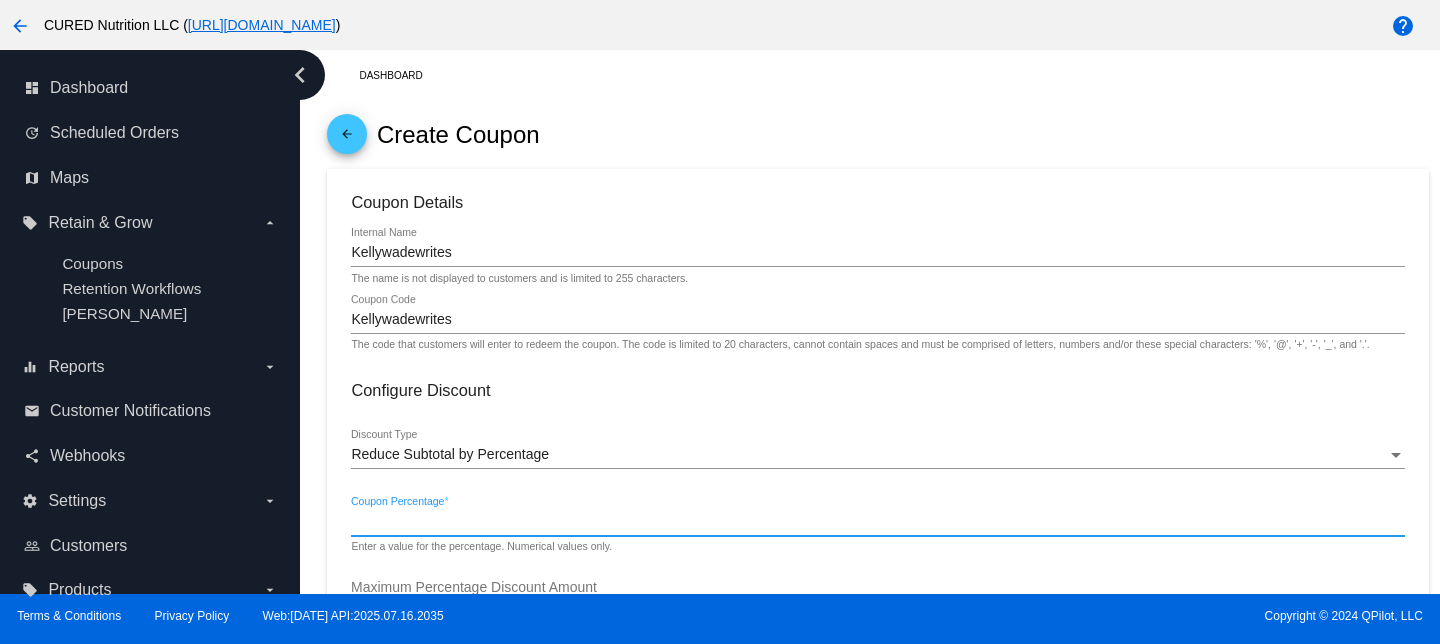 click on "Coupon Percentage  *" at bounding box center [877, 522] 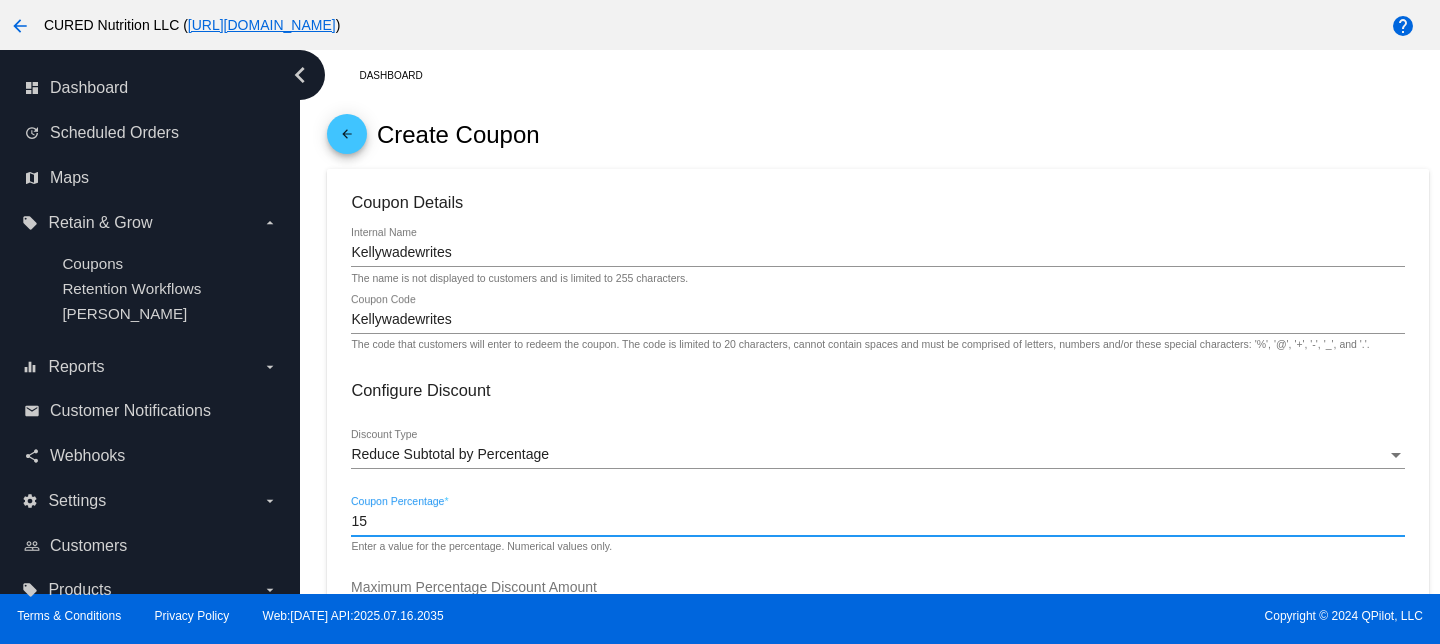 type on "15" 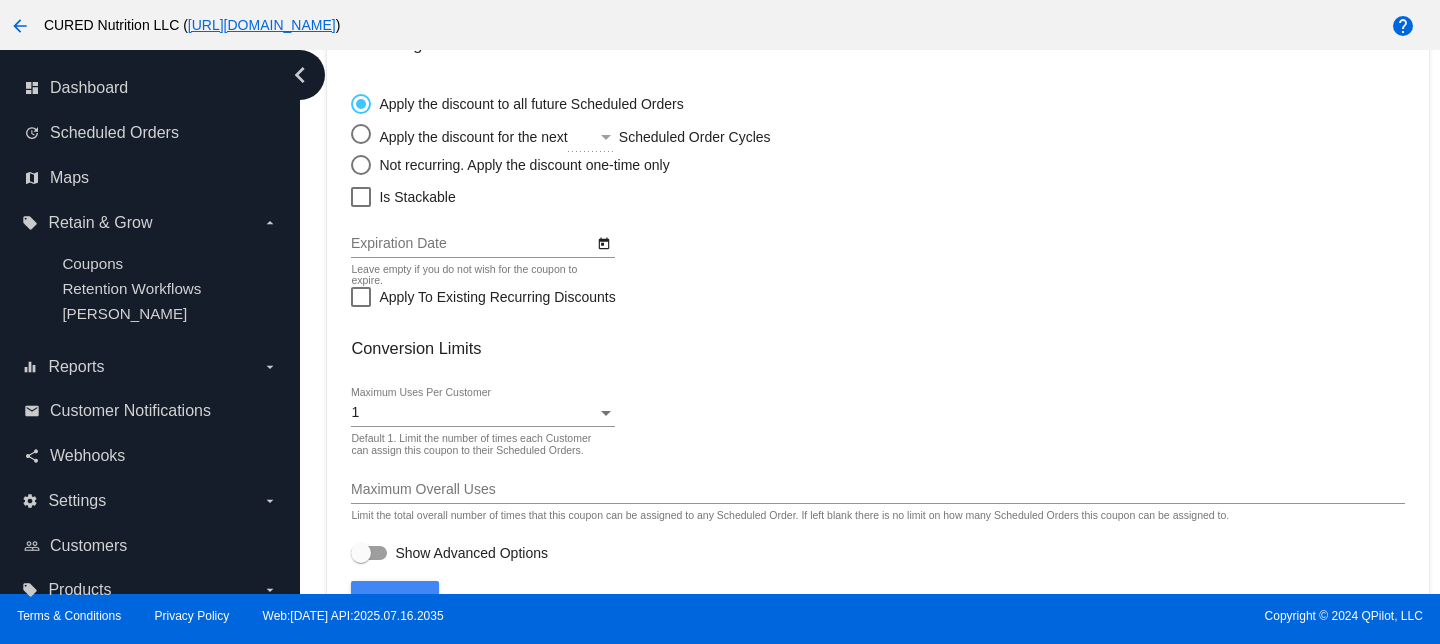 scroll, scrollTop: 741, scrollLeft: 0, axis: vertical 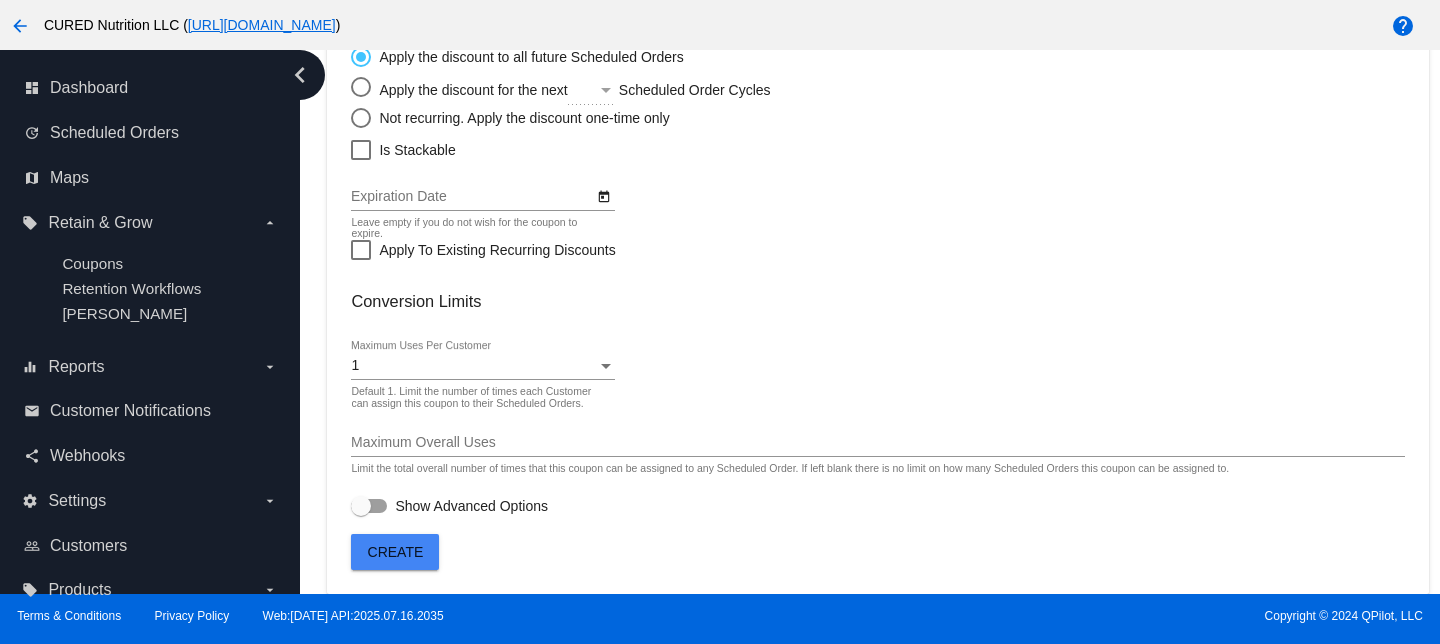 click on "1
Maximum Uses Per Customer" 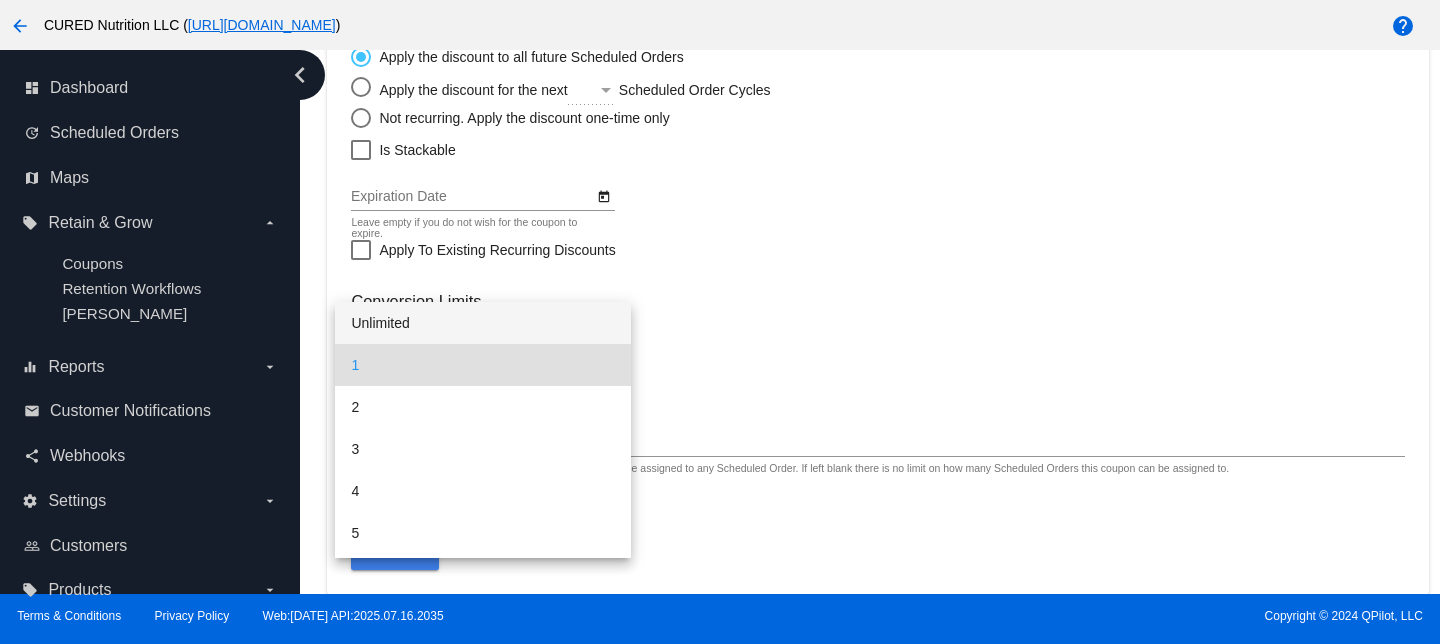 click on "Unlimited" at bounding box center (482, 323) 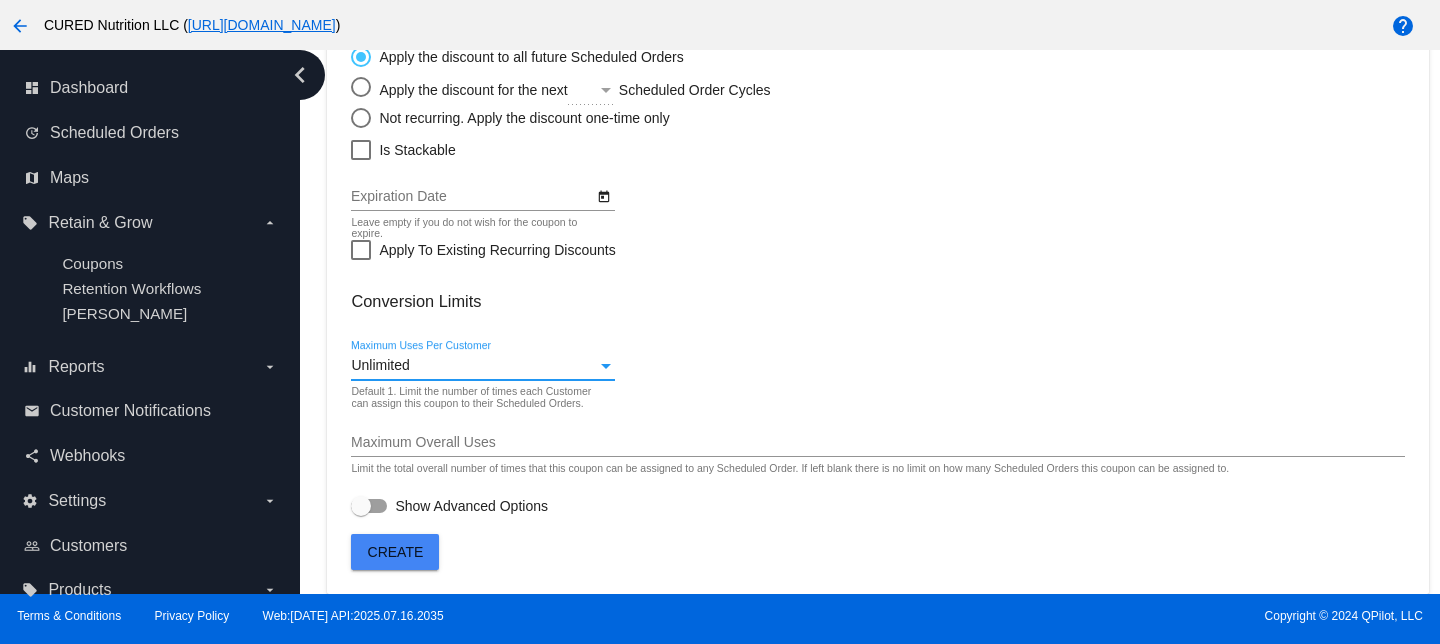 click on "Create" 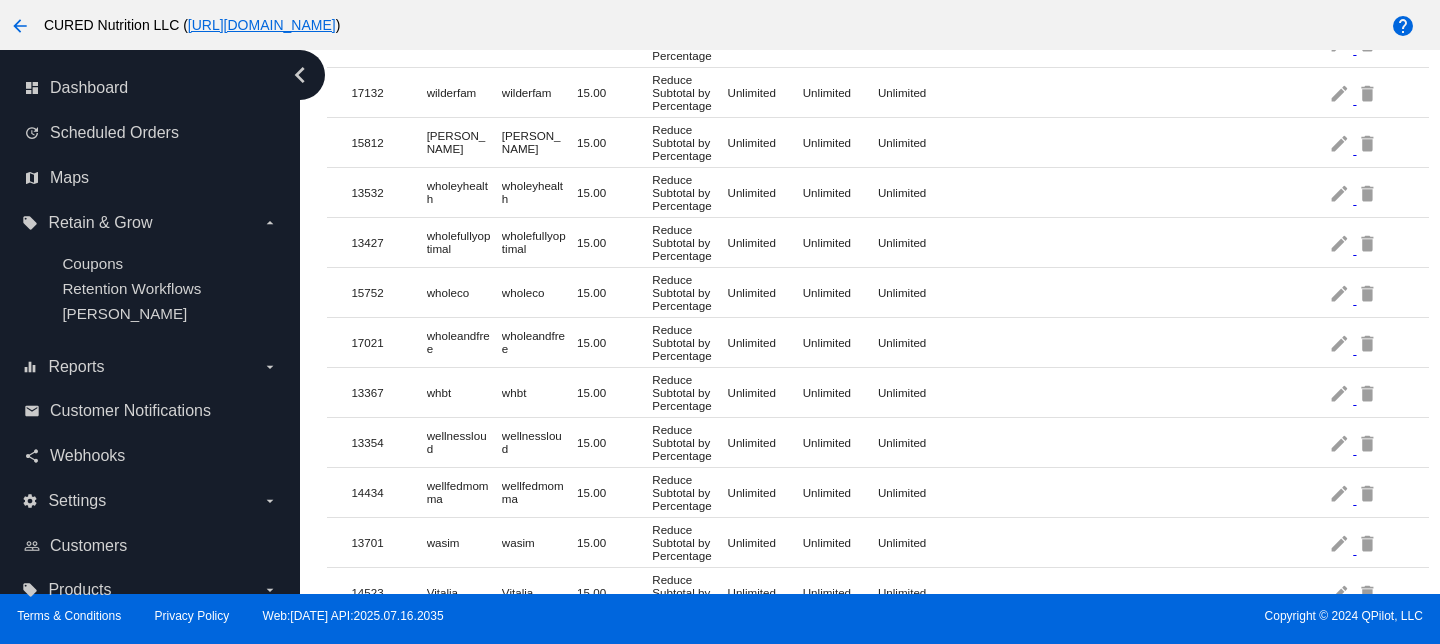 scroll, scrollTop: 0, scrollLeft: 0, axis: both 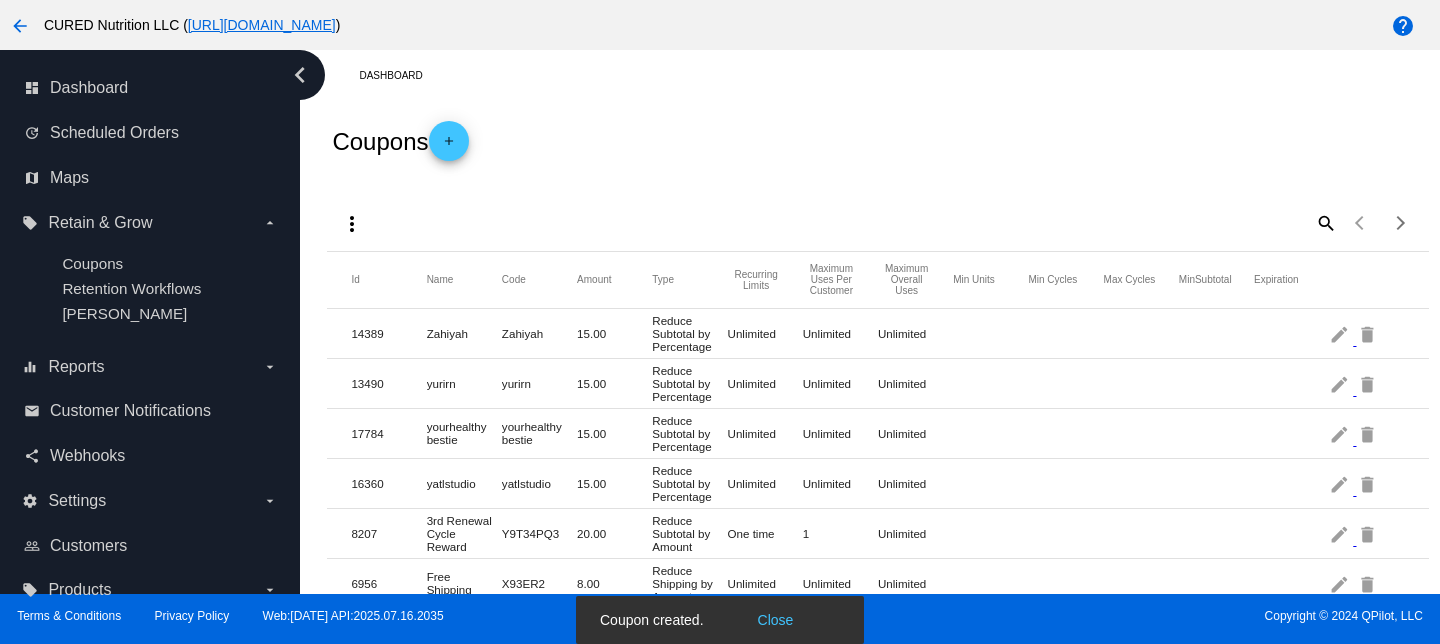 click on "add" 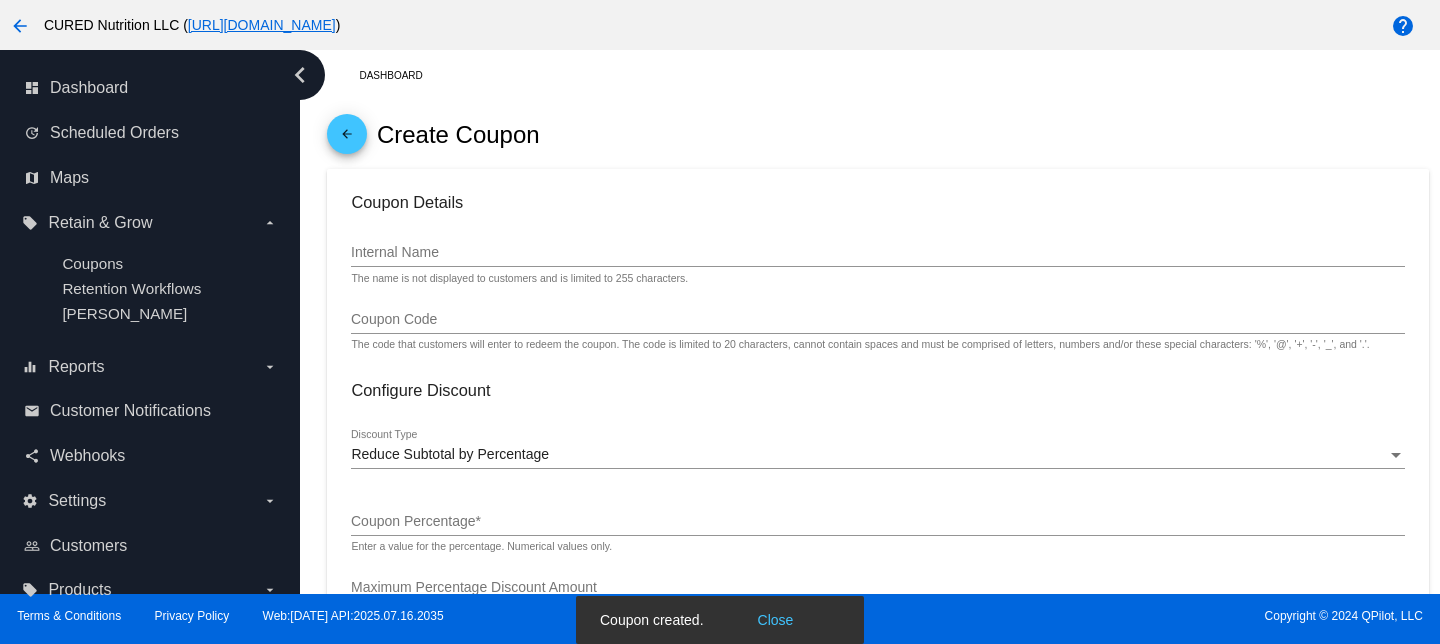 click on "Internal Name" at bounding box center (877, 253) 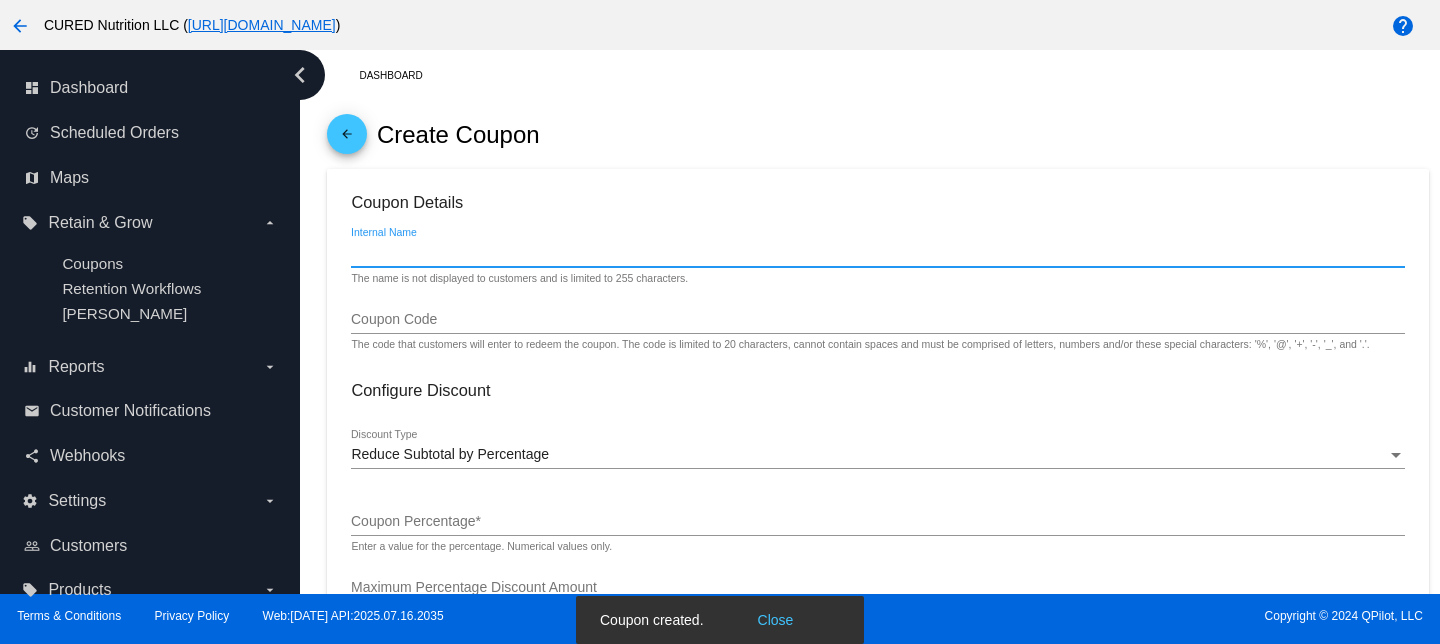 paste on "lifewlinz" 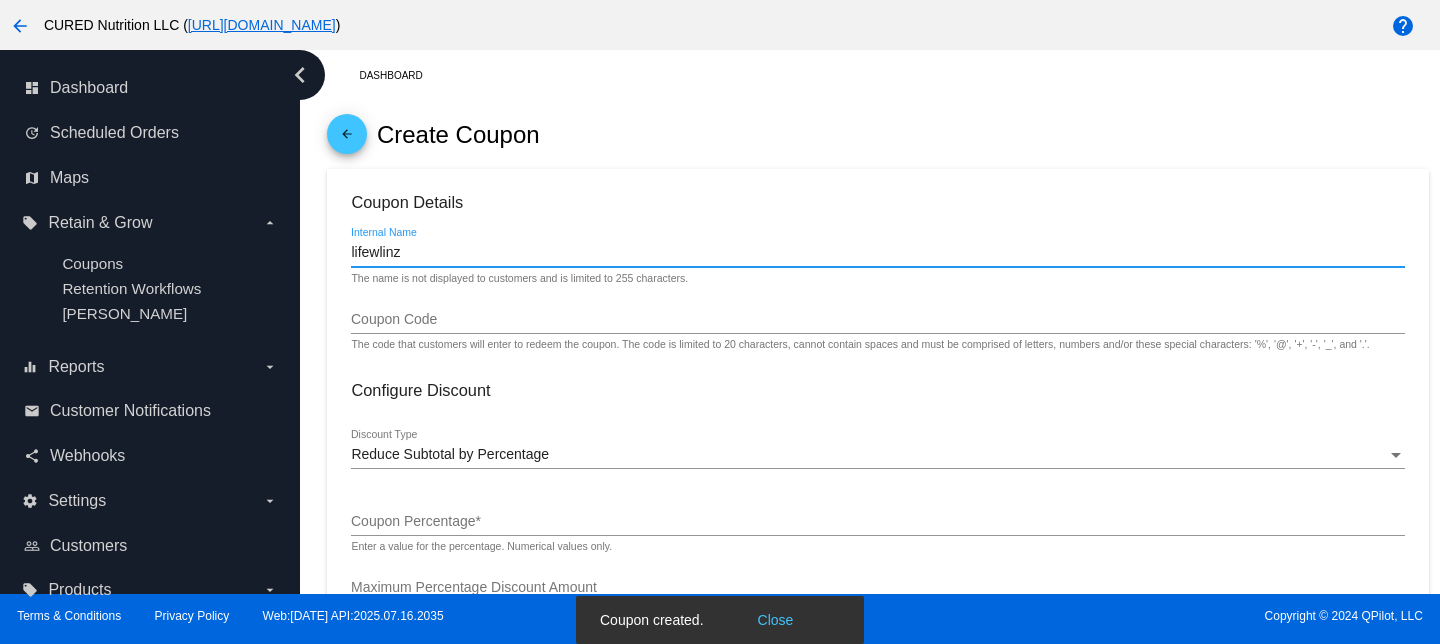 type on "lifewlinz" 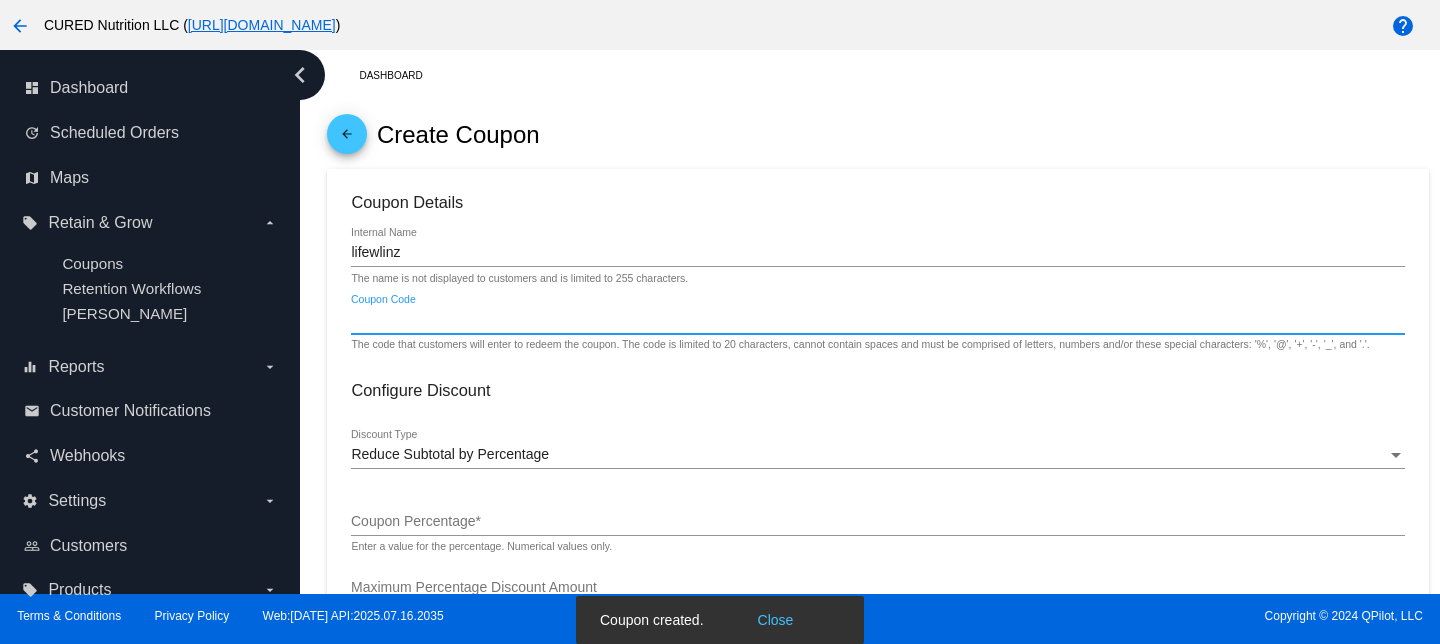 click on "Coupon Code" at bounding box center [877, 320] 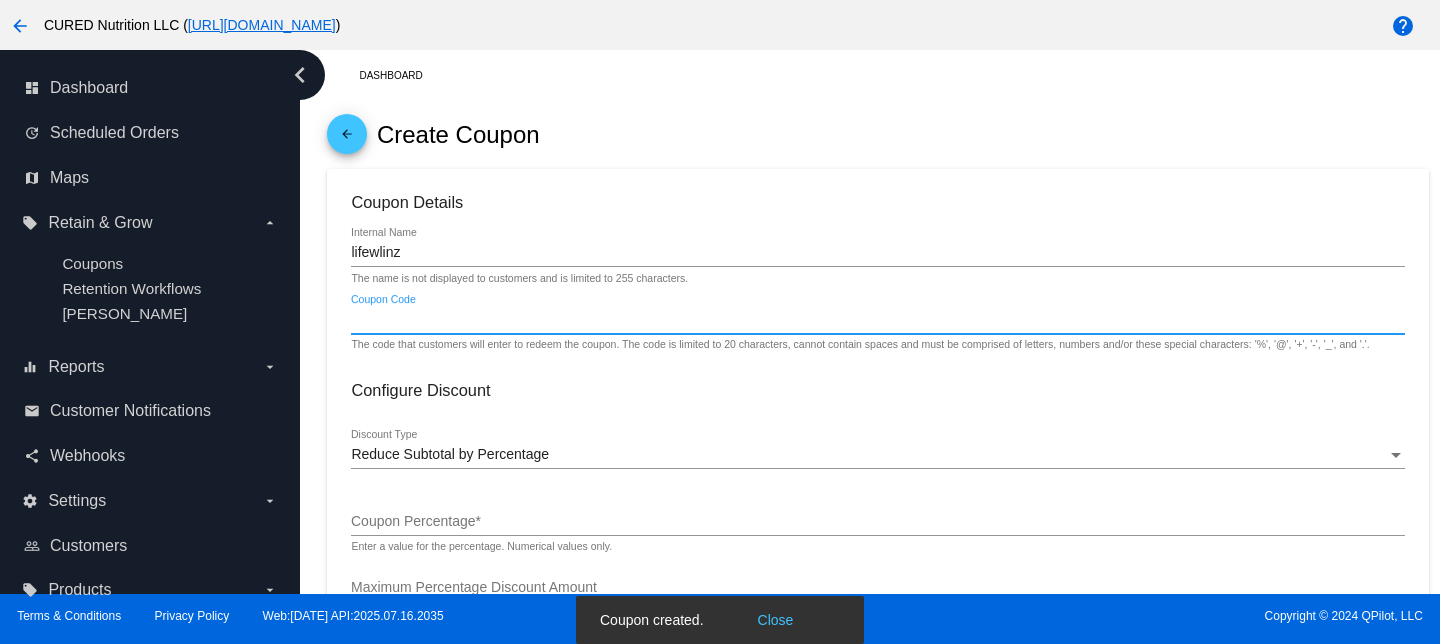 paste on "lifewlinz" 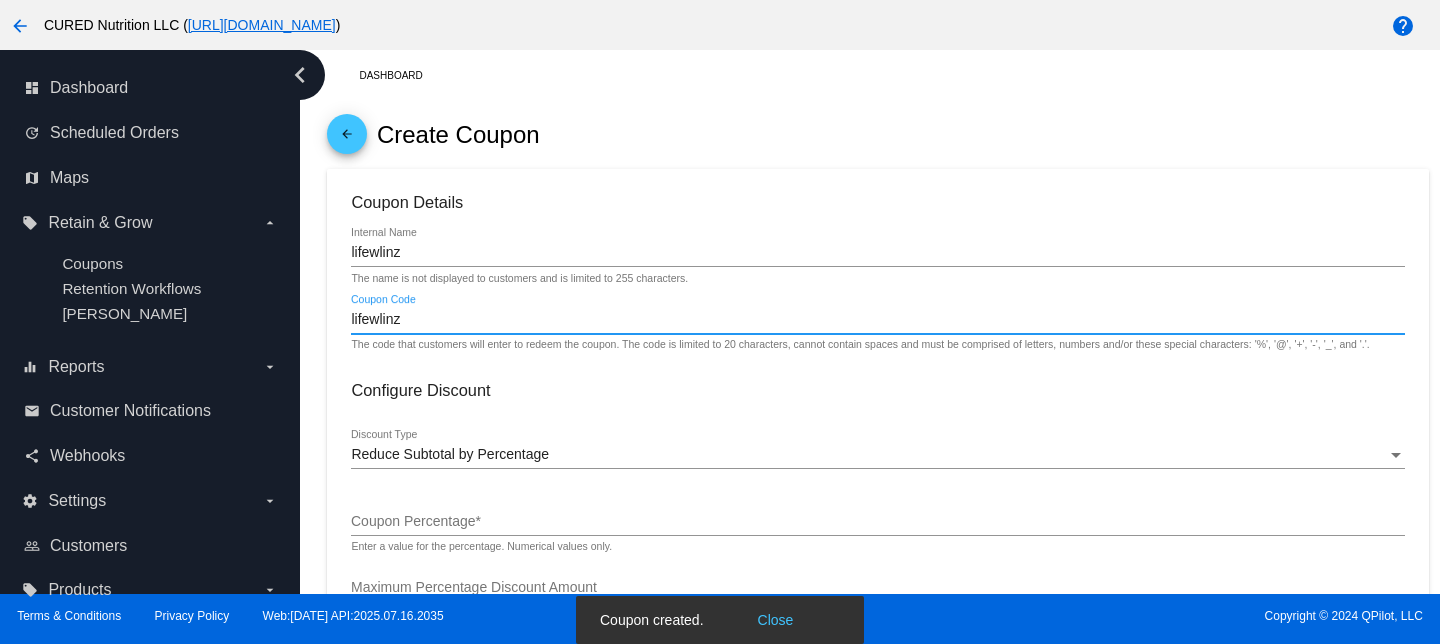 type on "lifewlinz" 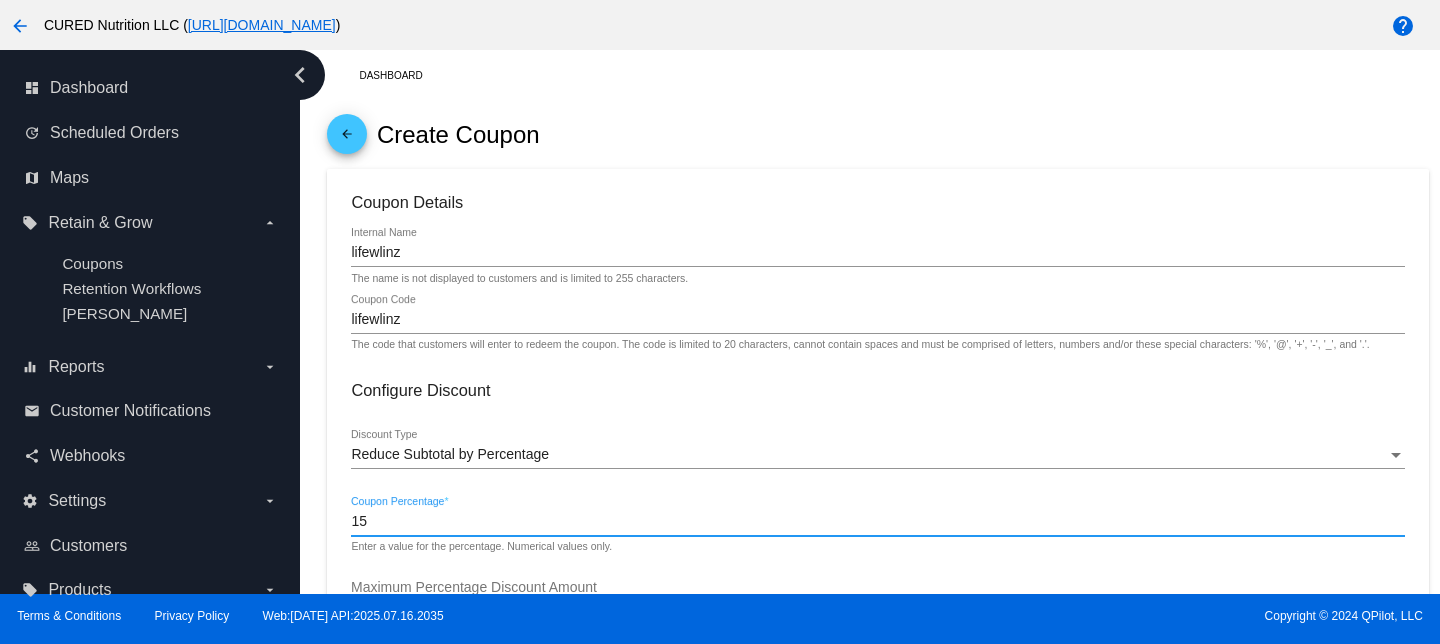 type on "15" 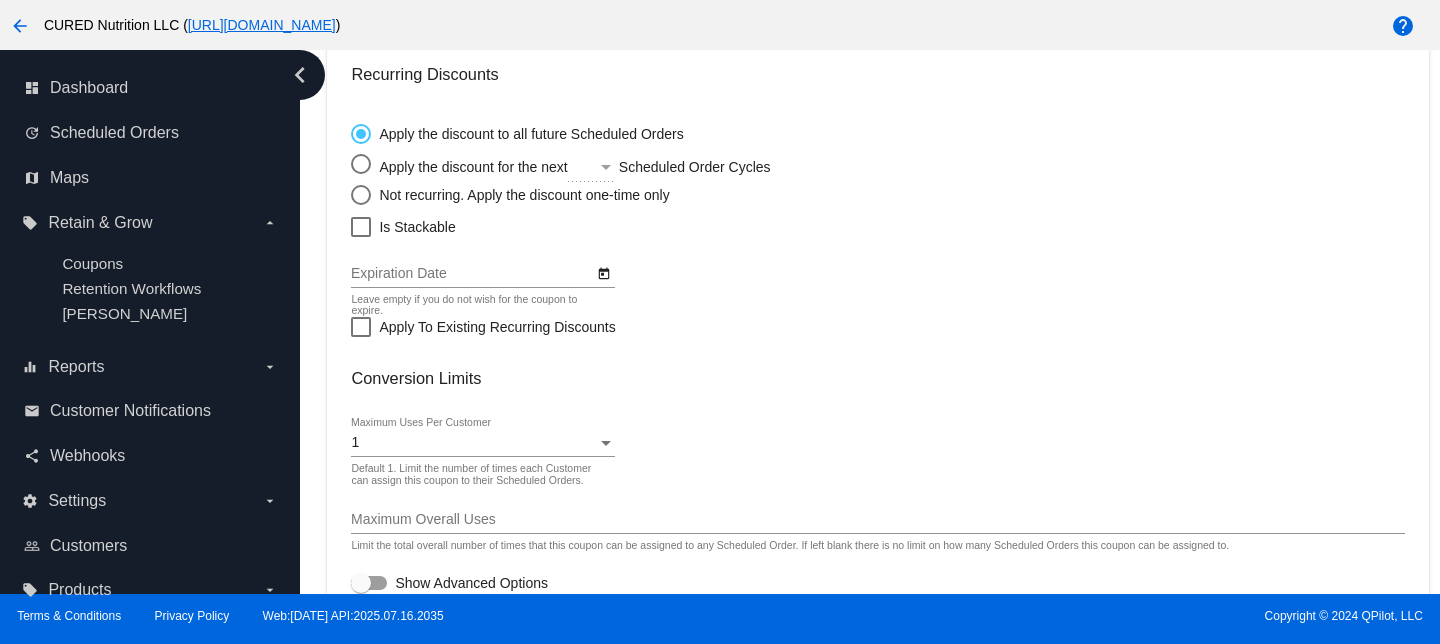 scroll, scrollTop: 741, scrollLeft: 0, axis: vertical 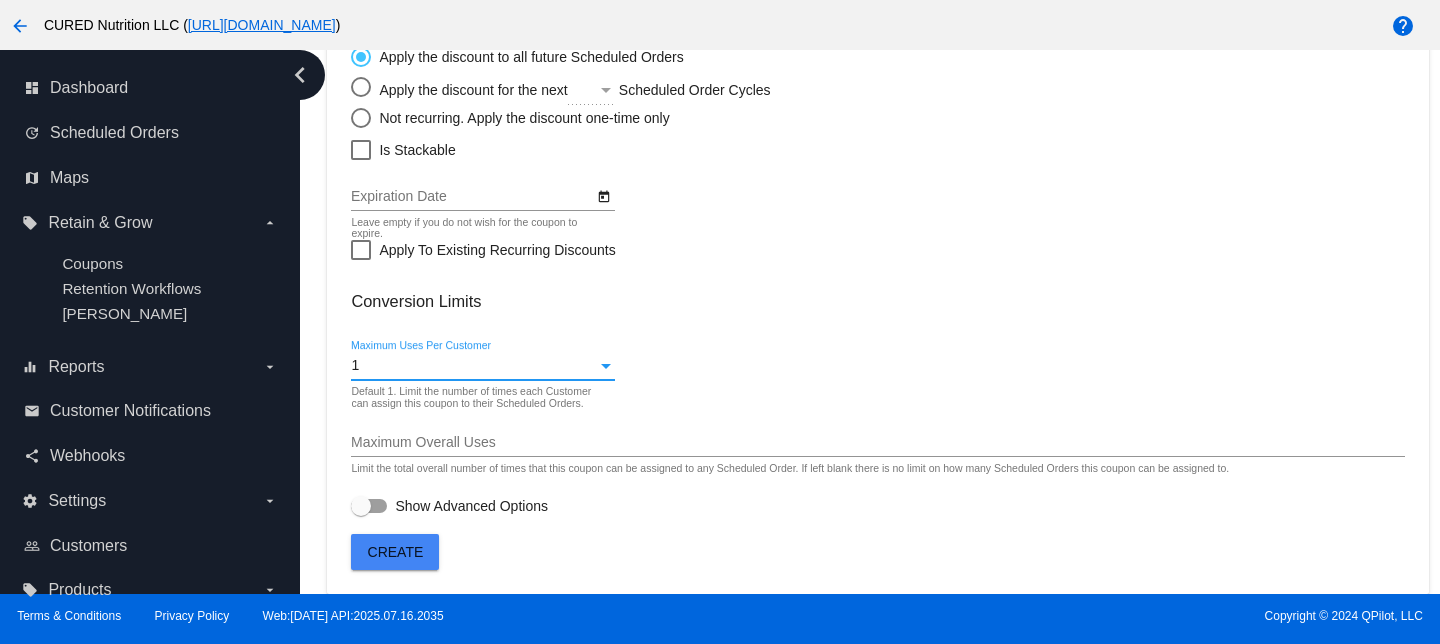 click on "1" at bounding box center (473, 366) 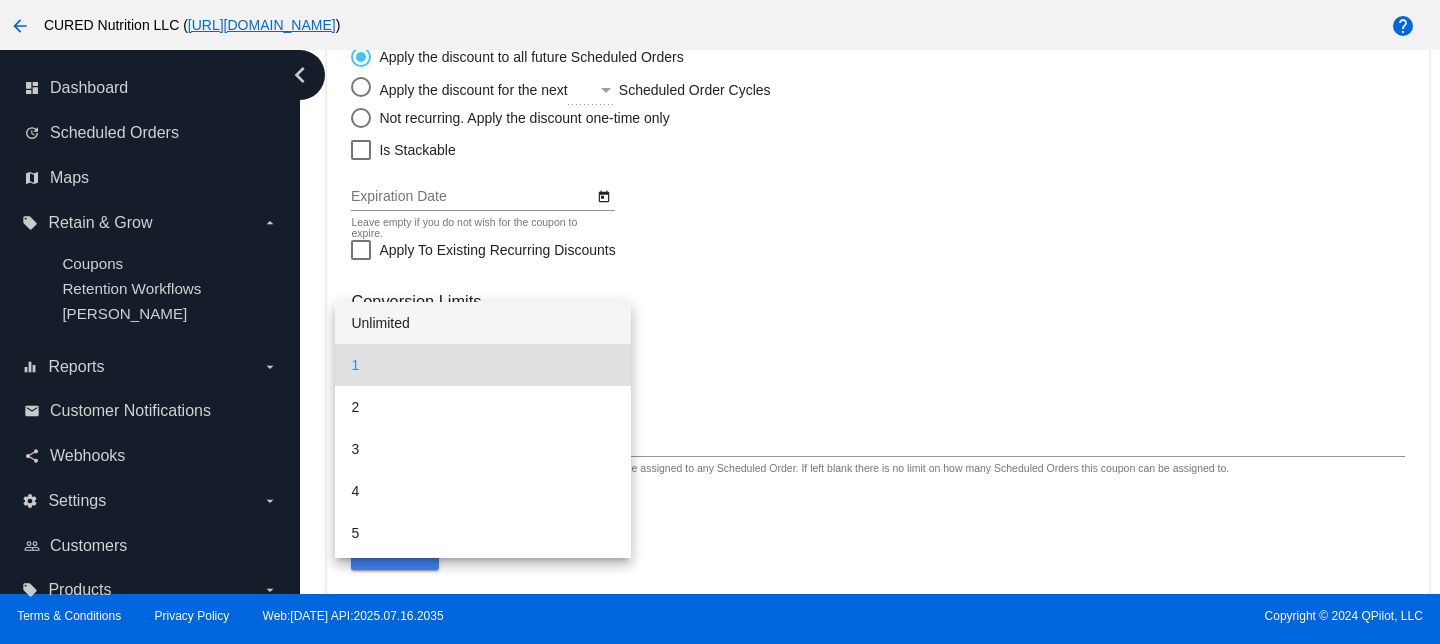 click on "Unlimited" at bounding box center [482, 323] 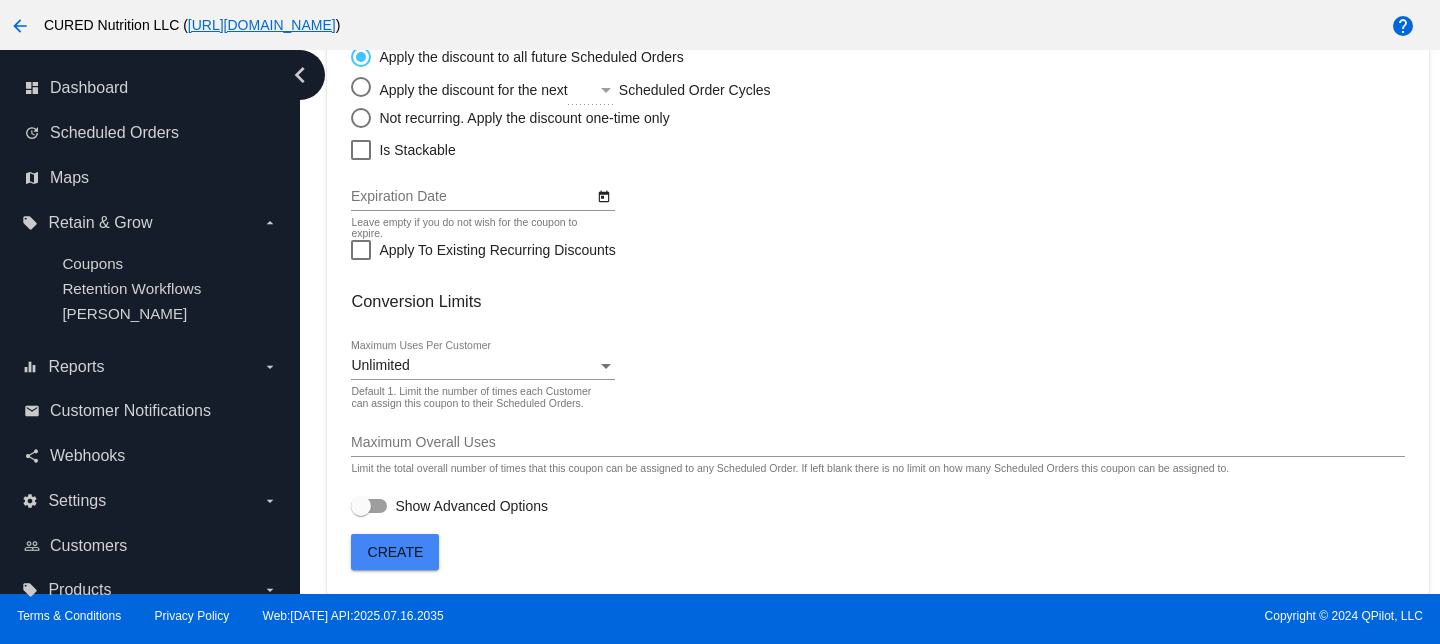 click on "Coupon Details
lifewlinz
Internal Name The name is not displayed to customers and is limited to 255 characters.
lifewlinz
Coupon Code The code that customers will enter to redeem the coupon. The code is limited to 20 characters, cannot contain spaces and must be comprised of letters, numbers and/or these special characters: '%',
'@', '+', '-', '_', and '.'.
Configure Discount
Reduce Subtotal by Percentage
Discount Type
15
Coupon Percentage  * Enter a value for the percentage. Numerical values only.
Maximum Percentage Discount Amount Enter a maximum amount for the percentage discount. Leave this blank to allow the percentage discount to increase to any amount.
Apply Discount to Sale
Price
Apply Discount to Regular
Price" 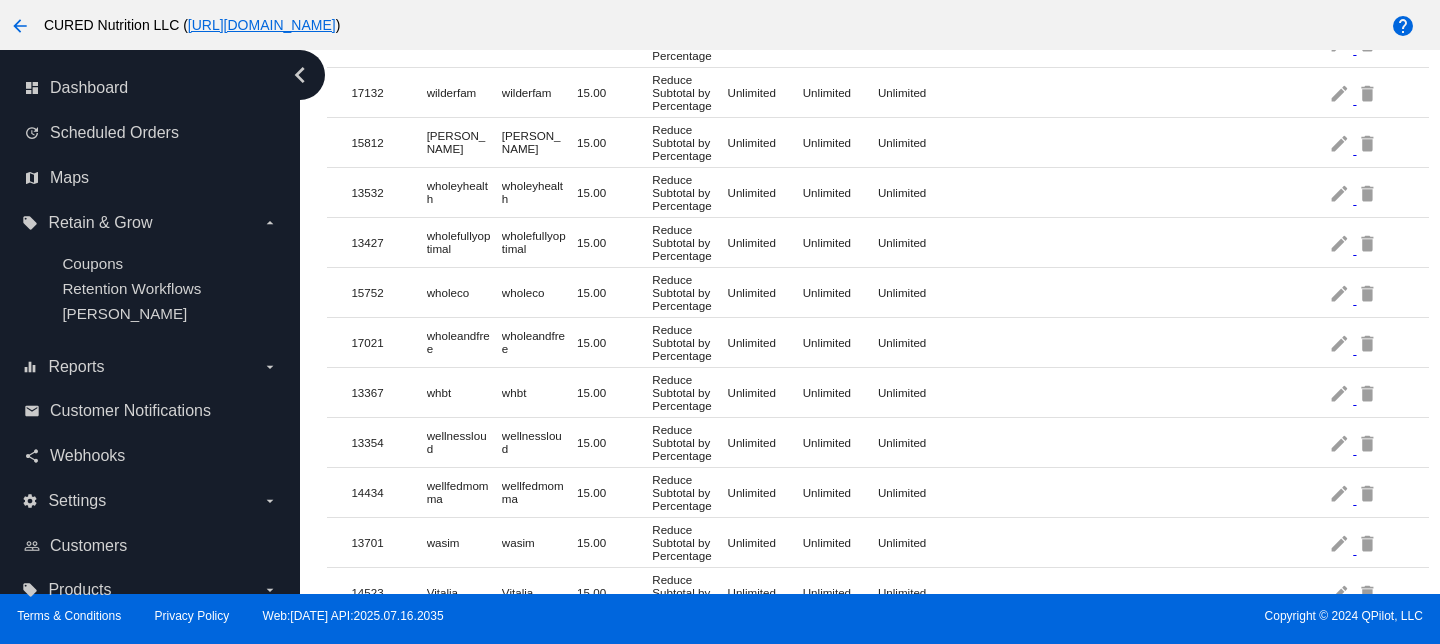 scroll, scrollTop: 0, scrollLeft: 0, axis: both 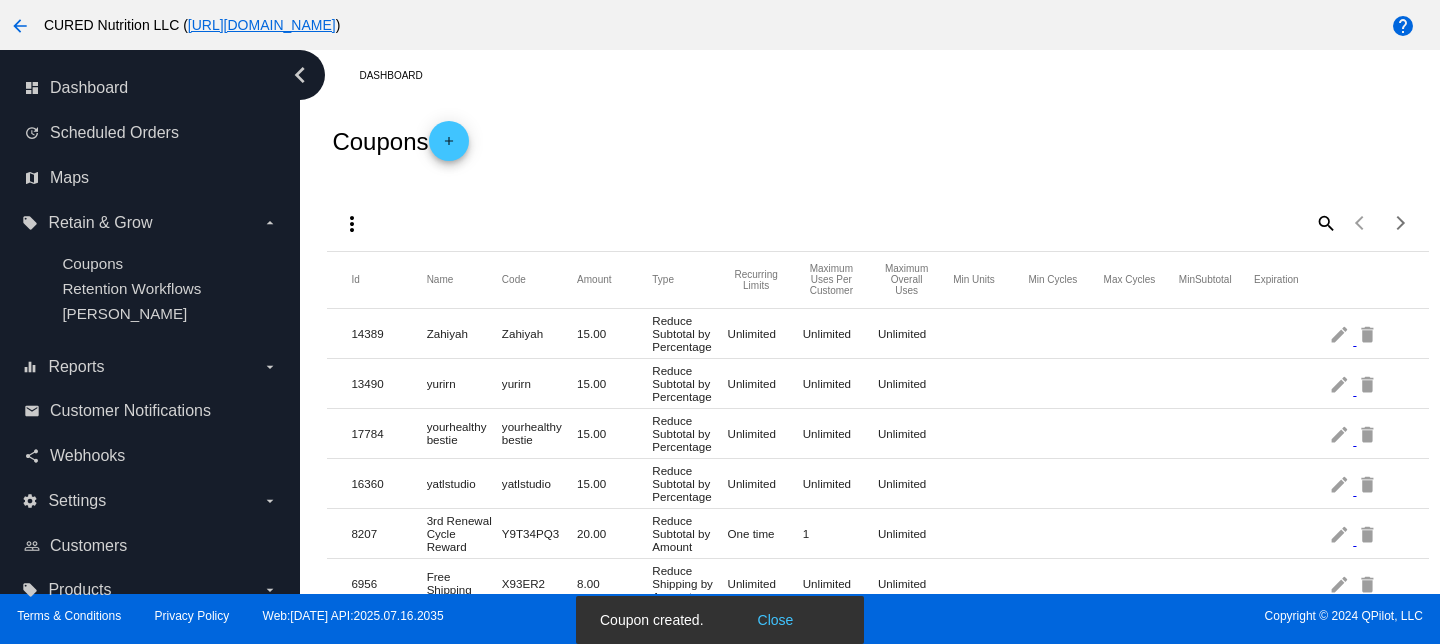 click on "add" 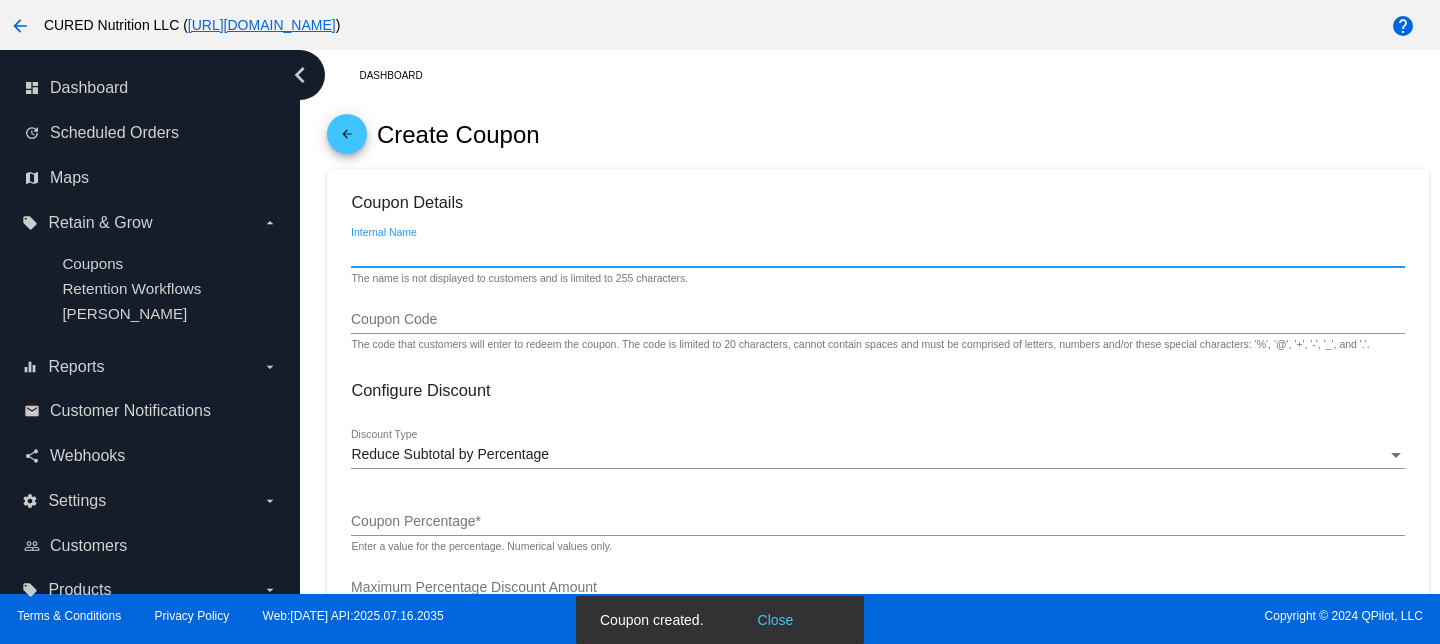 click on "Internal Name" at bounding box center (877, 253) 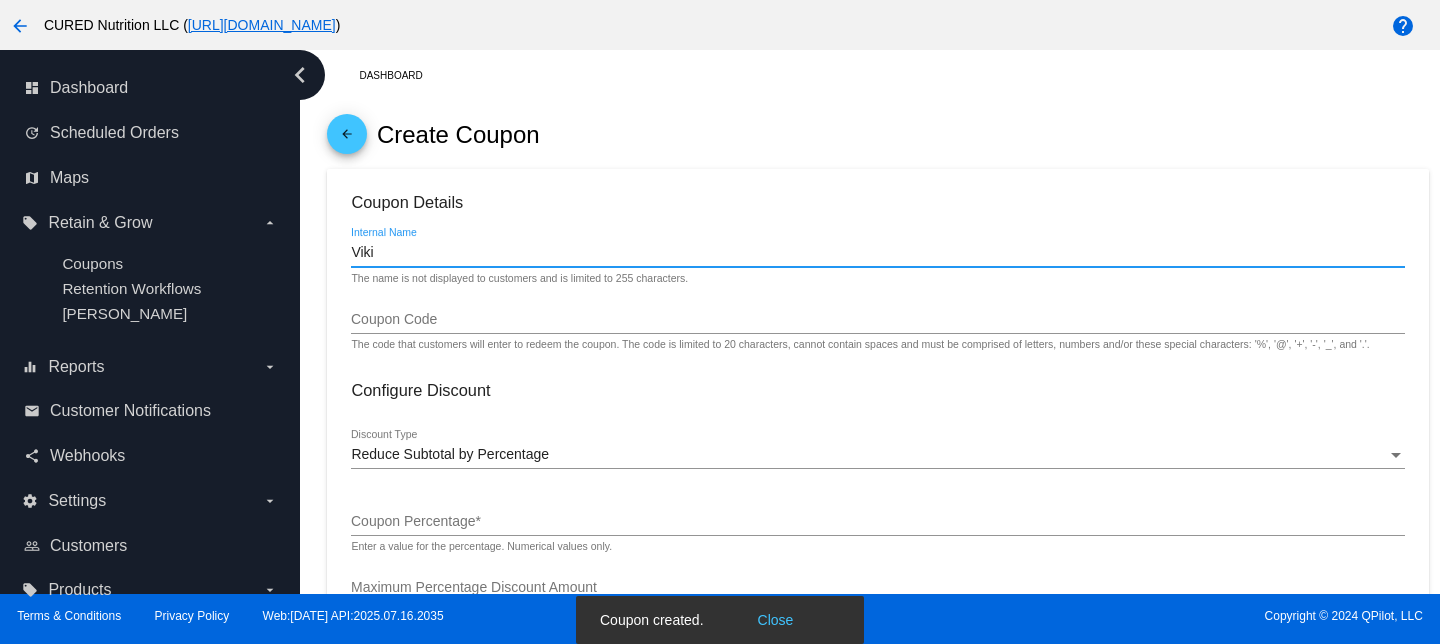 type on "Viki" 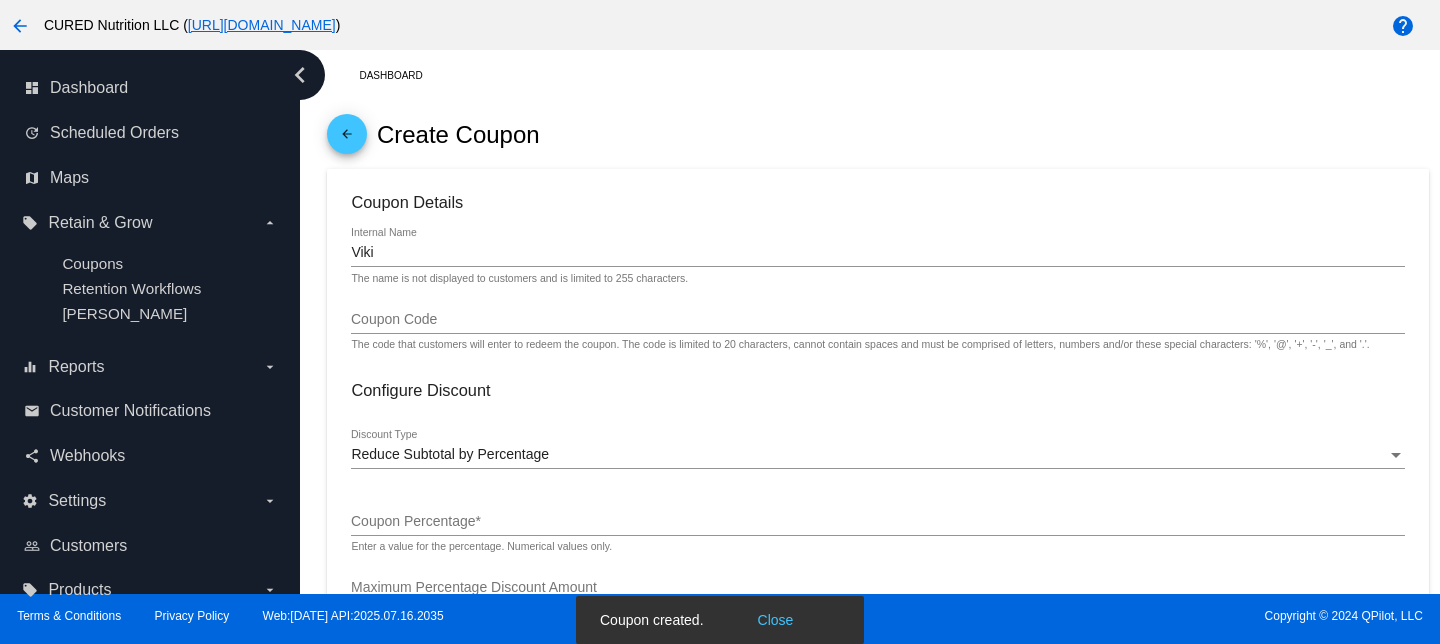 click on "Coupon Code" 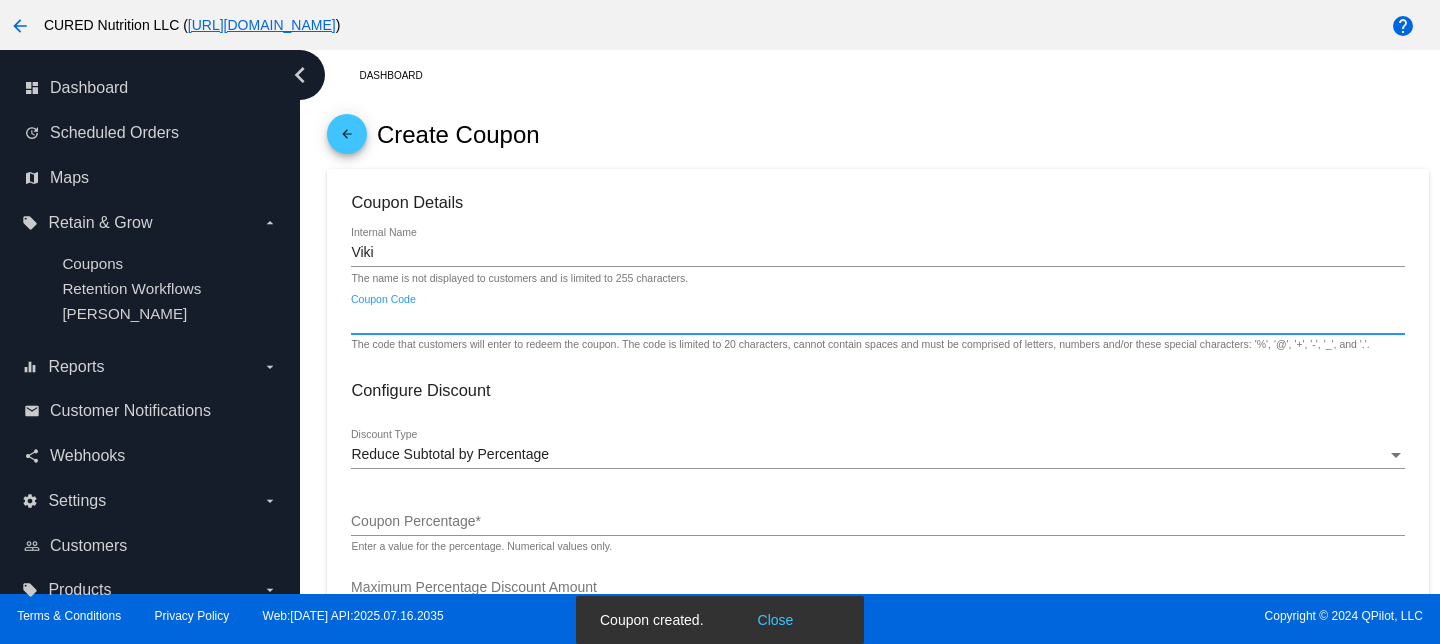 paste on "Viki" 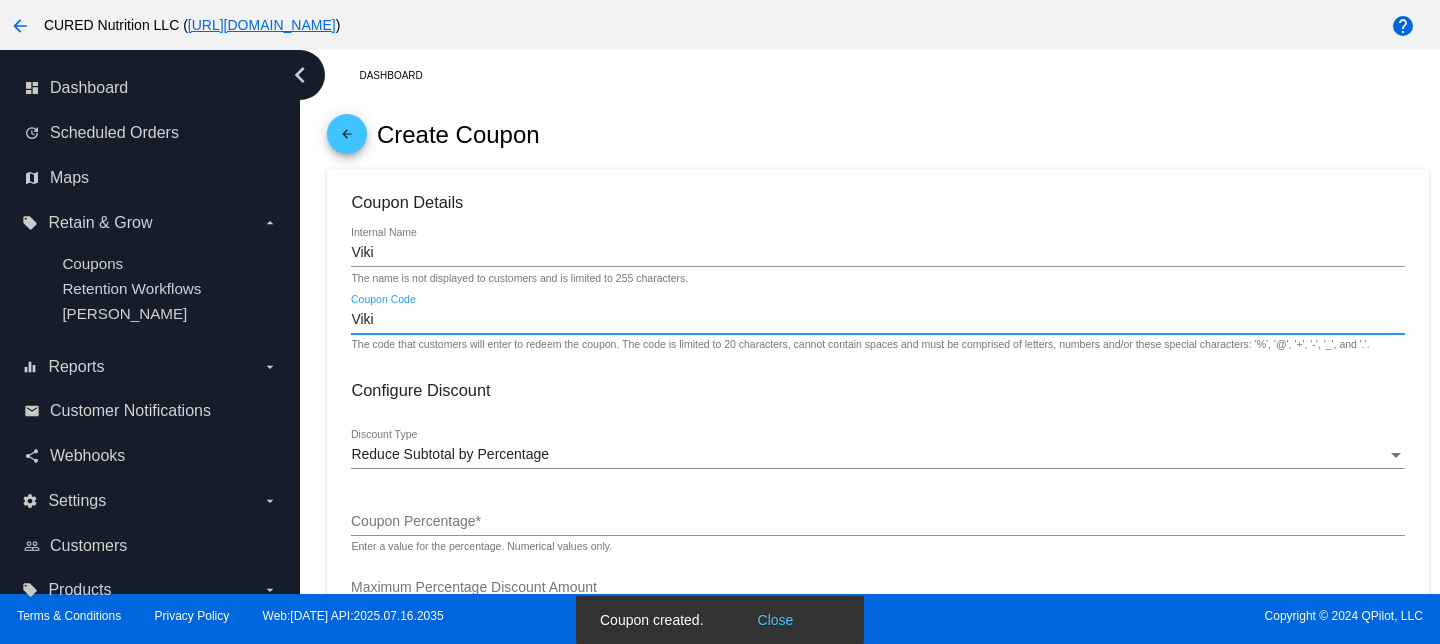 type on "Viki" 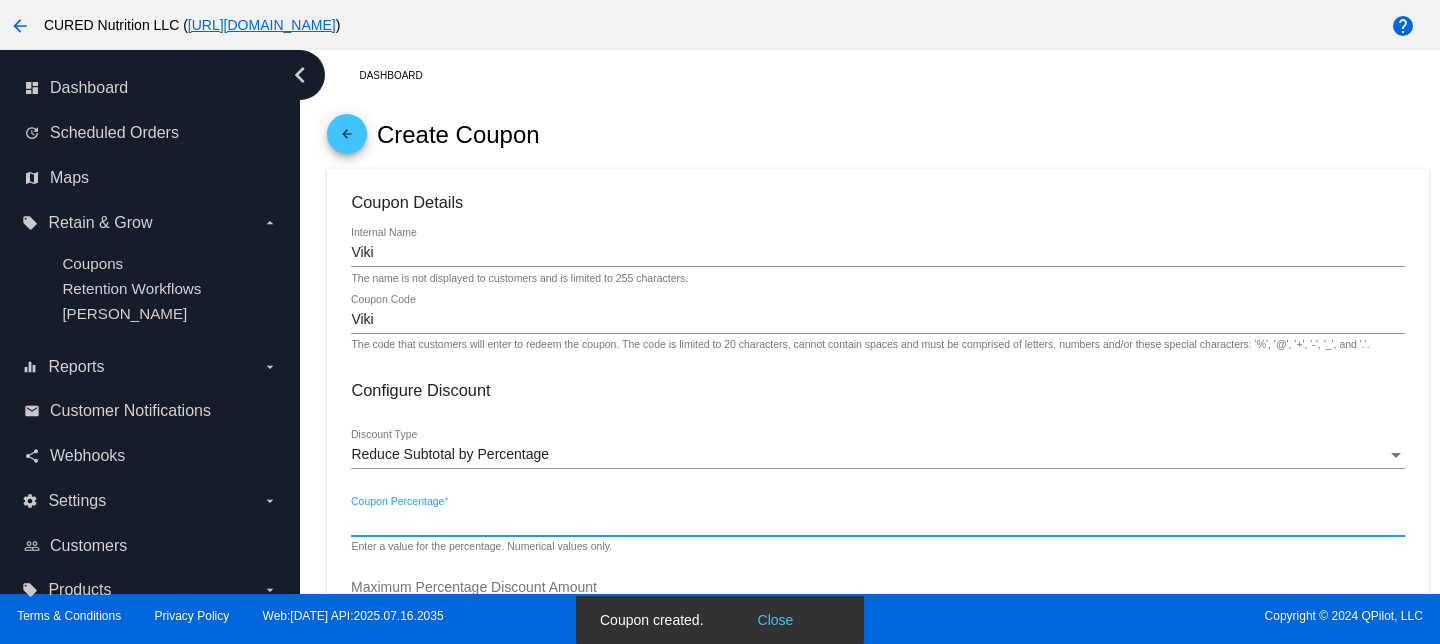 click on "Coupon Percentage  *" at bounding box center (877, 522) 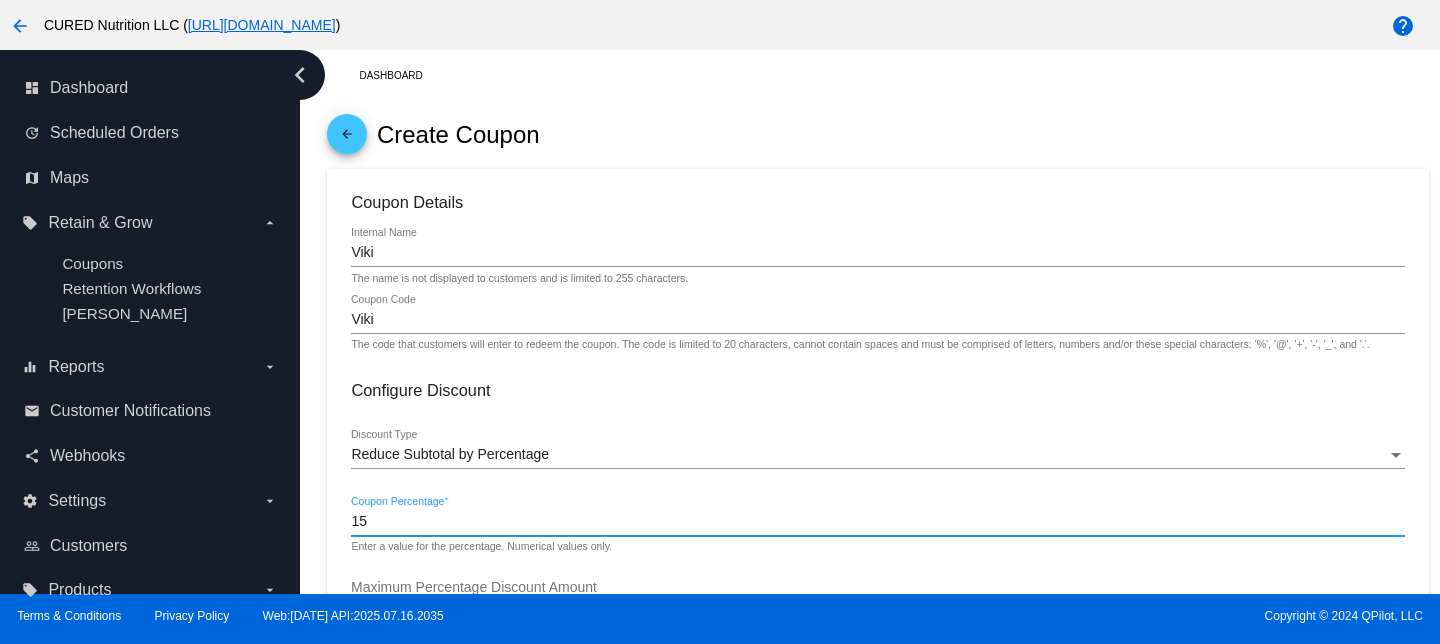 type on "15" 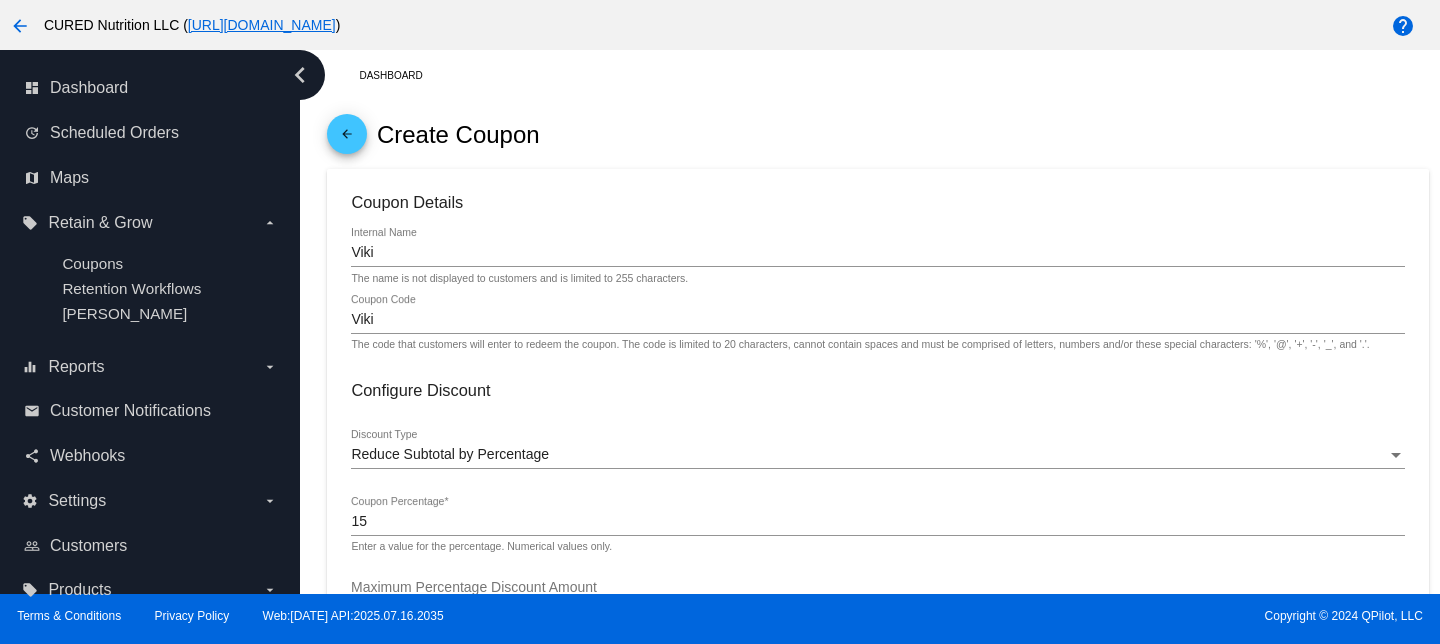 click on "Coupon Details
Viki
Internal Name The name is not displayed to customers and is limited to 255 characters.
Viki
Coupon Code The code that customers will enter to redeem the coupon. The code is limited to 20 characters, cannot contain spaces and must be comprised of letters, numbers and/or these special characters: '%',
'@', '+', '-', '_', and '.'.
Configure Discount
Reduce Subtotal by Percentage
Discount Type
15
Coupon Percentage  * Enter a value for the percentage. Numerical values only.
Maximum Percentage Discount Amount Enter a maximum amount for the percentage discount. Leave this blank to allow the percentage discount to increase to any amount.
Apply Discount to Sale
Price
Apply Discount to Regular
Price" 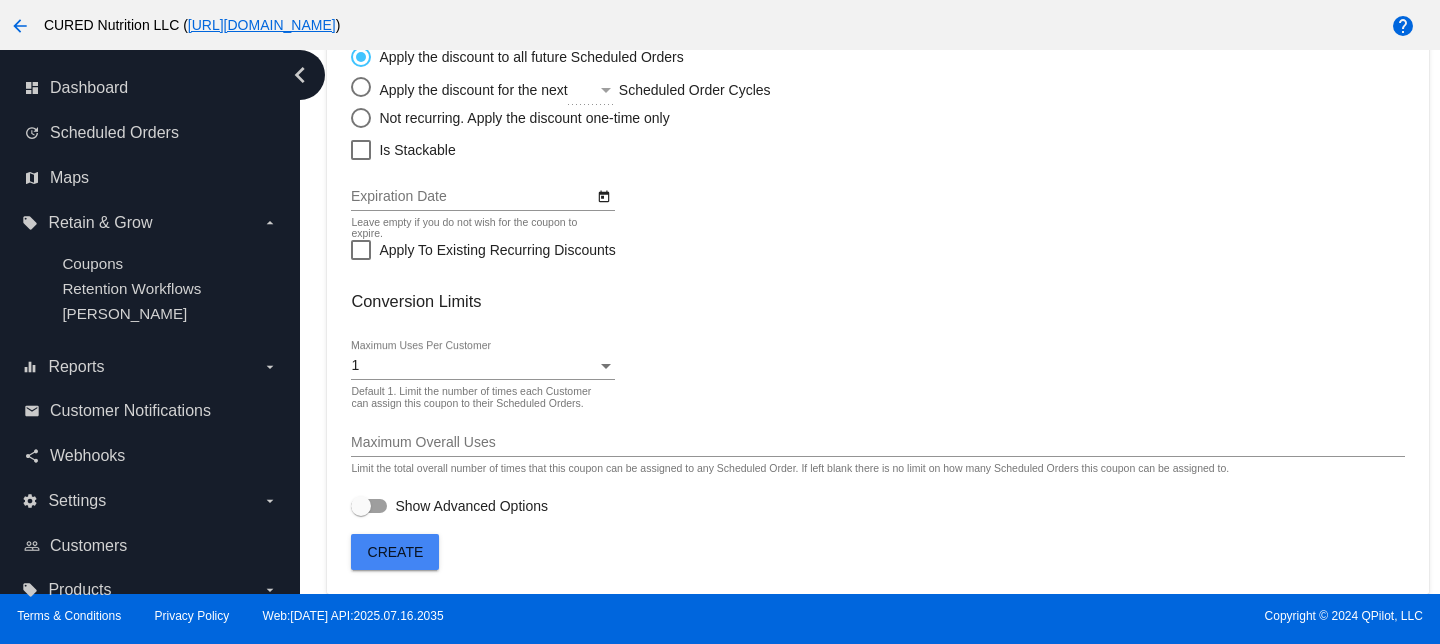 click on "1
Maximum Uses Per Customer Default 1. Limit the number of times each Customer can assign this coupon to their Scheduled Orders." 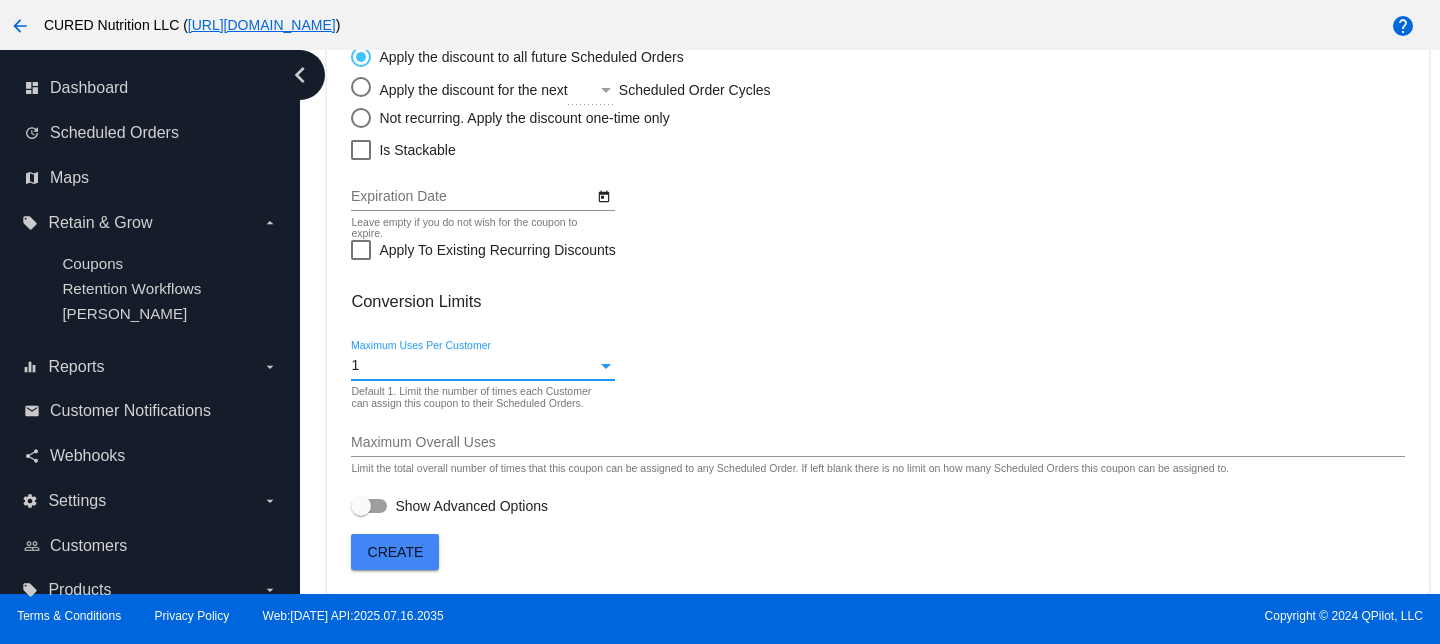 click on "1" at bounding box center (473, 366) 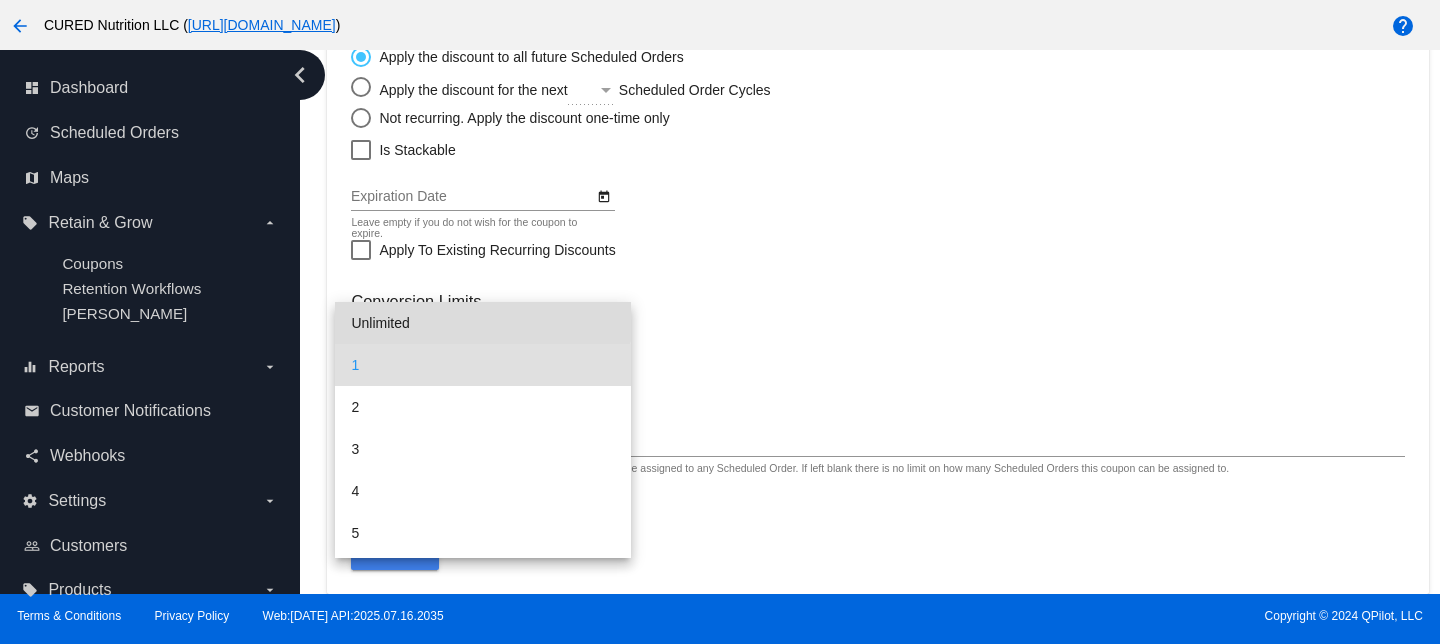 click on "Unlimited" at bounding box center [482, 323] 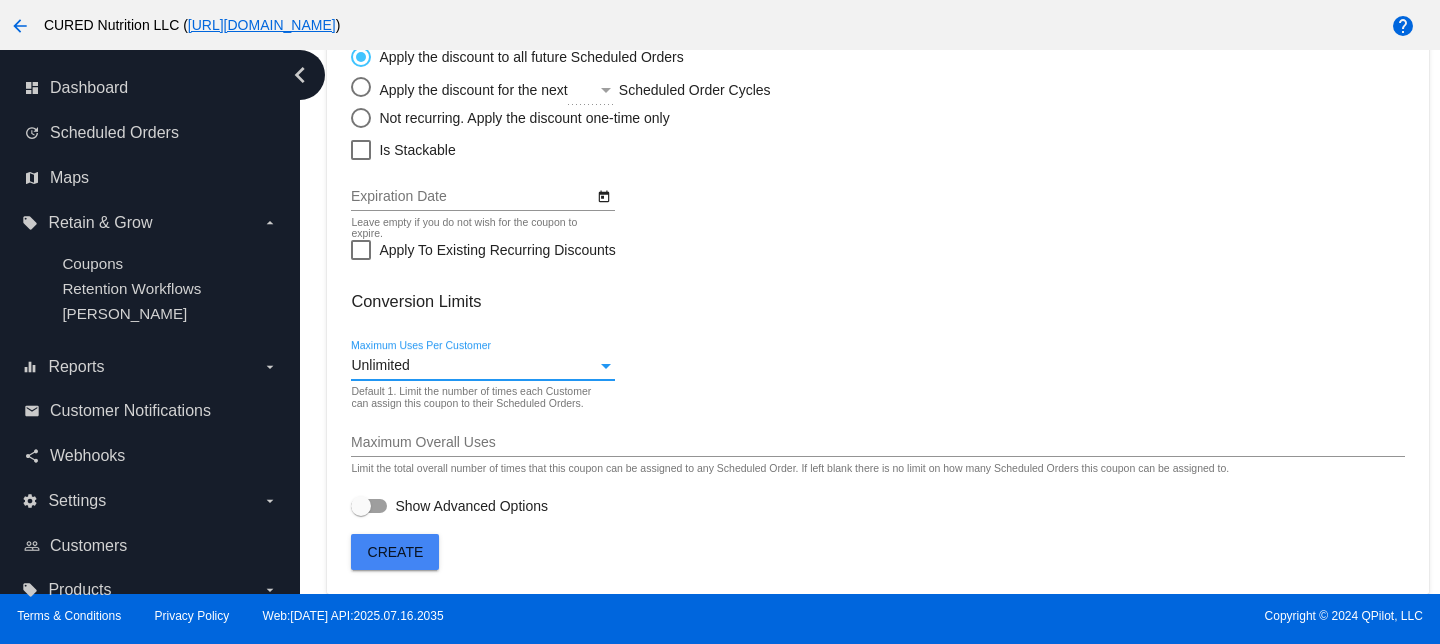 click on "Create" 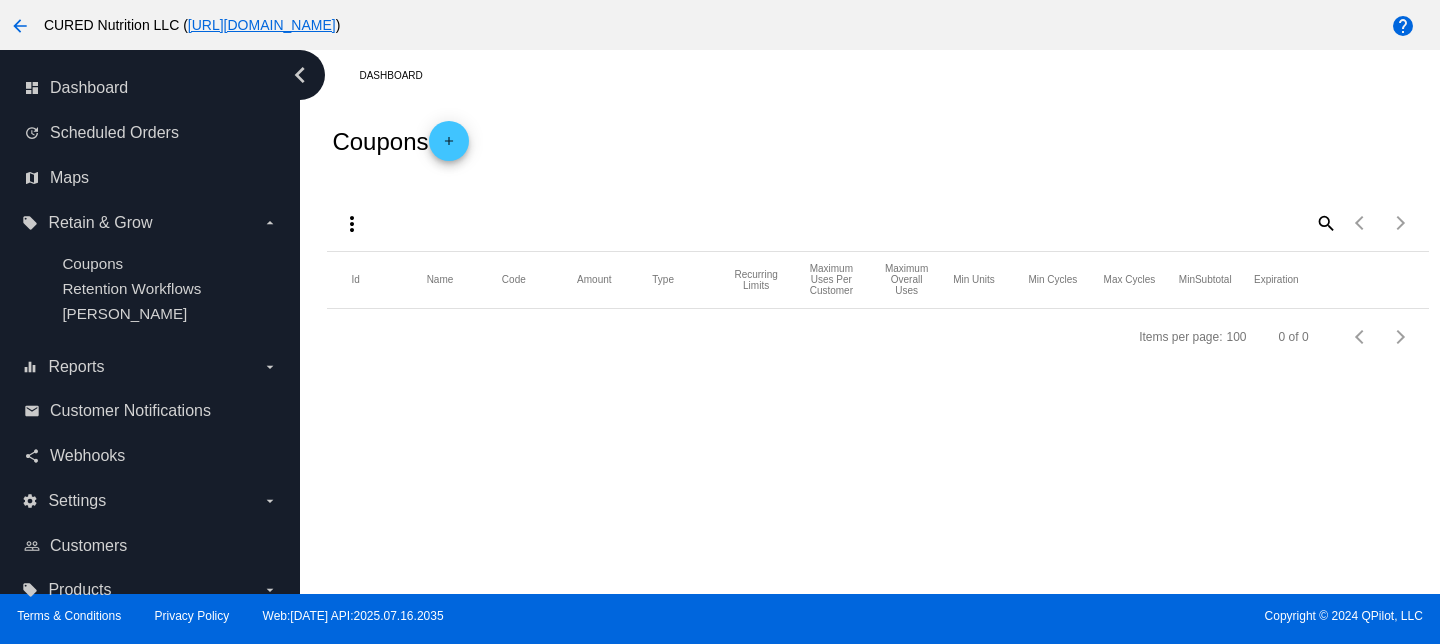 scroll, scrollTop: 0, scrollLeft: 0, axis: both 